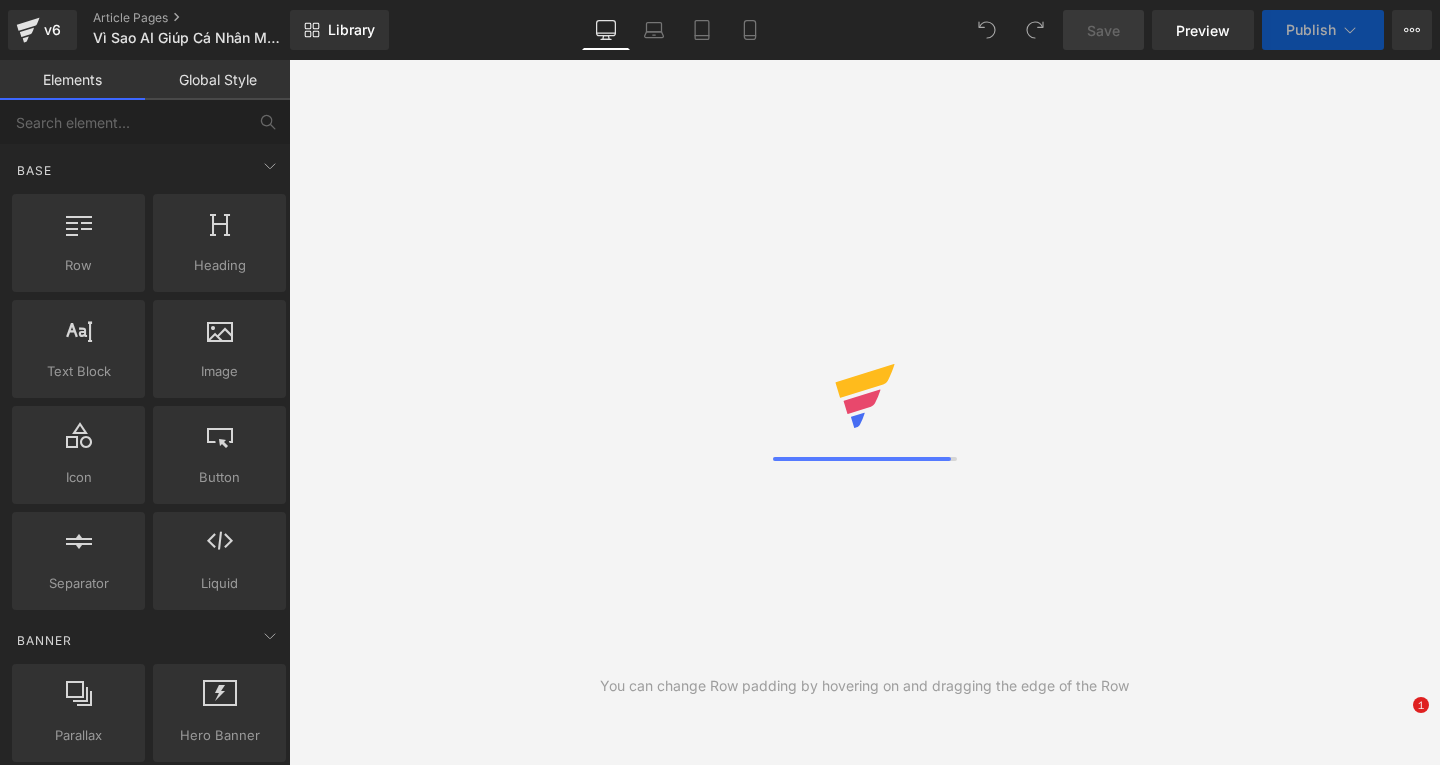 scroll, scrollTop: 0, scrollLeft: 0, axis: both 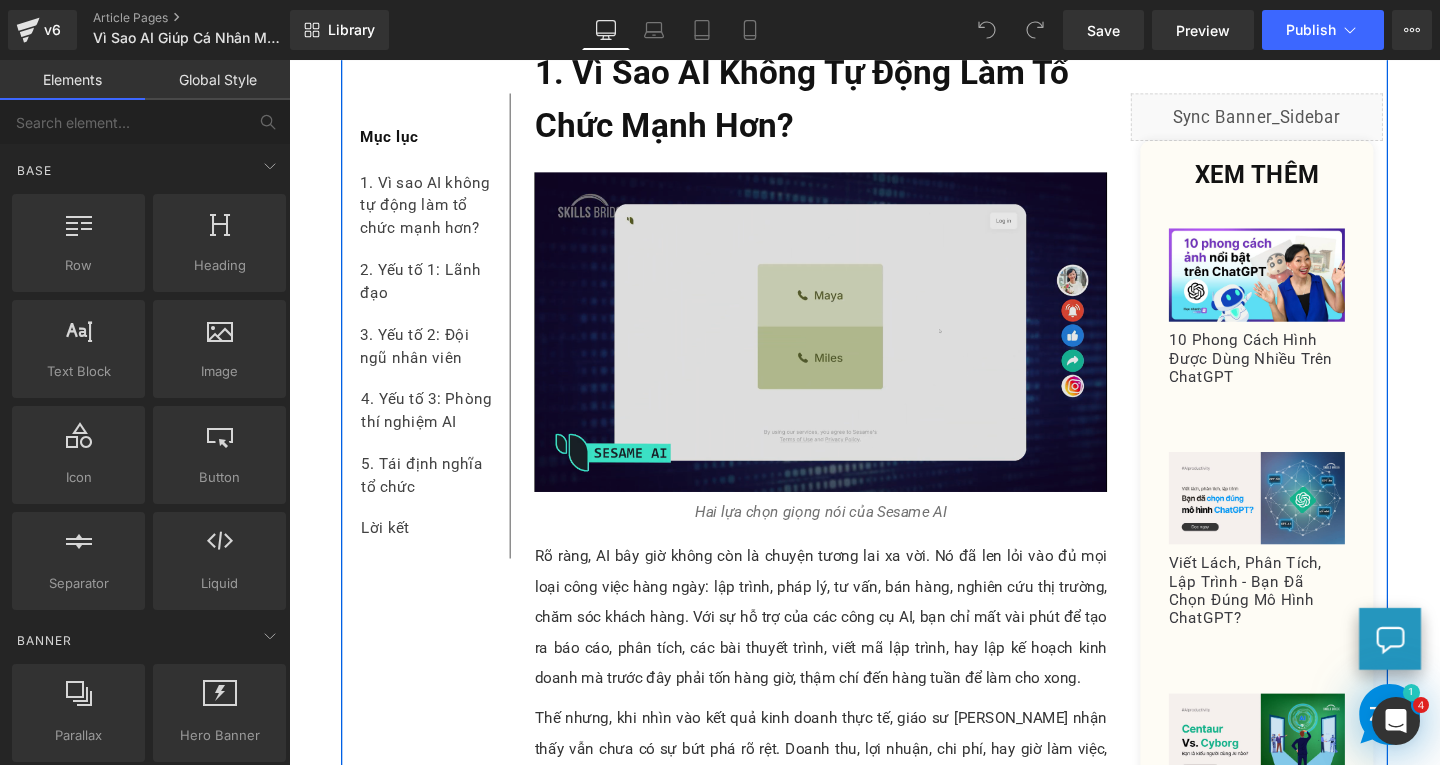 click at bounding box center [848, 346] 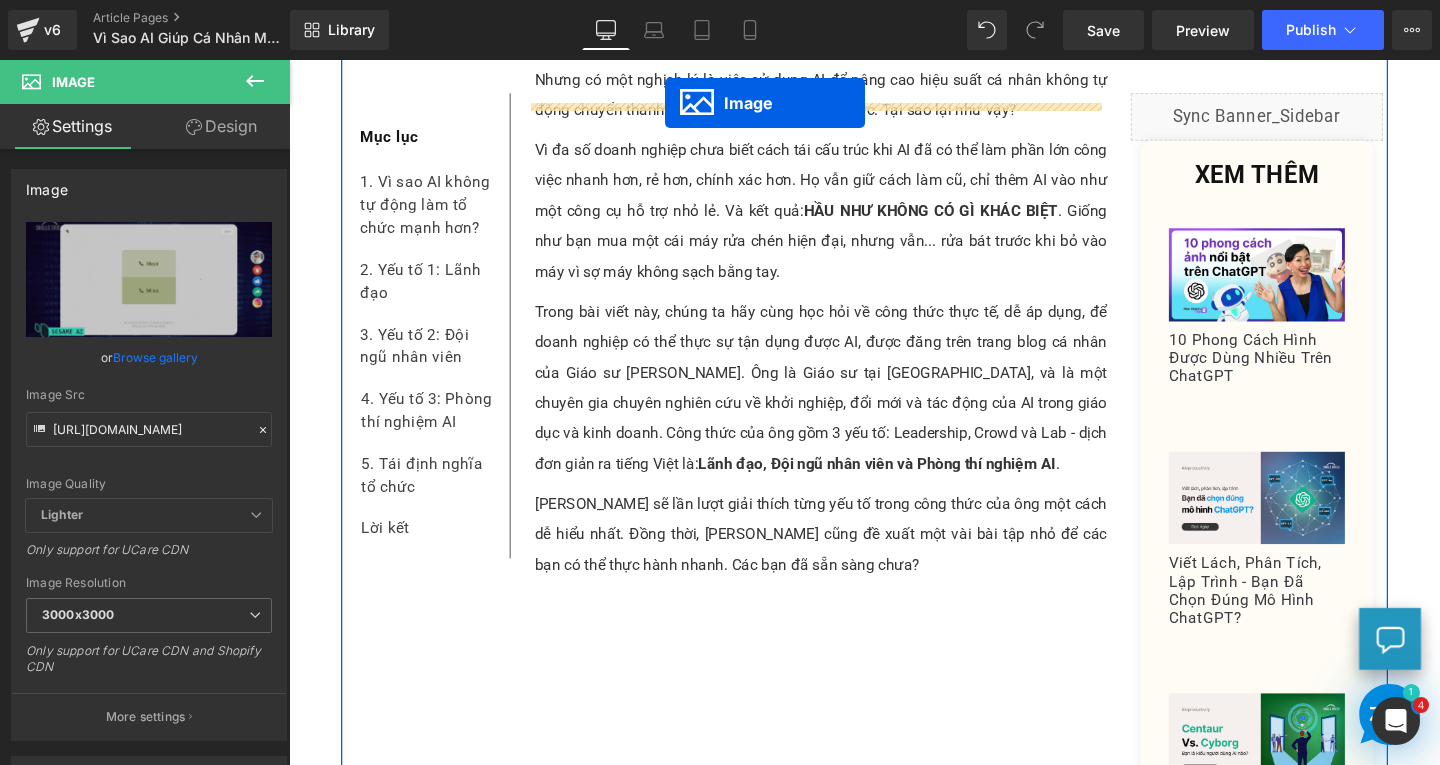 scroll, scrollTop: 540, scrollLeft: 0, axis: vertical 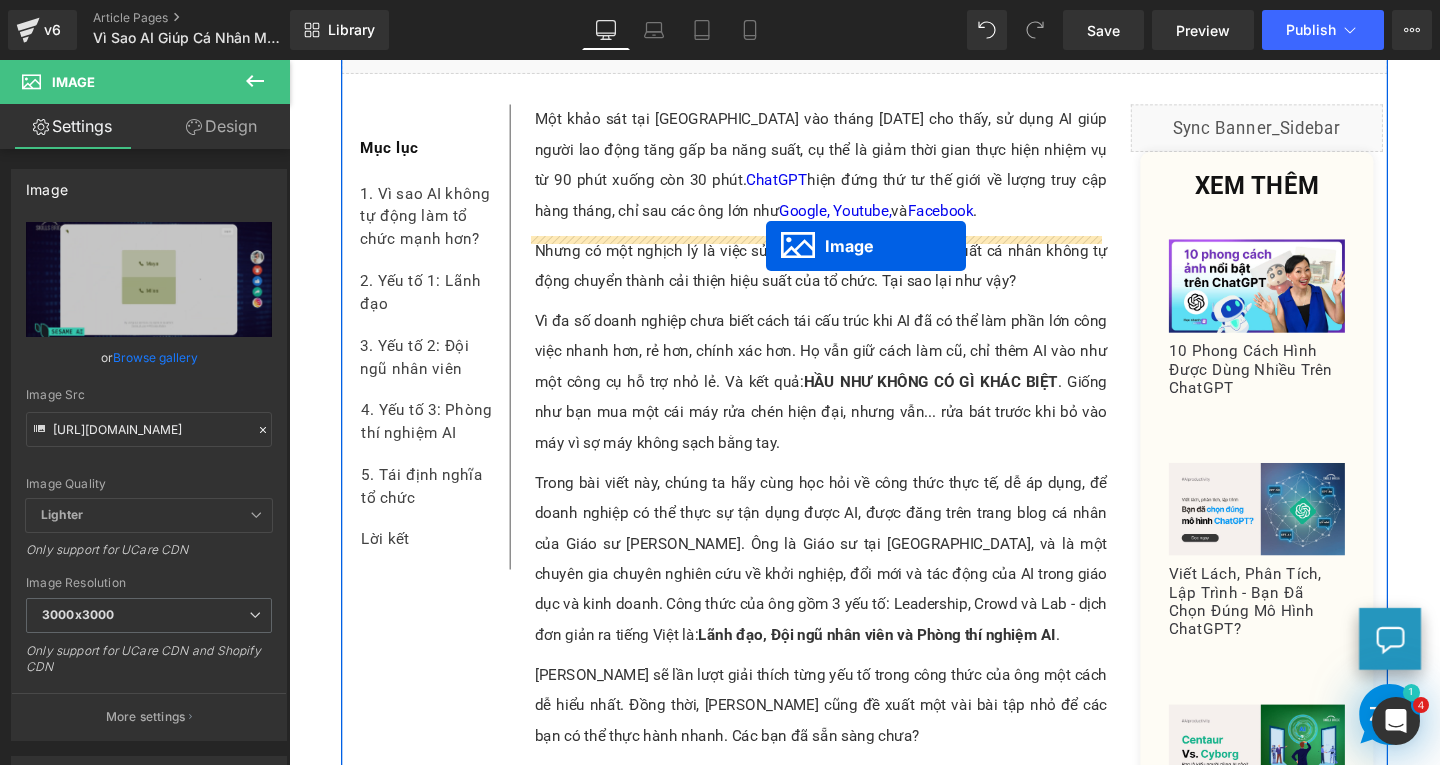drag, startPoint x: 805, startPoint y: 341, endPoint x: 790, endPoint y: 255, distance: 87.29834 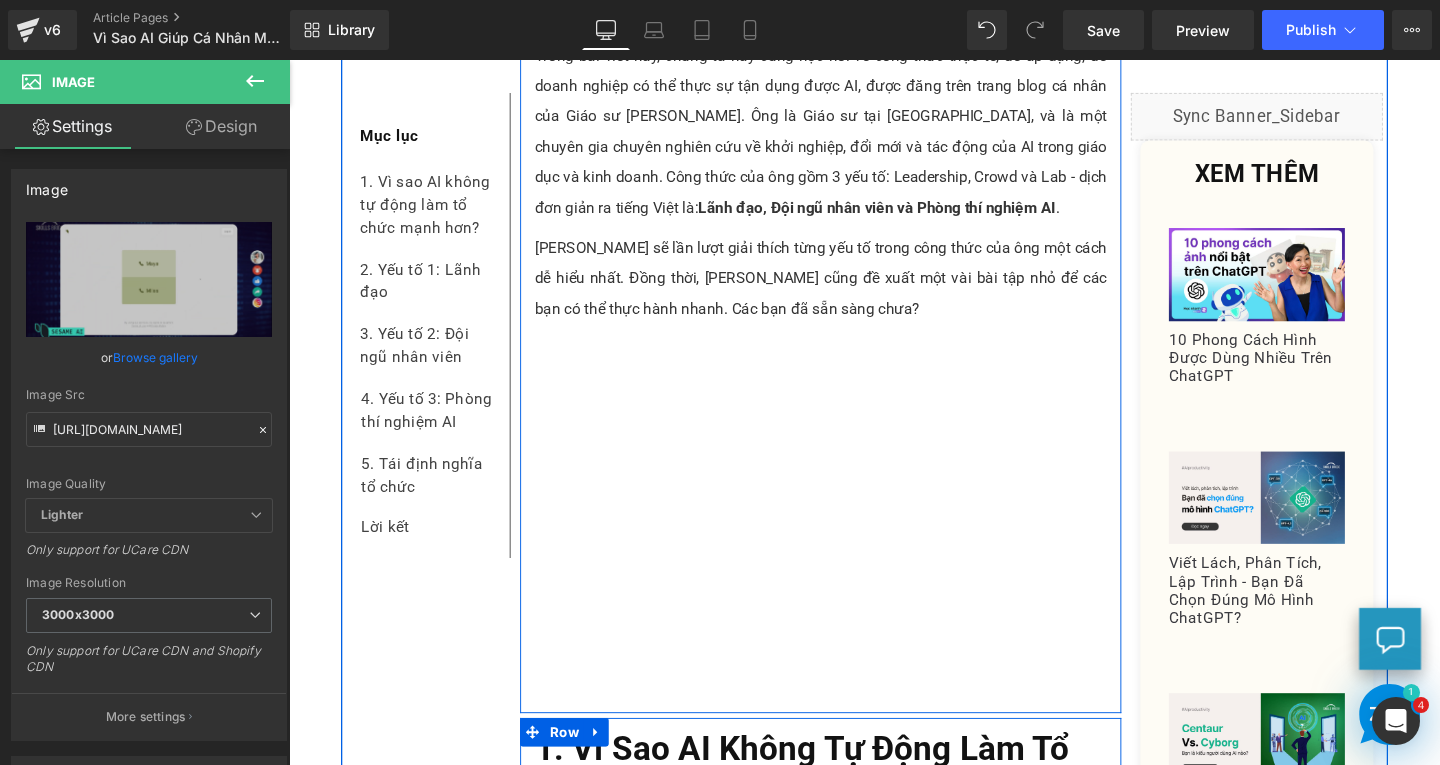 scroll, scrollTop: 1640, scrollLeft: 0, axis: vertical 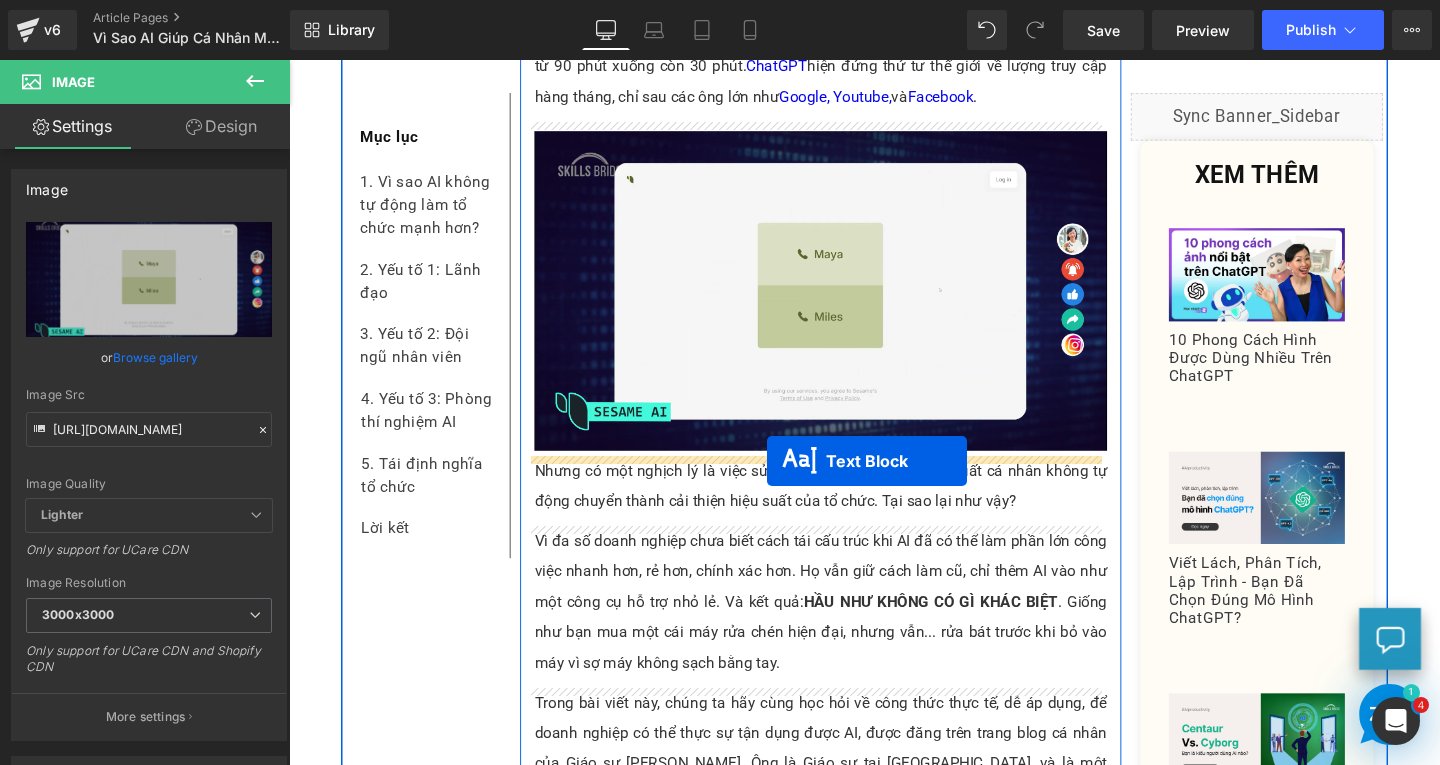 drag, startPoint x: 783, startPoint y: 598, endPoint x: 792, endPoint y: 482, distance: 116.34862 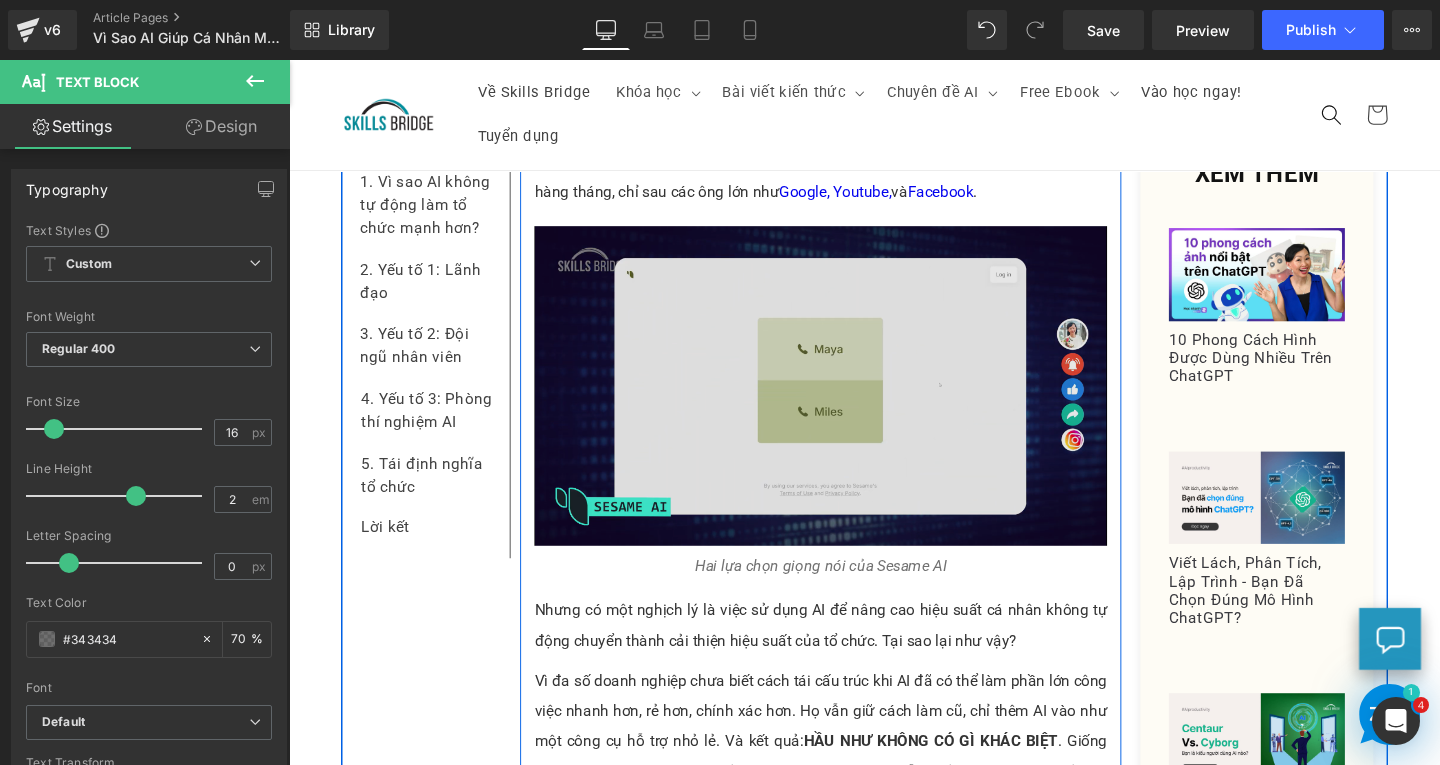 scroll, scrollTop: 460, scrollLeft: 0, axis: vertical 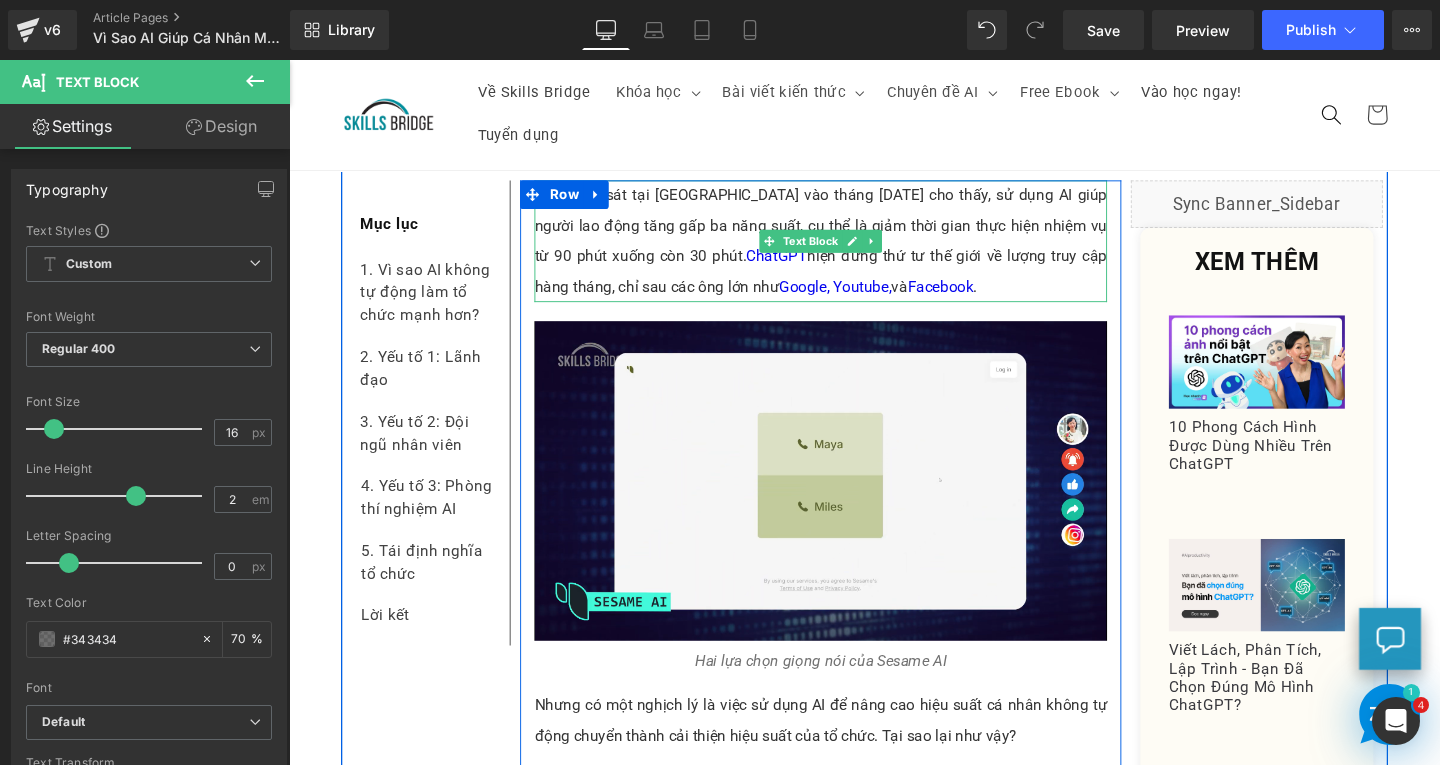 click on "Một khảo sát tại [GEOGRAPHIC_DATA] vào tháng [DATE] cho thấy, sử dụng AI giúp người lao động tăng gấp ba năng suất, cụ thể là giảm thời gian thực hiện nhiệm vụ từ 90 phút xuống còn 30 phút.  [PERSON_NAME]  hiện đứng thứ tư thế giới về lượng truy cập hàng tháng, chỉ sau các ông lớn như  Google,   Youtube,  và  Facebook ." at bounding box center (848, 251) 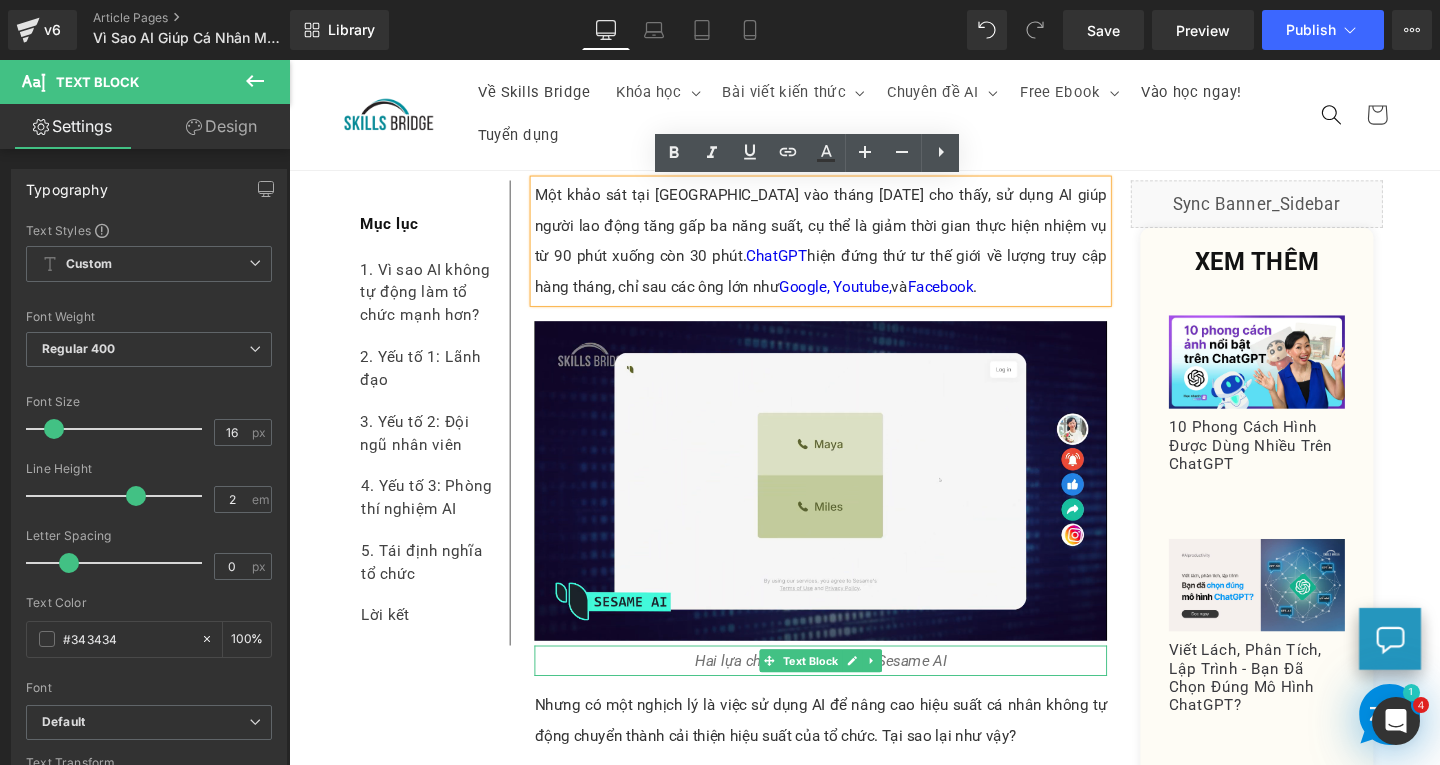 click on "Hai lựa chọn giọng nói của Sesame AI" at bounding box center [848, 692] 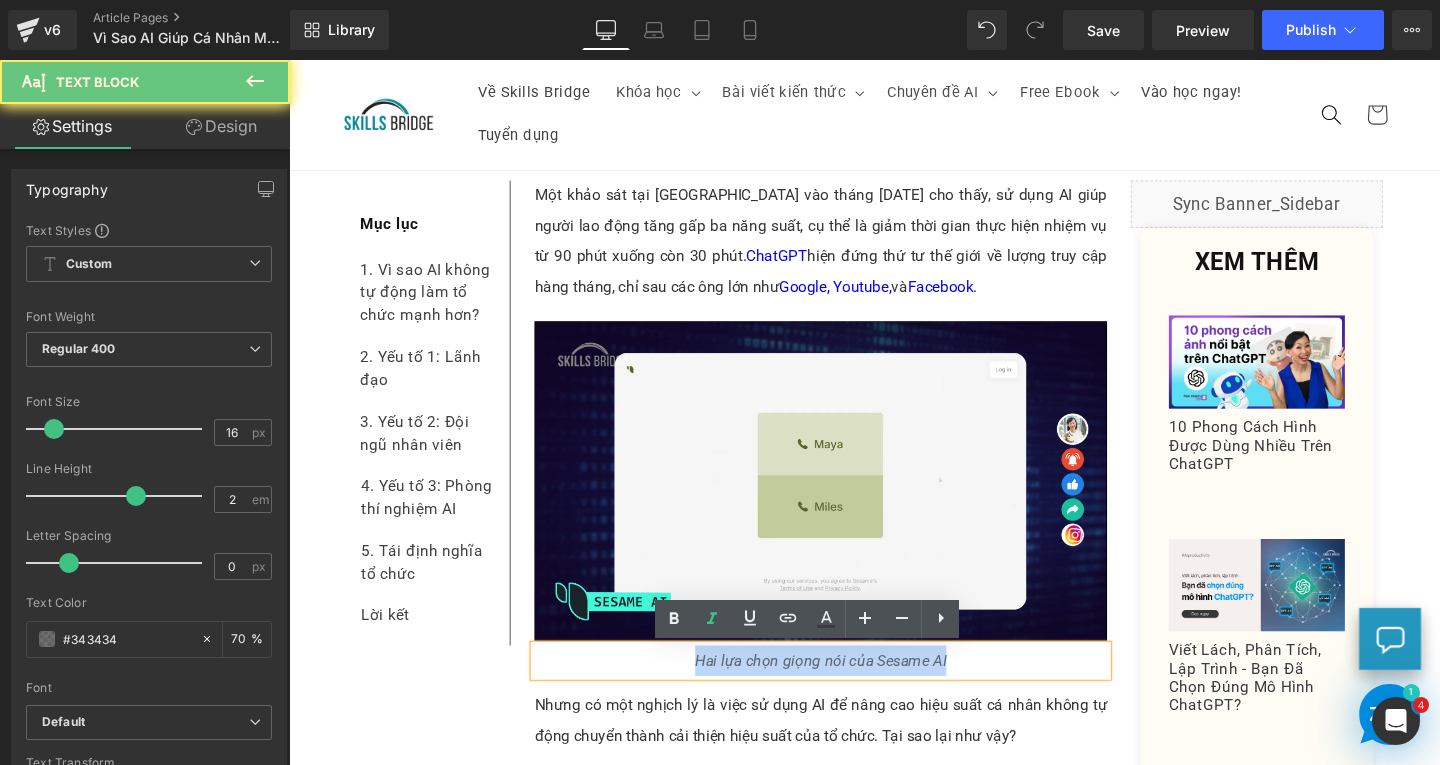 drag, startPoint x: 698, startPoint y: 694, endPoint x: 1023, endPoint y: 692, distance: 325.00616 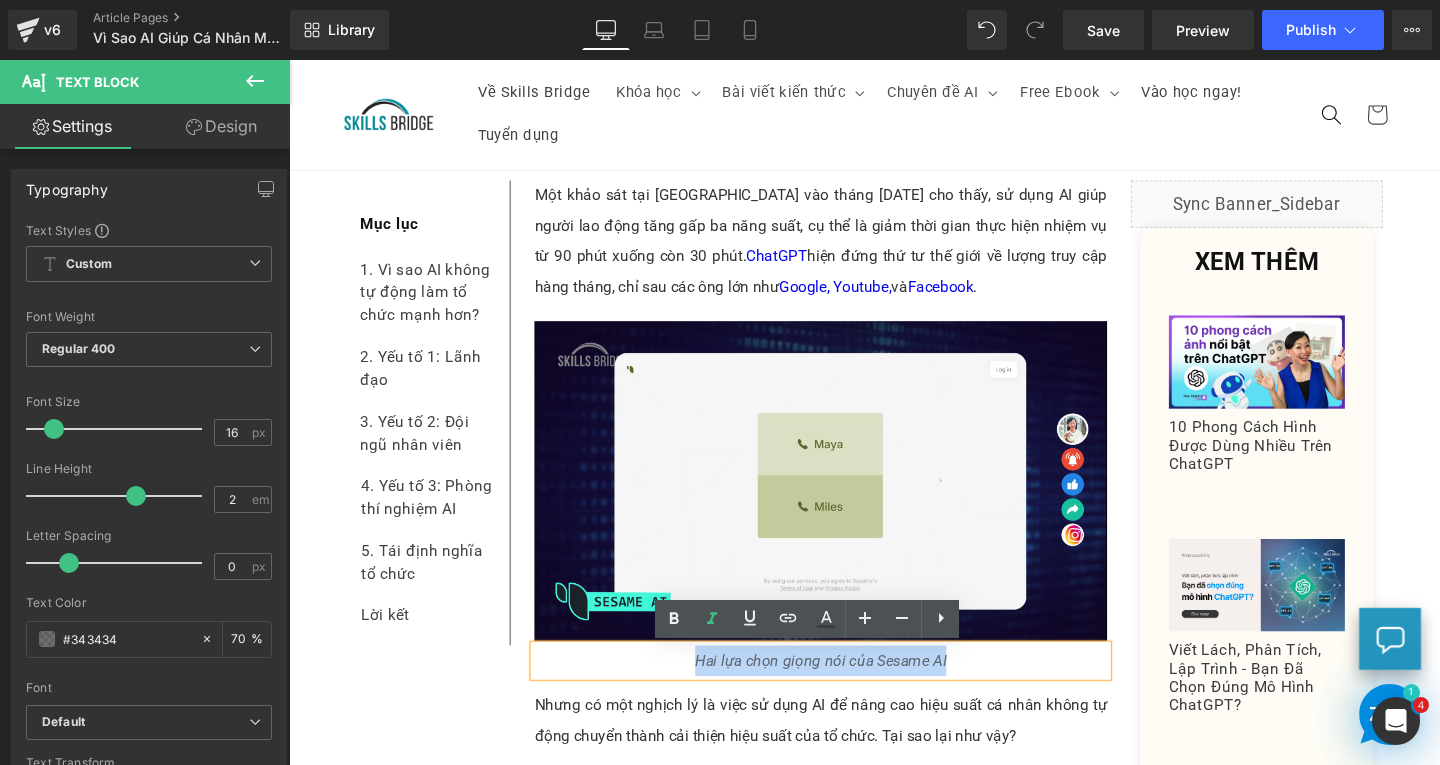 type 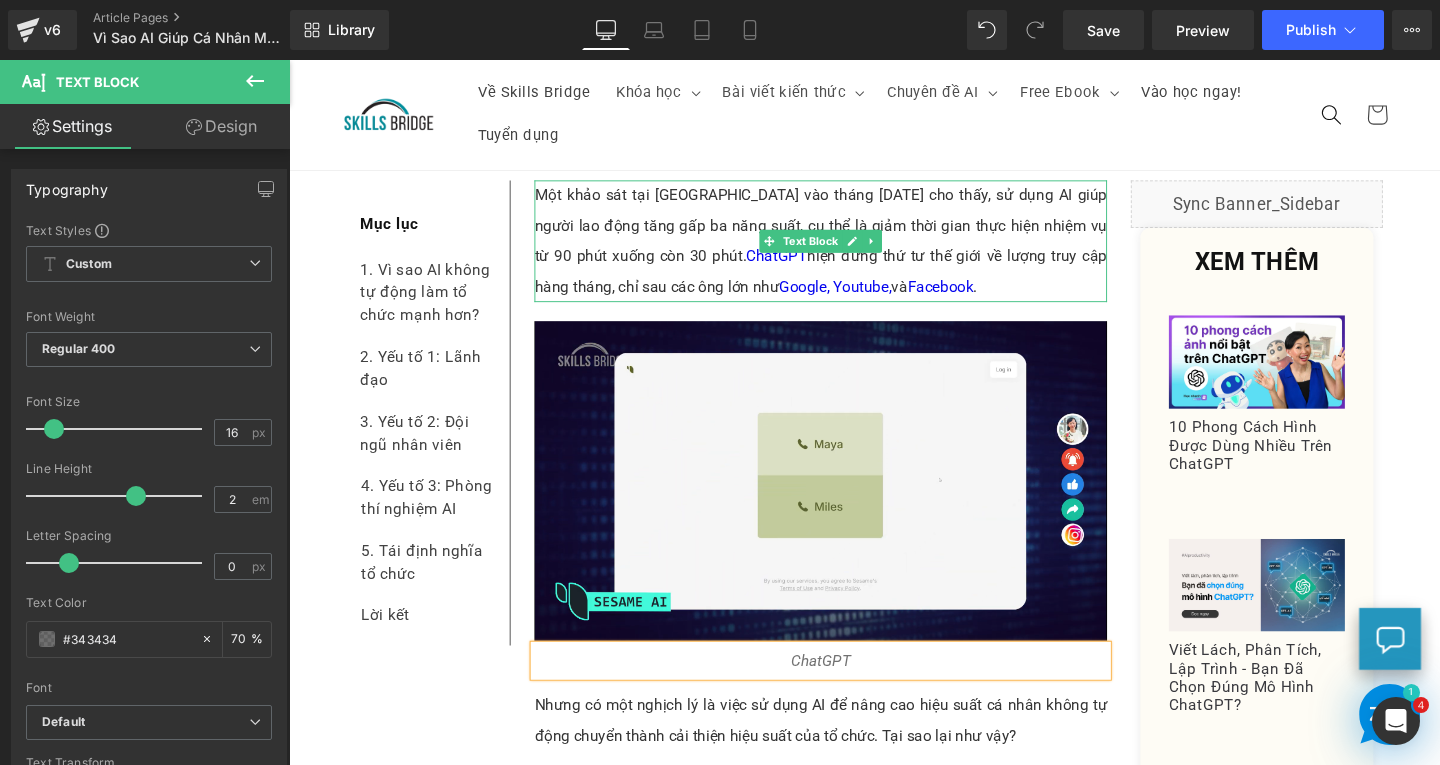 click on "Một khảo sát tại [GEOGRAPHIC_DATA] vào tháng [DATE] cho thấy, sử dụng AI giúp người lao động tăng gấp ba năng suất, cụ thể là giảm thời gian thực hiện nhiệm vụ từ 90 phút xuống còn 30 phút.  [PERSON_NAME]  hiện đứng thứ tư thế giới về lượng truy cập hàng tháng, chỉ sau các ông lớn như  Google,   Youtube,  và  Facebook ." at bounding box center (848, 251) 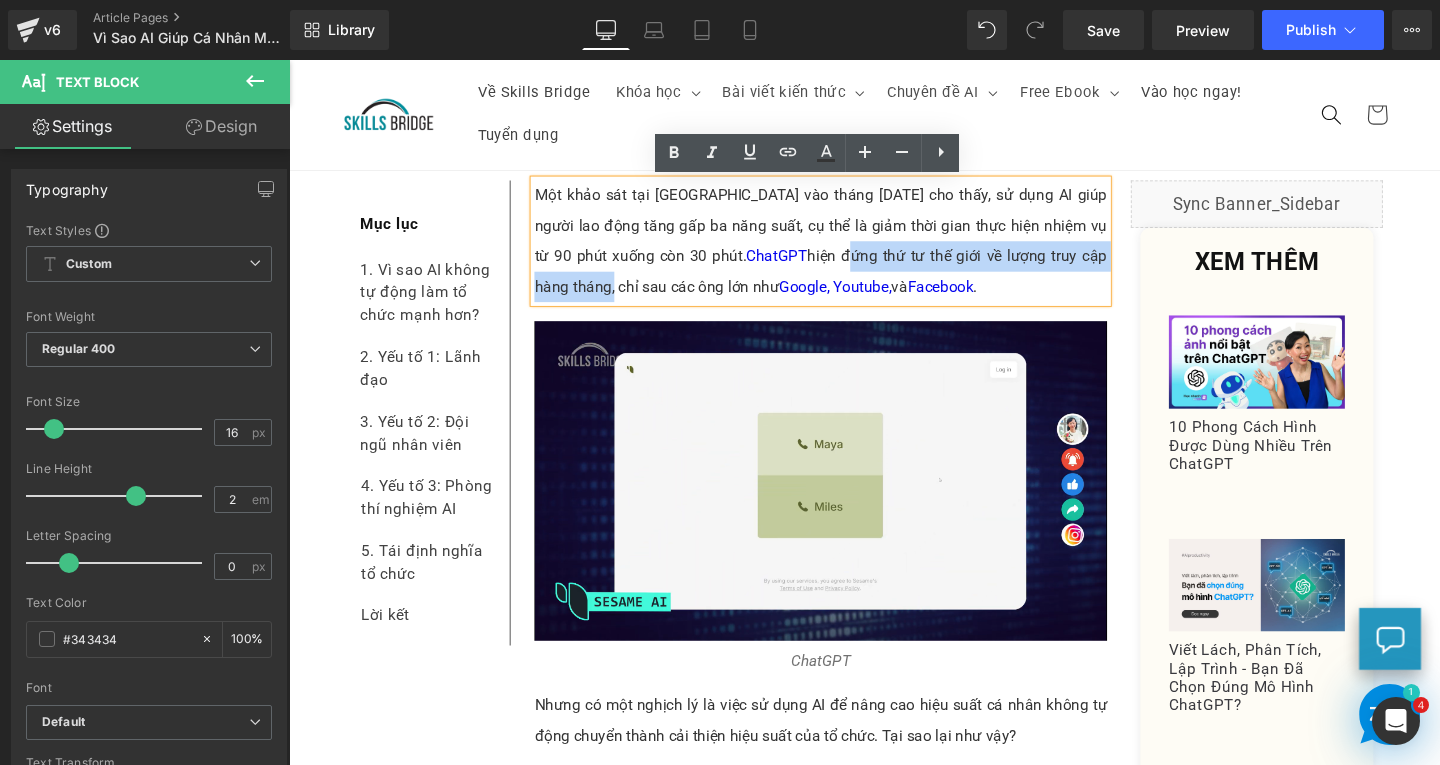 drag, startPoint x: 744, startPoint y: 267, endPoint x: 1108, endPoint y: 264, distance: 364.01236 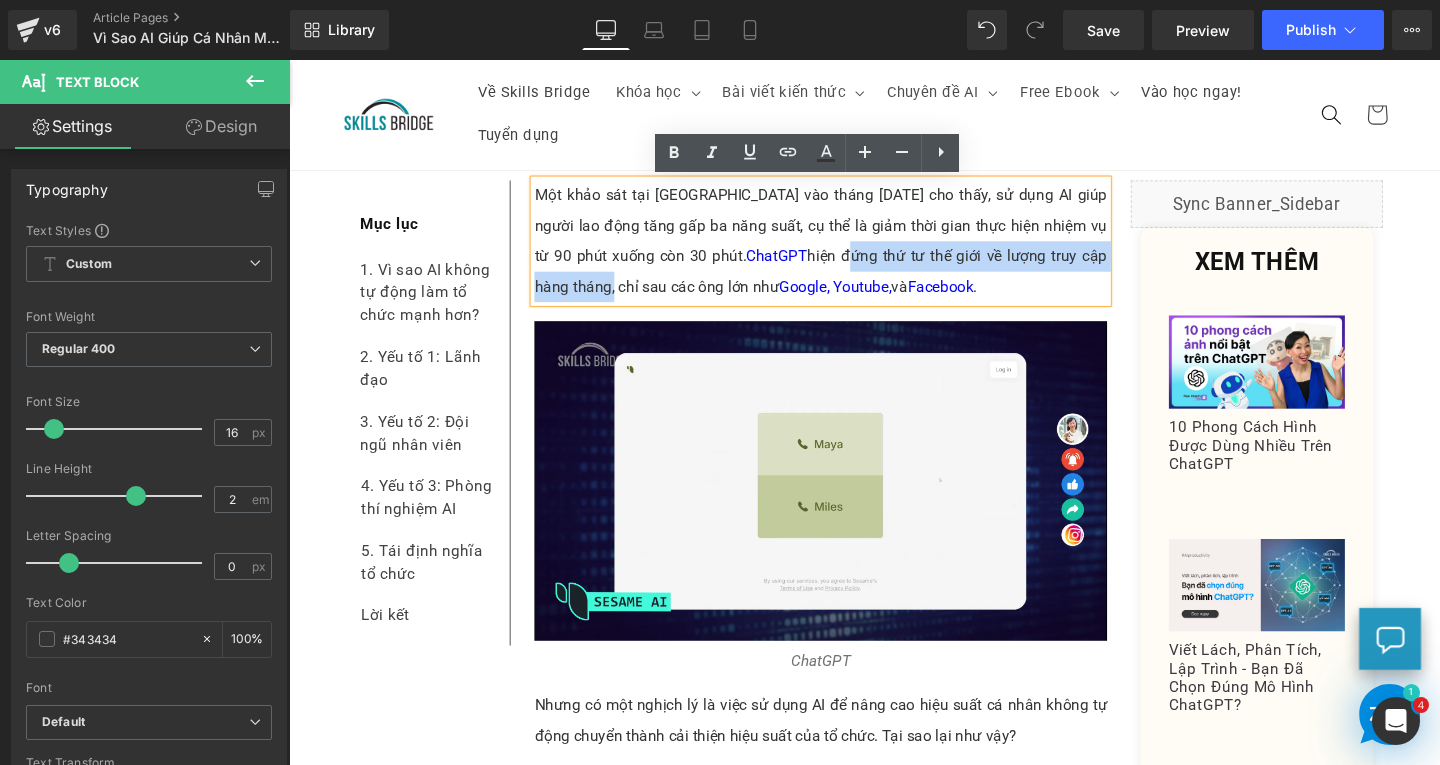 click on "Một khảo sát tại [GEOGRAPHIC_DATA] vào tháng [DATE] cho thấy, sử dụng AI giúp người lao động tăng gấp ba năng suất, cụ thể là giảm thời gian thực hiện nhiệm vụ từ 90 phút xuống còn 30 phút.  [PERSON_NAME]  hiện đứng thứ tư thế giới về lượng truy cập hàng tháng, chỉ sau các ông lớn như  Google,   Youtube,  và  Facebook ." at bounding box center [848, 251] 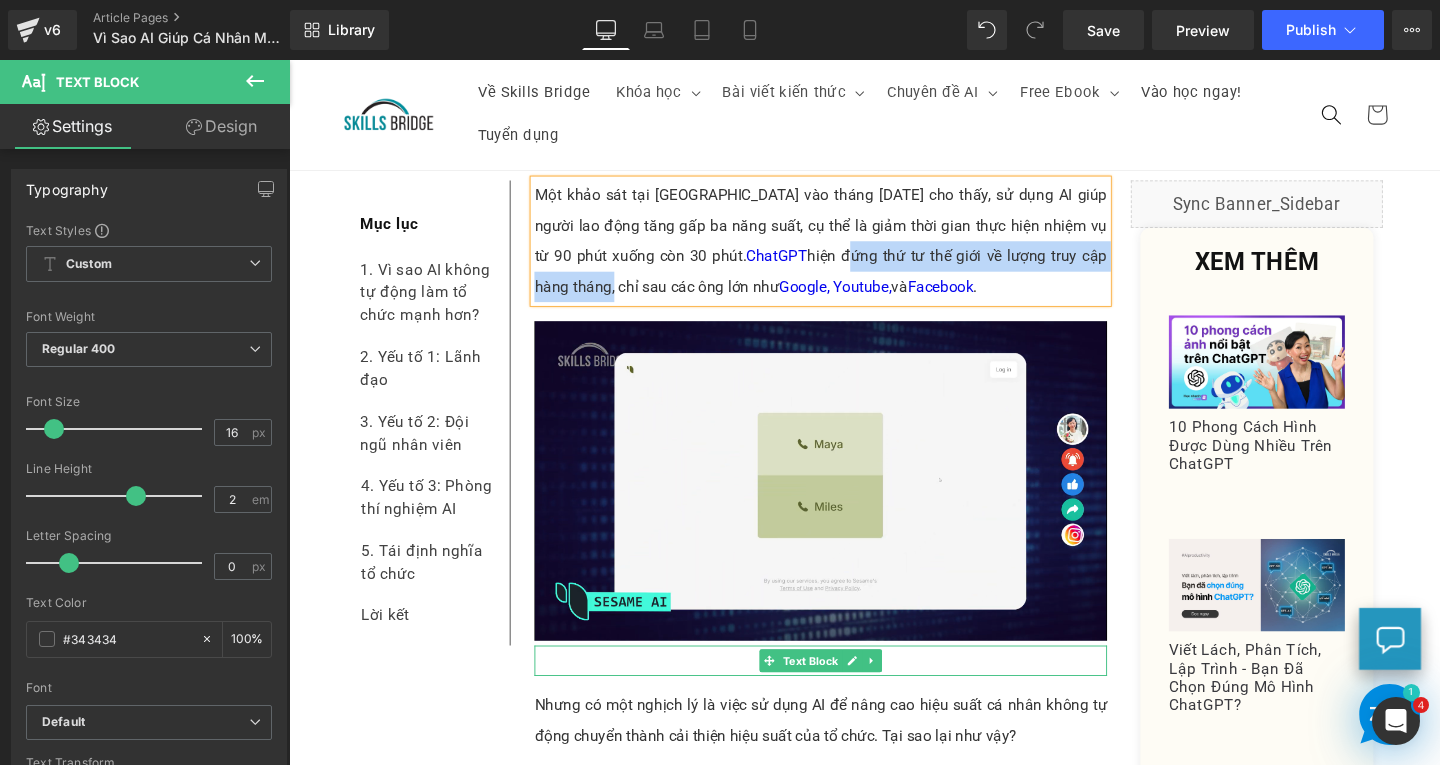 click on "ChatGPT" at bounding box center [848, 692] 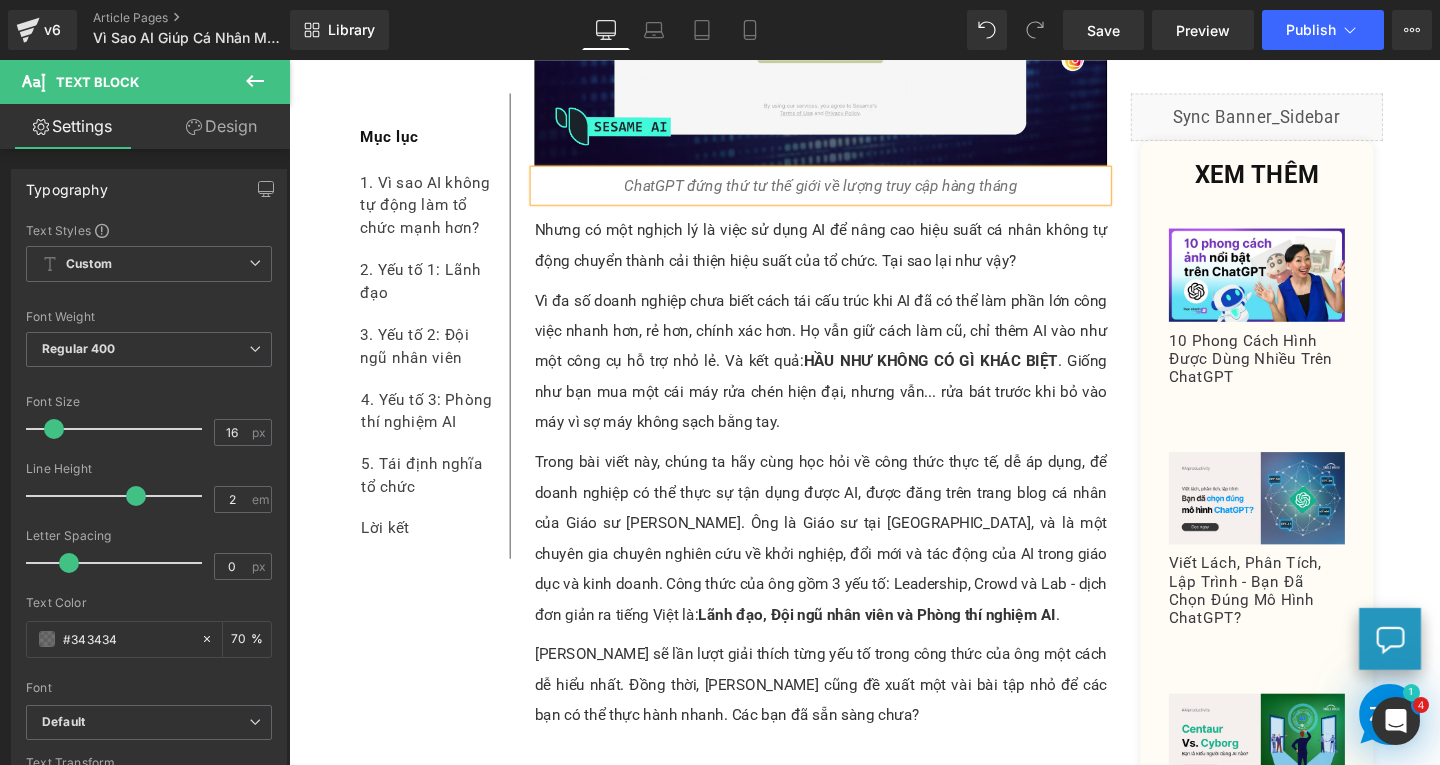 scroll, scrollTop: 1460, scrollLeft: 0, axis: vertical 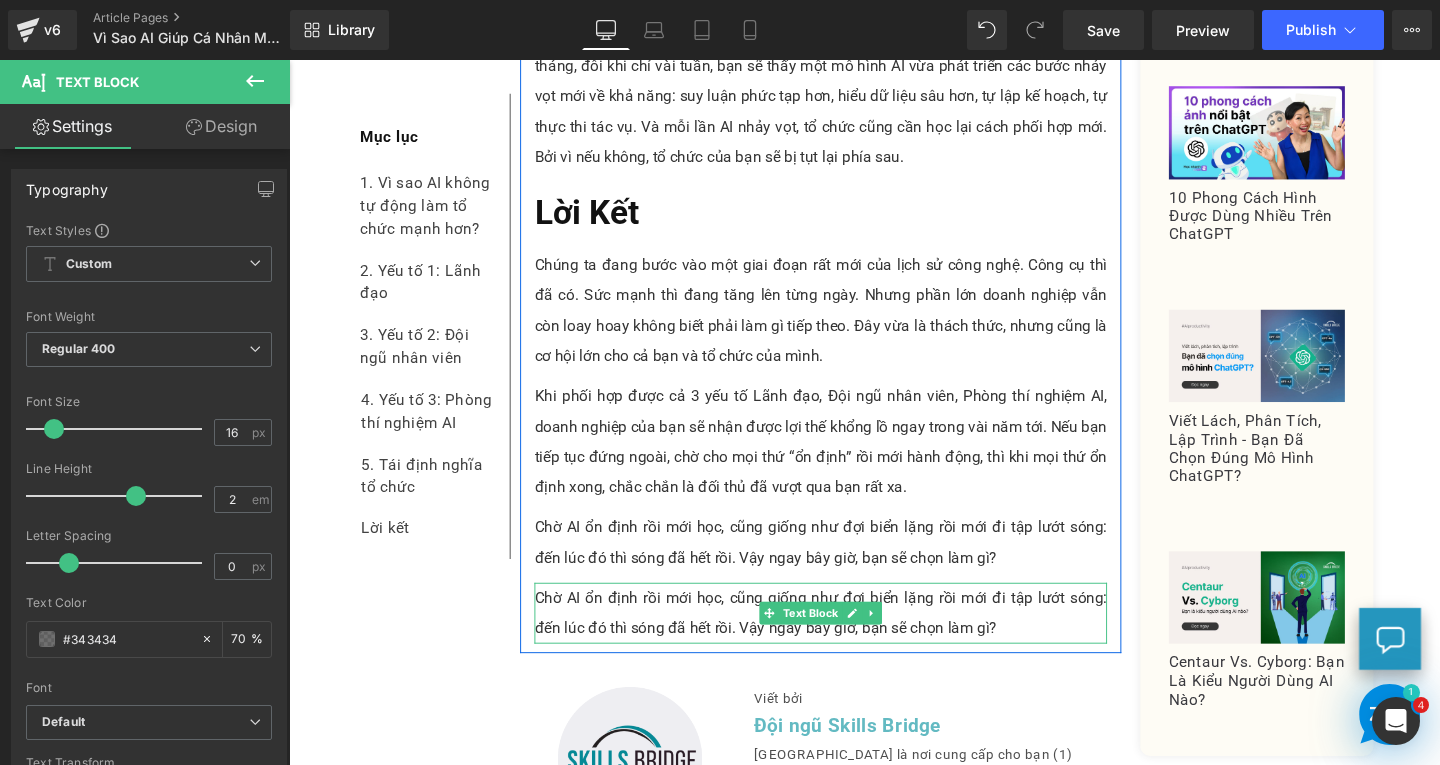 click on "Chờ AI ổn định rồi mới học, cũng giống như đợi biển lặng rồi mới đi tập lướt sóng: đến lúc đó thì sóng đã hết rồi. Vậy ngay bây giờ, bạn sẽ chọn làm gì?" at bounding box center [848, 642] 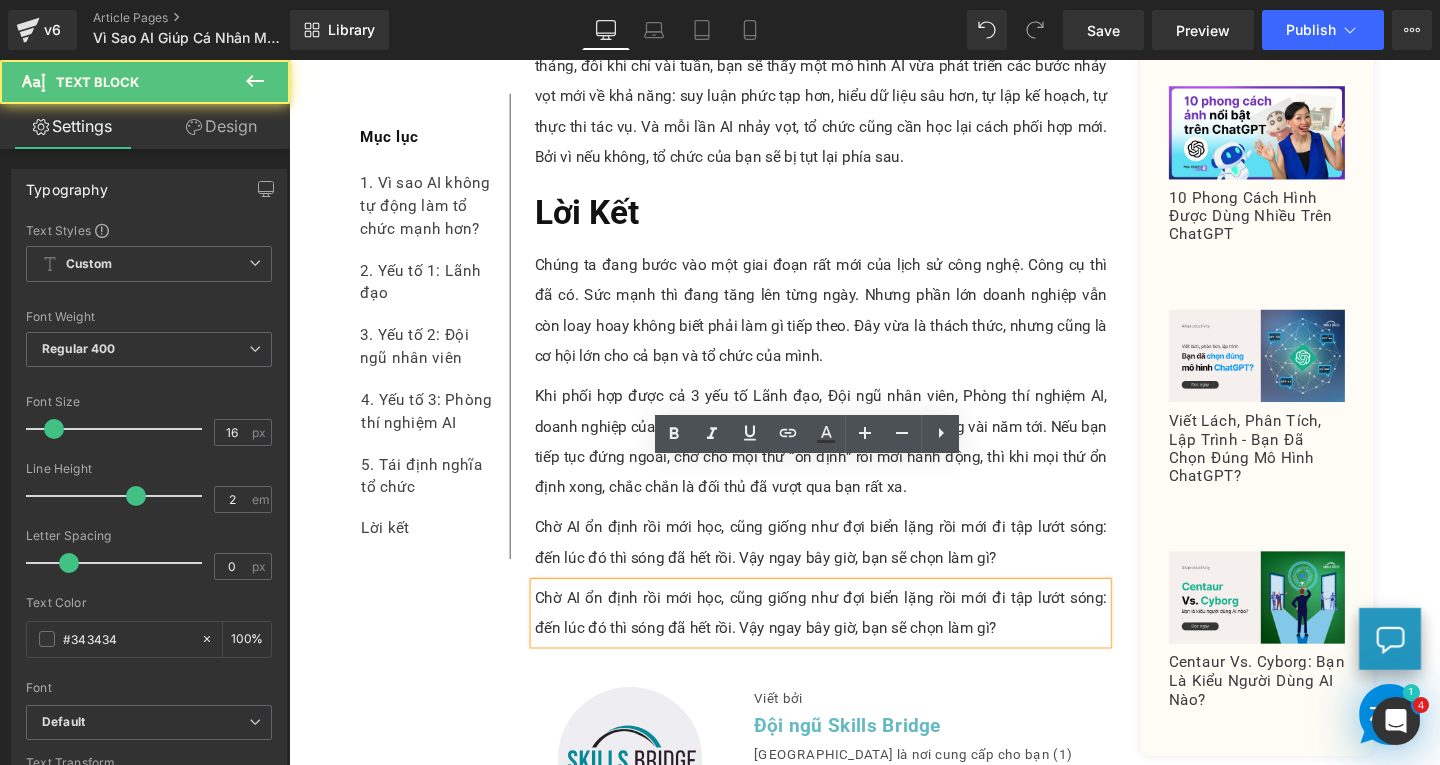 click on "Chờ AI ổn định rồi mới học, cũng giống như đợi biển lặng rồi mới đi tập lướt sóng: đến lúc đó thì sóng đã hết rồi. Vậy ngay bây giờ, bạn sẽ chọn làm gì?" at bounding box center [848, 642] 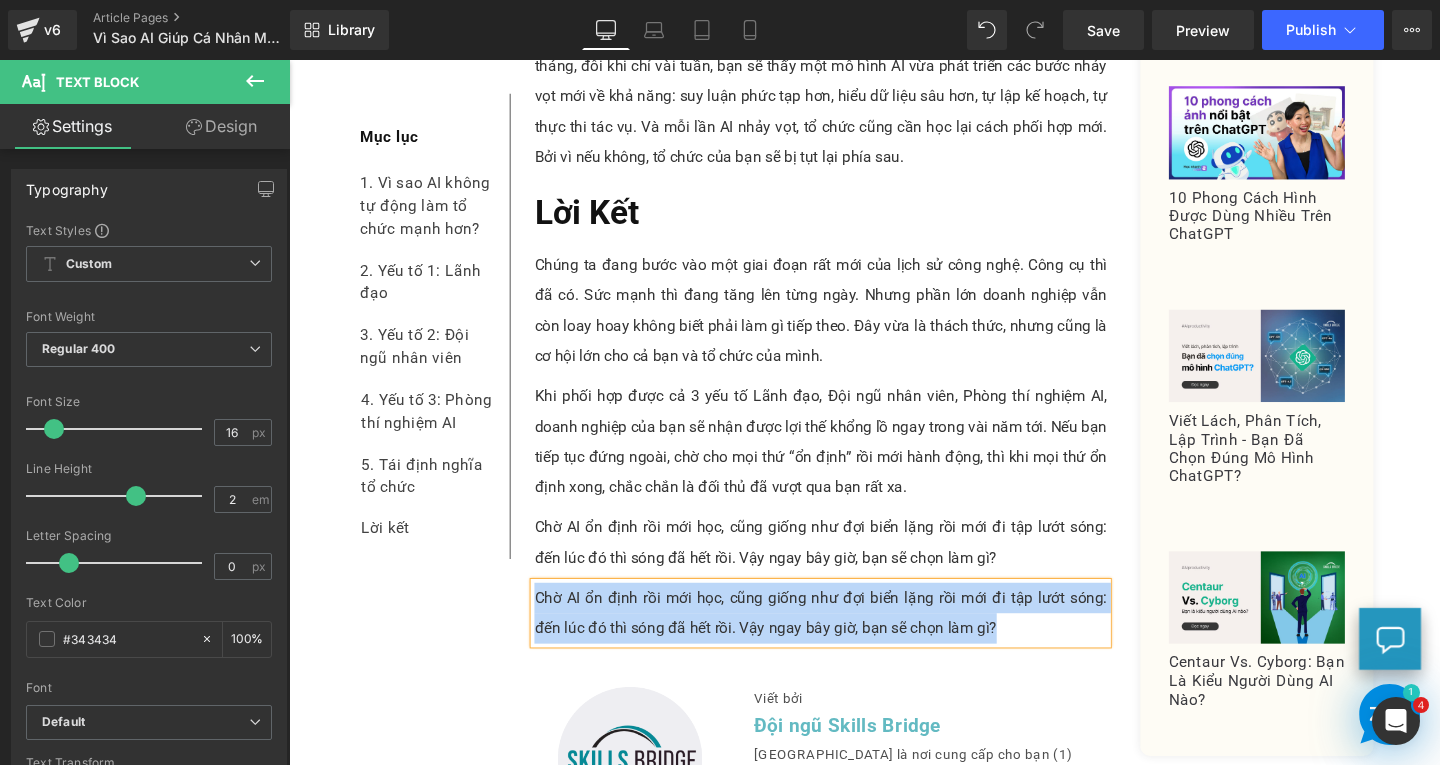 paste 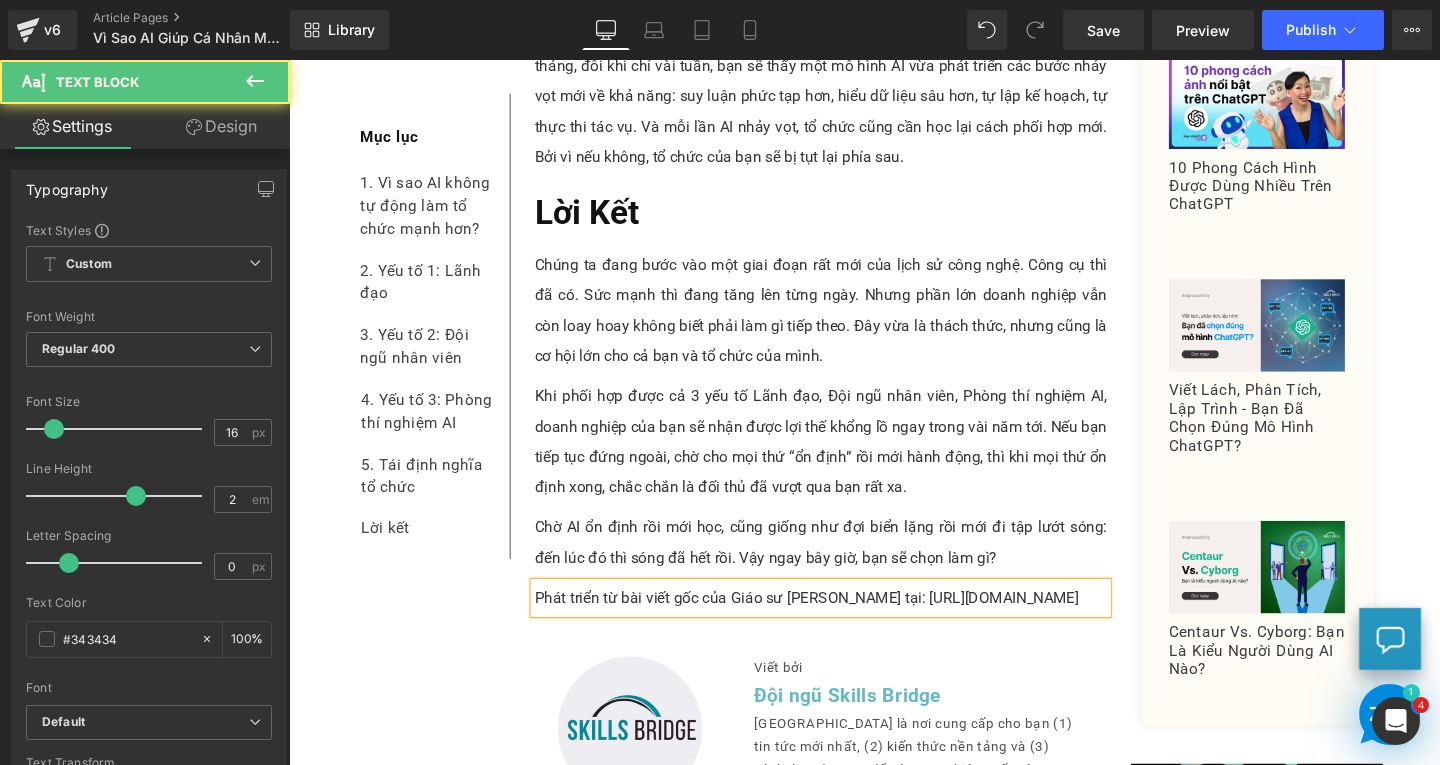 click on "Phát triển từ bài viết gốc của Giáo sư [PERSON_NAME] tại: [URL][DOMAIN_NAME]" at bounding box center [848, 626] 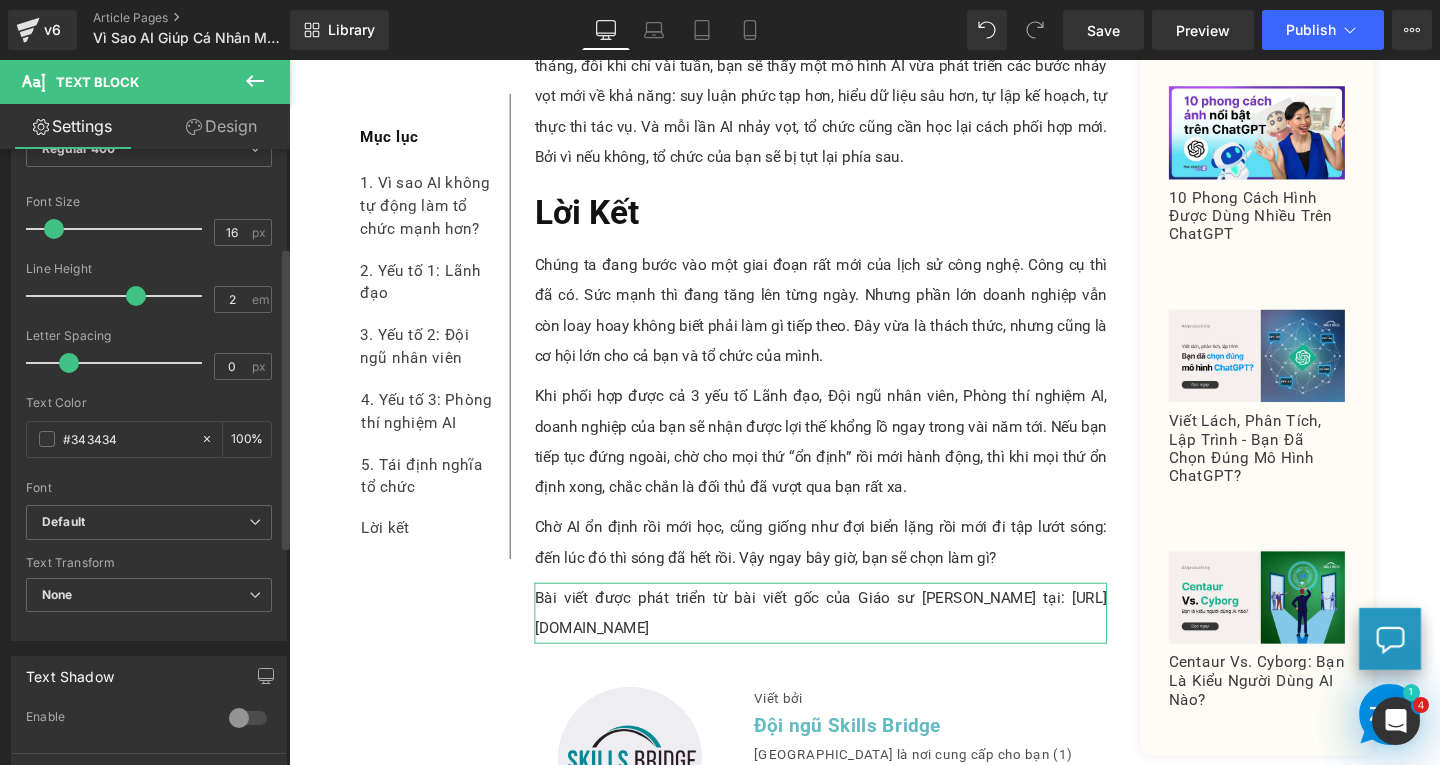 scroll, scrollTop: 500, scrollLeft: 0, axis: vertical 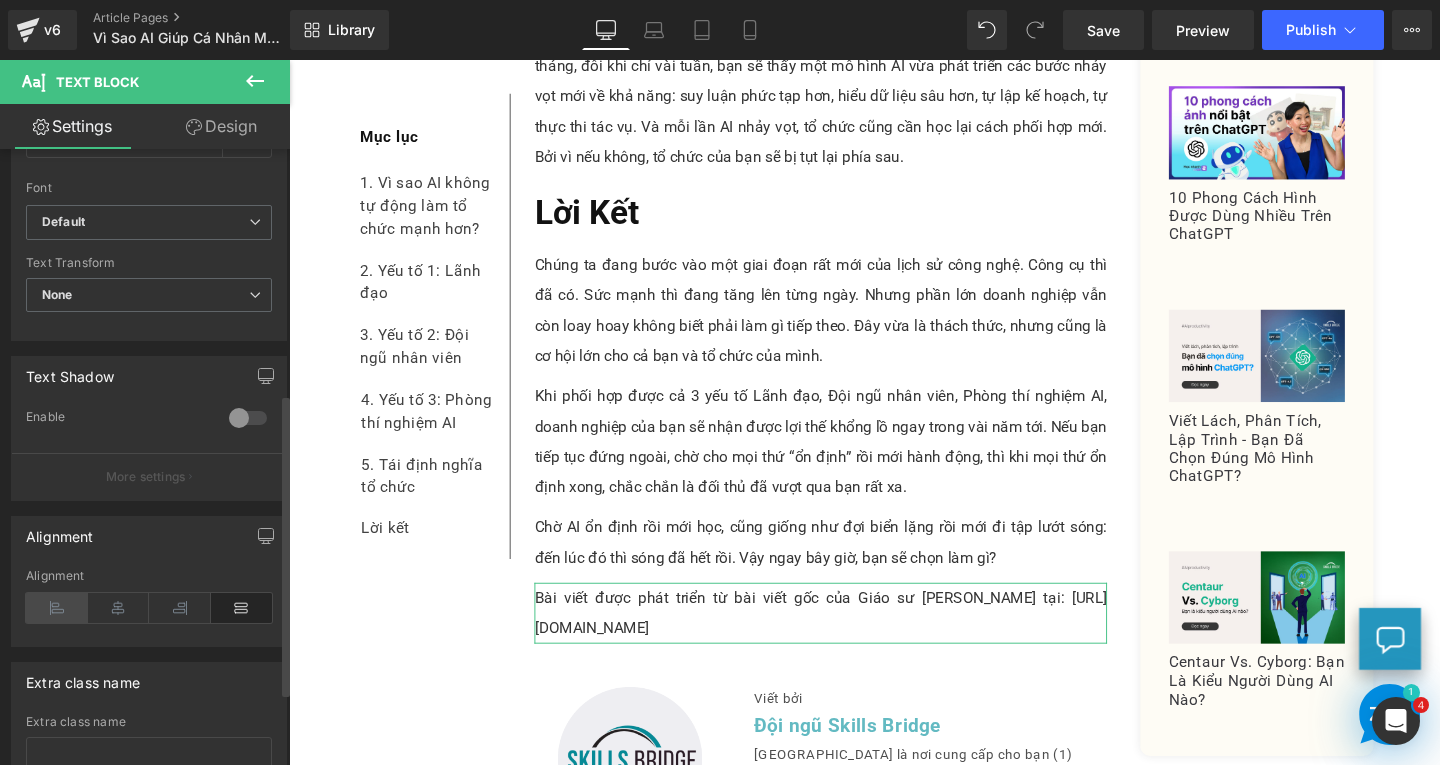click at bounding box center [57, 608] 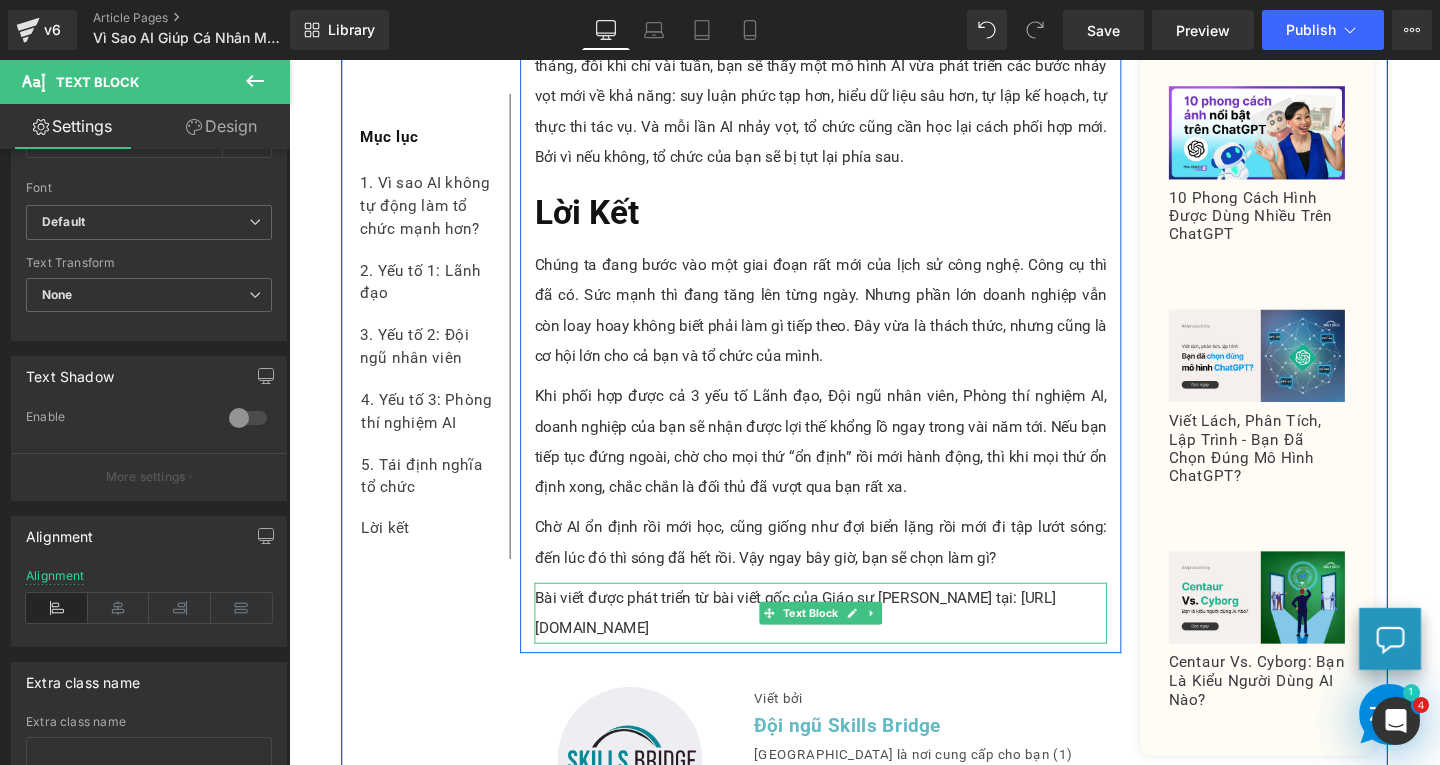 click on "Bài viết được phát triển từ bài viết gốc của Giáo sư [PERSON_NAME] tại: [URL][DOMAIN_NAME]" at bounding box center (848, 642) 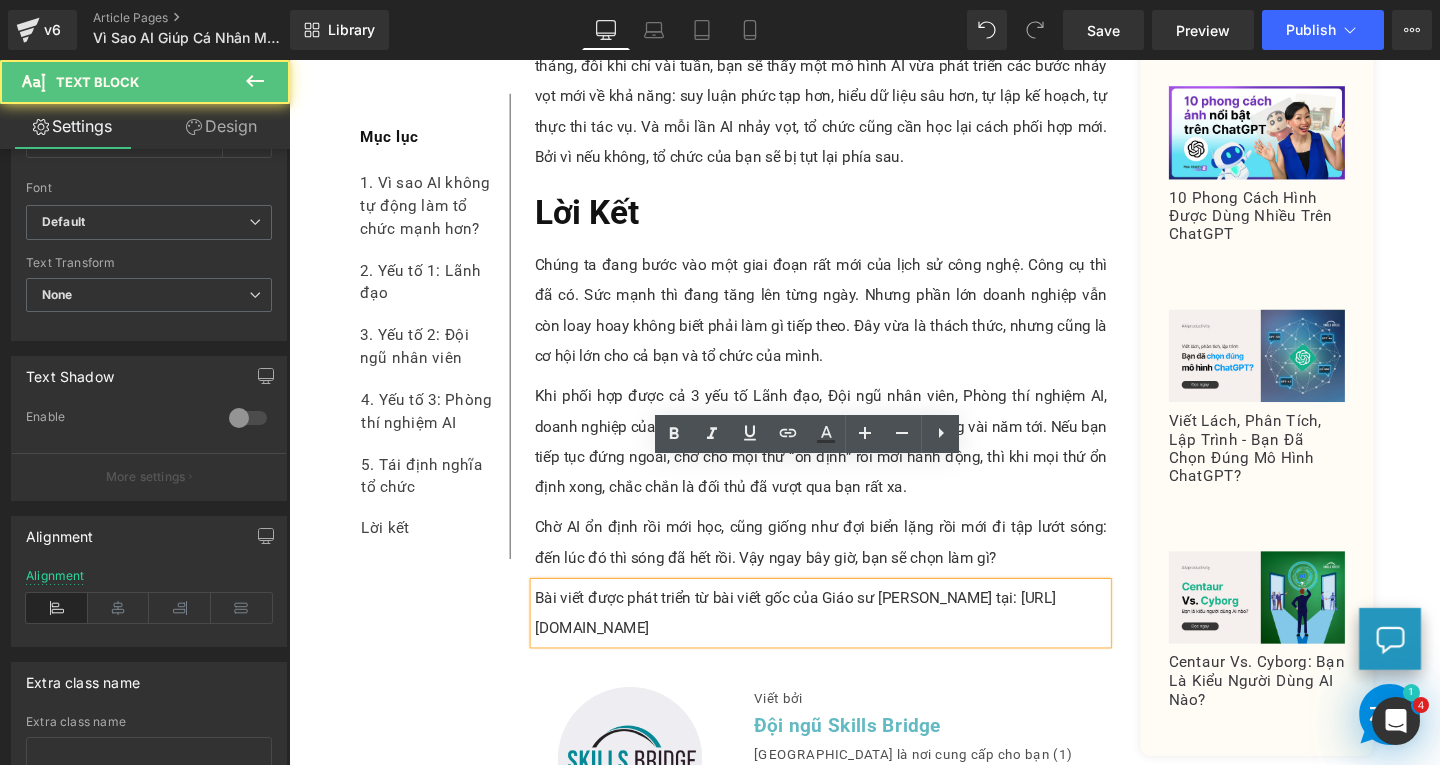 drag, startPoint x: 540, startPoint y: 497, endPoint x: 1057, endPoint y: 533, distance: 518.2519 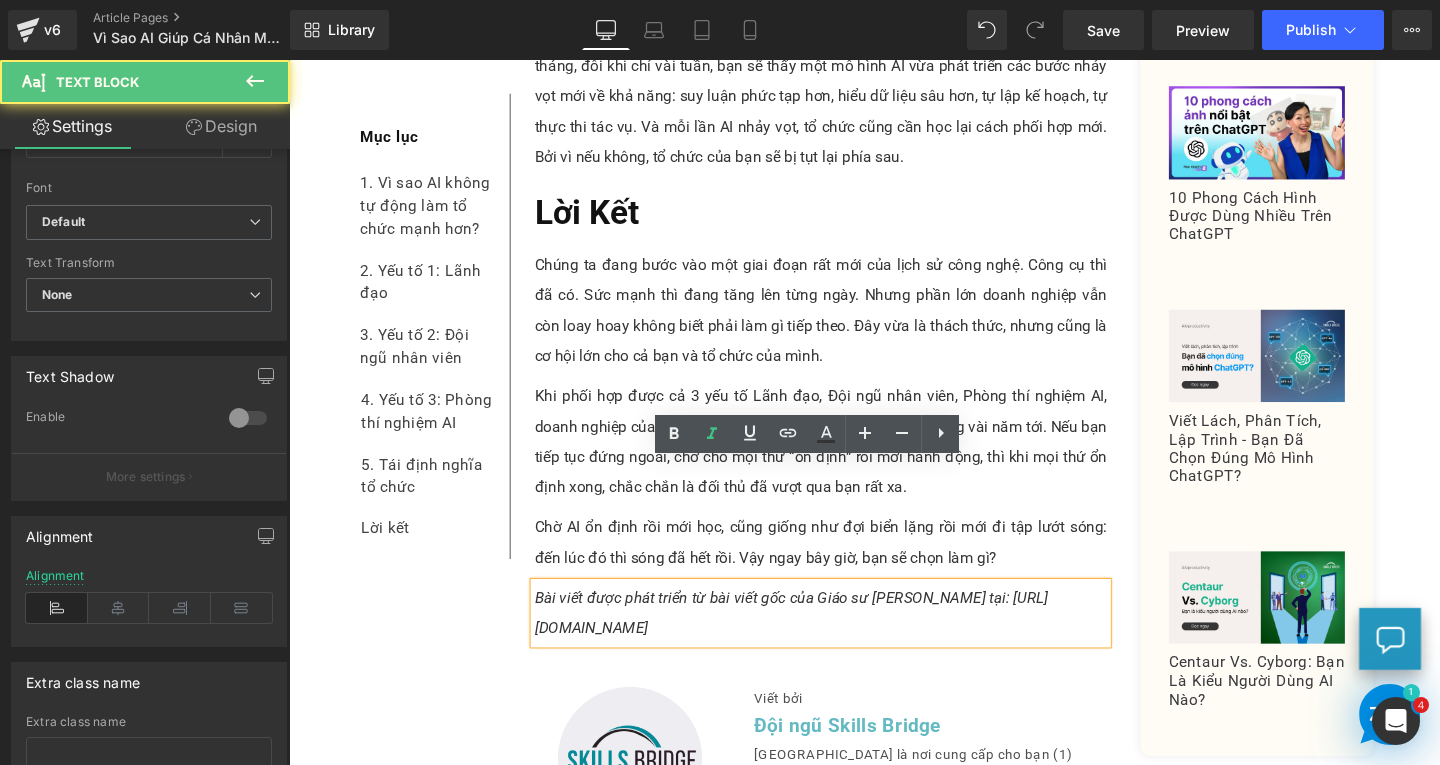 click on "Bài viết được phát triển từ bài viết gốc của Giáo sư [PERSON_NAME] tại: [URL][DOMAIN_NAME]" at bounding box center [848, 642] 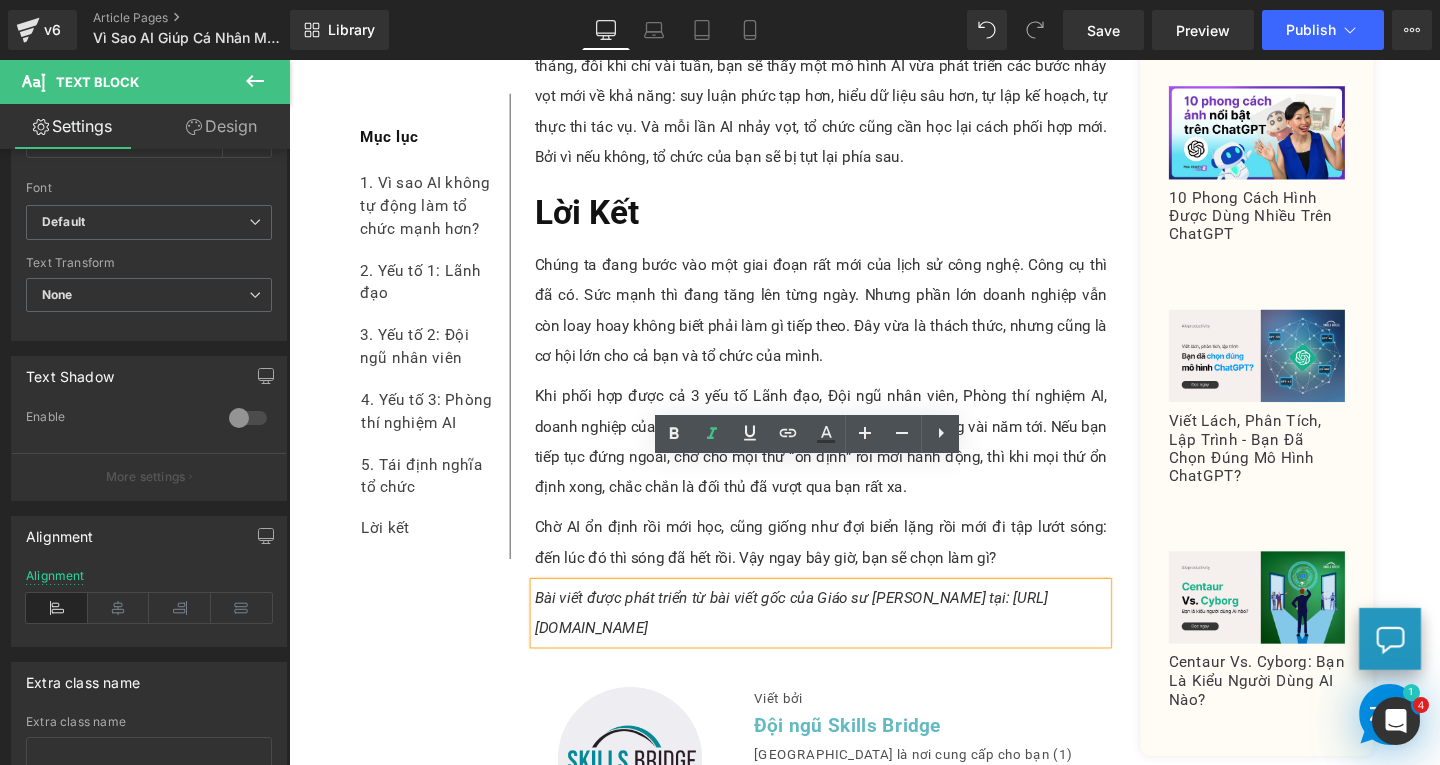 drag, startPoint x: 541, startPoint y: 531, endPoint x: 1020, endPoint y: 522, distance: 479.08453 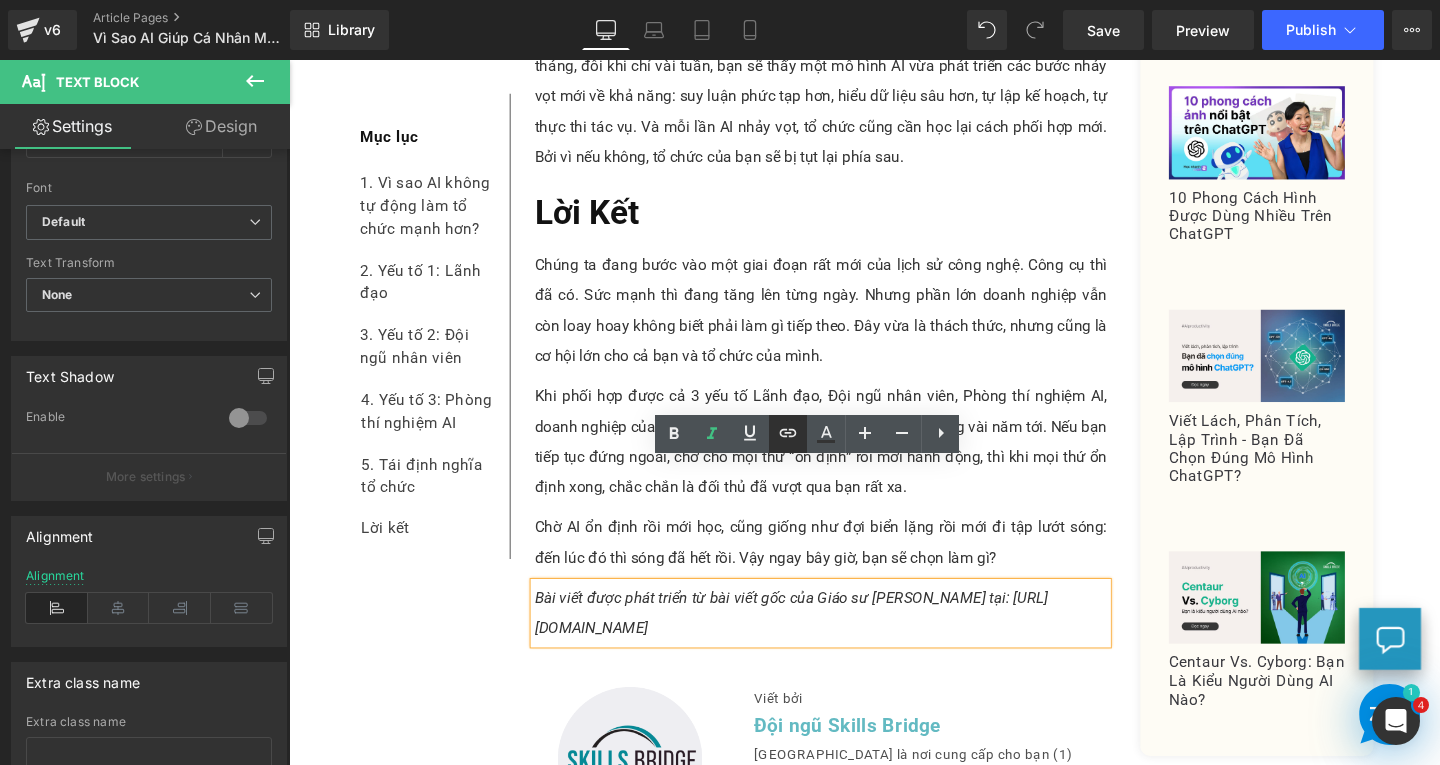 click 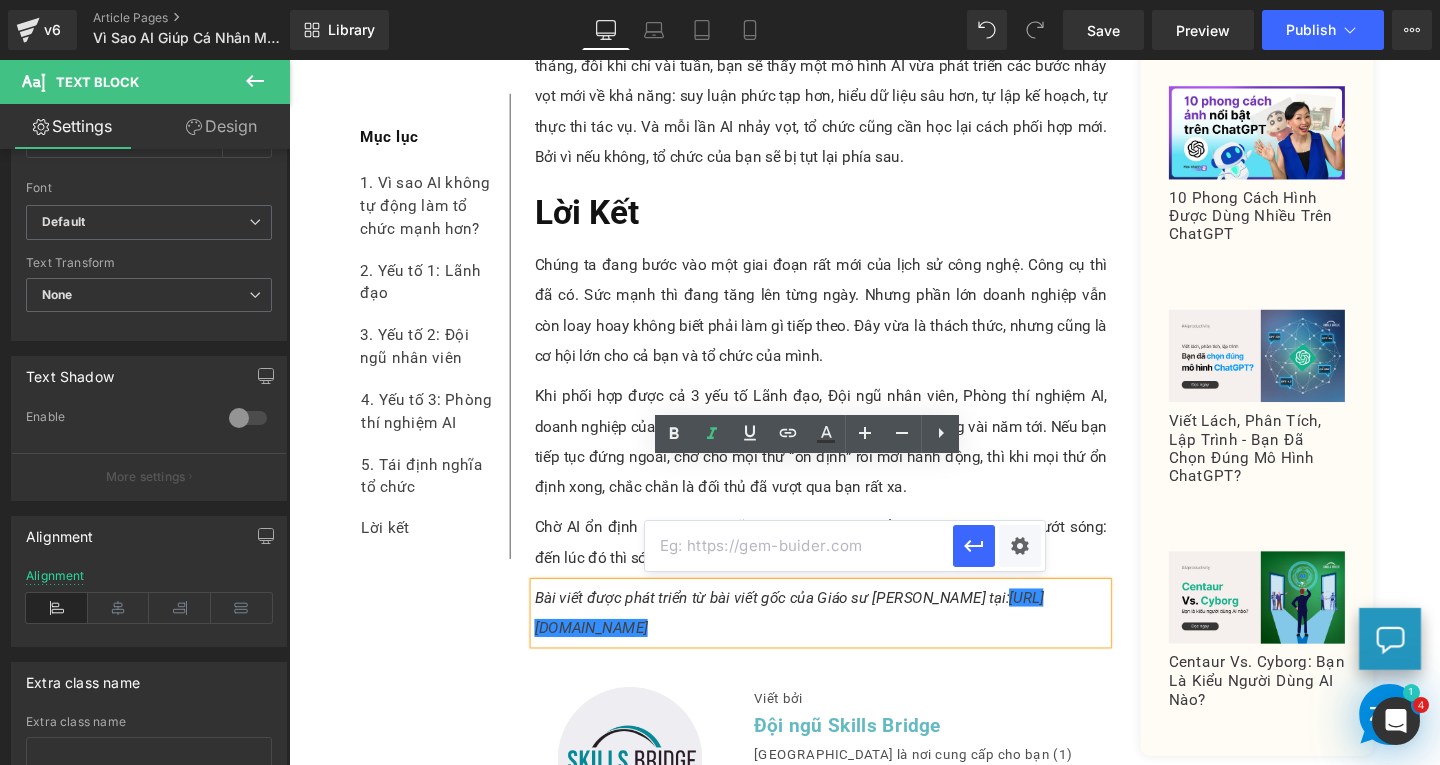 click at bounding box center [799, 546] 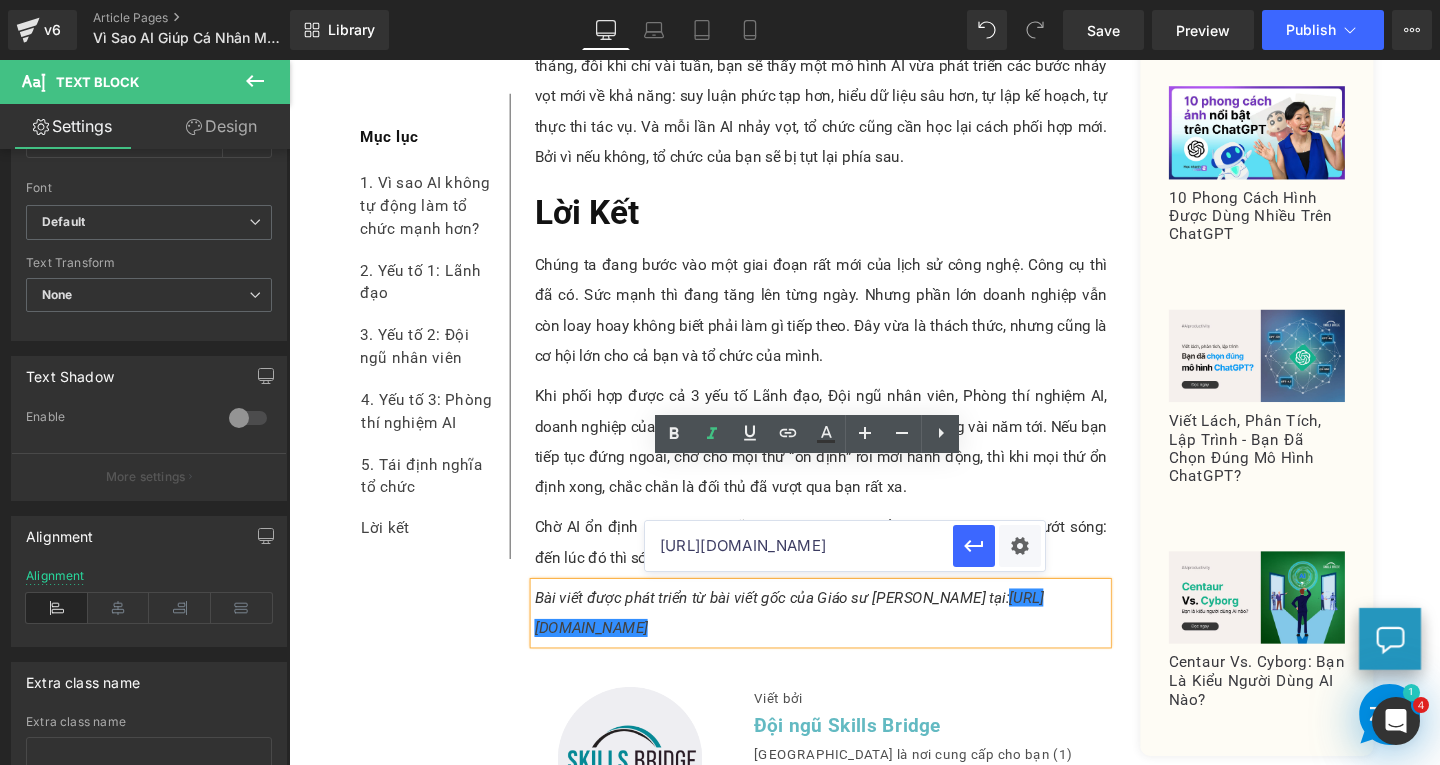 scroll, scrollTop: 0, scrollLeft: 242, axis: horizontal 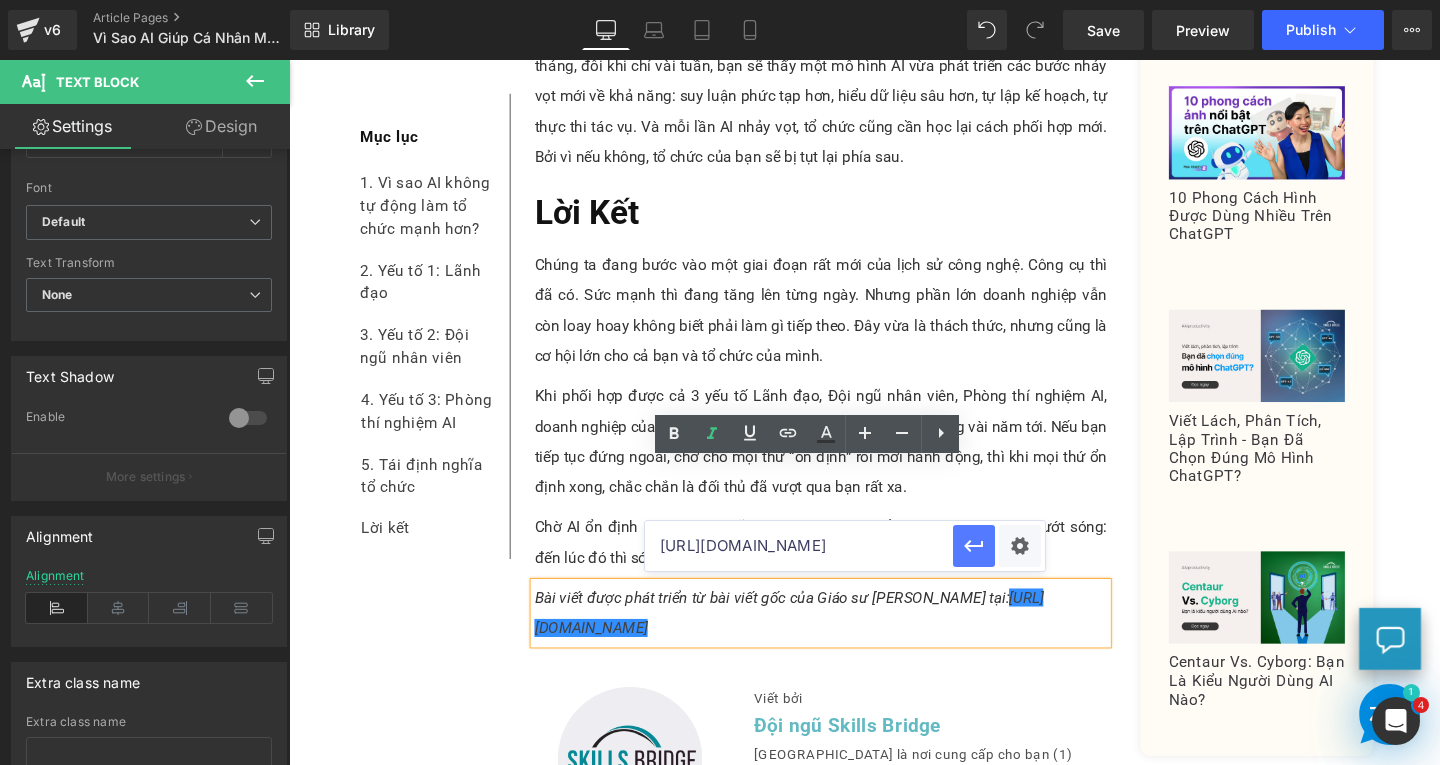 type on "[URL][DOMAIN_NAME]" 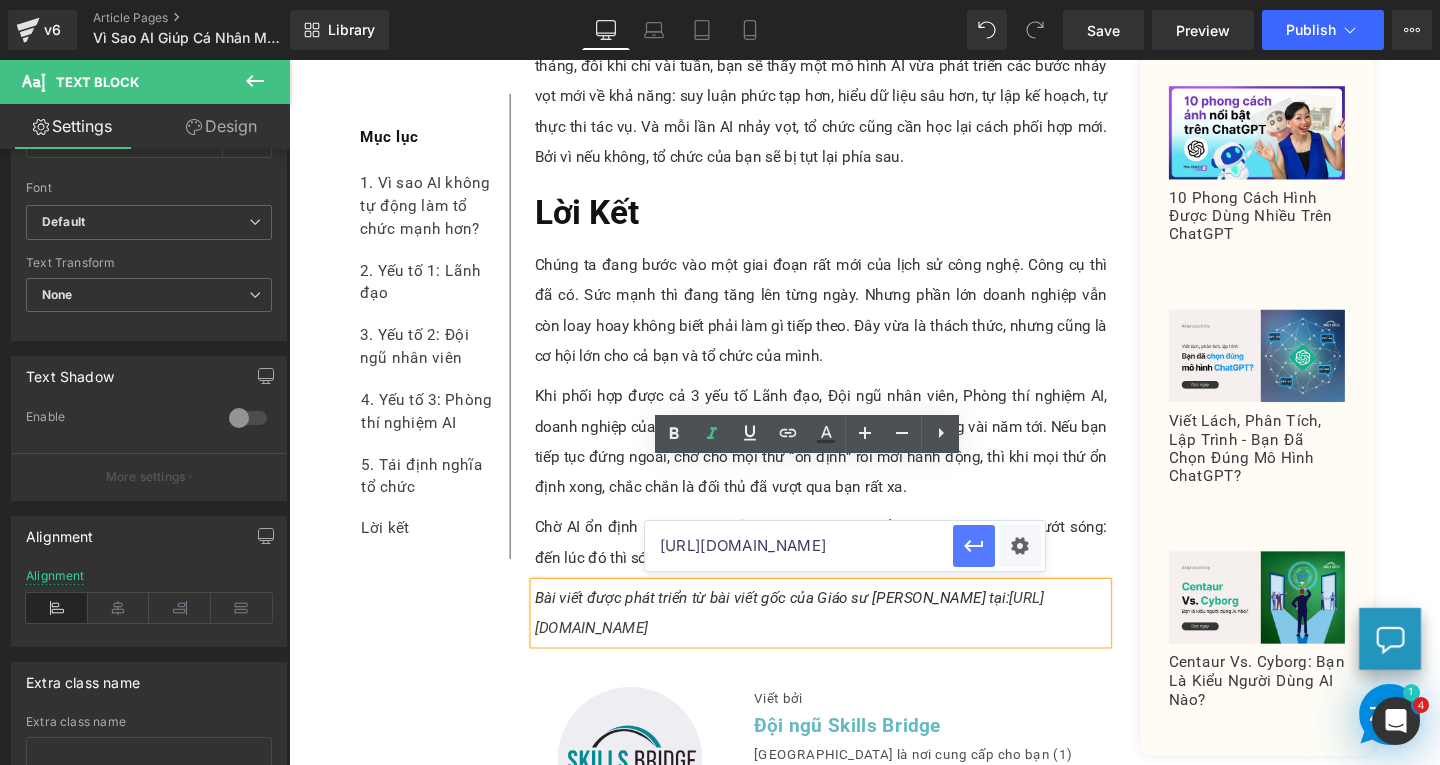 scroll, scrollTop: 0, scrollLeft: 0, axis: both 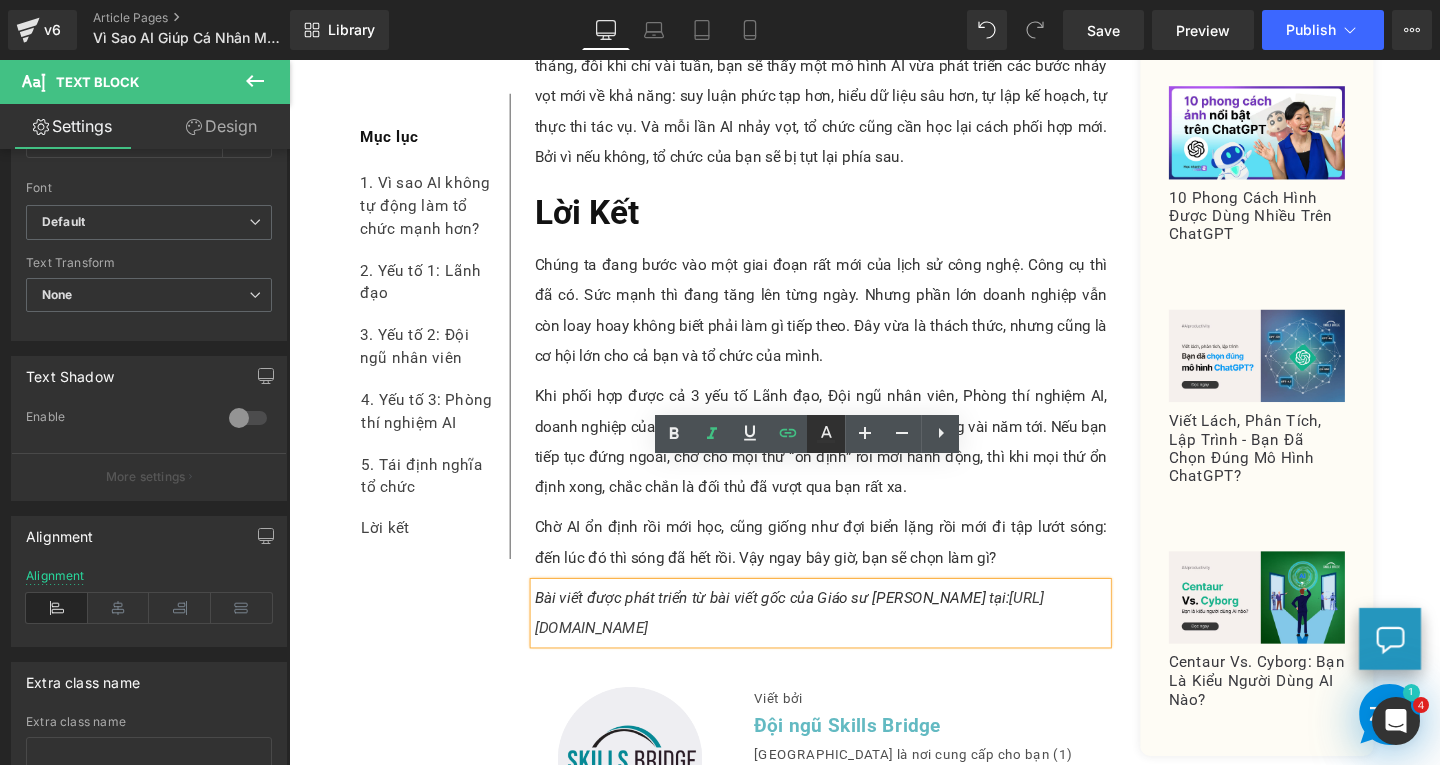 click 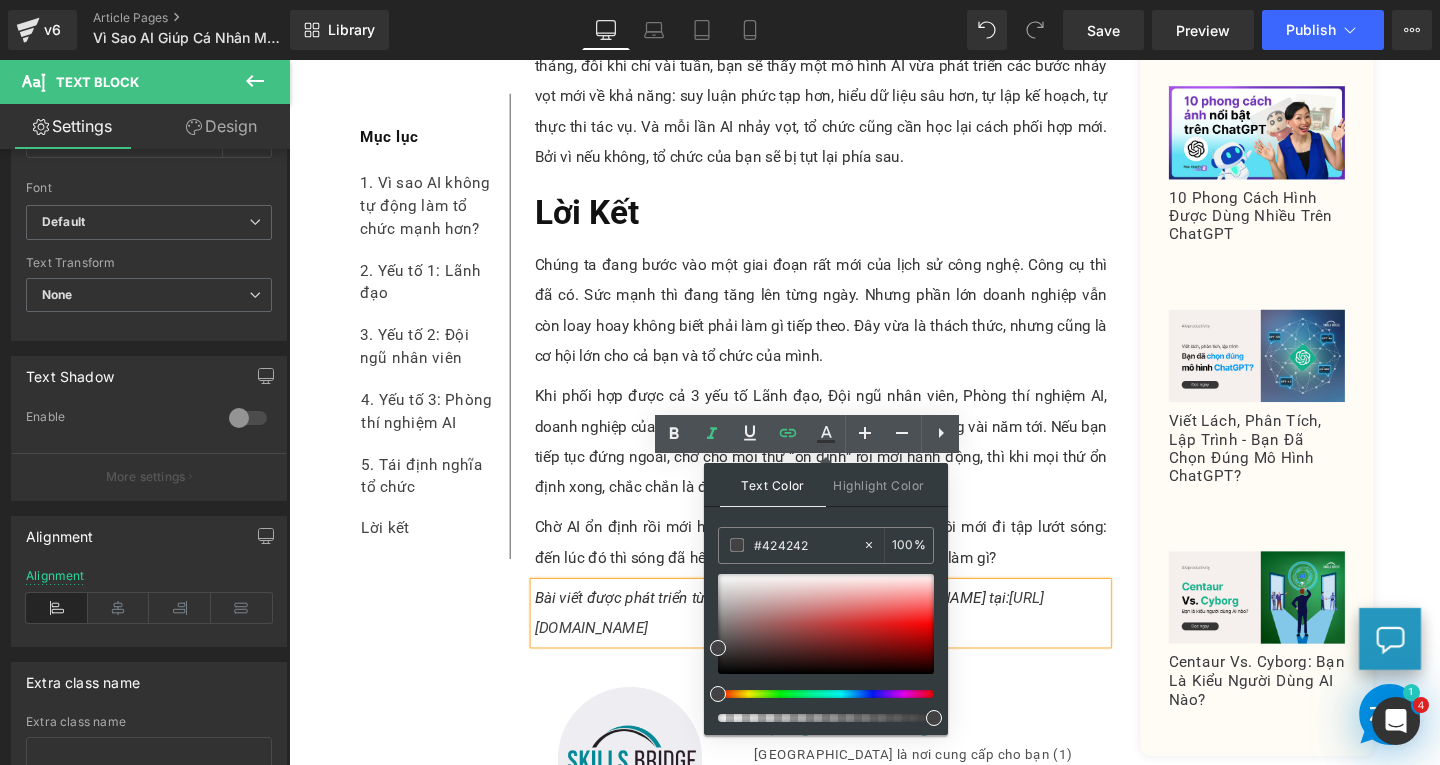 drag, startPoint x: 824, startPoint y: 542, endPoint x: 707, endPoint y: 556, distance: 117.83463 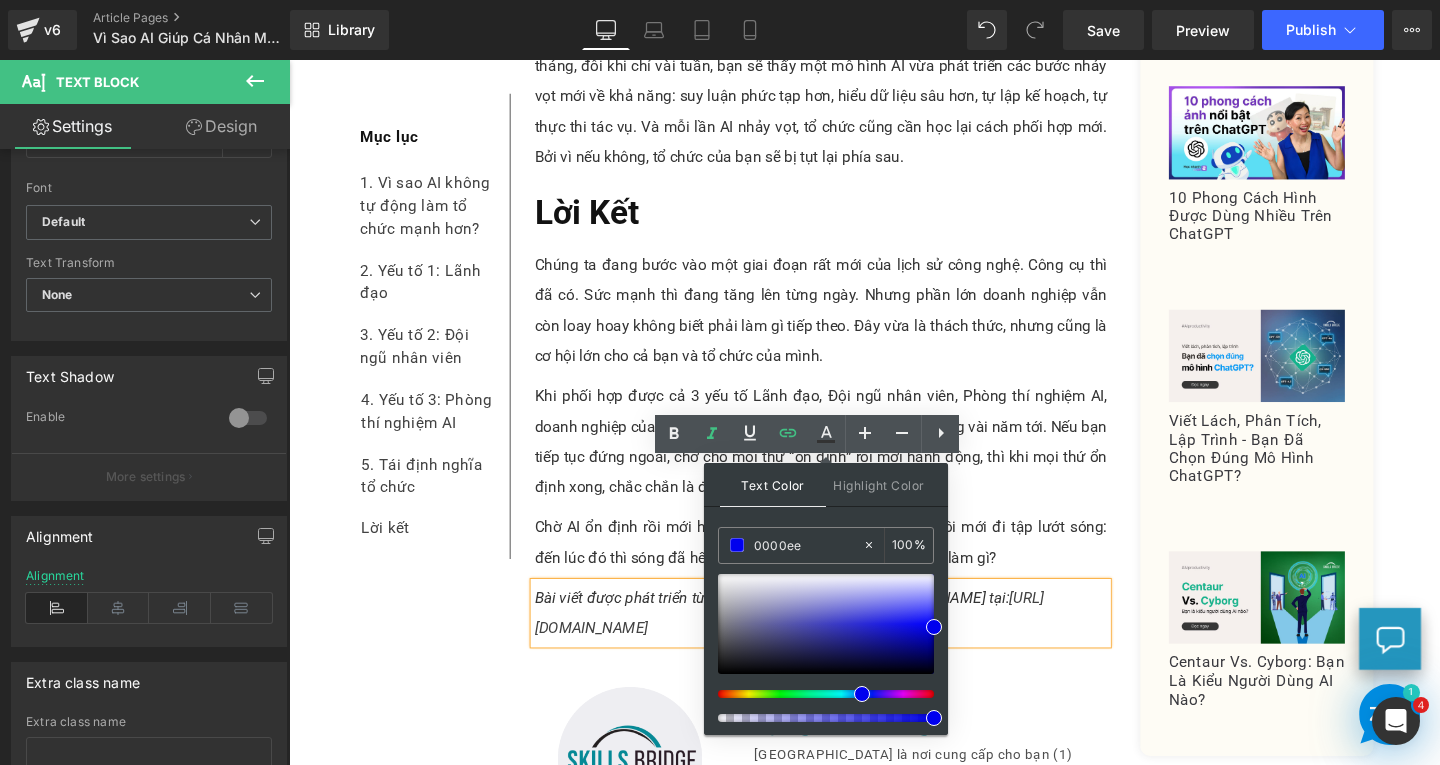type on "0000ee" 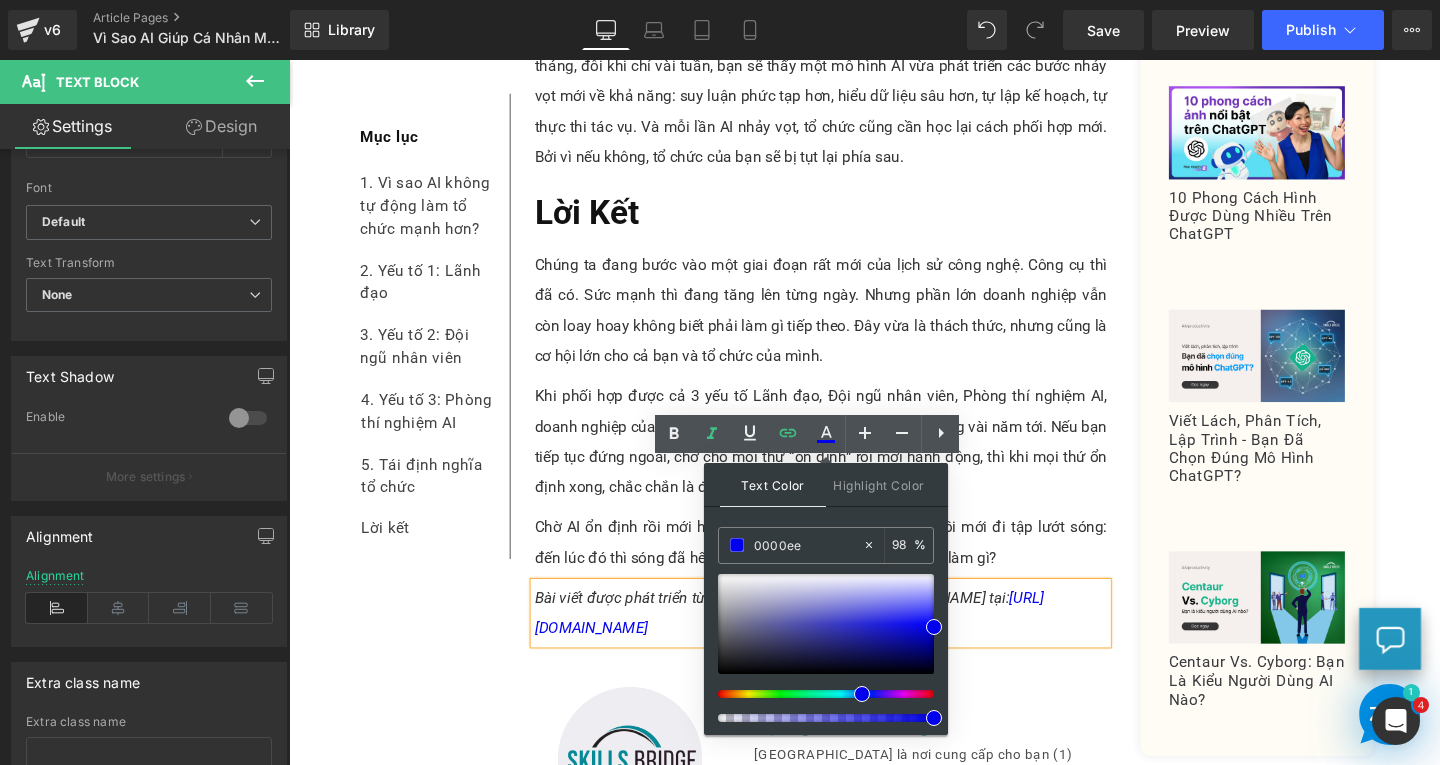 drag, startPoint x: 1226, startPoint y: 778, endPoint x: 1026, endPoint y: 735, distance: 204.57028 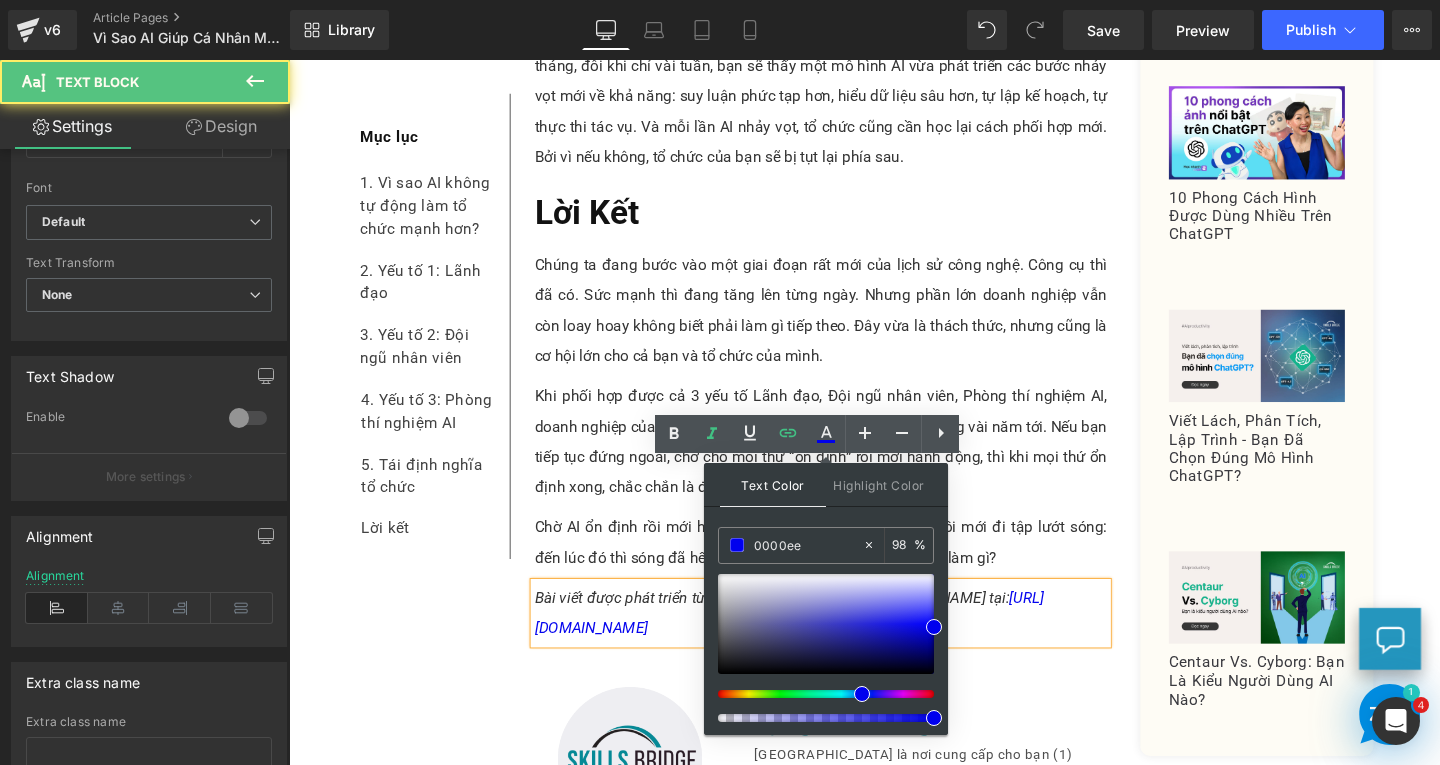 click on "Bài viết được phát triển từ bài viết gốc của Giáo sư [PERSON_NAME] tại:  [URL][DOMAIN_NAME]" at bounding box center [848, 642] 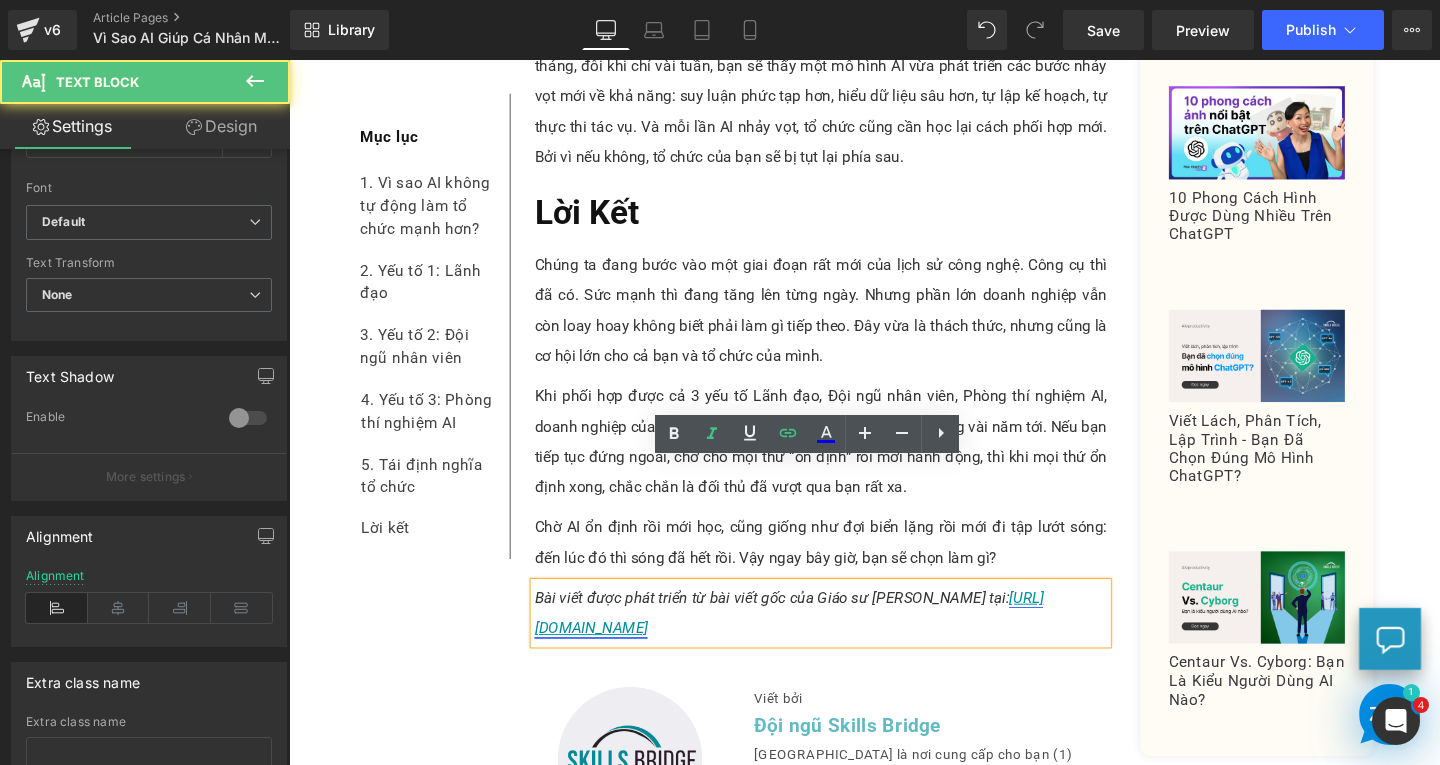click on "[URL][DOMAIN_NAME]" at bounding box center [814, 641] 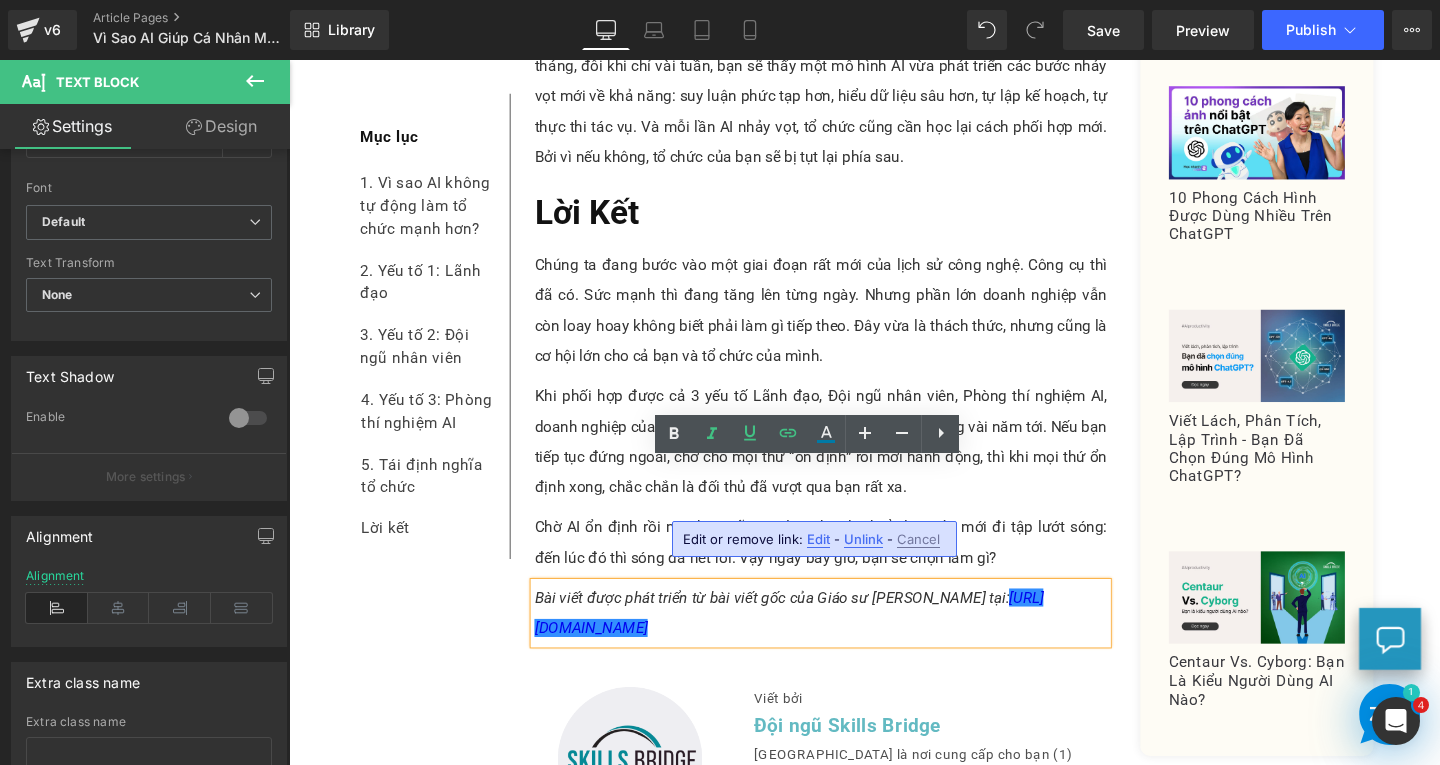 click on "Edit" at bounding box center (818, 539) 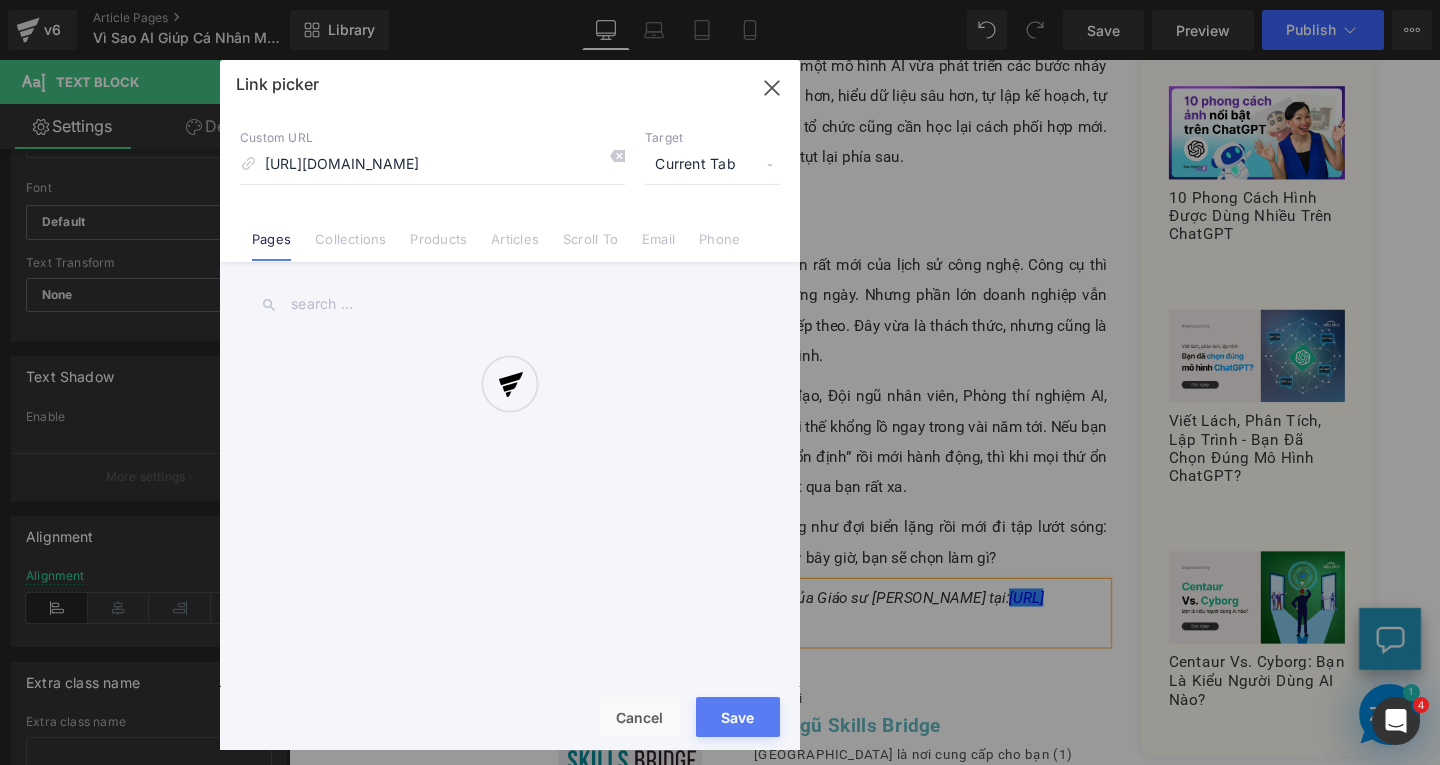 click on "Text Color Highlight Color #333333 0000ee 100 % transparent 0 %   Edit or remove link:   Edit   -   Unlink   -   Cancel             [URL][DOMAIN_NAME]                                 Link picker Back to Library   Insert           Custom URL   [URL][DOMAIN_NAME]                 Target   Current Tab     Current Tab   New Tab                 Pages       Collections       Products       Articles       Scroll To       Email       Phone                                                       Email Address     Subject     Message             Phone Number           Save Cancel" at bounding box center [720, 0] 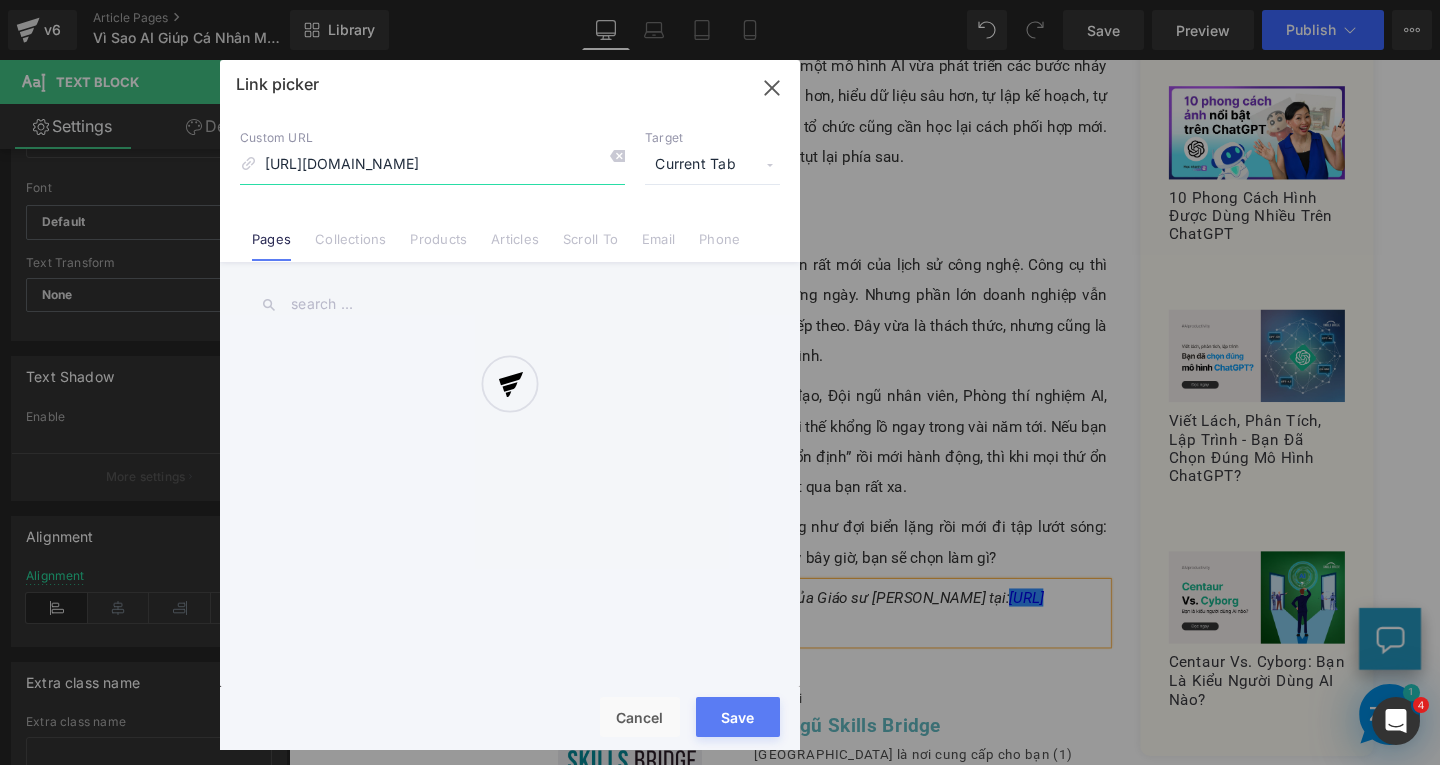 scroll, scrollTop: 0, scrollLeft: 118, axis: horizontal 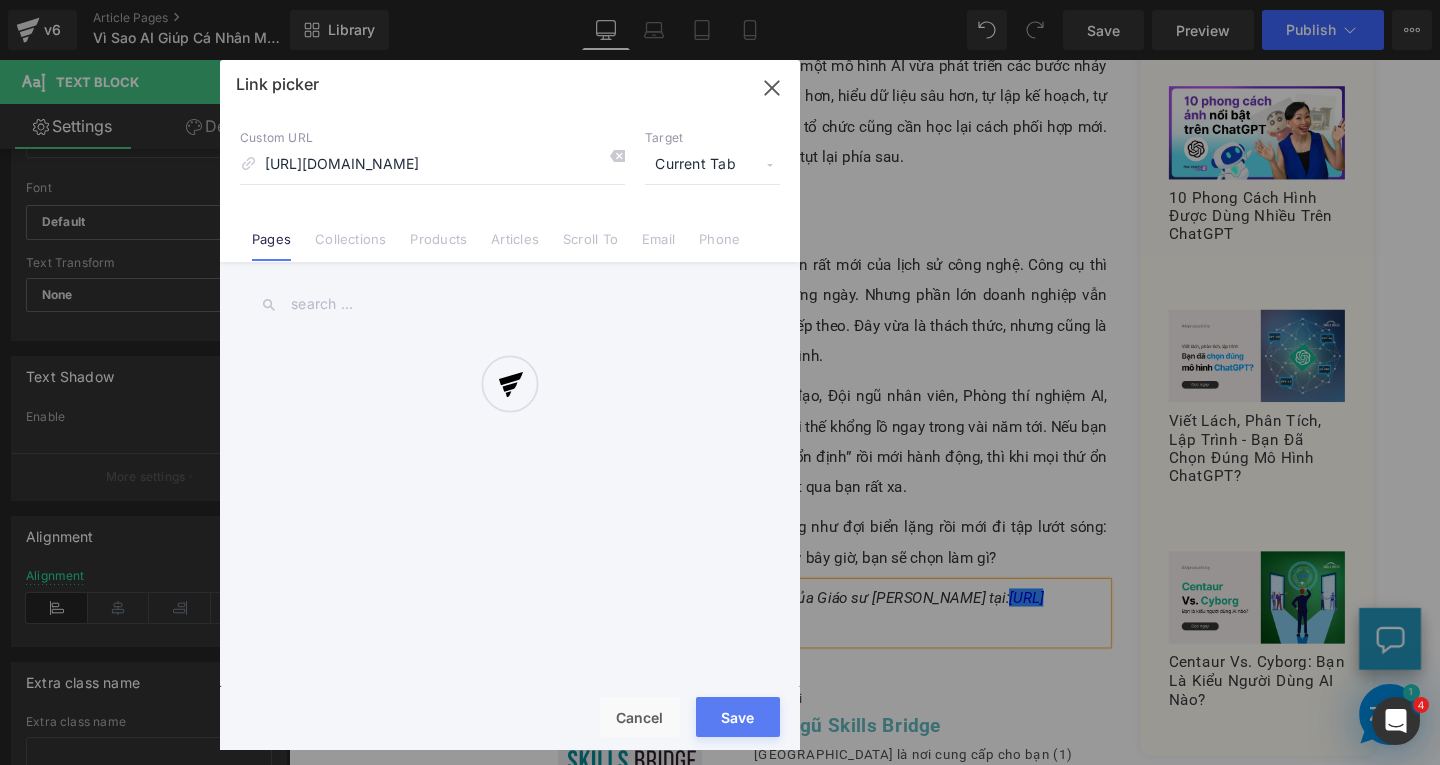 click at bounding box center (510, 405) 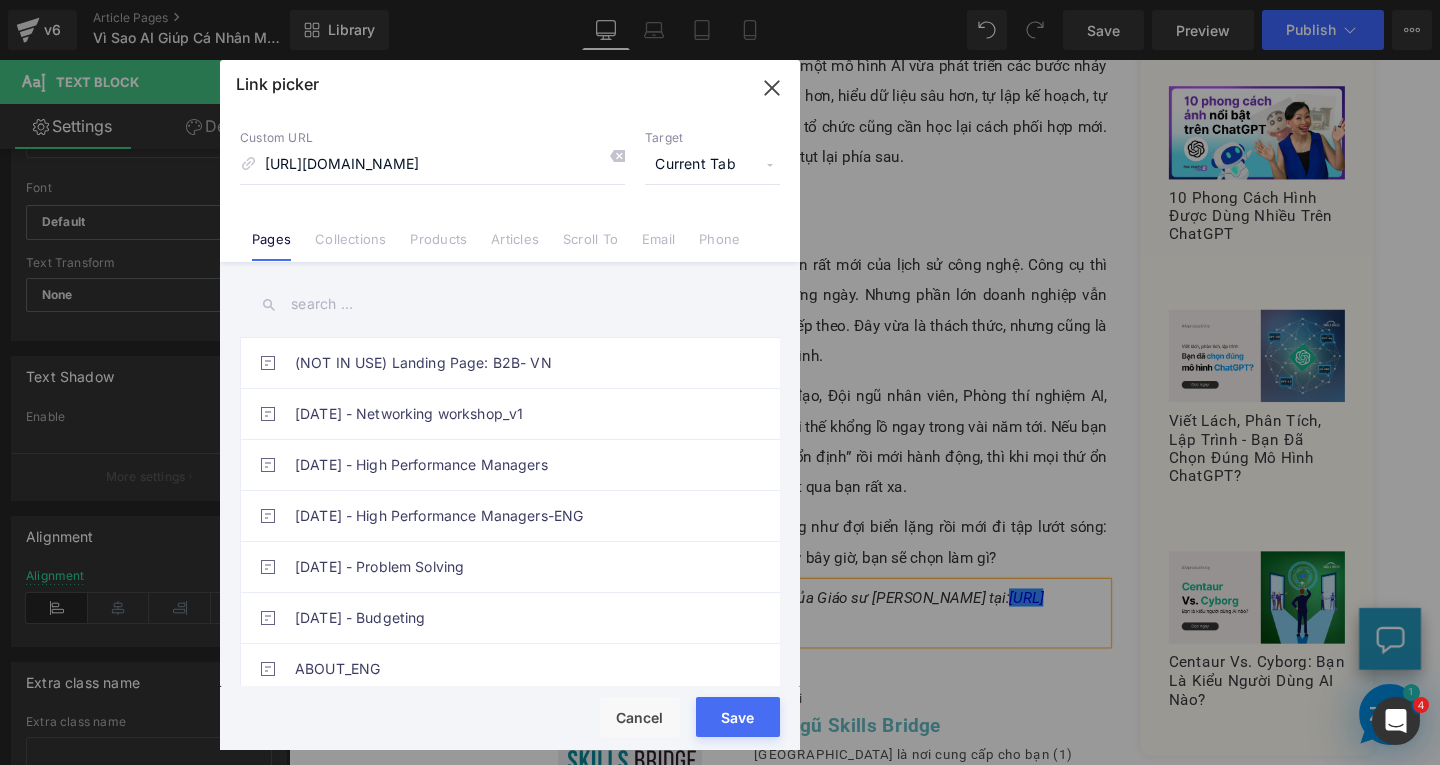 click on "Current Tab" at bounding box center [712, 165] 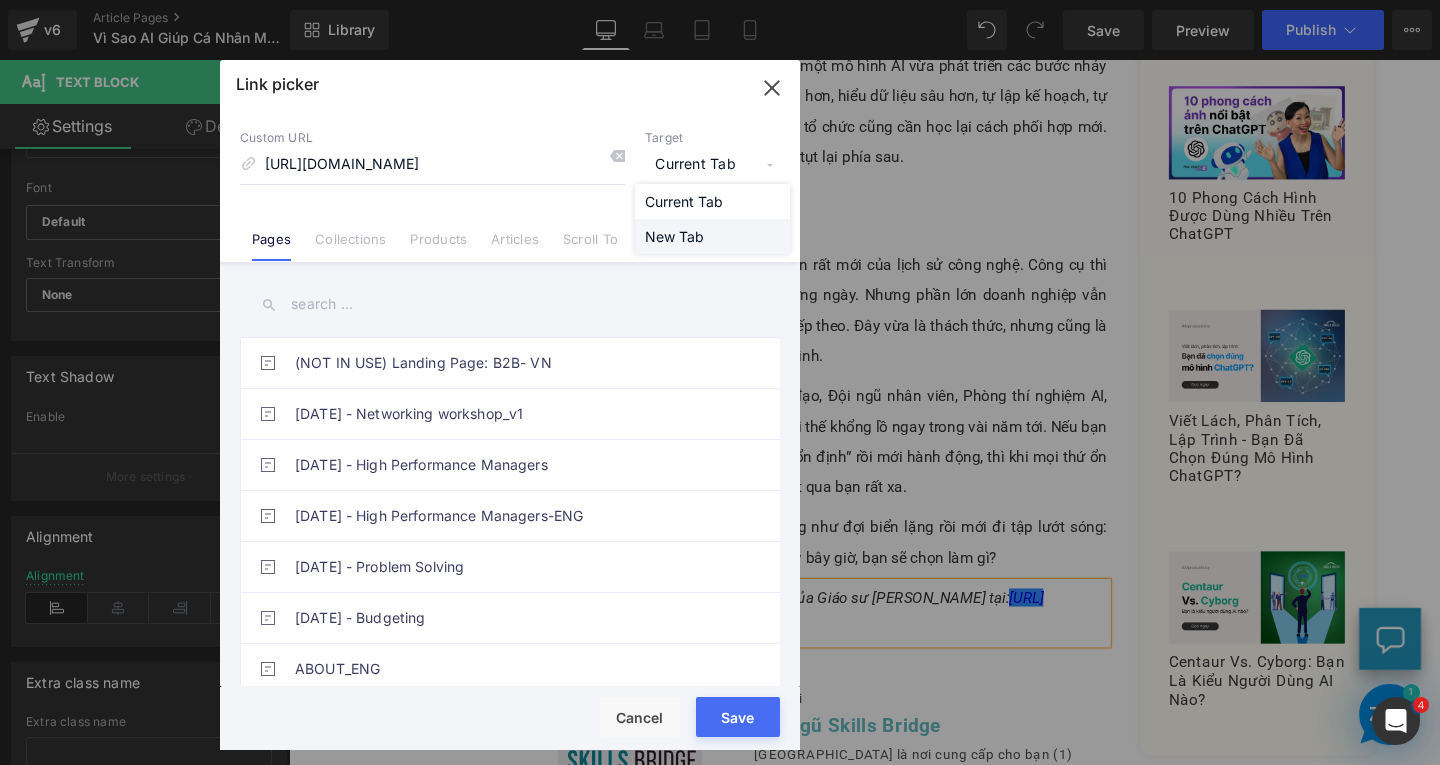 click on "New Tab" at bounding box center [712, 236] 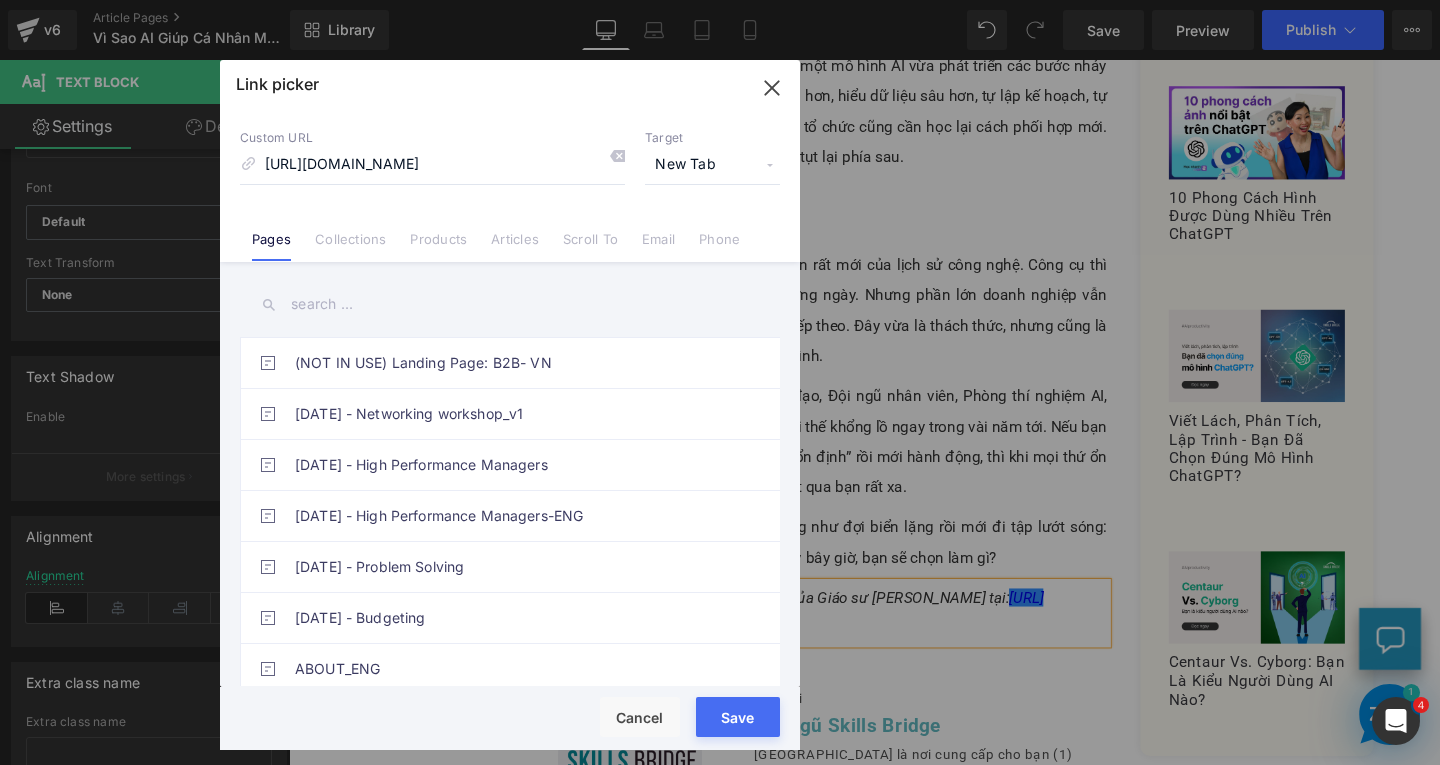 click on "Save" at bounding box center [738, 717] 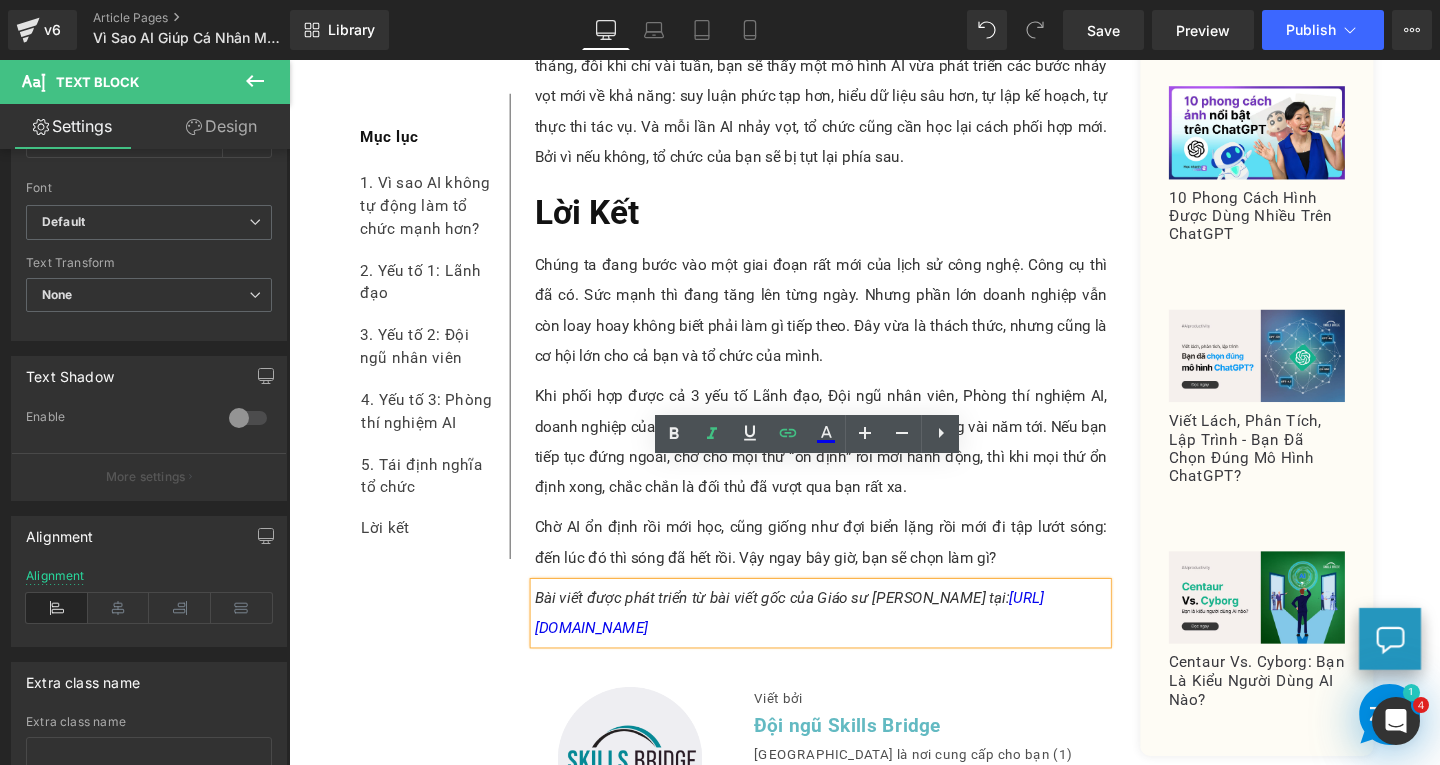 click on "Mục lục Text Block         1. Vì sao AI không tự động làm tổ chức mạnh hơn? Text Block         2. Yếu tố 1: Lãnh đạo Text Block         3. Yếu tố 2: Đội ngũ nhân viên Text Block         4. Yếu tố 3: Phòng thí nghiệm AI Text Block         5. Tái định nghĩa tổ chức Text Block         Lời kết Text Block         Row         Một khảo sát tại [GEOGRAPHIC_DATA] vào tháng [DATE] cho thấy, sử dụng AI giúp người lao động tăng gấp ba năng suất, cụ thể là giảm thời gian thực hiện nhiệm vụ từ 90 phút xuống còn 30 phút.  [PERSON_NAME]  hiện đứng thứ tư thế giới về lượng truy cập hàng tháng, chỉ sau các ông lớn như  Google,   Youtube,  và  Facebook . Text Block         Image         ChatGPT đứng thứ tư thế giới về lượng truy cập hàng tháng Text Block         Text Block         HẦU NHƯ KHÔNG CÓ GÌ KHÁC BIỆT Text Block         . Text Block         Text Block" at bounding box center [894, -5677] 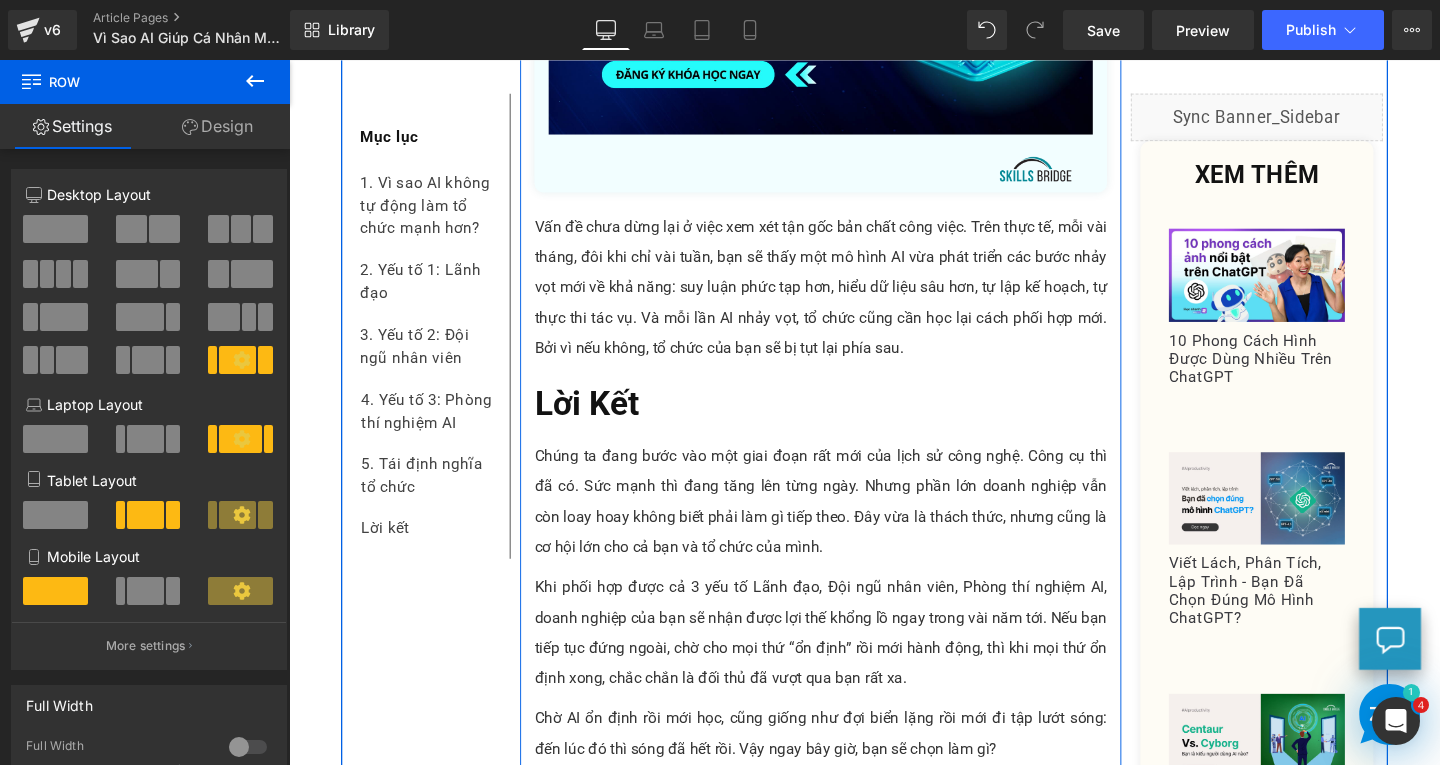 scroll, scrollTop: 13011, scrollLeft: 0, axis: vertical 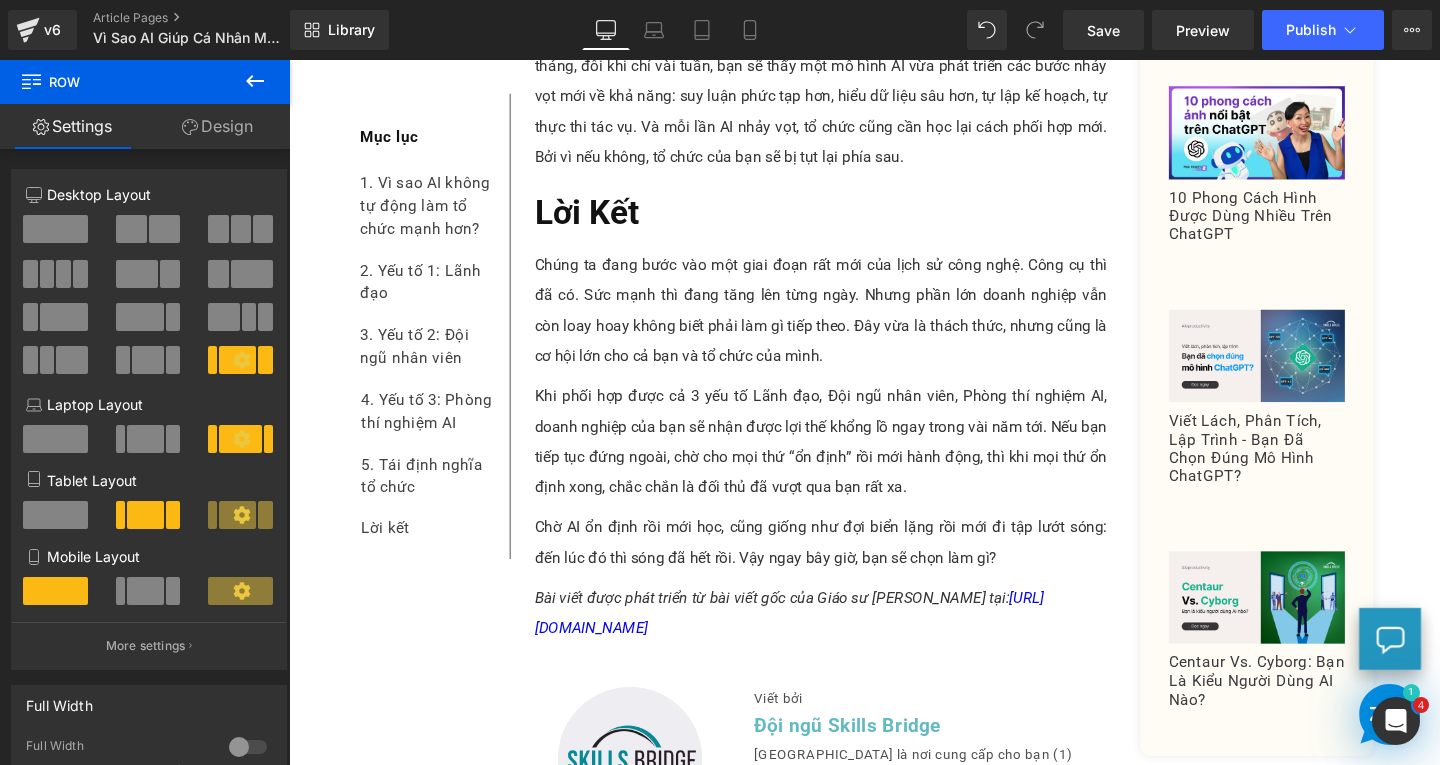 click 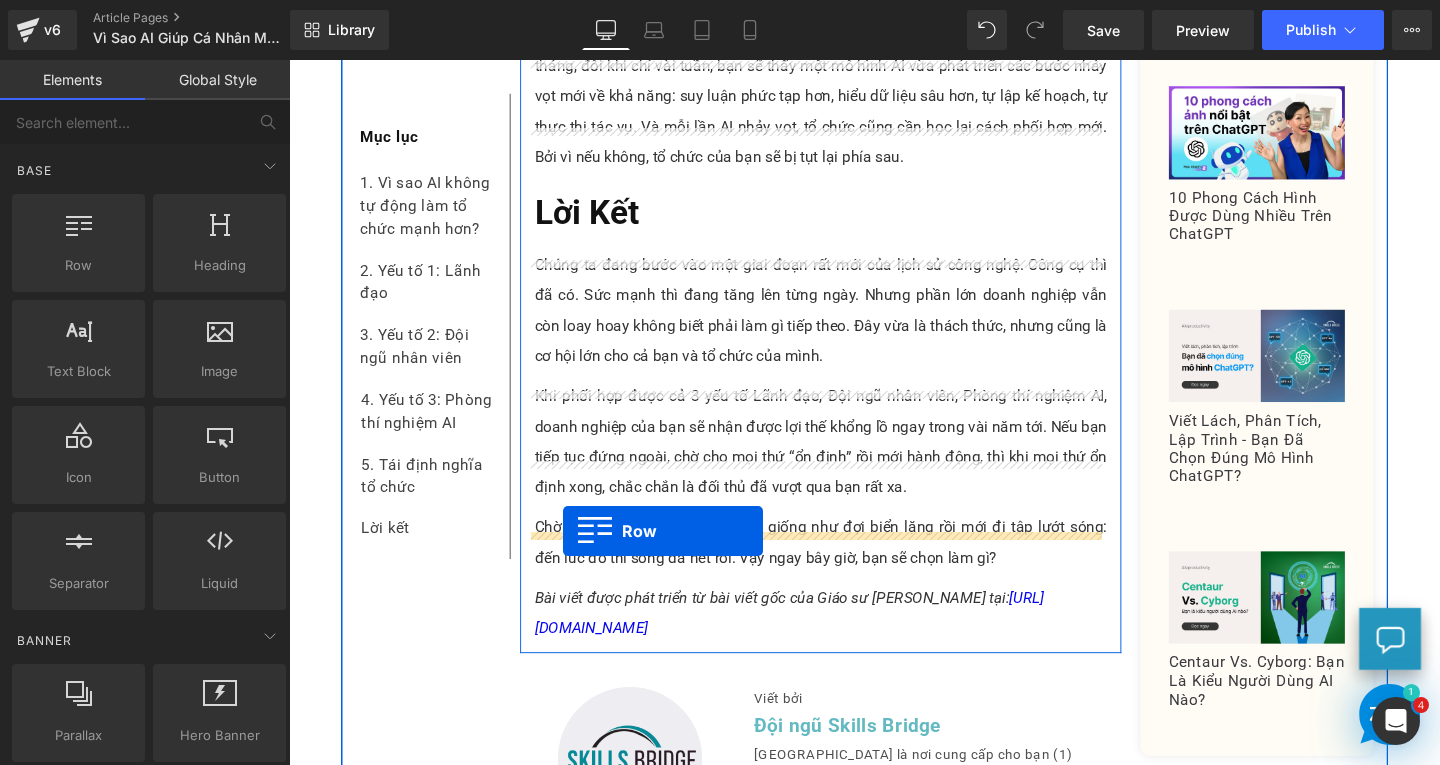 drag, startPoint x: 369, startPoint y: 297, endPoint x: 577, endPoint y: 555, distance: 331.40308 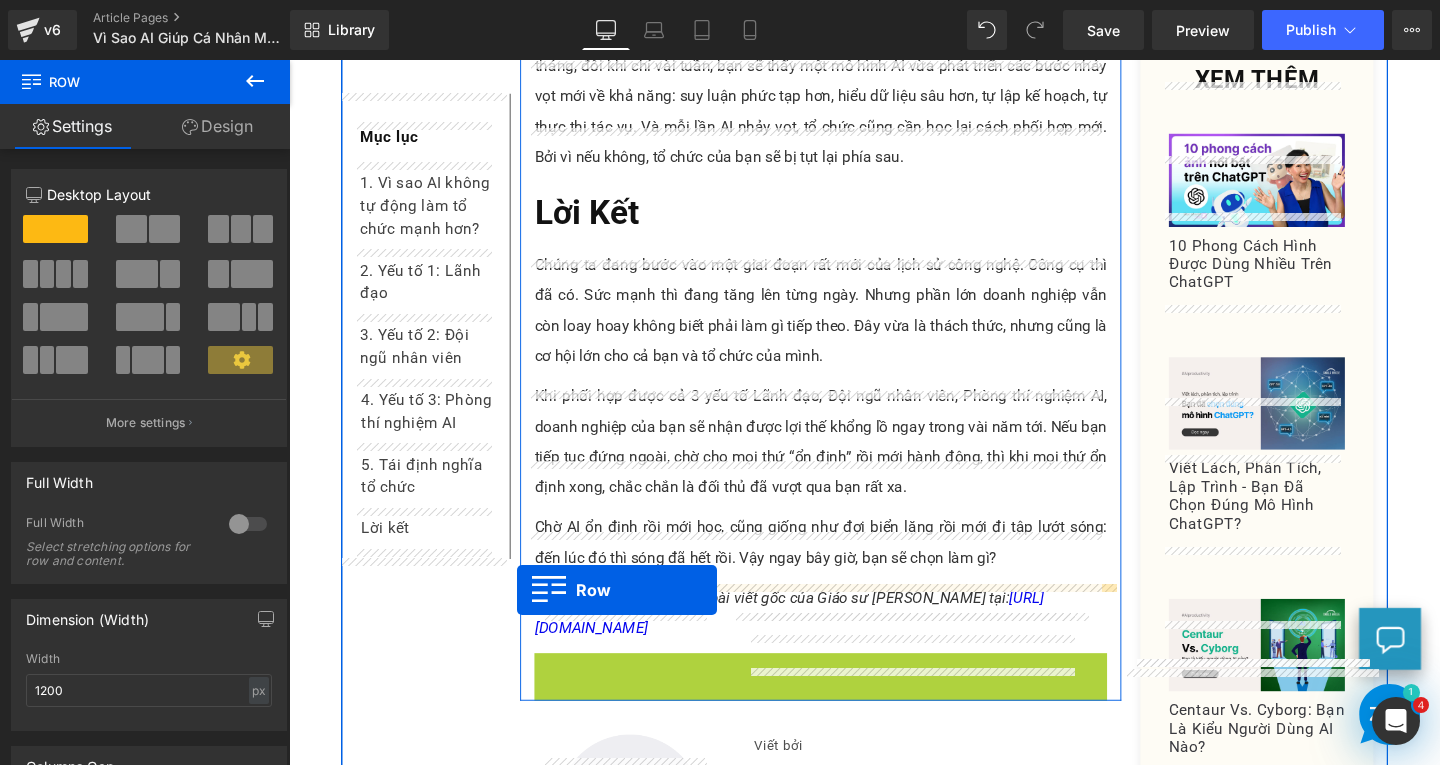 drag, startPoint x: 551, startPoint y: 570, endPoint x: 529, endPoint y: 617, distance: 51.894123 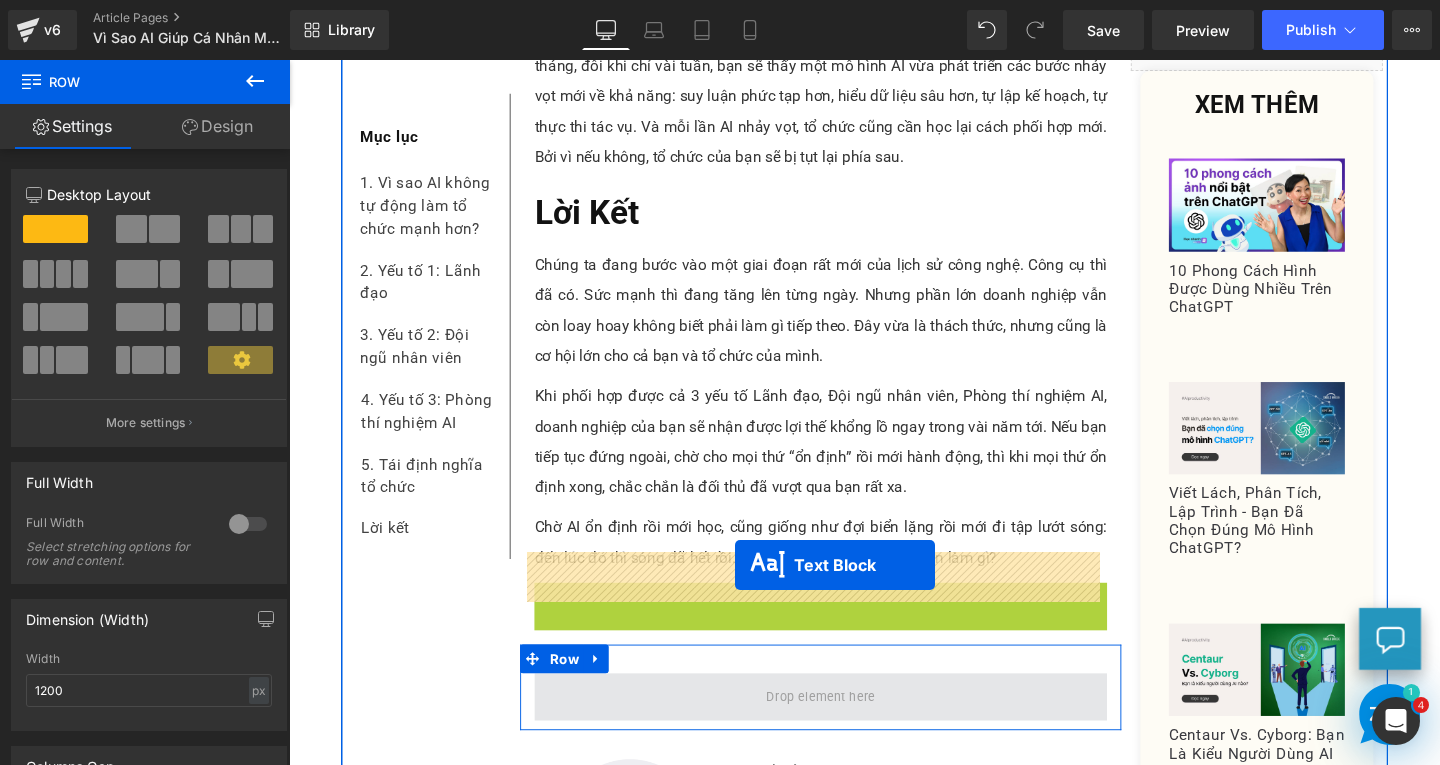 drag, startPoint x: 798, startPoint y: 535, endPoint x: 758, endPoint y: 591, distance: 68.8186 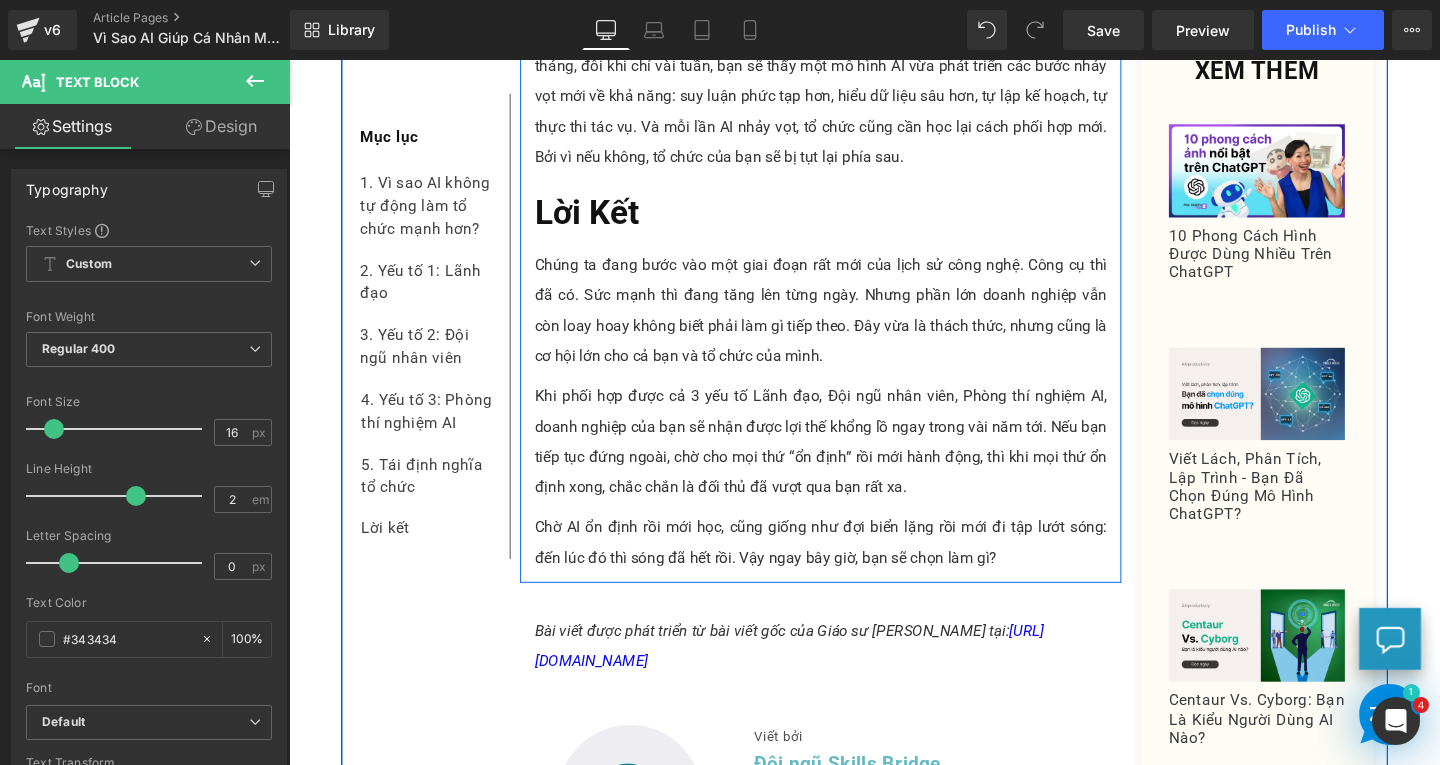 click on "1. Vì Sao AI Không Tự Động Làm Tổ Chức Mạnh Hơn? Heading         Rõ ràng, AI bây giờ không còn là chuyện tương lai xa vời. Nó đã len lỏi vào đủ mọi loại công việc hàng ngày: lập trình, pháp lý, tư vấn, bán hàng, nghiên cứu thị trường, chăm sóc khách hàng. Với sự hỗ trợ của các công cụ AI, bạn chỉ mất vài phút để tạo ra báo cáo, phân tích, các bài thuyết trình, viết mã lập trình, hay lập kế hoạch kinh doanh mà trước đây phải tốn hàng giờ, thậm chí đến hàng tuần để làm cho xong. Text Block         Thế nhưng, khi nhìn vào kết quả kinh doanh thực tế, giáo sư [PERSON_NAME] nhận thấy vẫn chưa có sự bứt phá rõ rệt. Doanh thu, lợi nhuận, chi phí, hay giờ làm việc, gần như chưa thay đổi nhiều. Phần lớn doanh nghiệp chỉ mới tăng năng suất ở mức nhỏ đến trung bình. Text Block         Text Block         Text Block" at bounding box center [848, -5131] 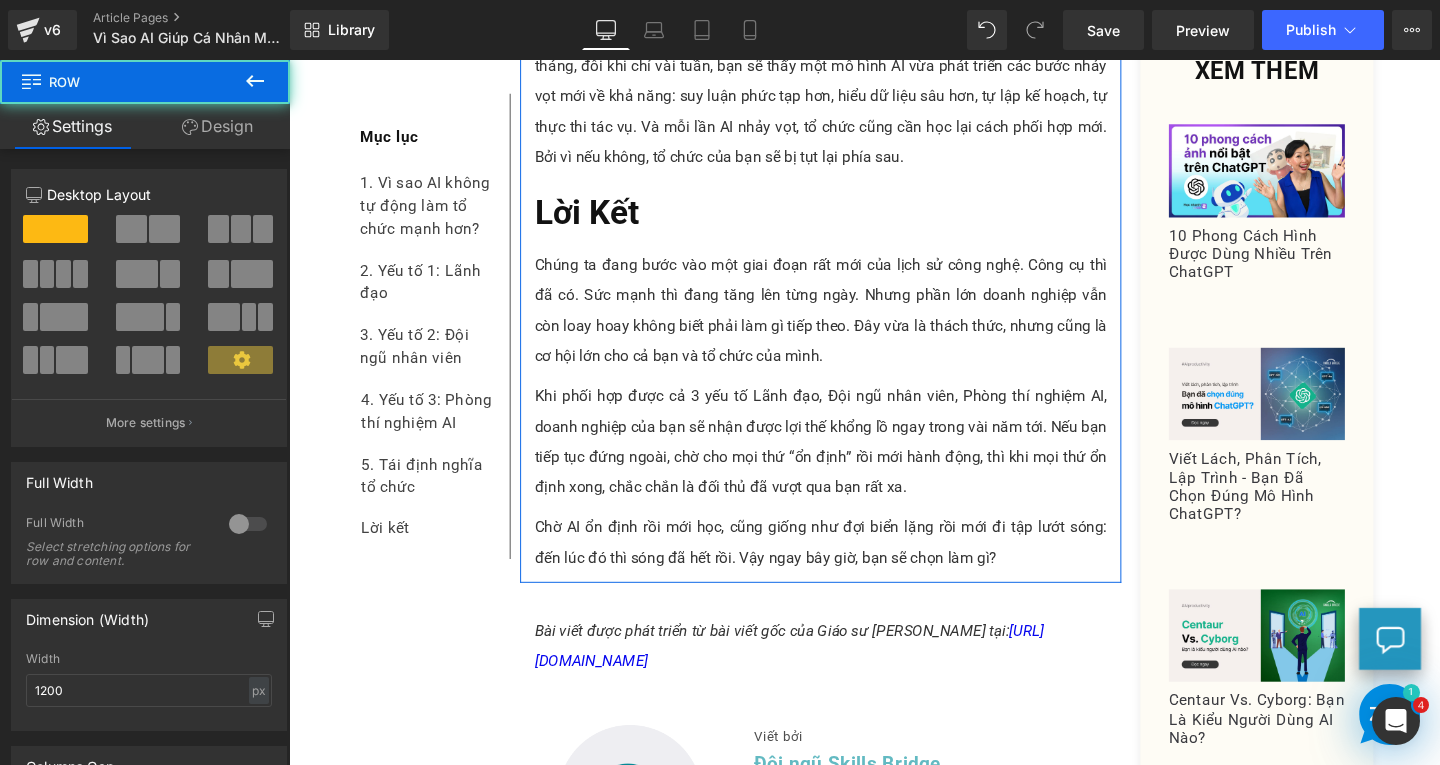 click on "Design" at bounding box center [217, 126] 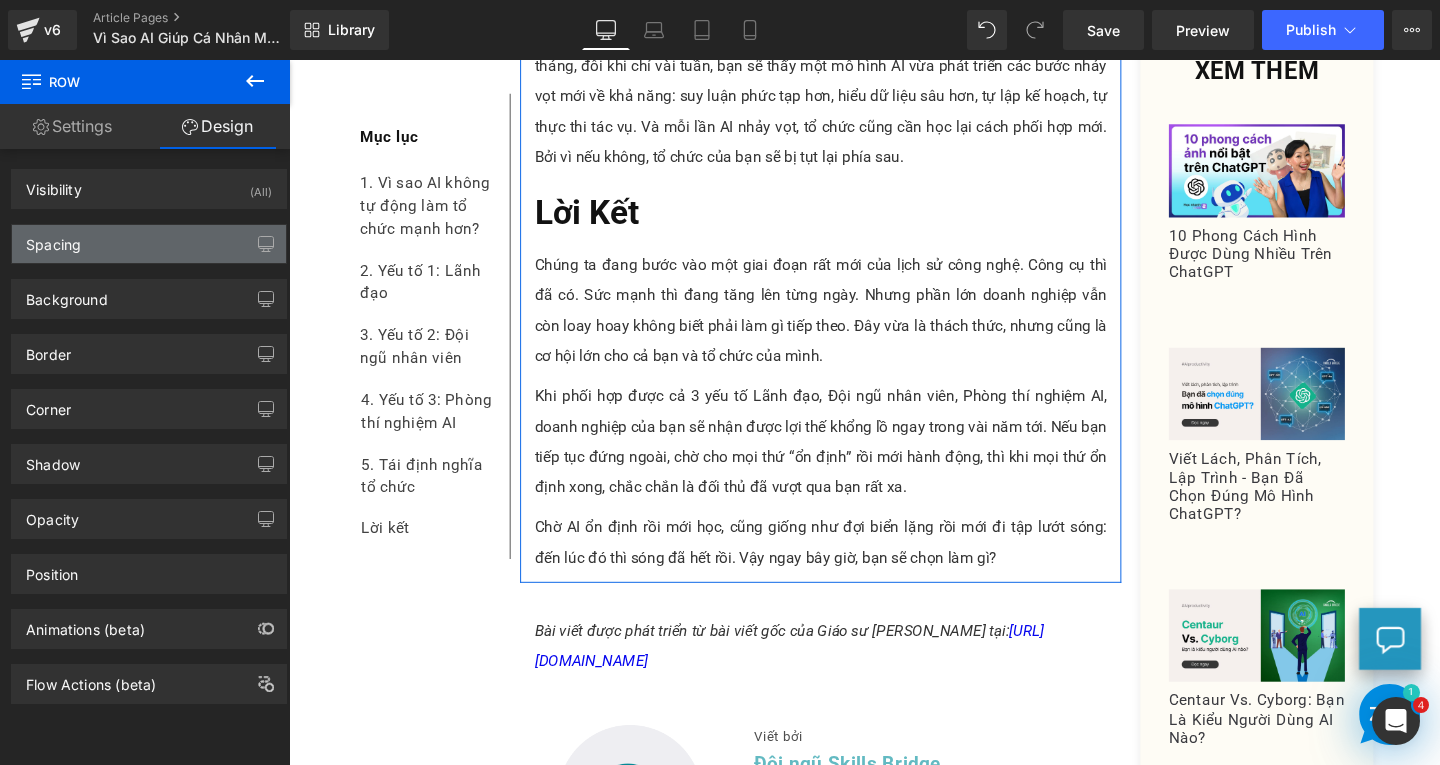 click on "Spacing" at bounding box center (149, 244) 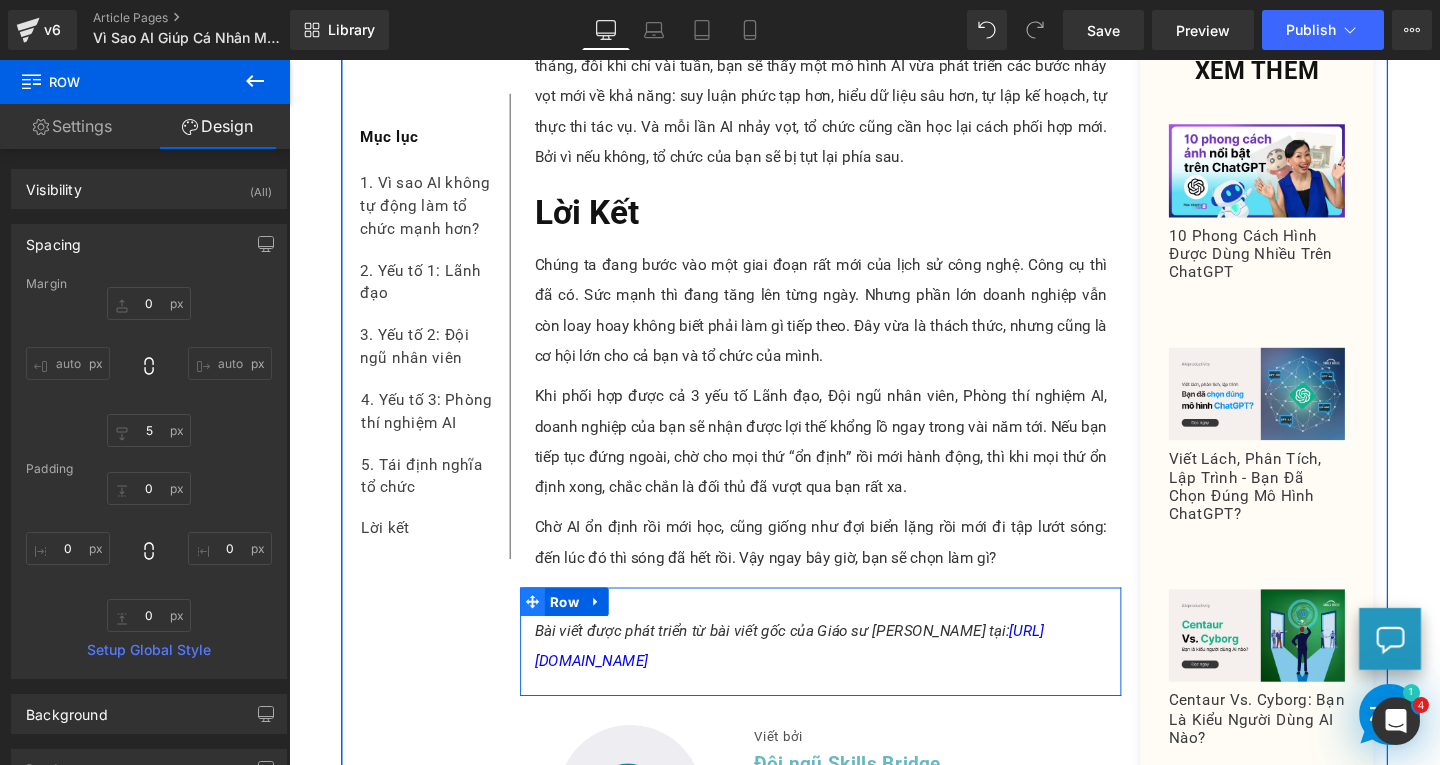 click 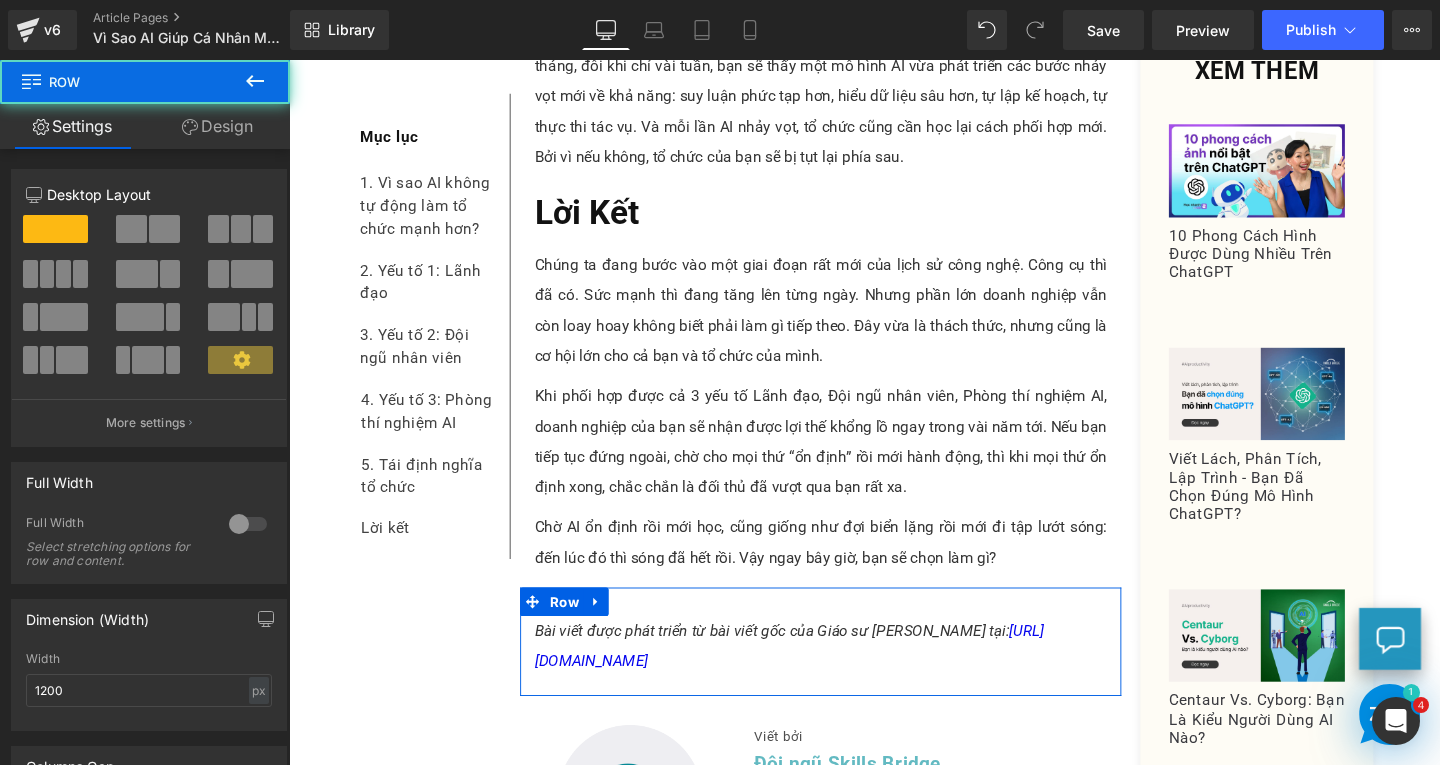 click on "Design" at bounding box center (217, 126) 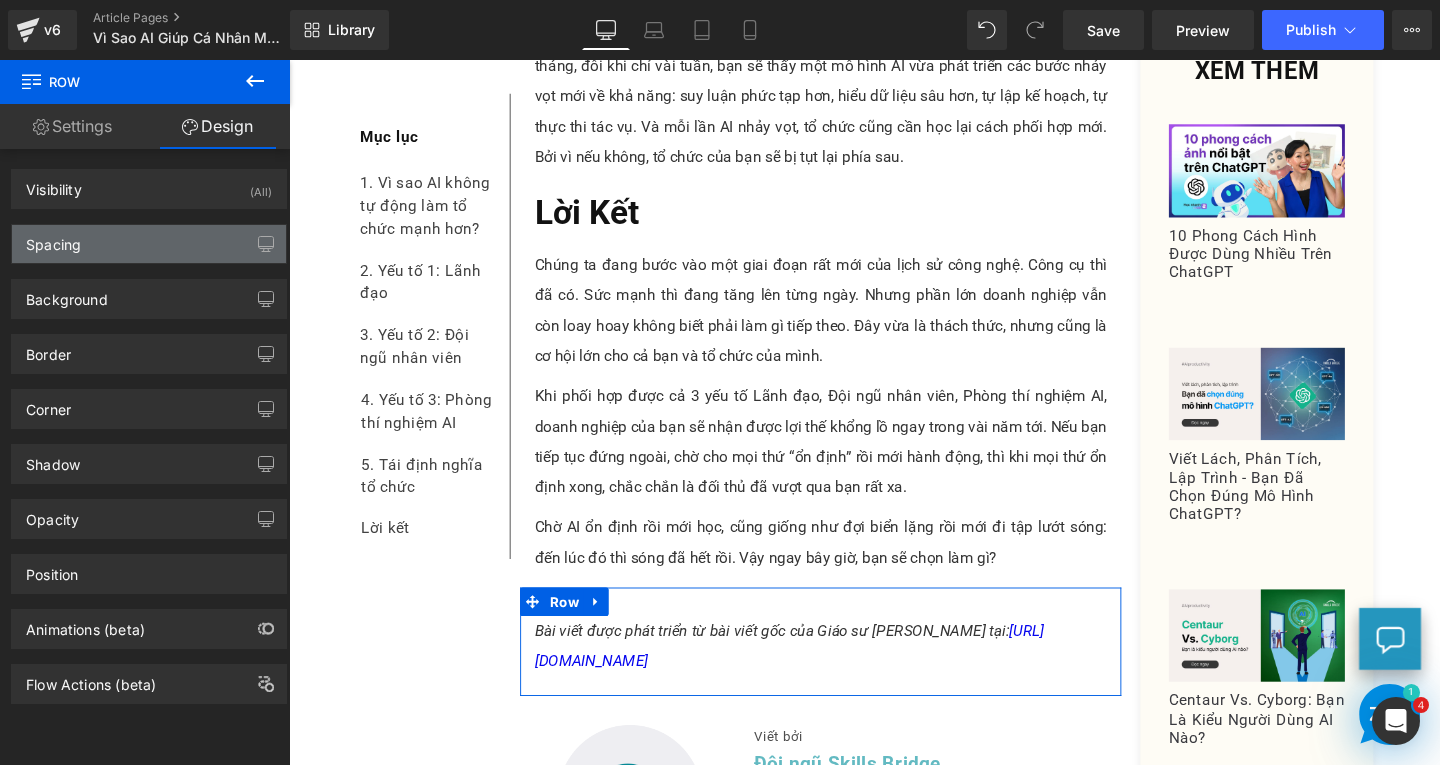 click on "Spacing" at bounding box center [149, 244] 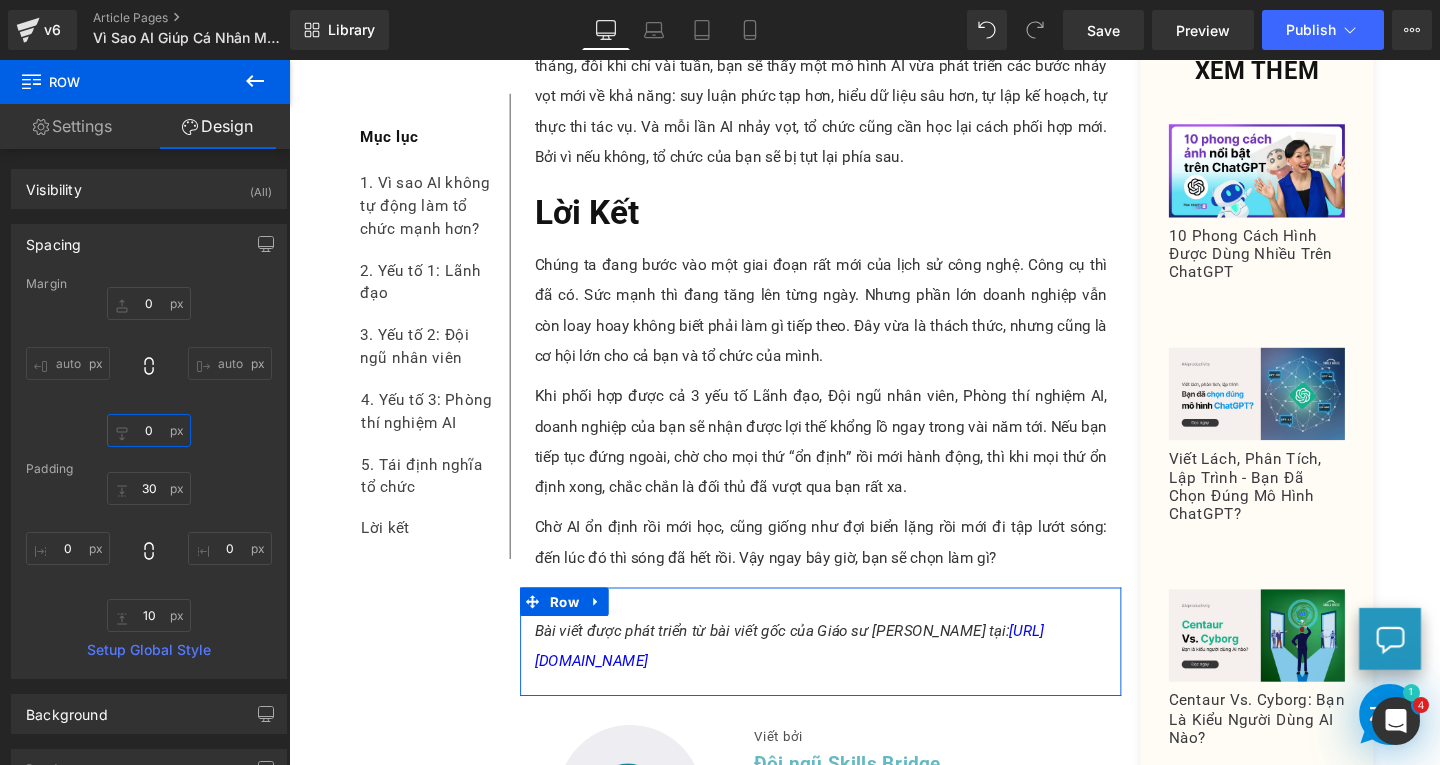 click at bounding box center [149, 430] 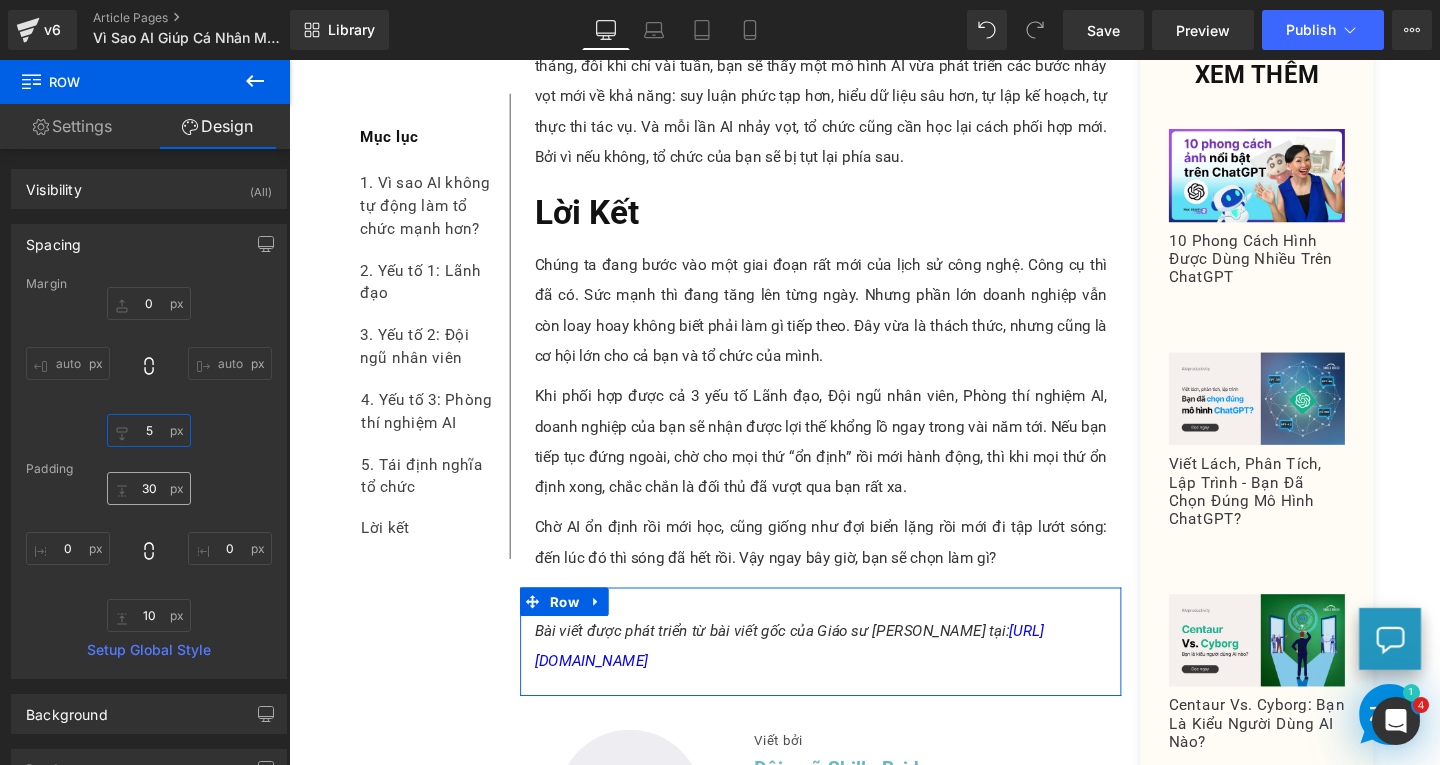 type on "5" 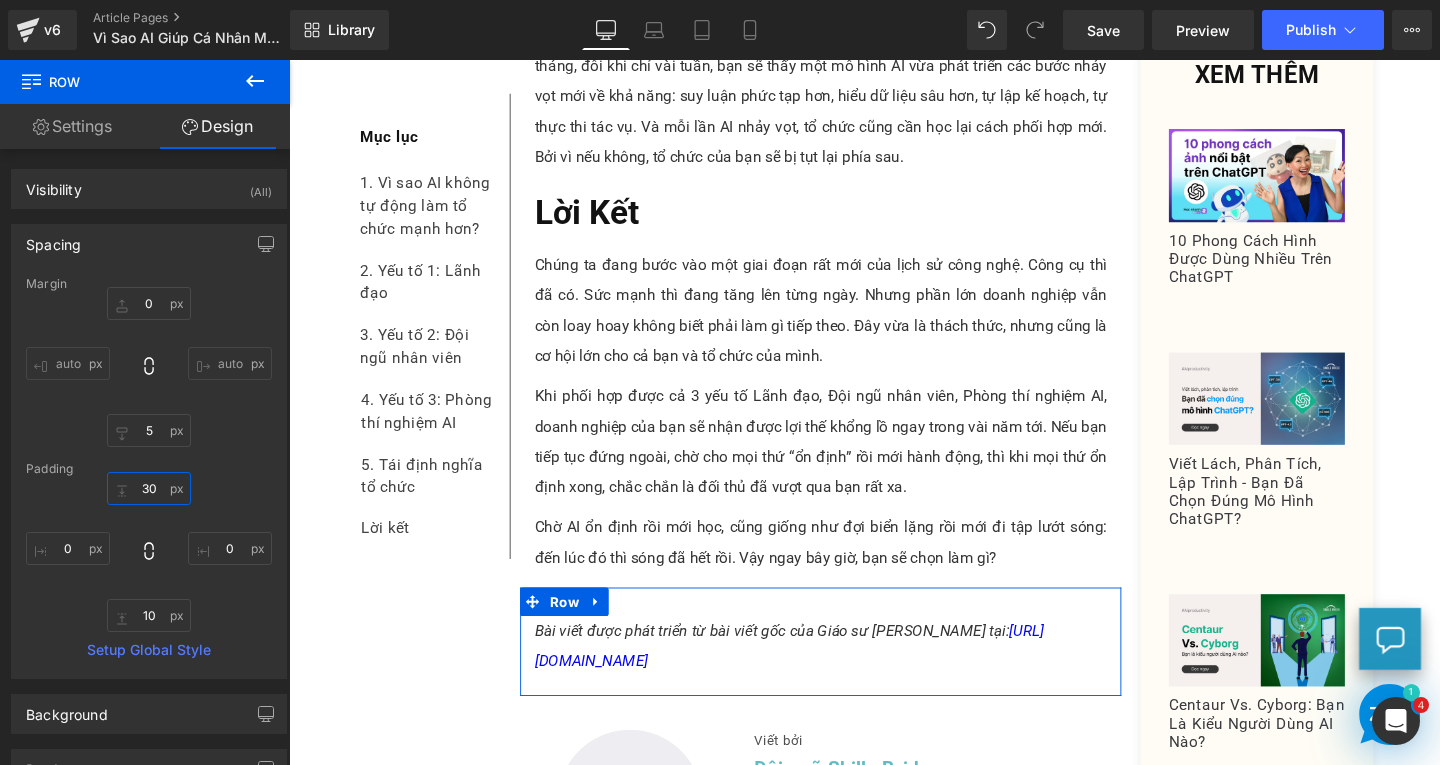 click at bounding box center [149, 488] 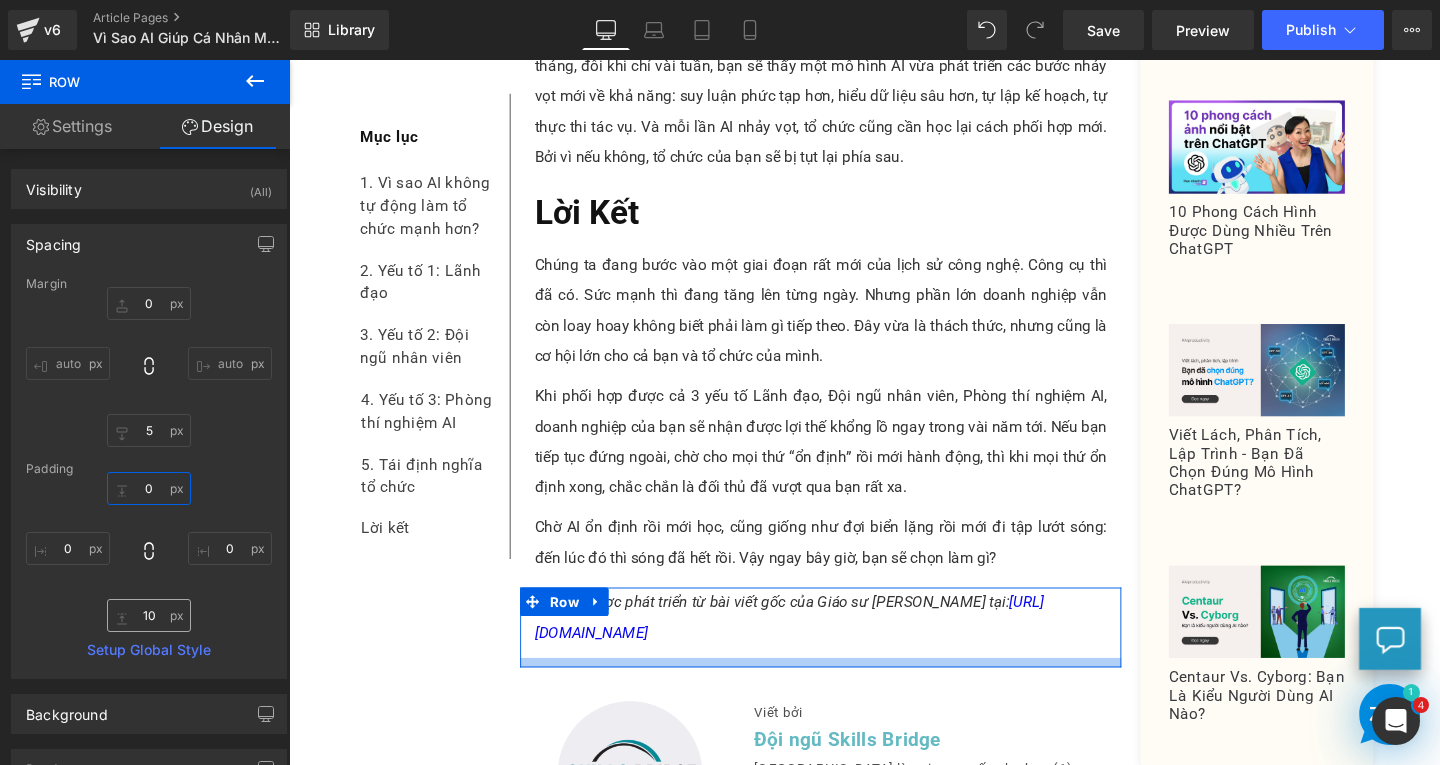 type on "0" 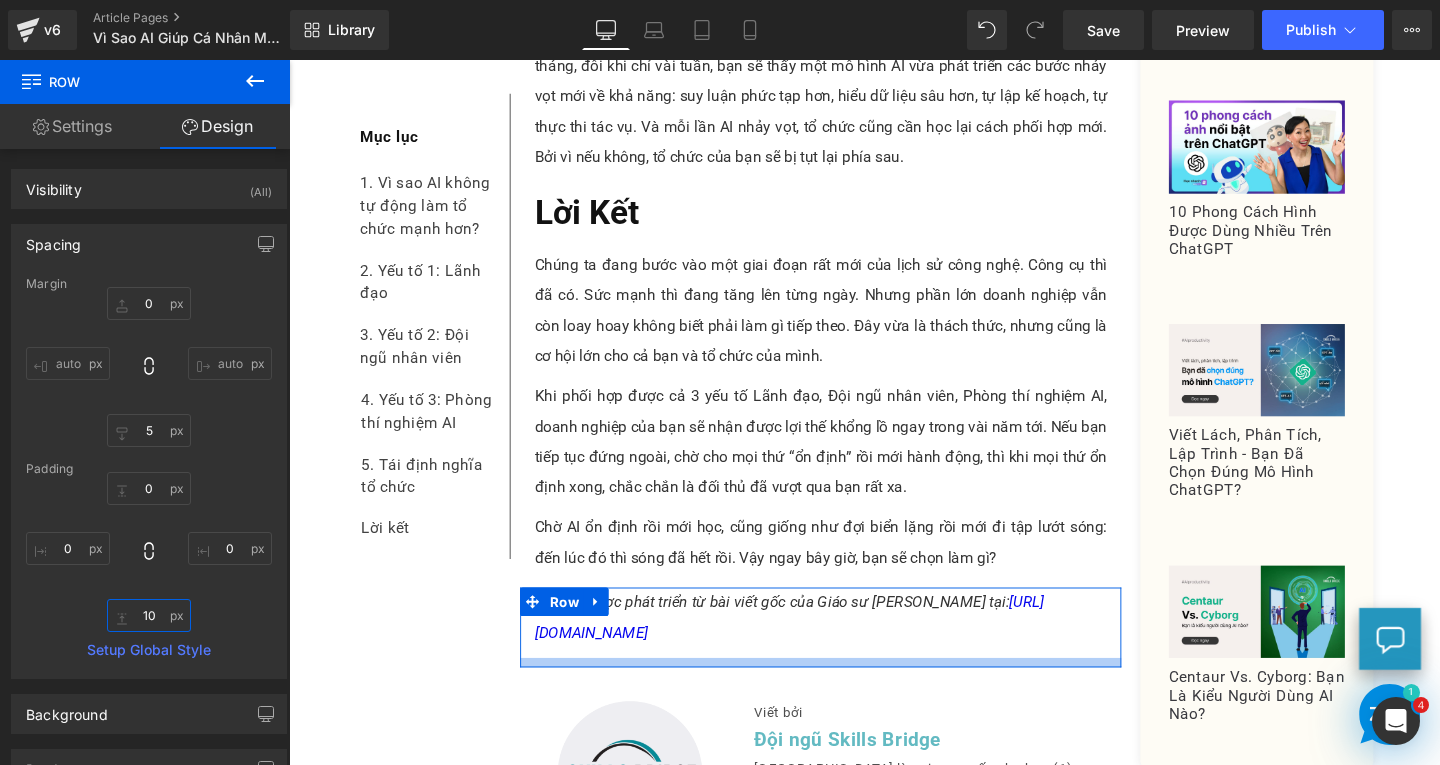 click at bounding box center [149, 615] 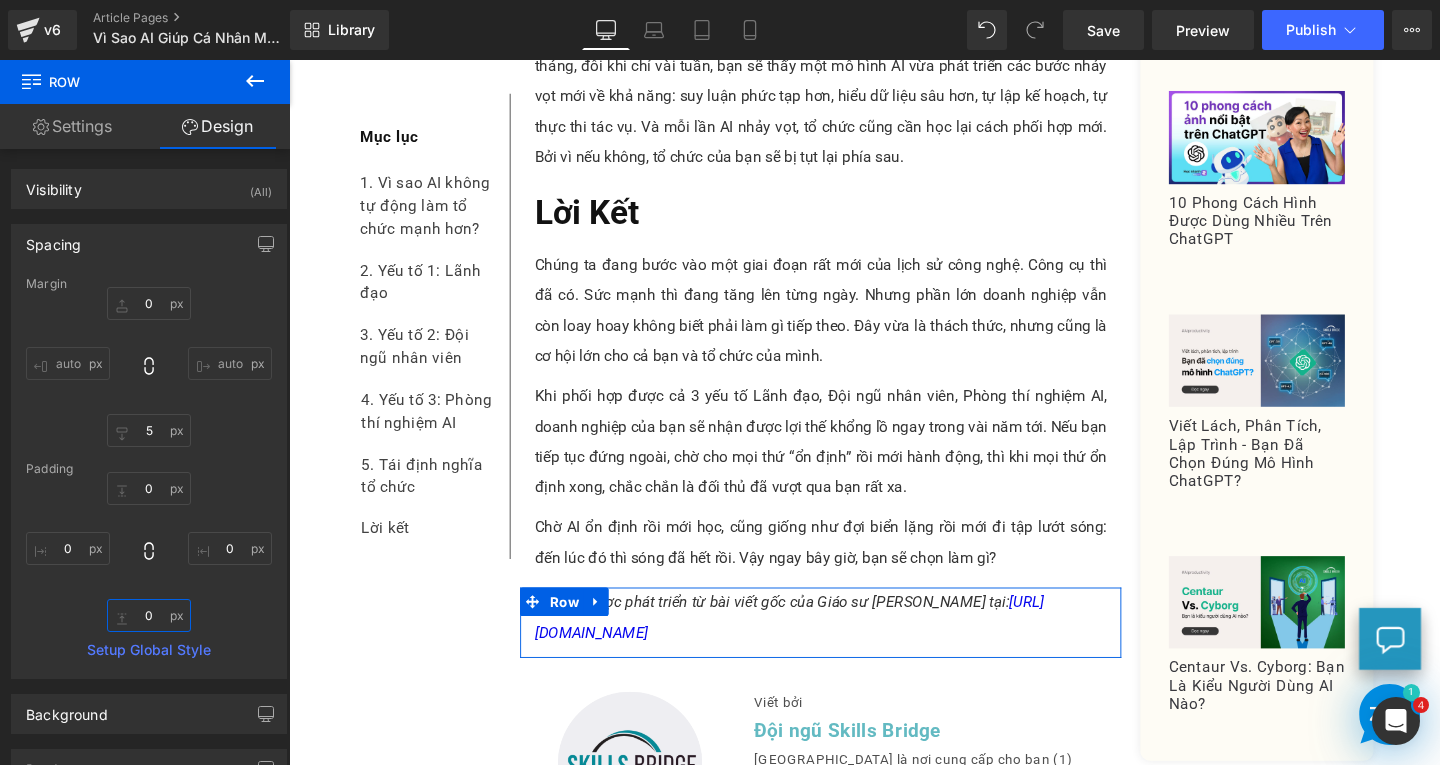 type on "0" 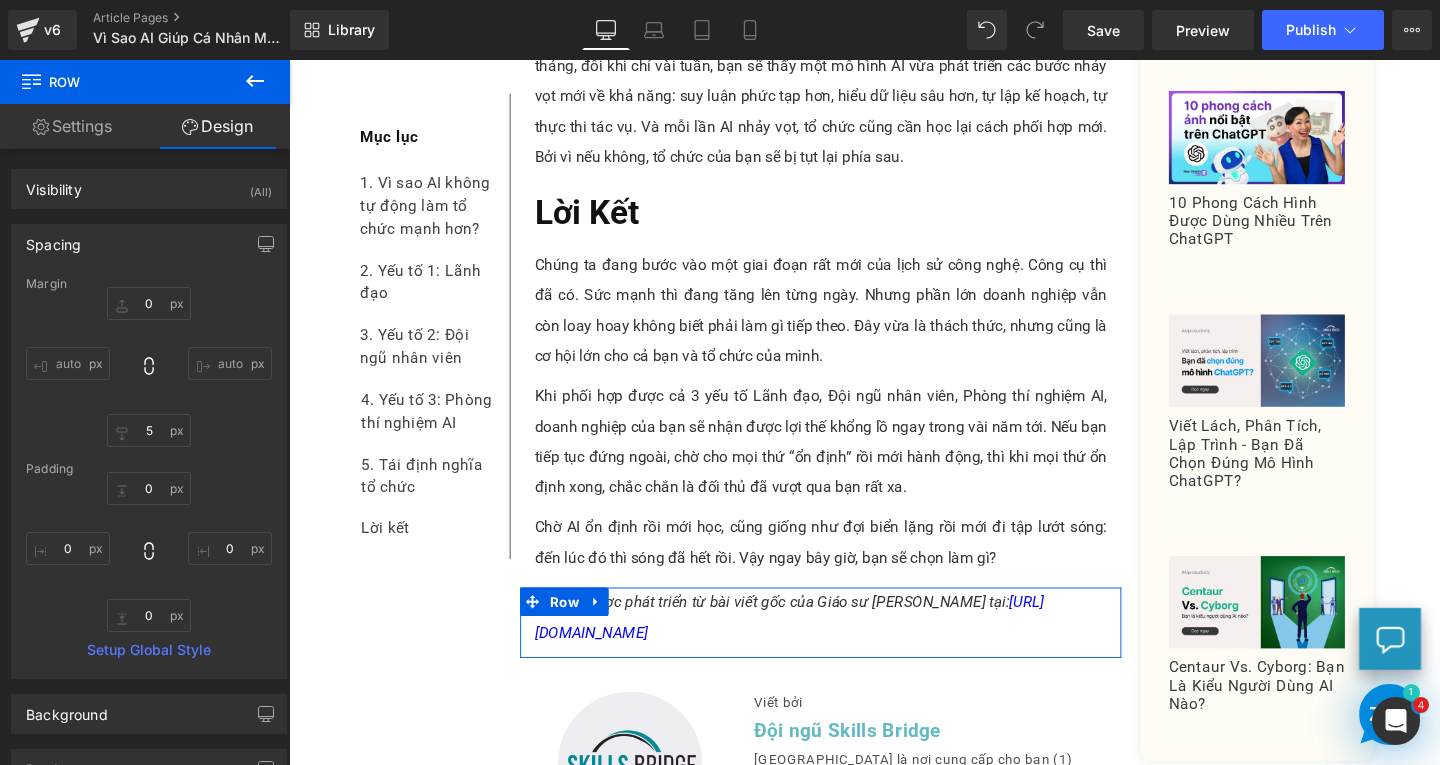 click on "auto
5
auto" at bounding box center [149, 367] 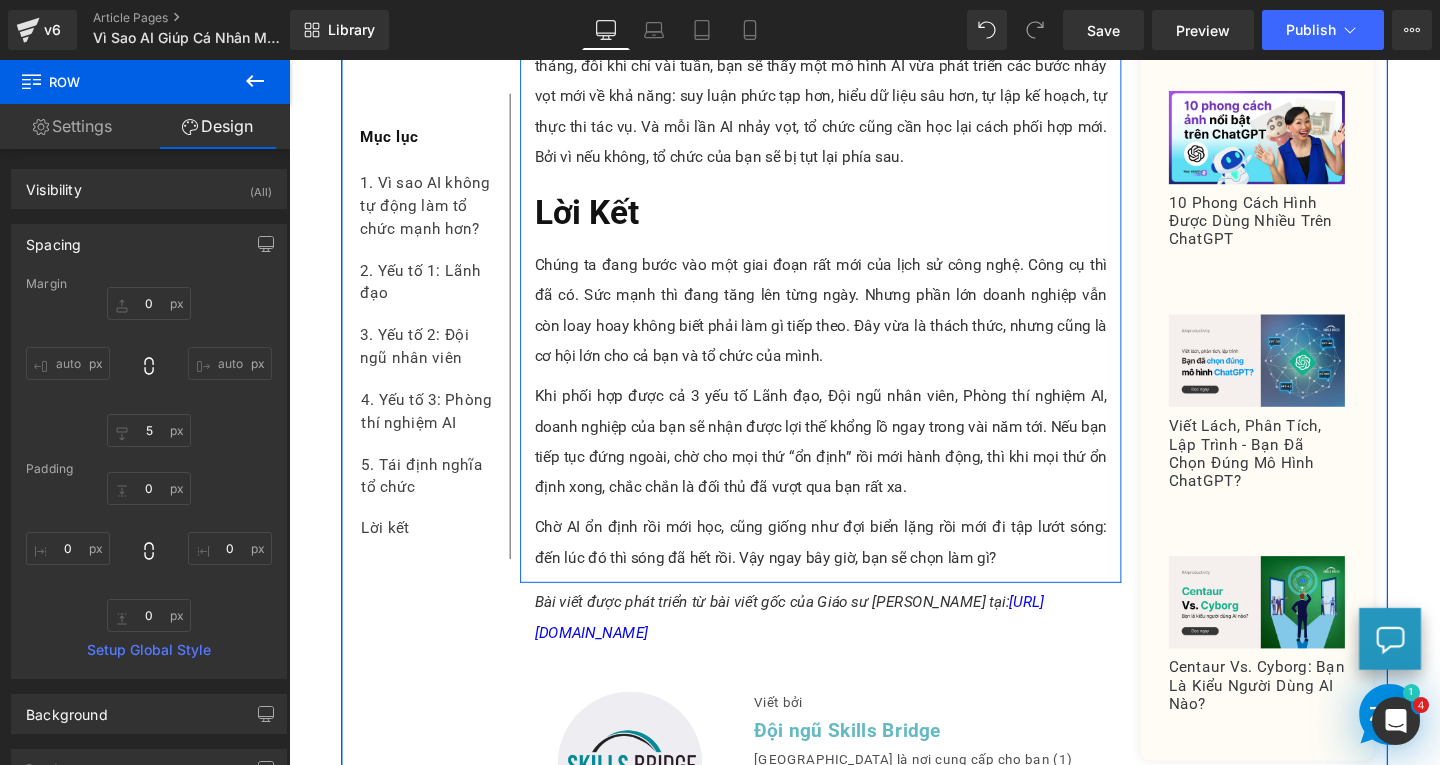 click on "1. Vì Sao AI Không Tự Động Làm Tổ Chức Mạnh Hơn? Heading         Rõ ràng, AI bây giờ không còn là chuyện tương lai xa vời. Nó đã len lỏi vào đủ mọi loại công việc hàng ngày: lập trình, pháp lý, tư vấn, bán hàng, nghiên cứu thị trường, chăm sóc khách hàng. Với sự hỗ trợ của các công cụ AI, bạn chỉ mất vài phút để tạo ra báo cáo, phân tích, các bài thuyết trình, viết mã lập trình, hay lập kế hoạch kinh doanh mà trước đây phải tốn hàng giờ, thậm chí đến hàng tuần để làm cho xong. Text Block         Thế nhưng, khi nhìn vào kết quả kinh doanh thực tế, giáo sư [PERSON_NAME] nhận thấy vẫn chưa có sự bứt phá rõ rệt. Doanh thu, lợi nhuận, chi phí, hay giờ làm việc, gần như chưa thay đổi nhiều. Phần lớn doanh nghiệp chỉ mới tăng năng suất ở mức nhỏ đến trung bình. Text Block         Text Block         Text Block" at bounding box center (848, -5131) 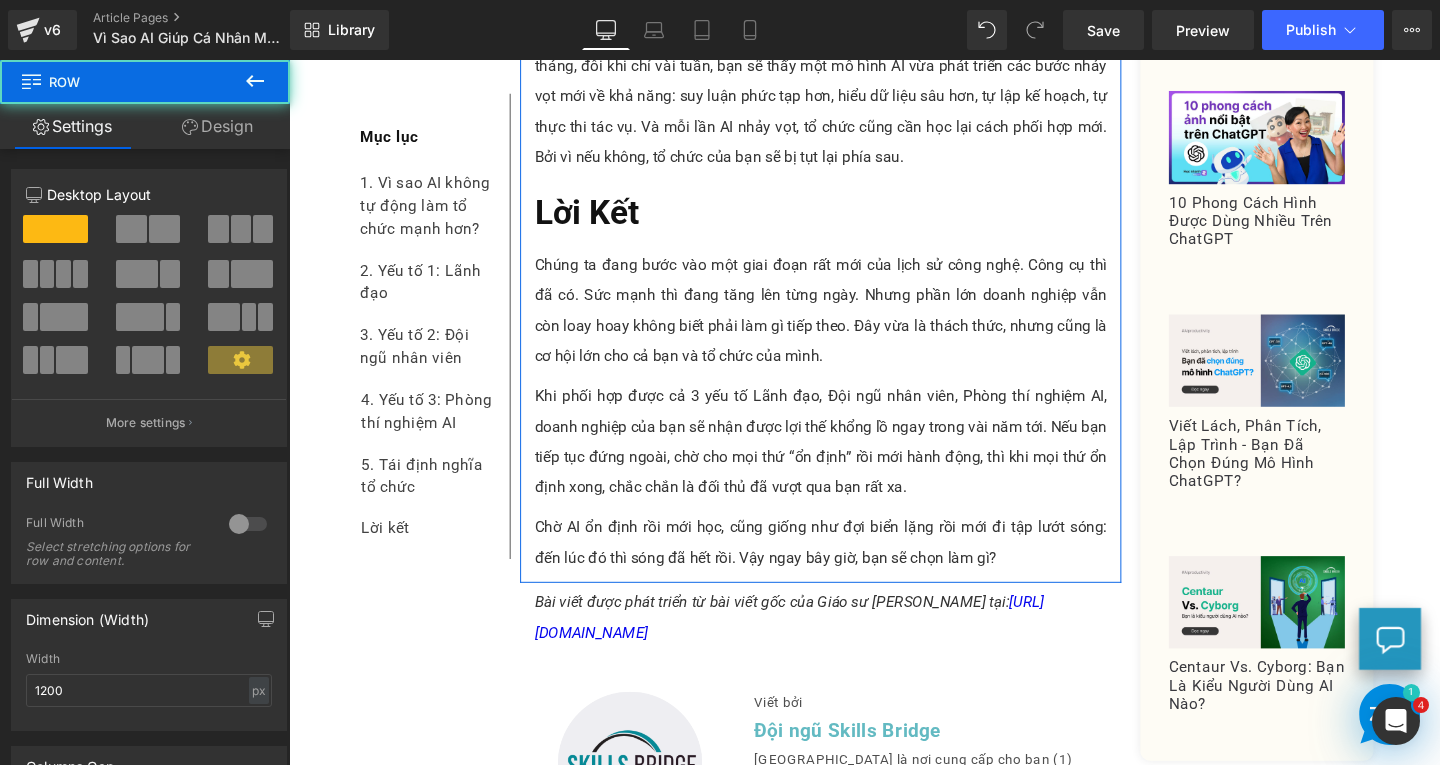 click on "Design" at bounding box center (217, 126) 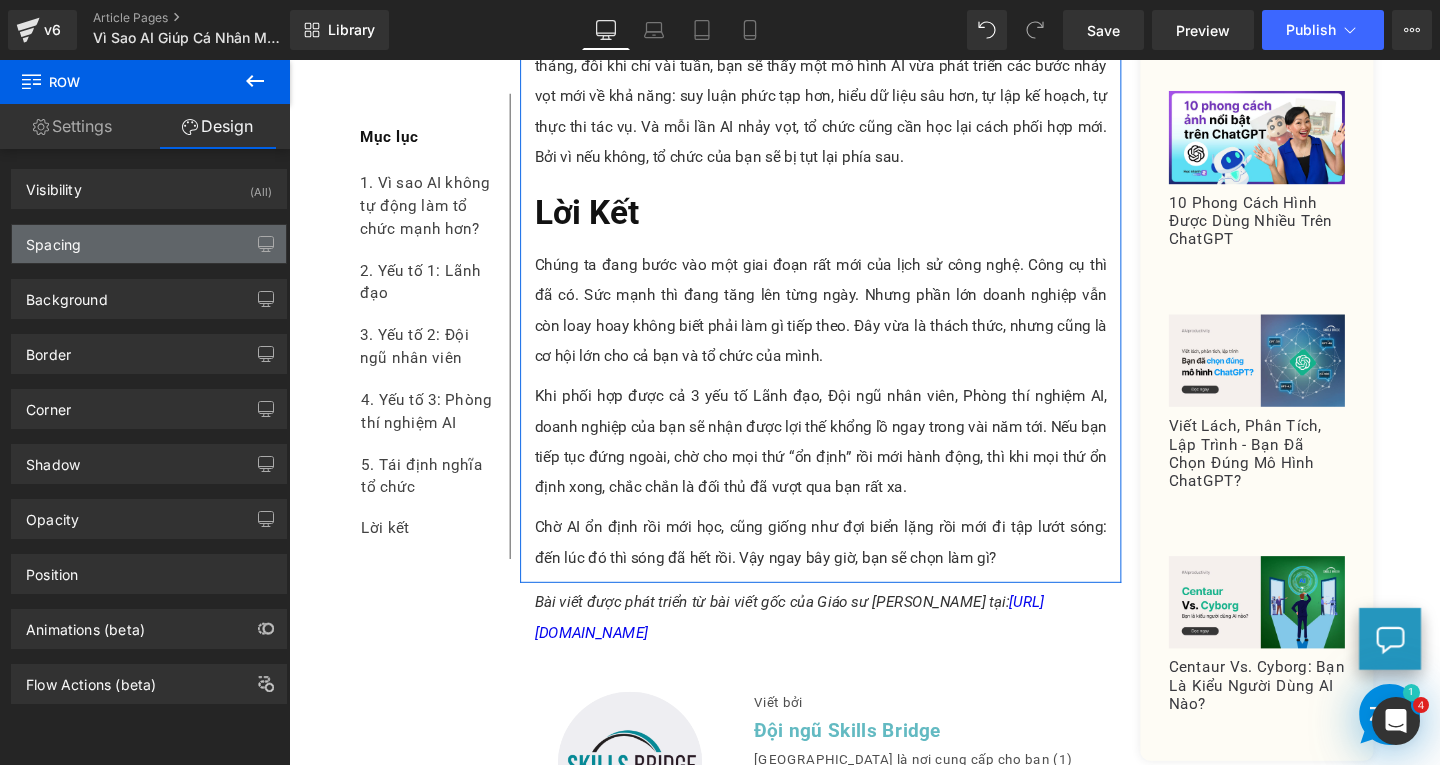 click on "Spacing" at bounding box center [149, 244] 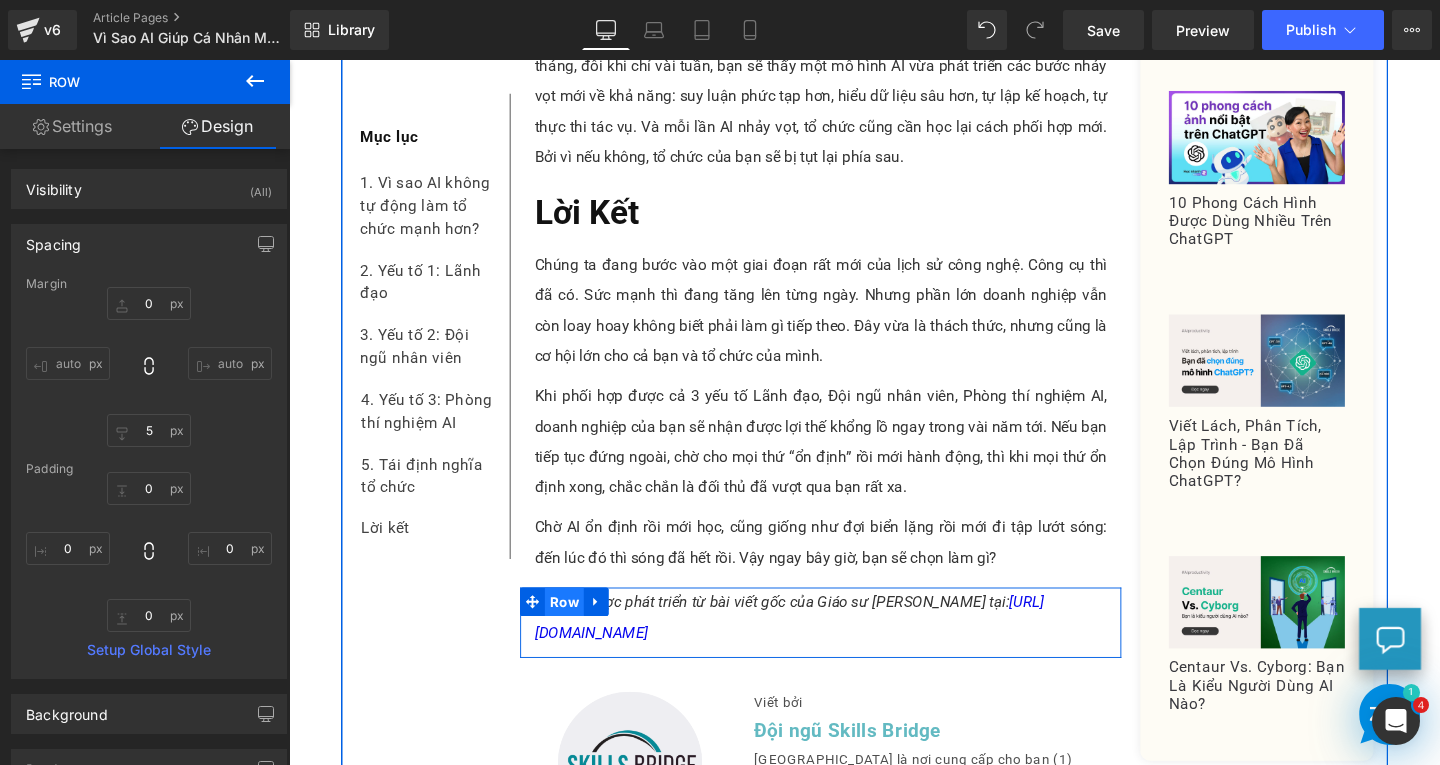 click on "Row" at bounding box center [578, 630] 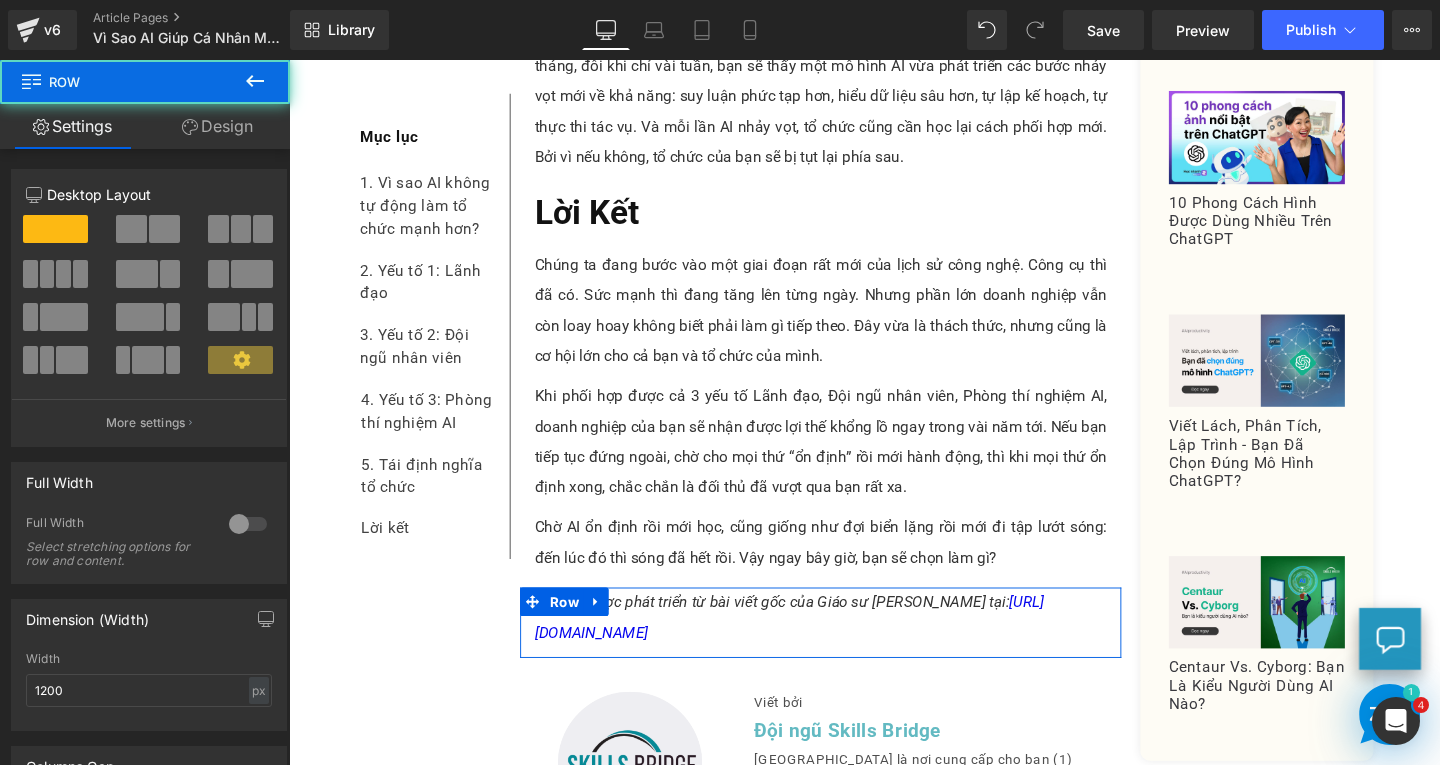 click on "Design" at bounding box center [217, 126] 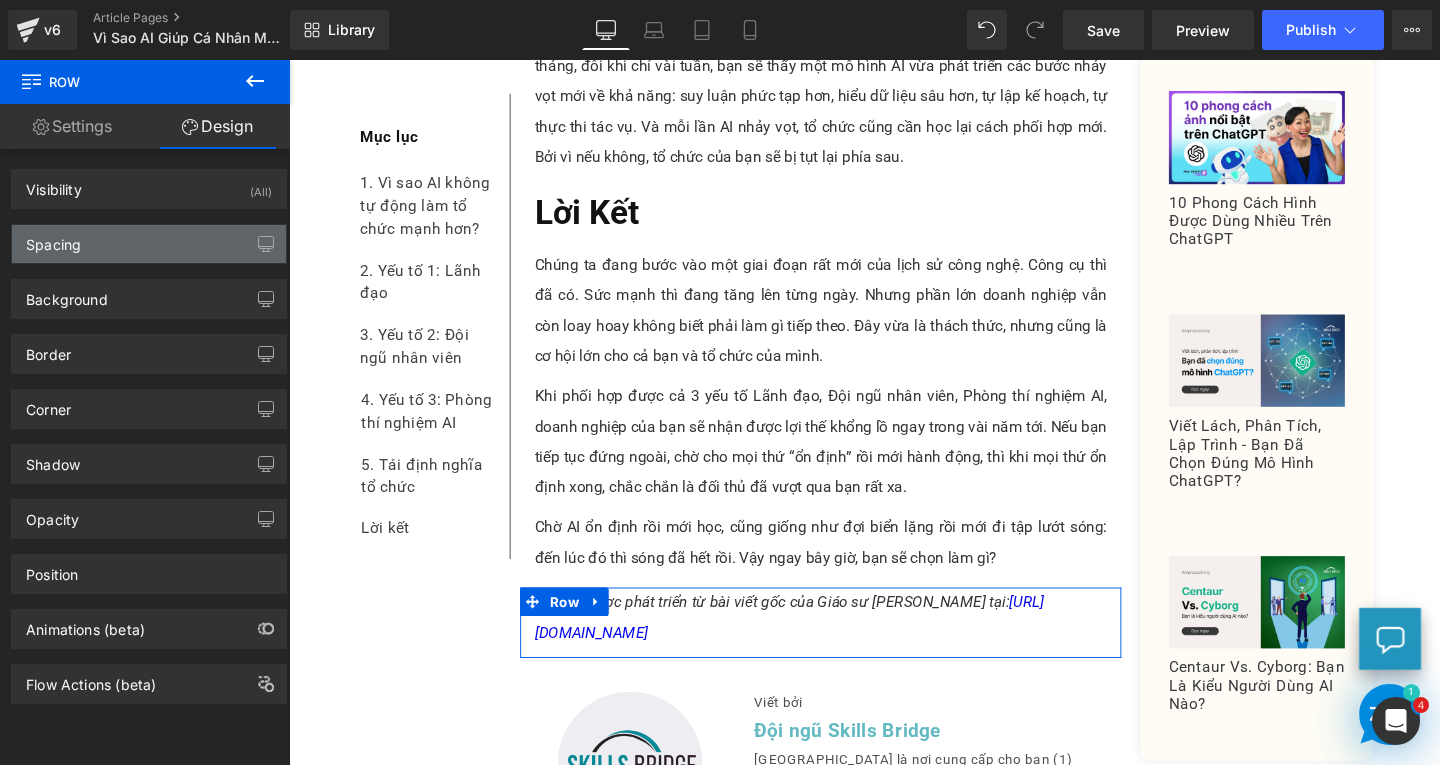 click on "Spacing" at bounding box center [149, 244] 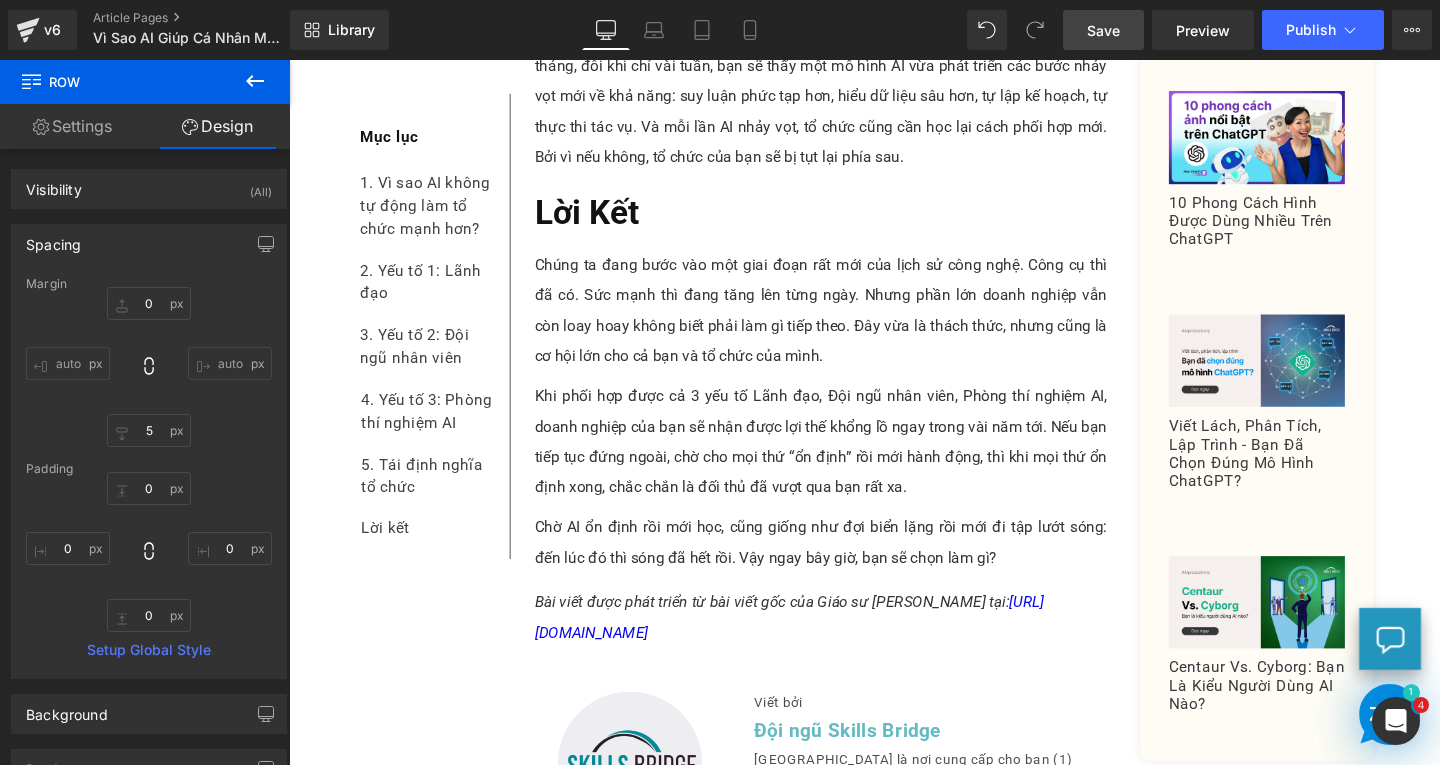 drag, startPoint x: 1088, startPoint y: 34, endPoint x: 725, endPoint y: 401, distance: 516.1957 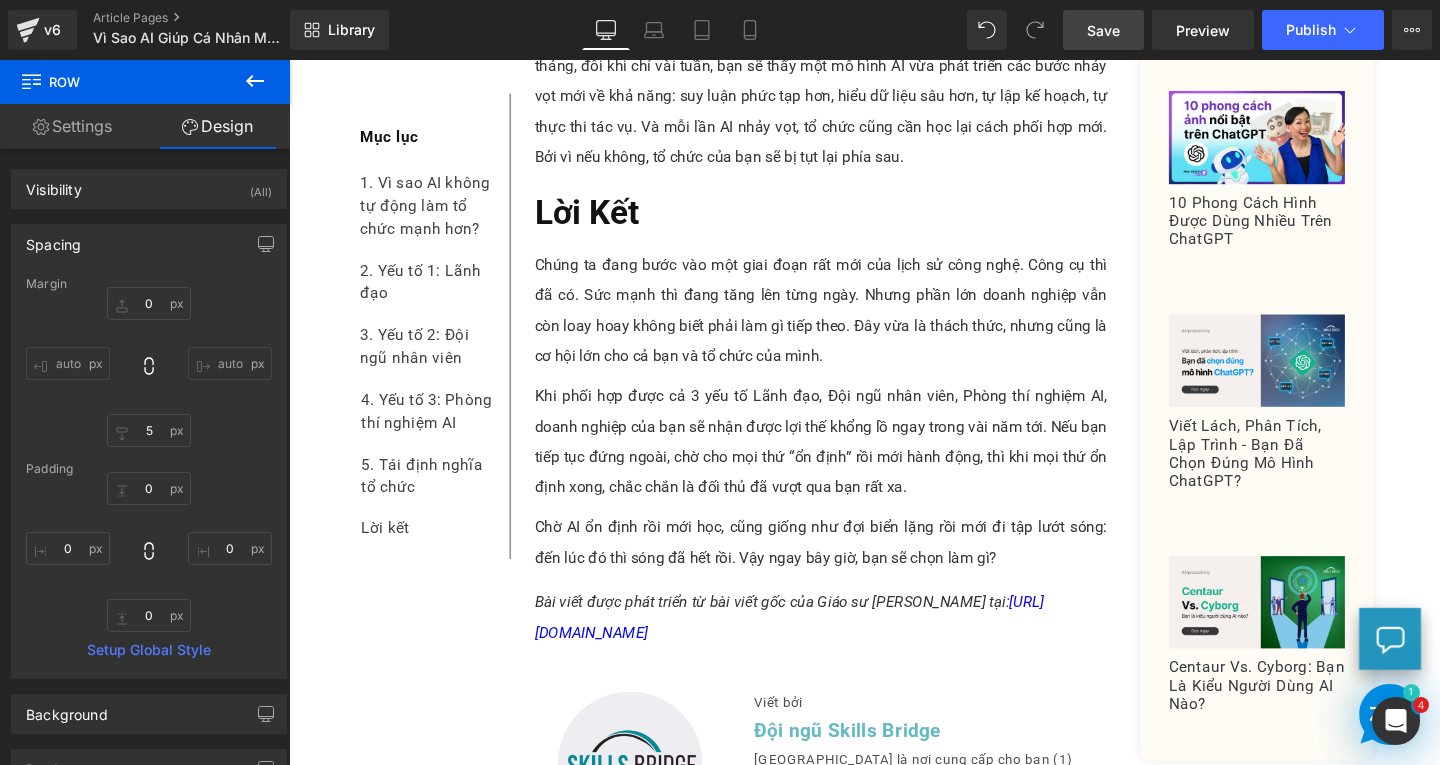 click on "Save" at bounding box center (1103, 30) 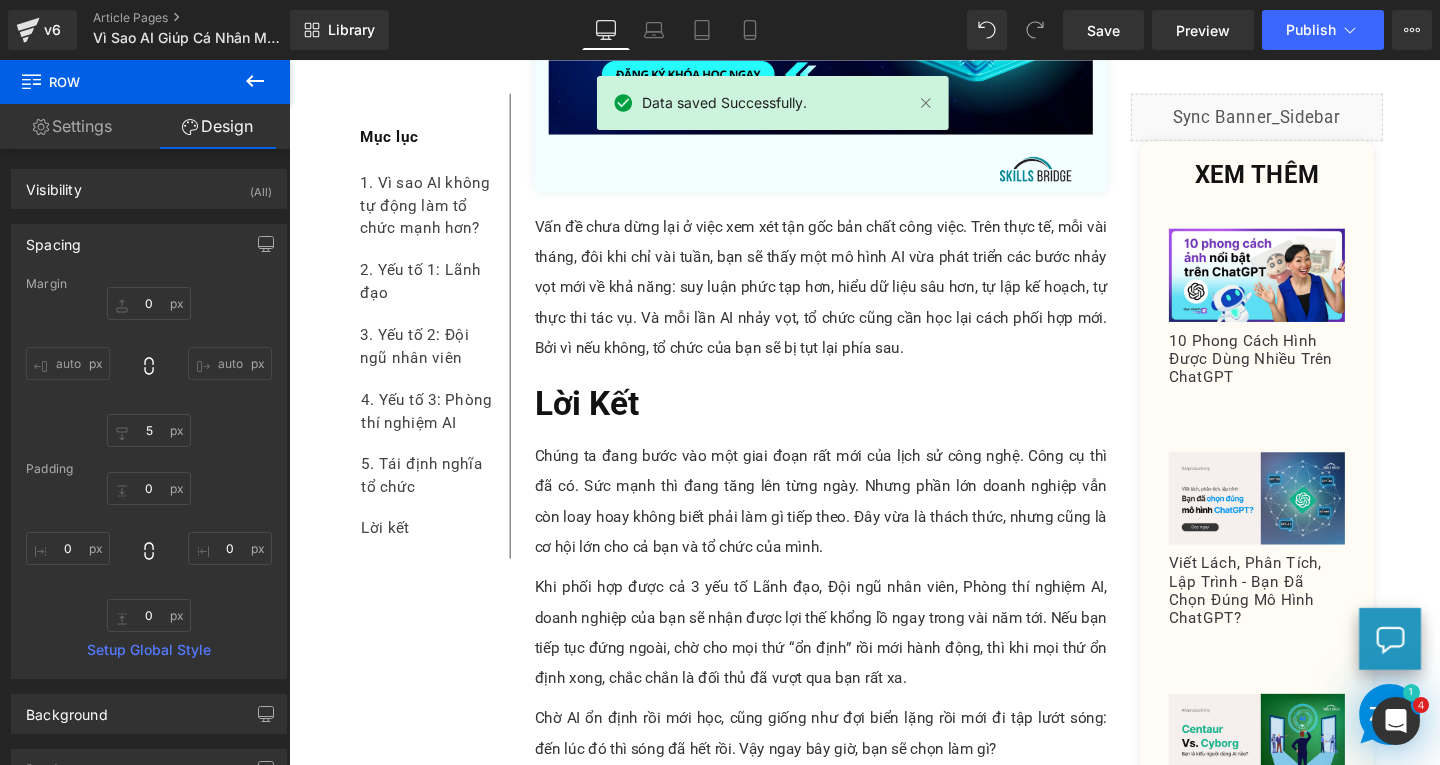 scroll, scrollTop: 13011, scrollLeft: 0, axis: vertical 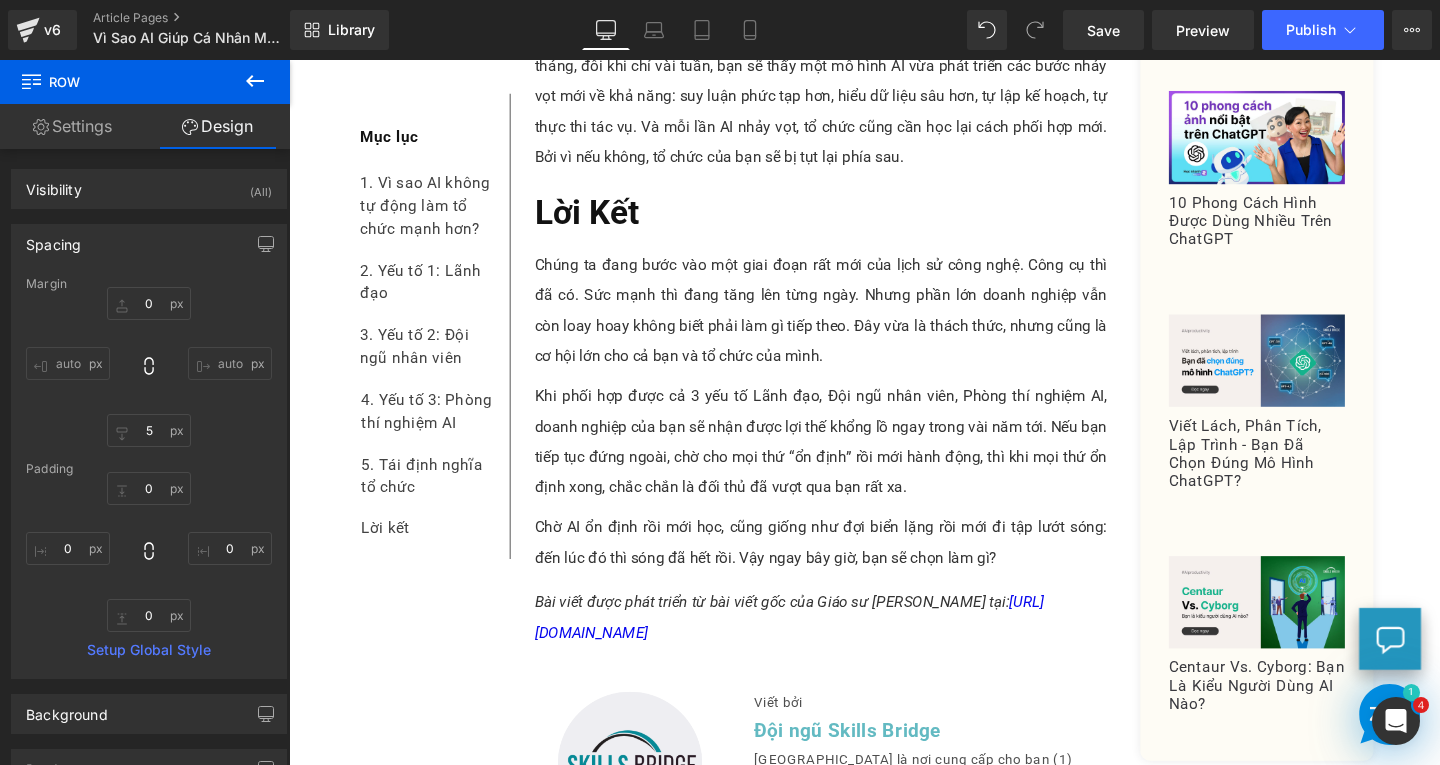 click on "[GEOGRAPHIC_DATA]" at bounding box center (1108, 510) 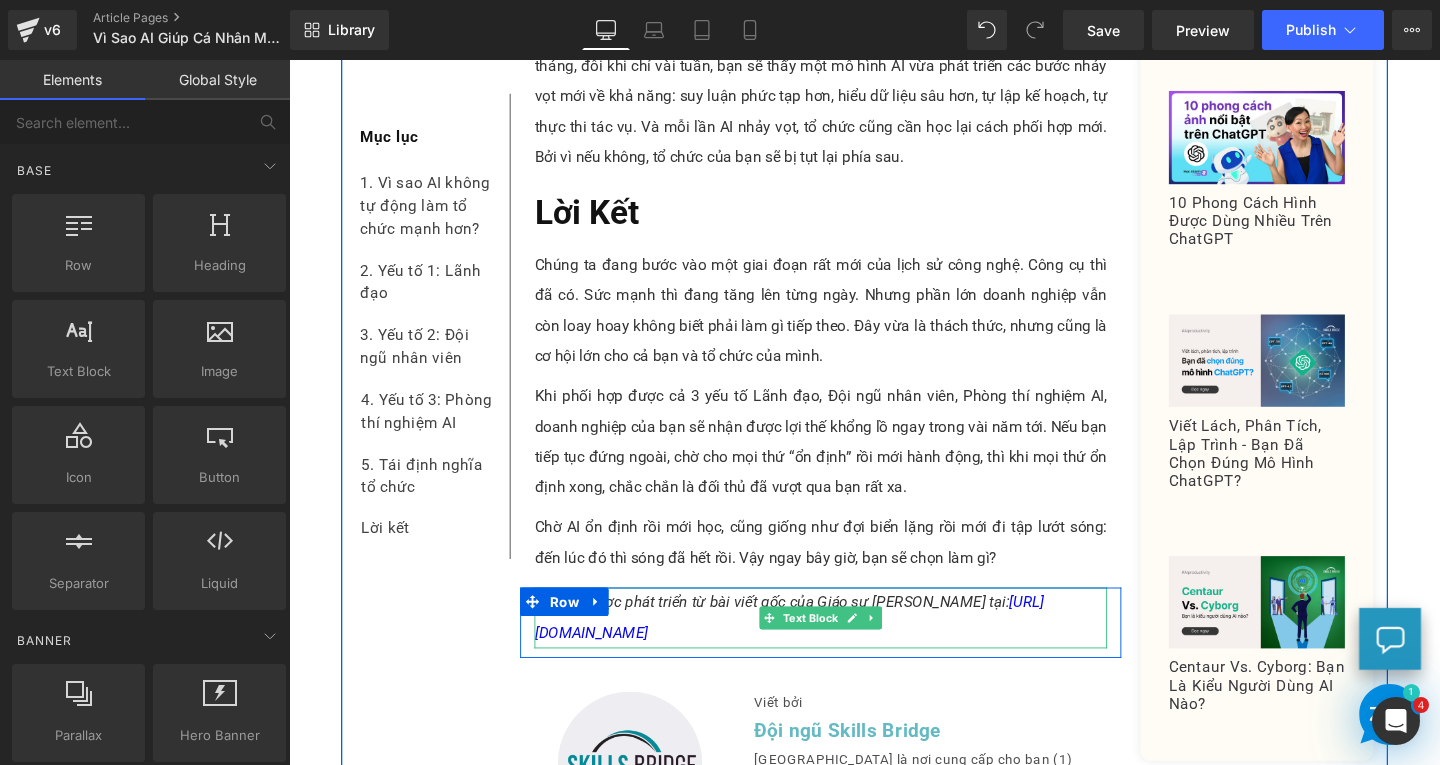 click on "Bài viết được phát triển từ bài viết gốc của Giáo sư [PERSON_NAME] tại:  [URL][DOMAIN_NAME]" at bounding box center [848, 647] 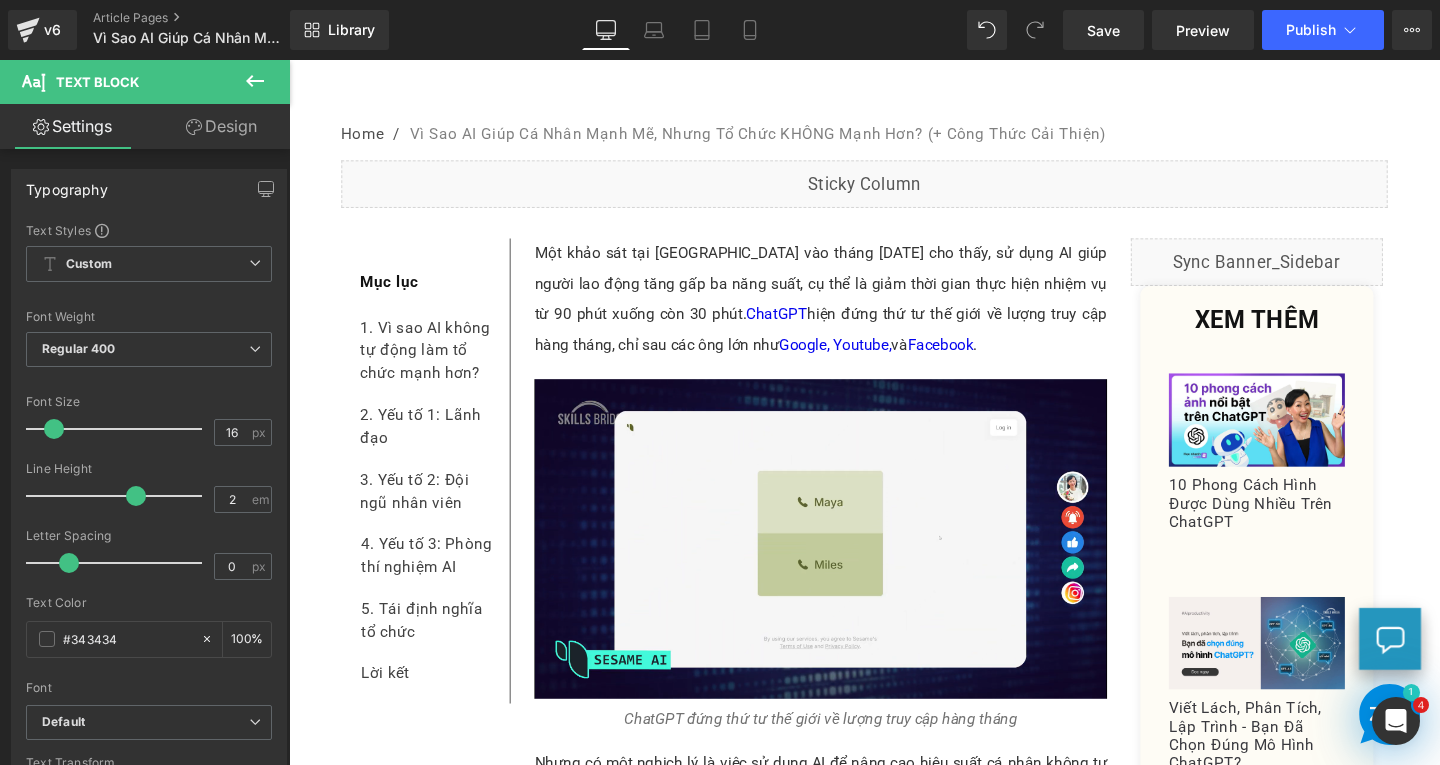 scroll, scrollTop: 1100, scrollLeft: 0, axis: vertical 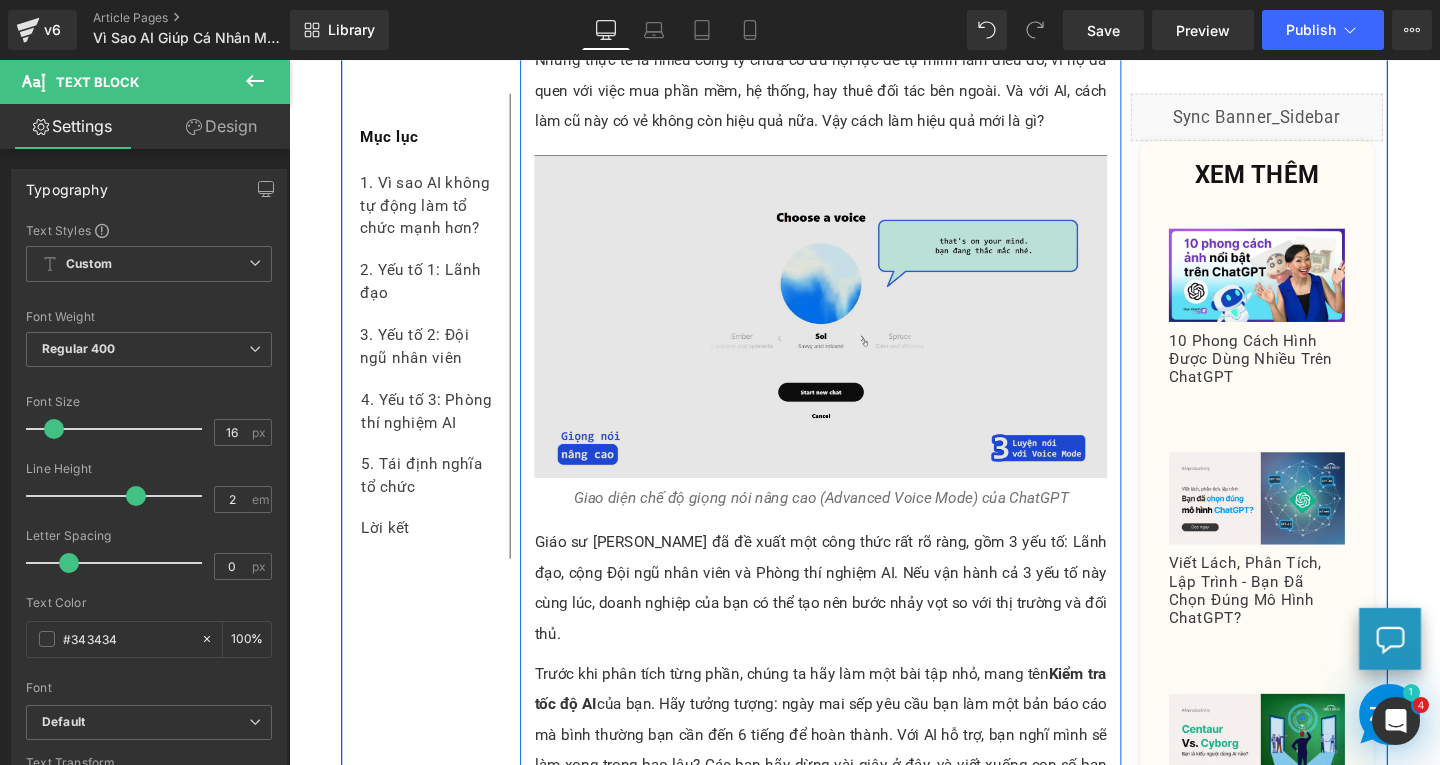 click on "Image" at bounding box center [848, 329] 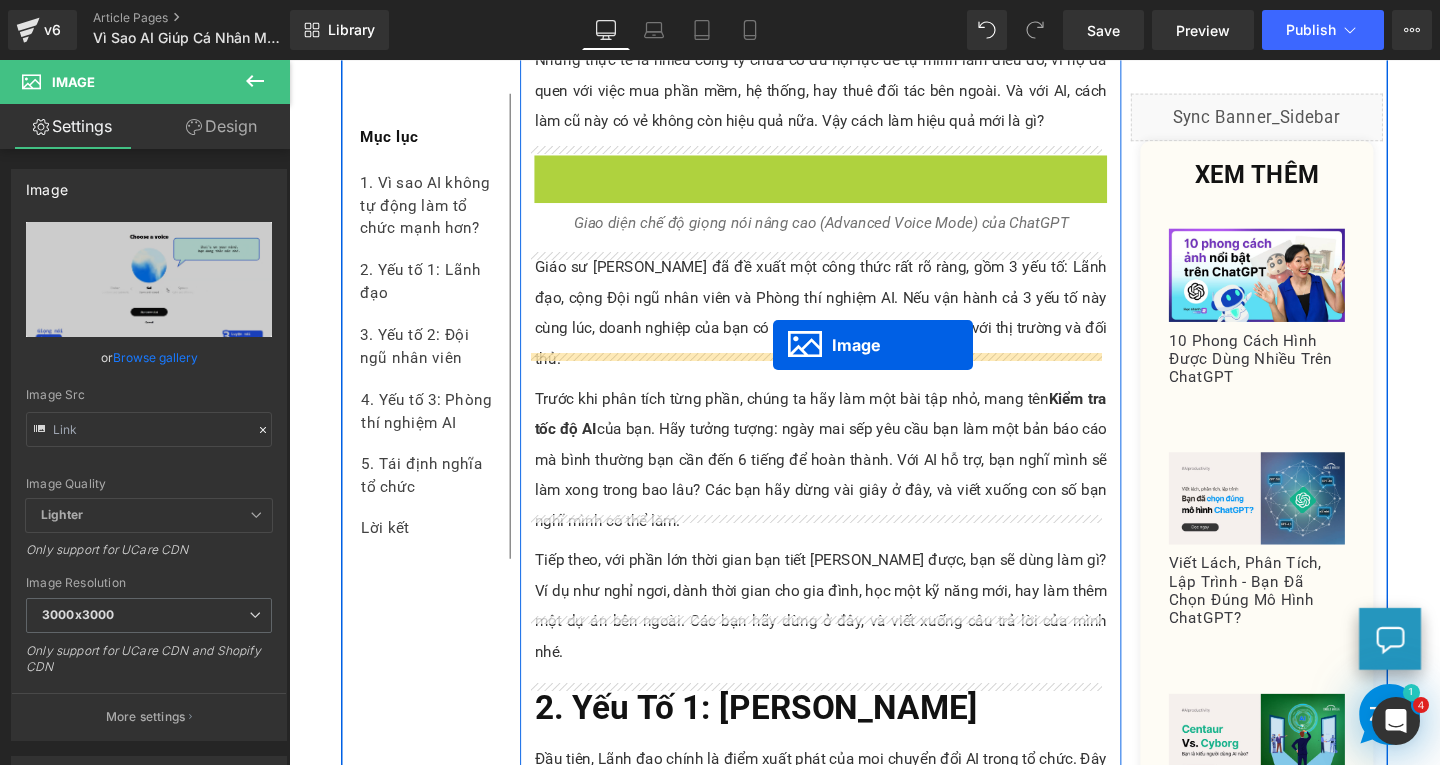 drag, startPoint x: 812, startPoint y: 331, endPoint x: 798, endPoint y: 360, distance: 32.202484 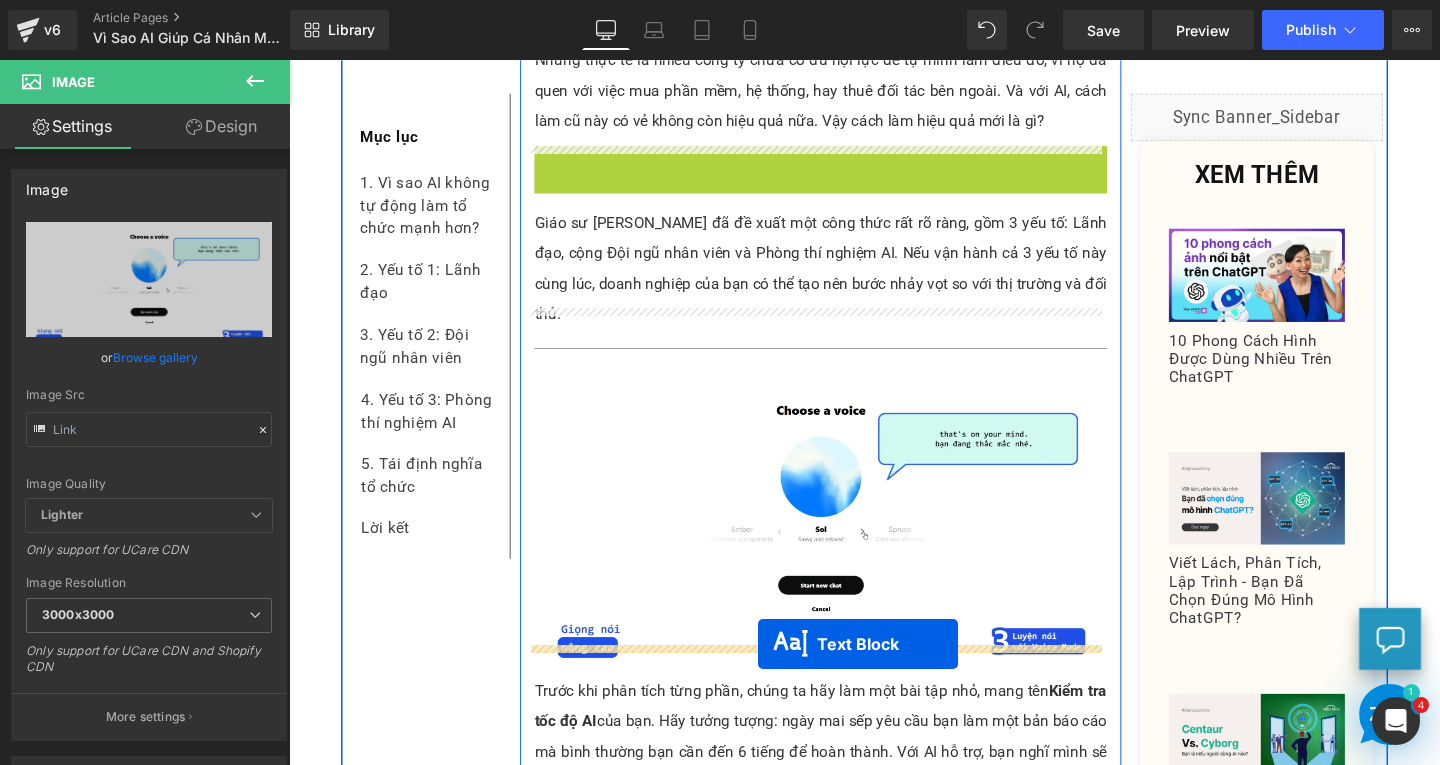 drag, startPoint x: 785, startPoint y: 167, endPoint x: 782, endPoint y: 674, distance: 507.00888 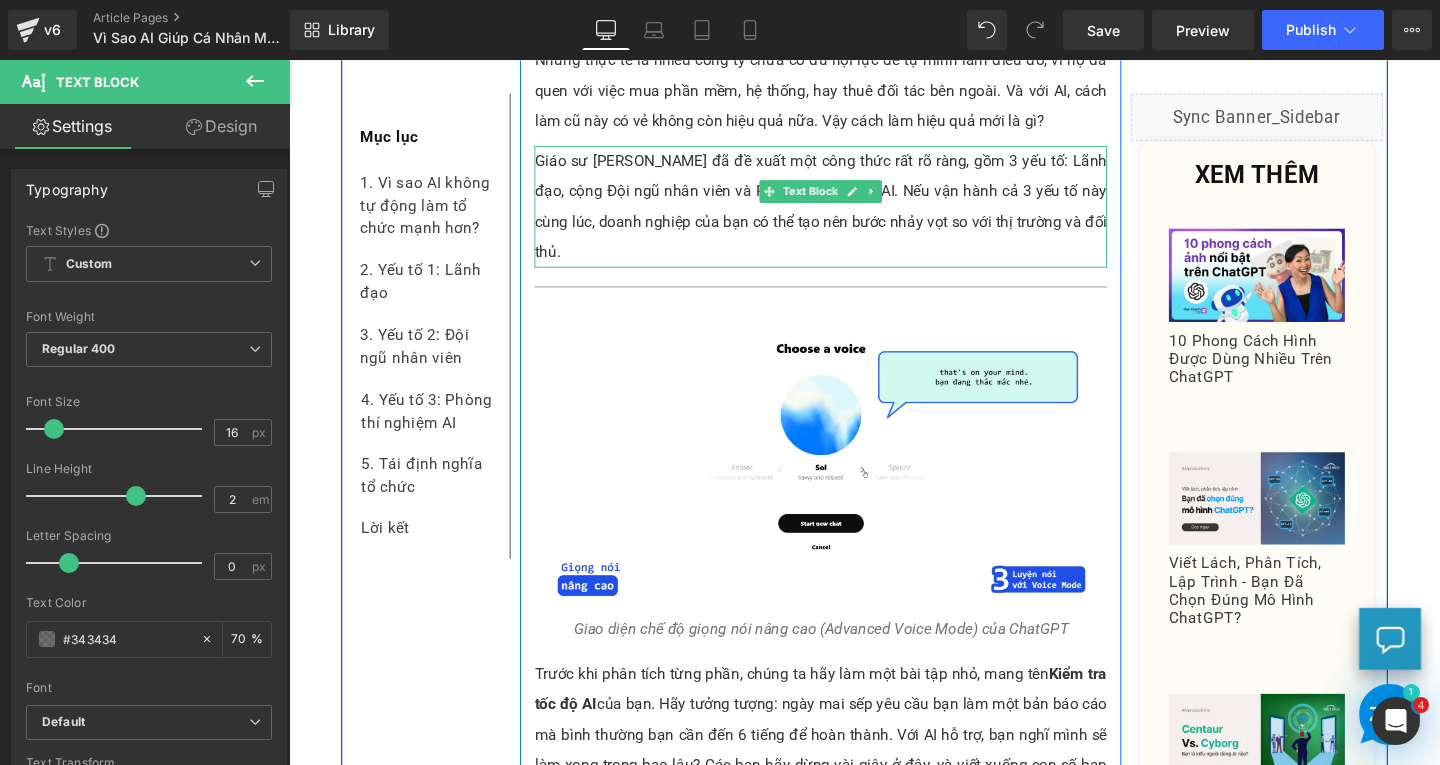 click on "Giáo sư [PERSON_NAME] đã đề xuất một công thức rất rõ ràng, gồm 3 yếu tố: Lãnh đạo, cộng Đội ngũ nhân viên và Phòng thí nghiệm AI. Nếu vận hành cả 3 yếu tố này cùng lúc, doanh nghiệp của bạn có thể tạo nên bước nhảy vọt so với thị trường và đối thủ." at bounding box center [848, 214] 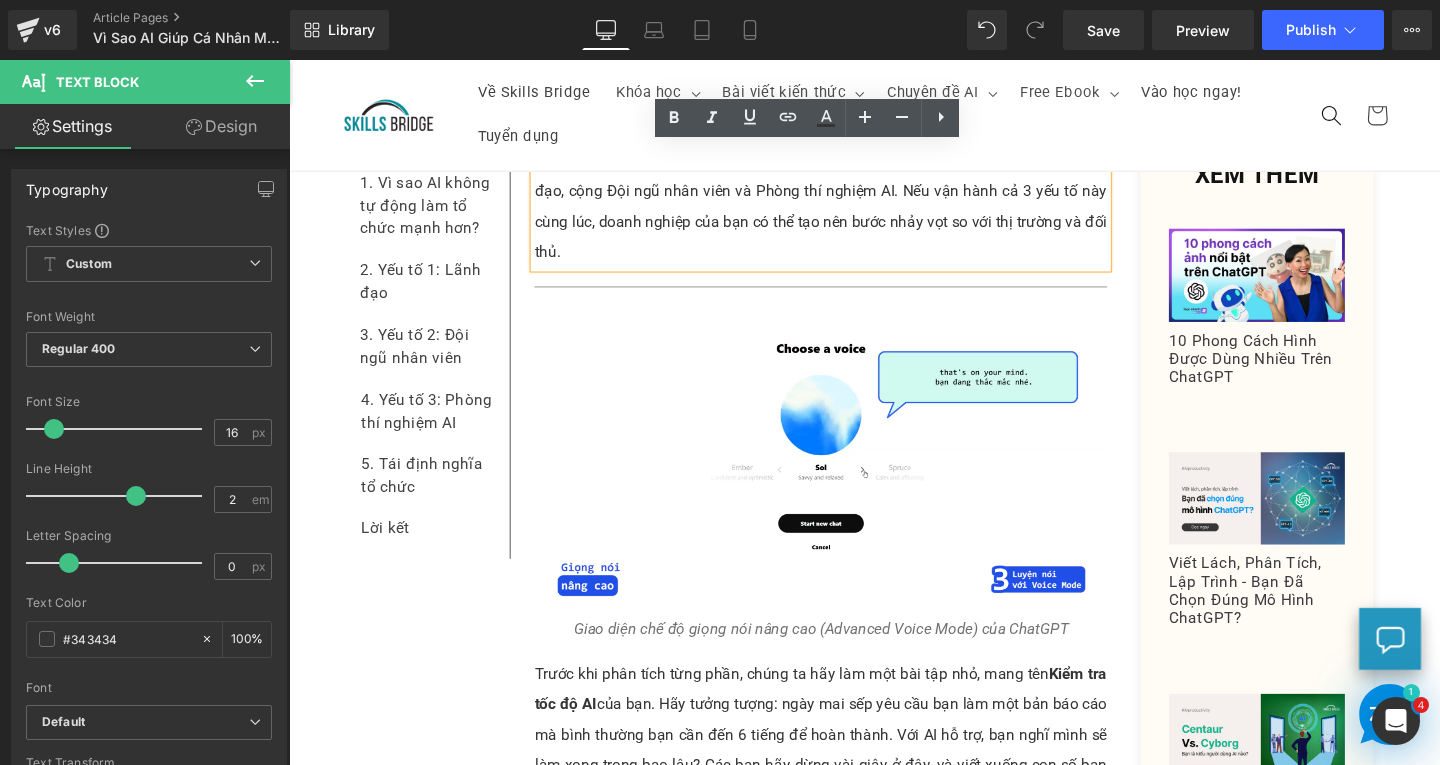 scroll, scrollTop: 2500, scrollLeft: 0, axis: vertical 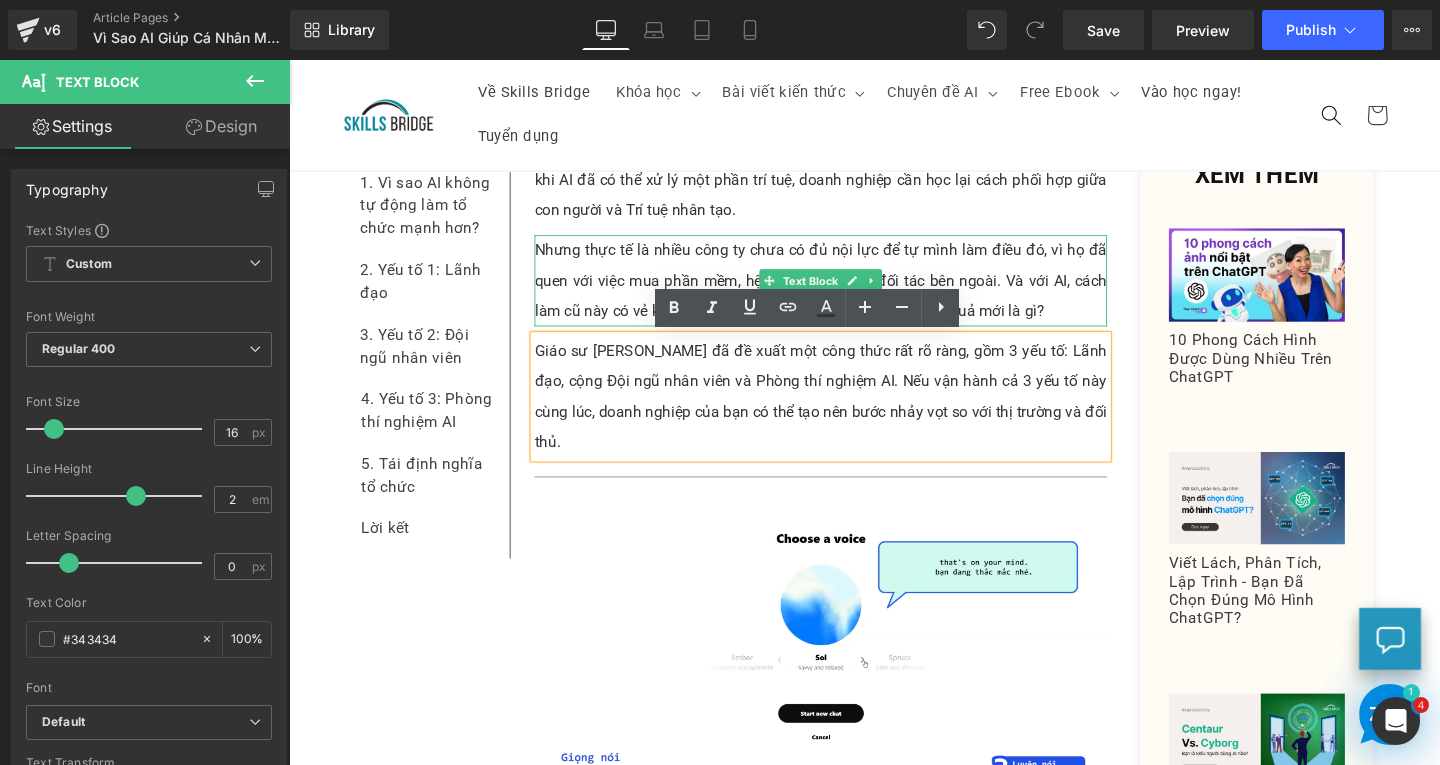 click on "Nhưng thực tế là nhiều công ty chưa có đủ nội lực để tự mình làm điều đó, vì họ đã quen với việc mua phần mềm, hệ thống, hay thuê đối tác bên ngoài. Và với AI, cách làm cũ này có vẻ không còn hiệu quả nữa. Vậy cách làm hiệu quả mới là gì?" at bounding box center [848, 292] 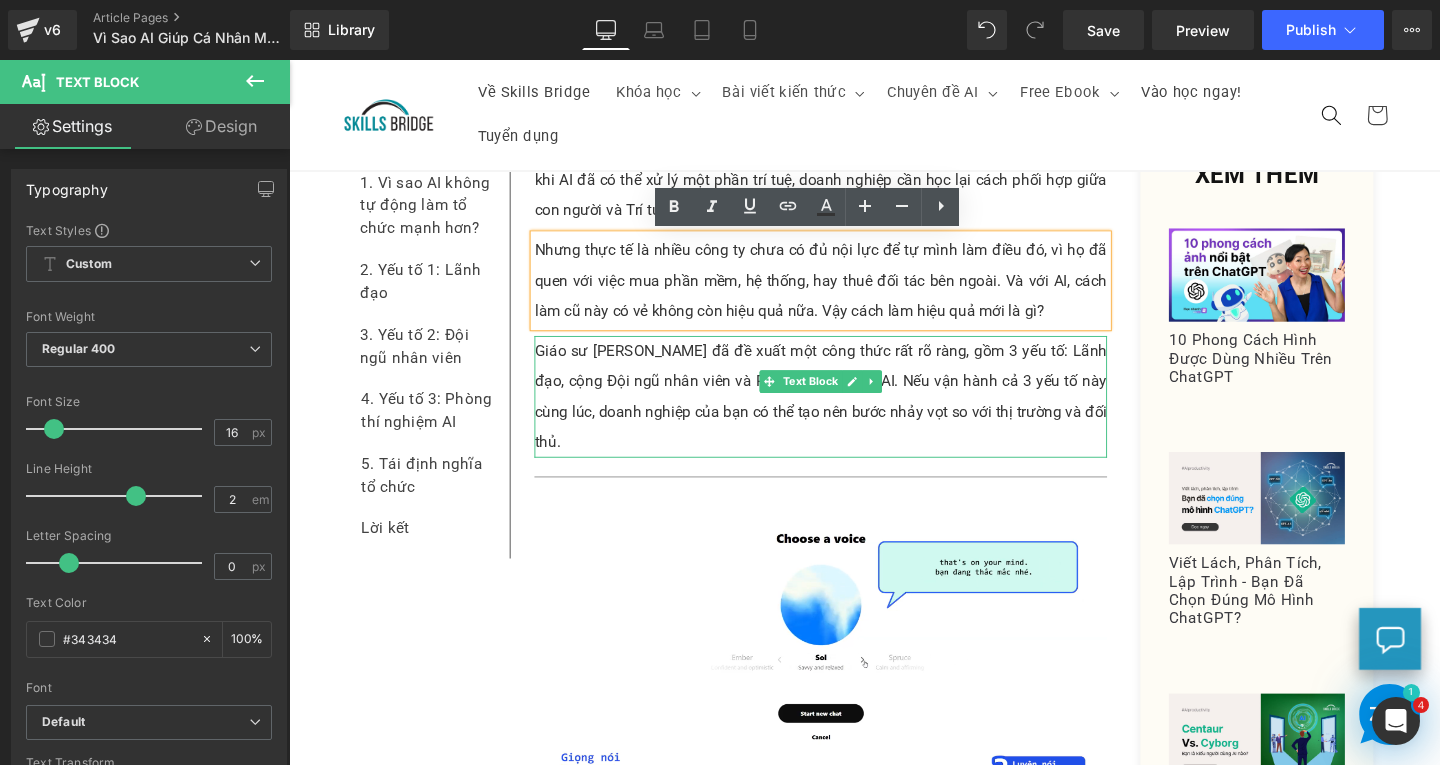click on "Giáo sư [PERSON_NAME] đã đề xuất một công thức rất rõ ràng, gồm 3 yếu tố: Lãnh đạo, cộng Đội ngũ nhân viên và Phòng thí nghiệm AI. Nếu vận hành cả 3 yếu tố này cùng lúc, doanh nghiệp của bạn có thể tạo nên bước nhảy vọt so với thị trường và đối thủ." at bounding box center [848, 414] 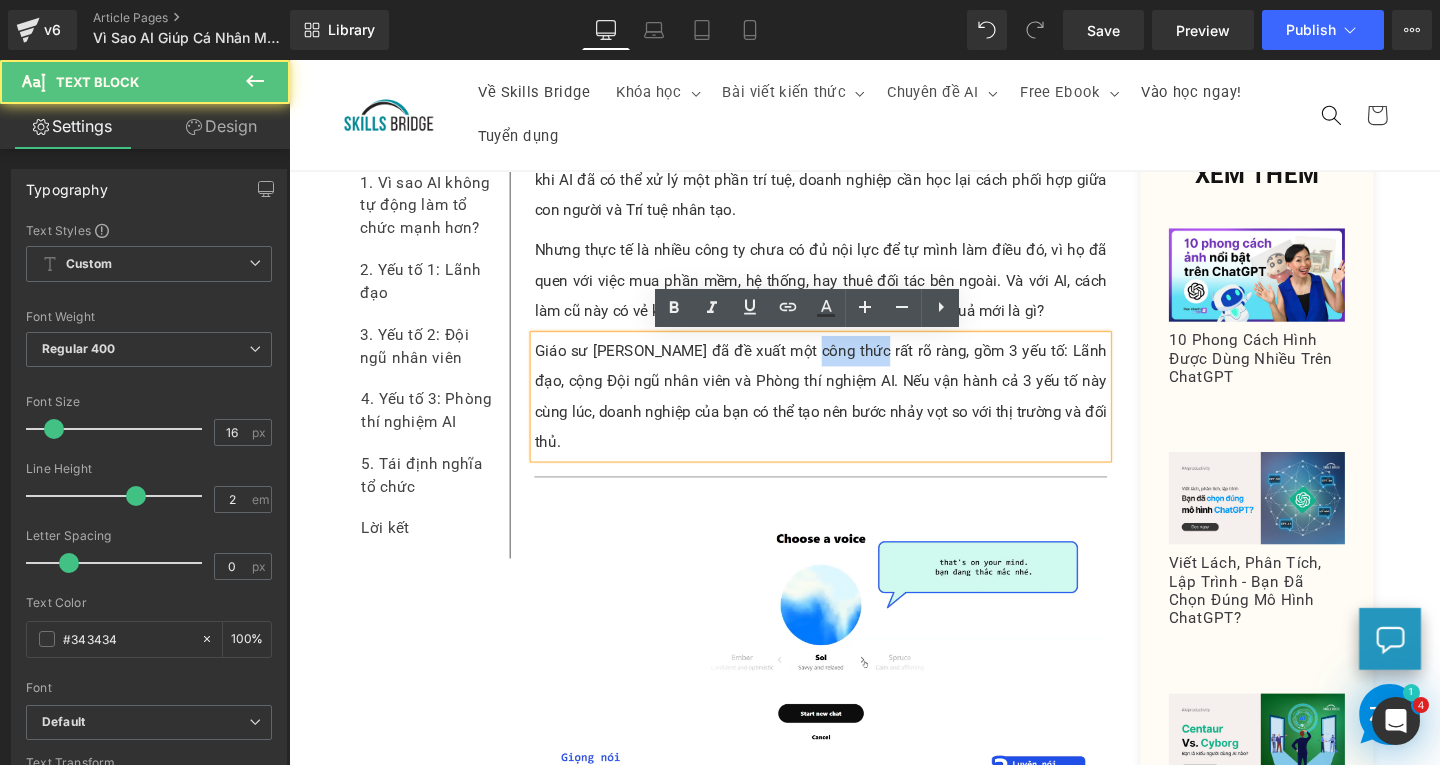 drag, startPoint x: 813, startPoint y: 365, endPoint x: 884, endPoint y: 362, distance: 71.063354 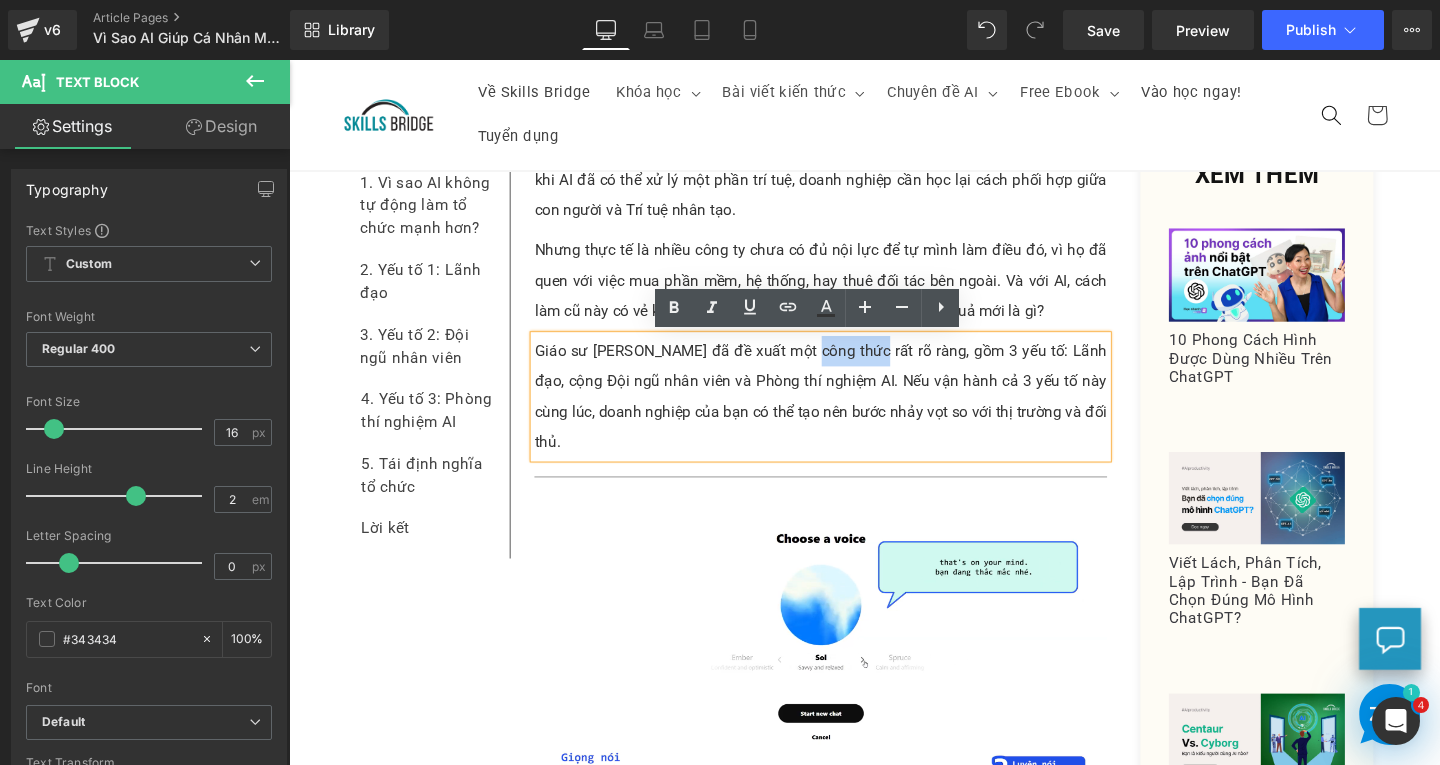 scroll, scrollTop: 2700, scrollLeft: 0, axis: vertical 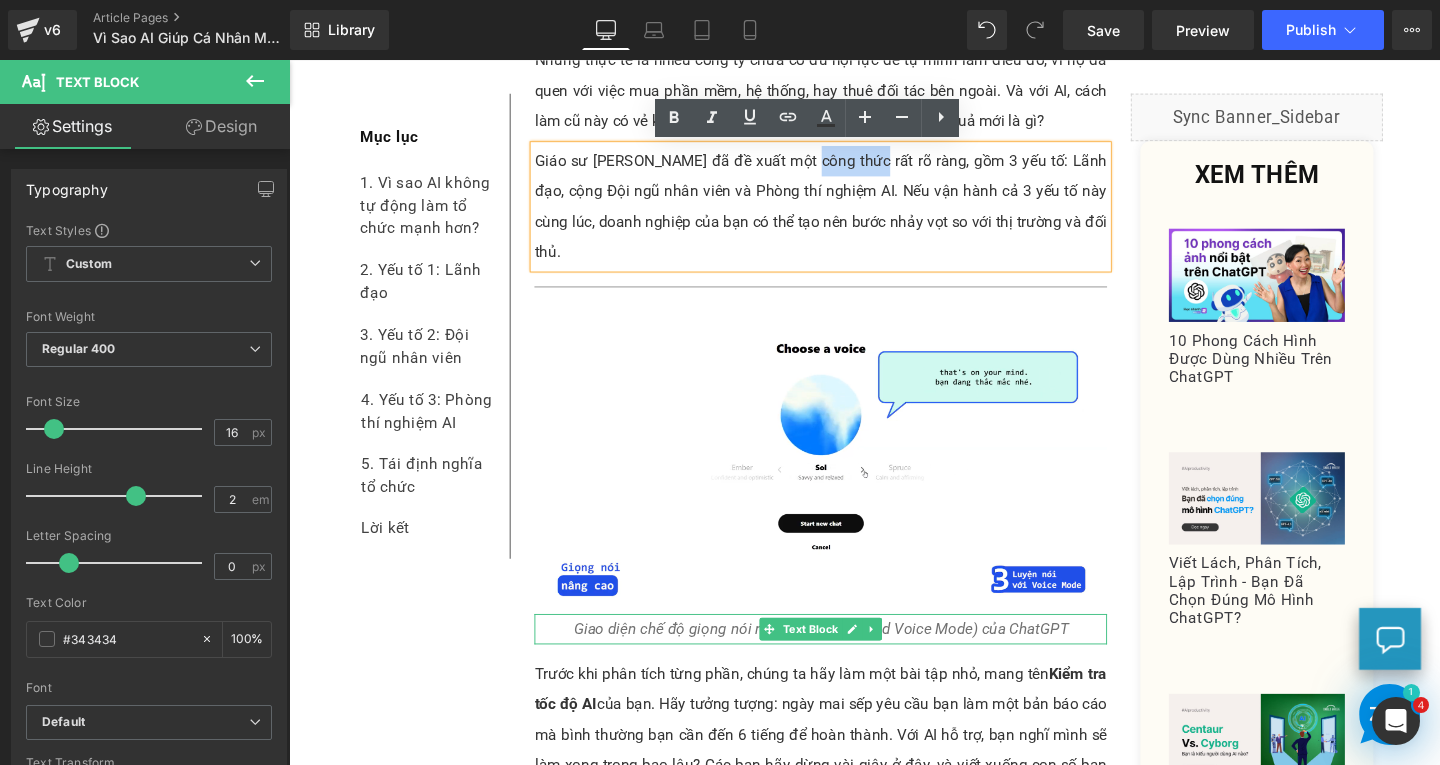 click on "Giao diện chế độ giọng nói nâng cao (Advanced Voice Mode) của ChatGPT" at bounding box center [848, 657] 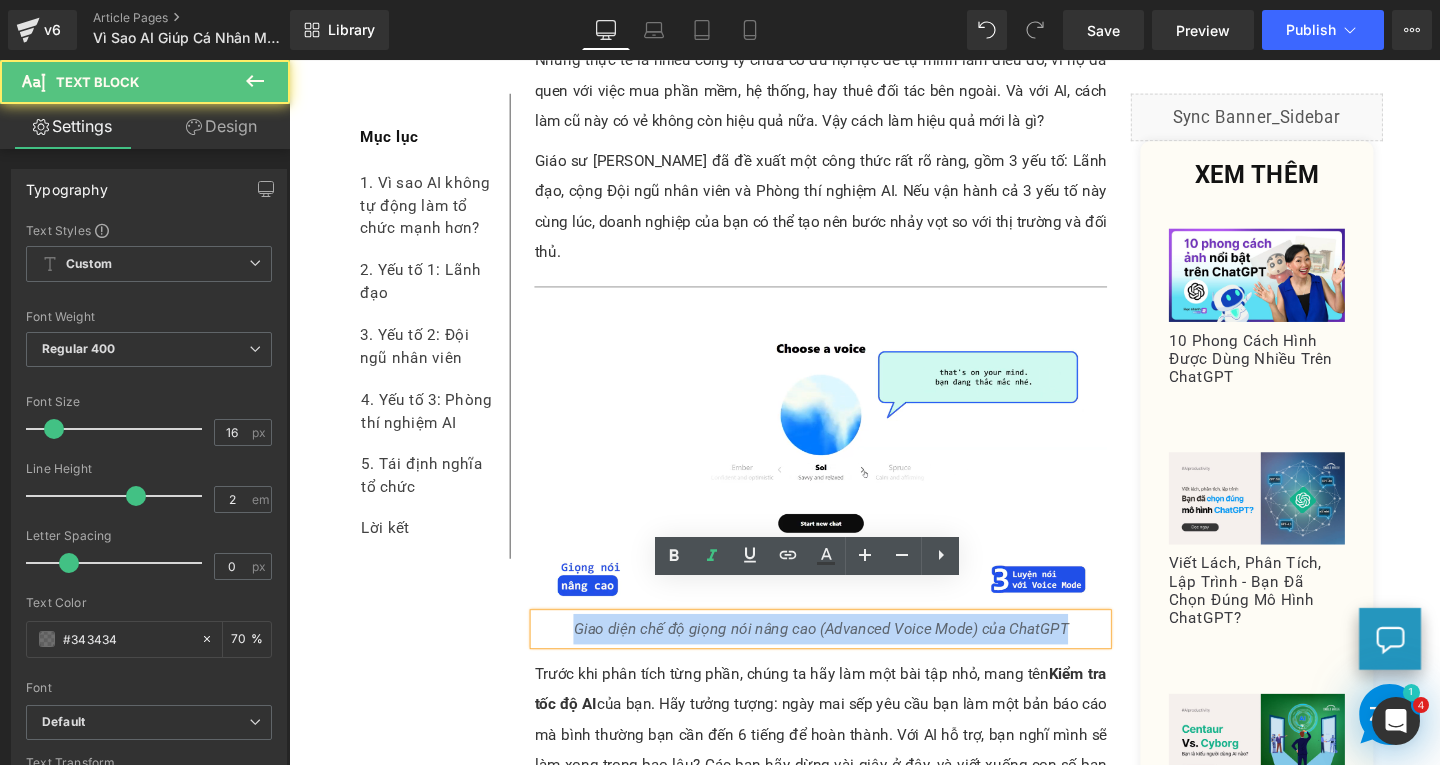 drag, startPoint x: 584, startPoint y: 621, endPoint x: 1113, endPoint y: 631, distance: 529.0945 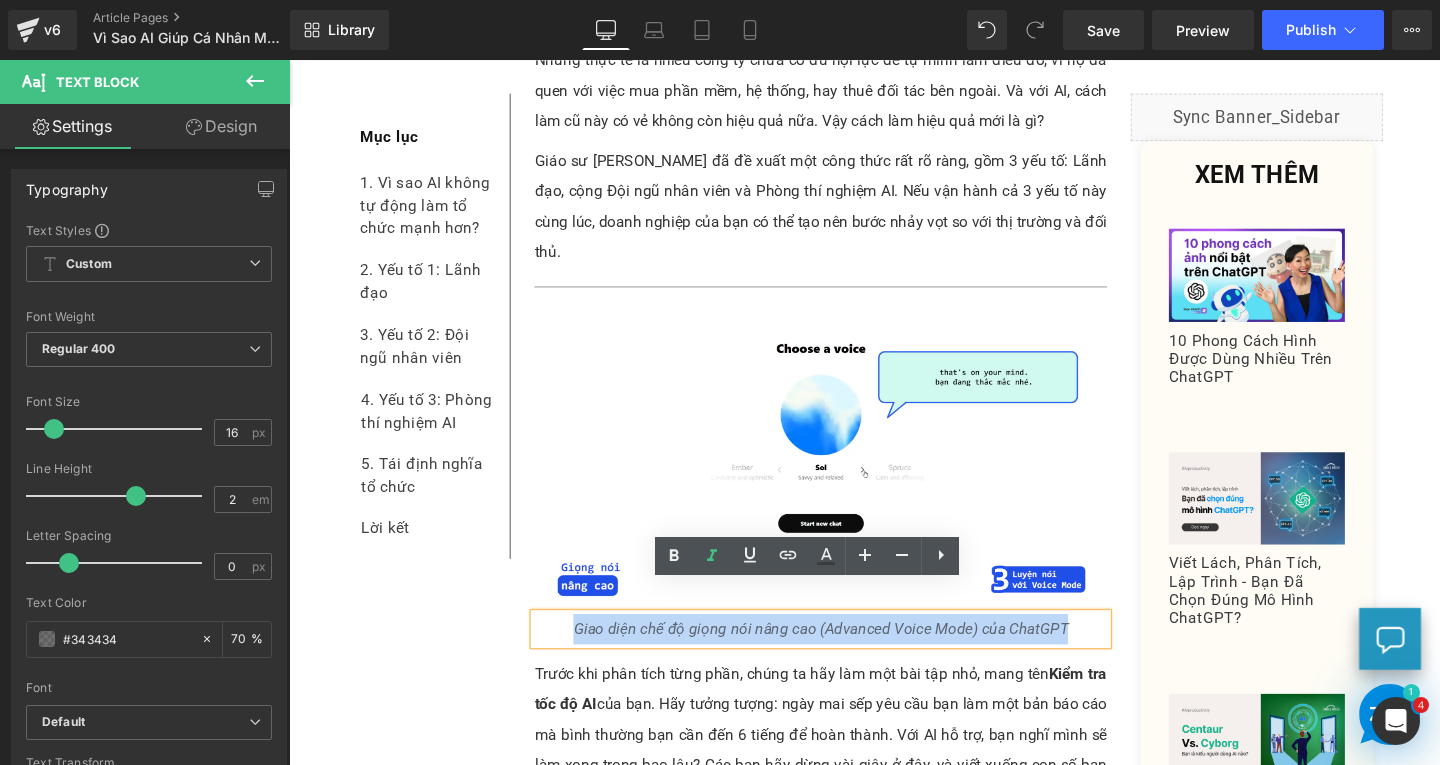 type 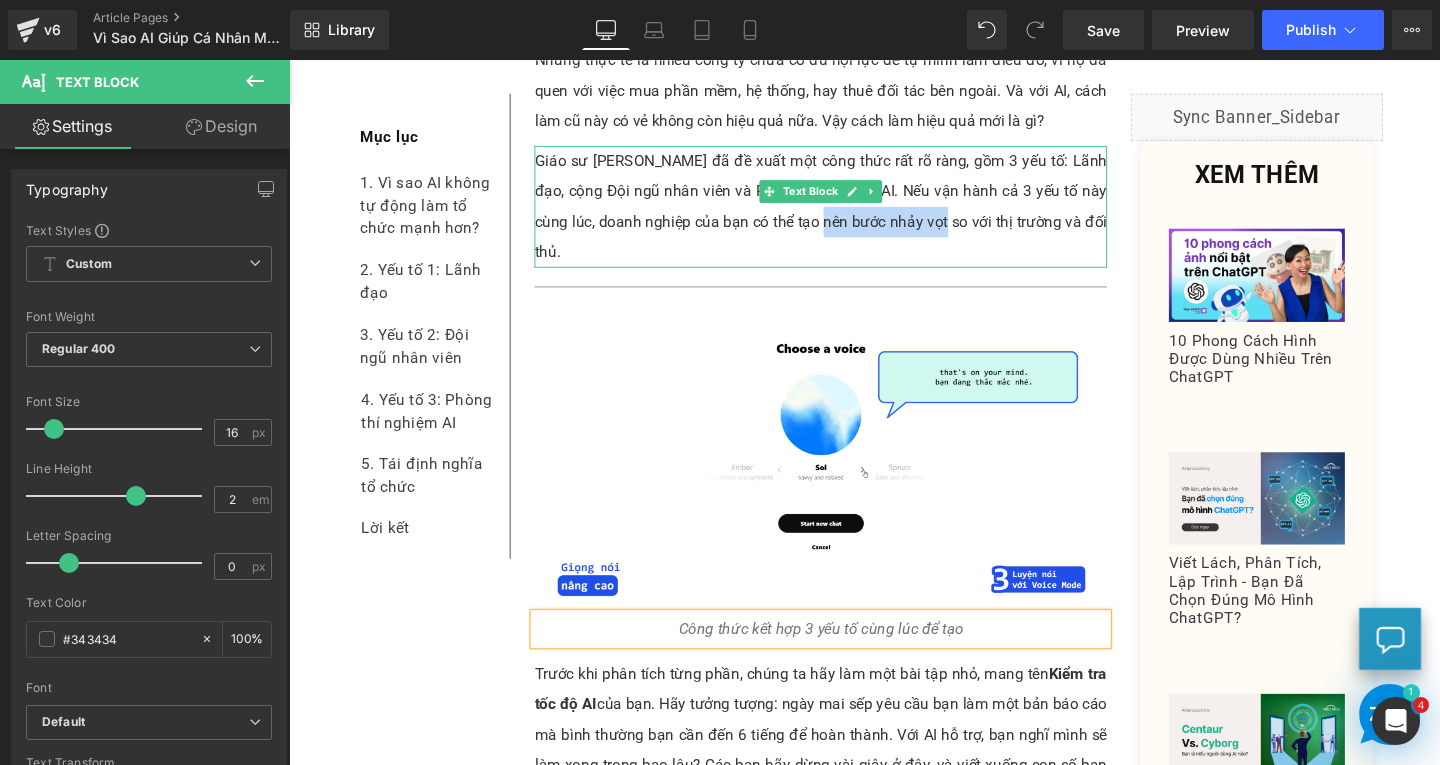 drag, startPoint x: 803, startPoint y: 228, endPoint x: 933, endPoint y: 228, distance: 130 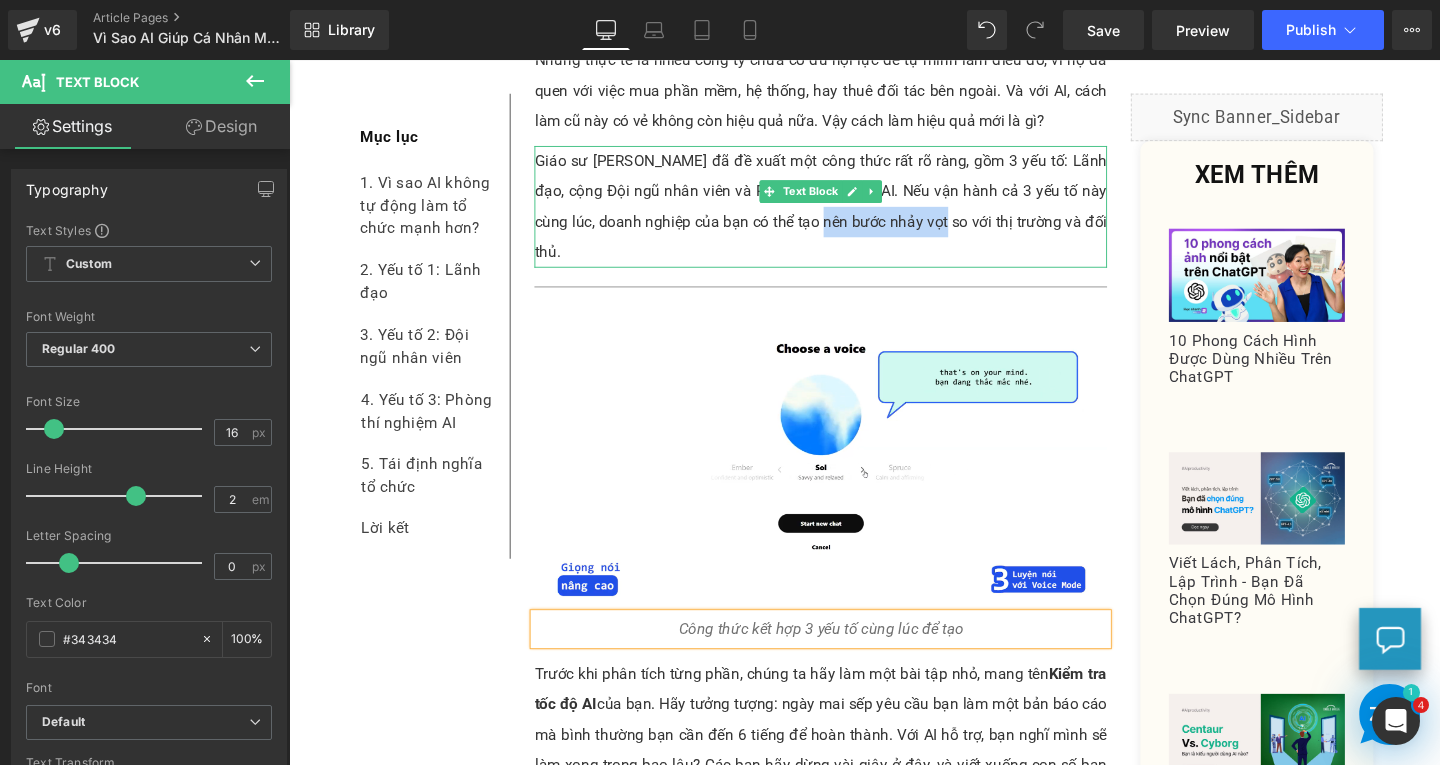 click on "Giáo sư [PERSON_NAME] đã đề xuất một công thức rất rõ ràng, gồm 3 yếu tố: Lãnh đạo, cộng Đội ngũ nhân viên và Phòng thí nghiệm AI. Nếu vận hành cả 3 yếu tố này cùng lúc, doanh nghiệp của bạn có thể tạo nên bước nhảy vọt so với thị trường và đối thủ." at bounding box center [848, 214] 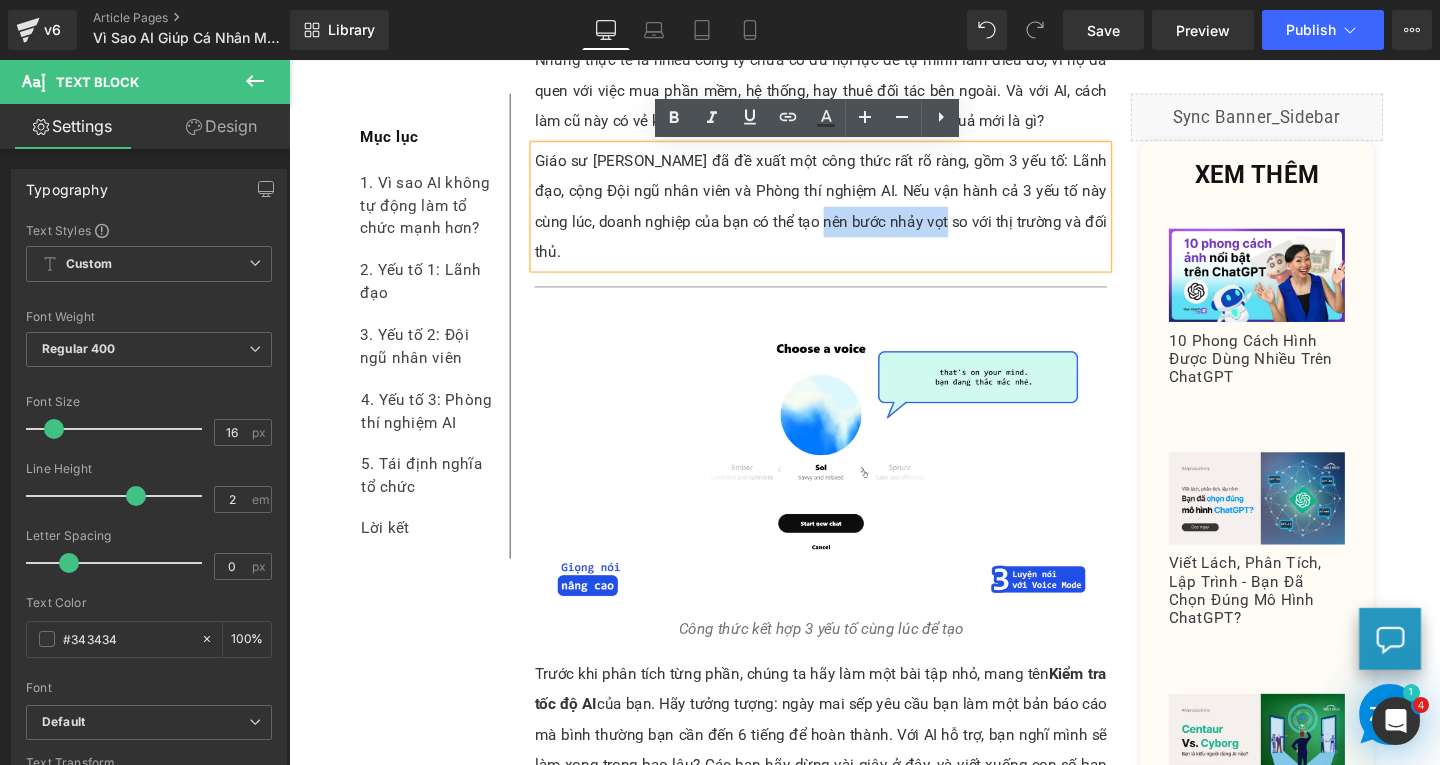 copy on "nên bước nhảy vọt" 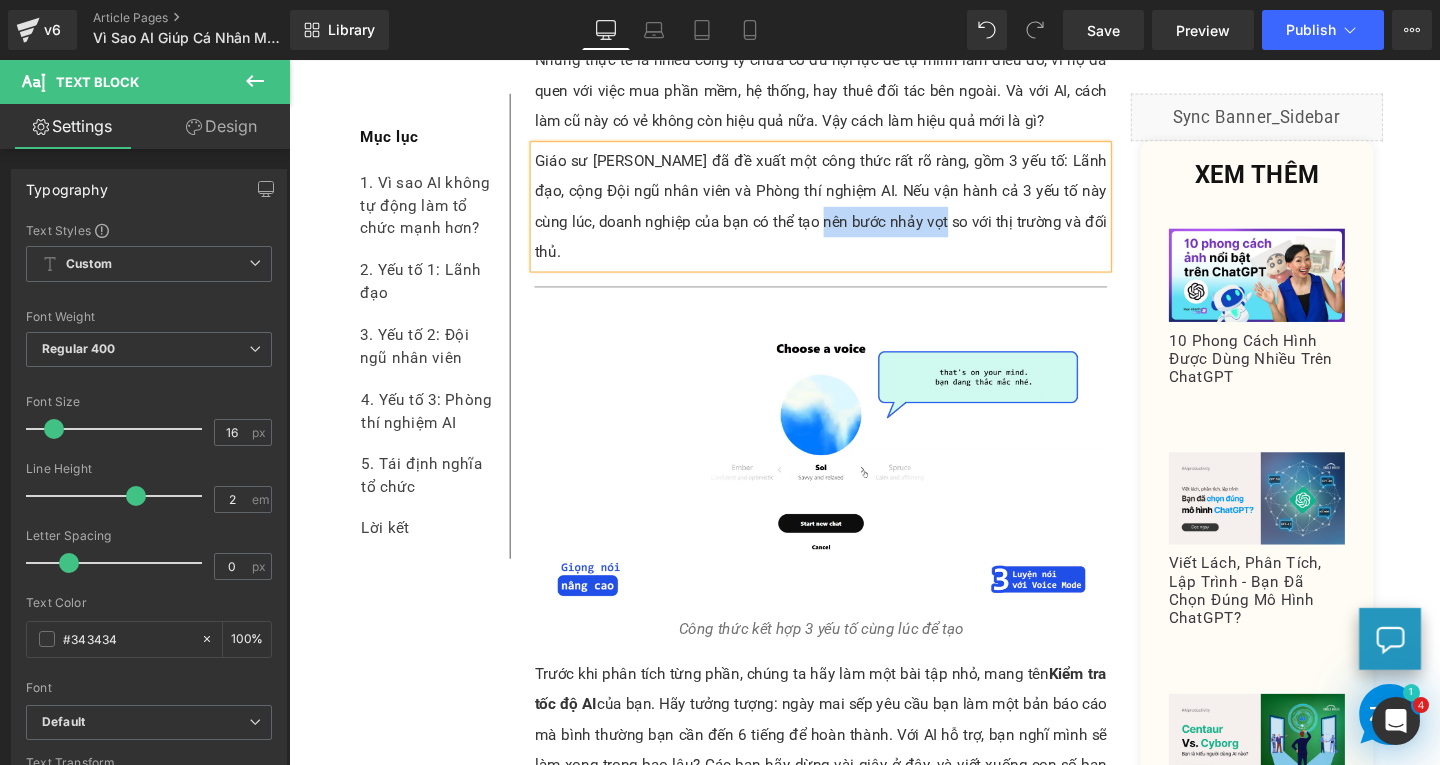 click on "Công thức kết hợp 3 yếu tố cùng lúc để tạo" at bounding box center (848, 658) 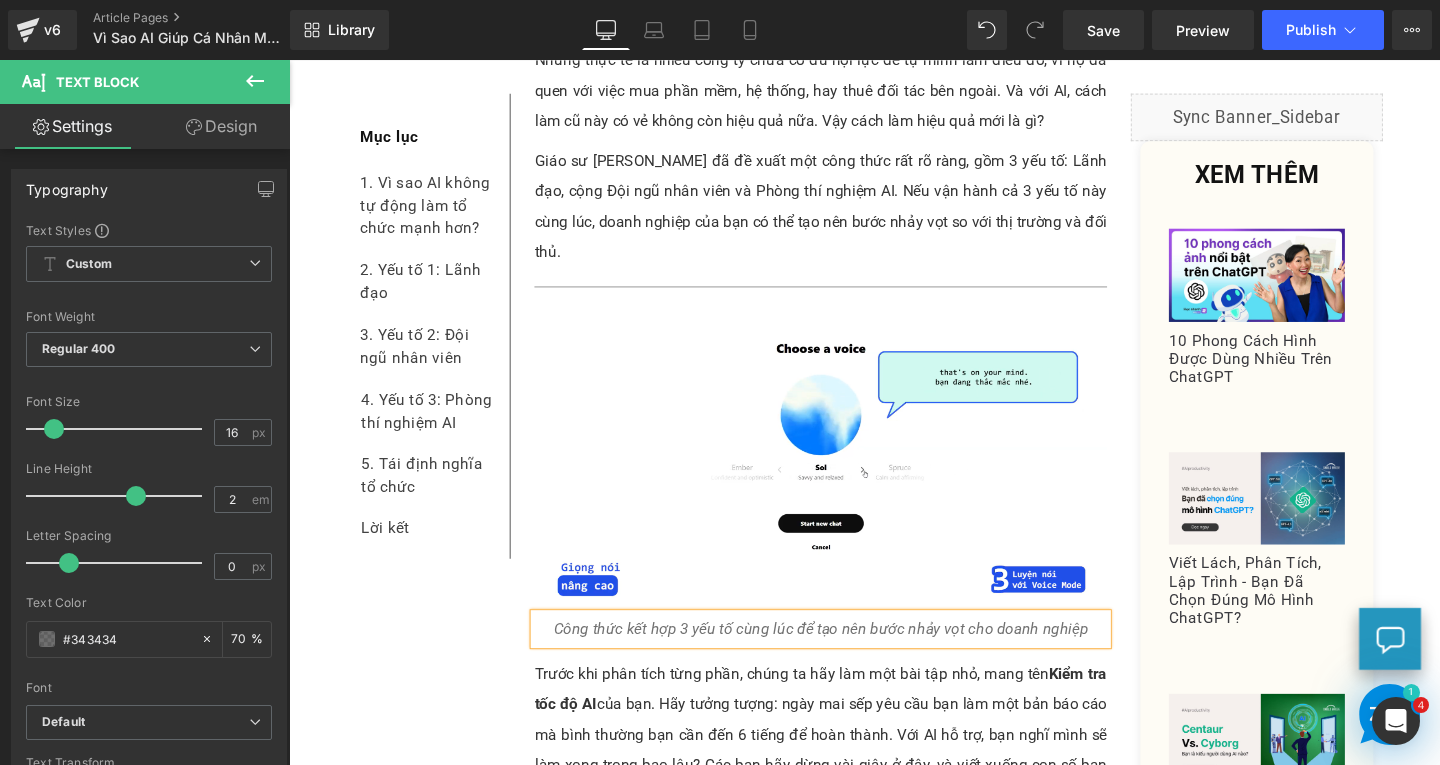 scroll, scrollTop: 3000, scrollLeft: 0, axis: vertical 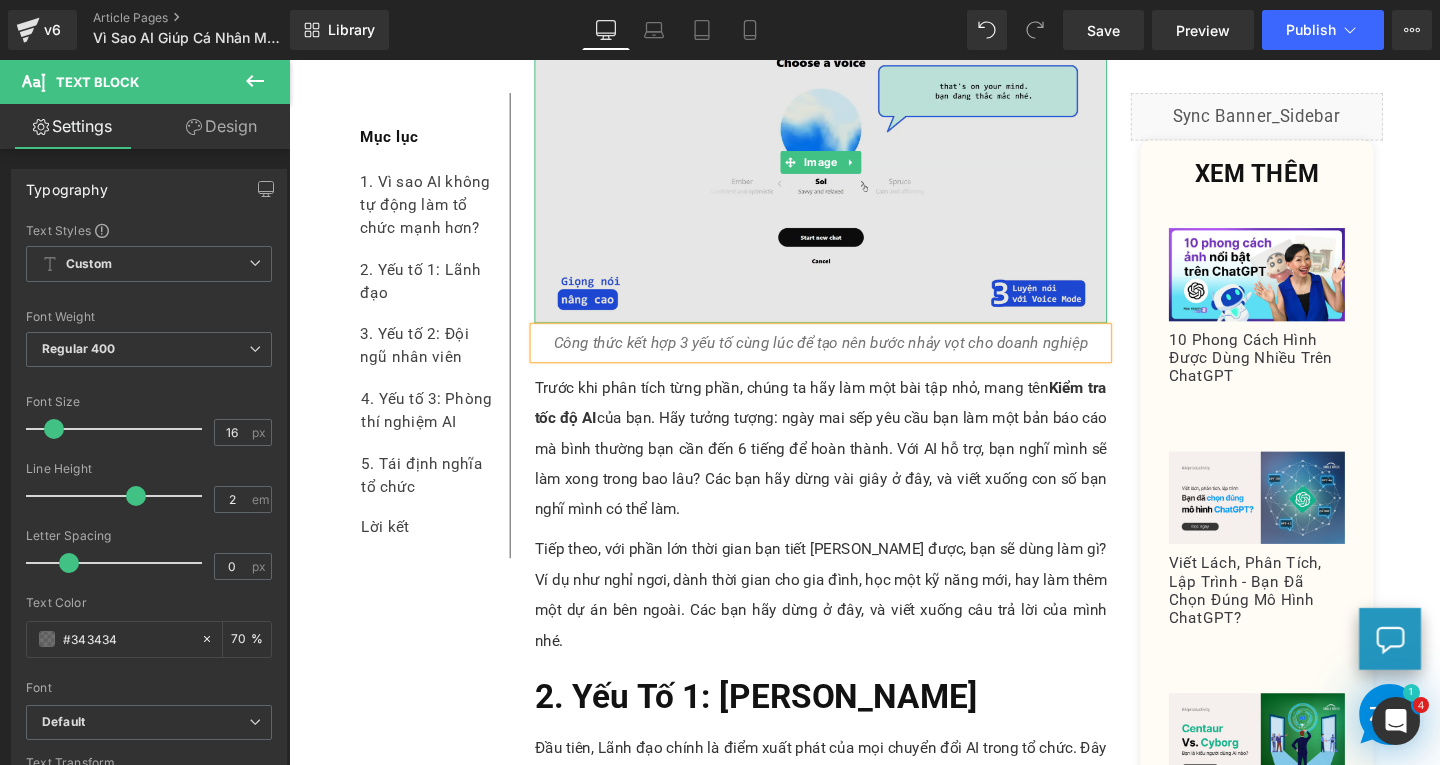 click at bounding box center (848, 167) 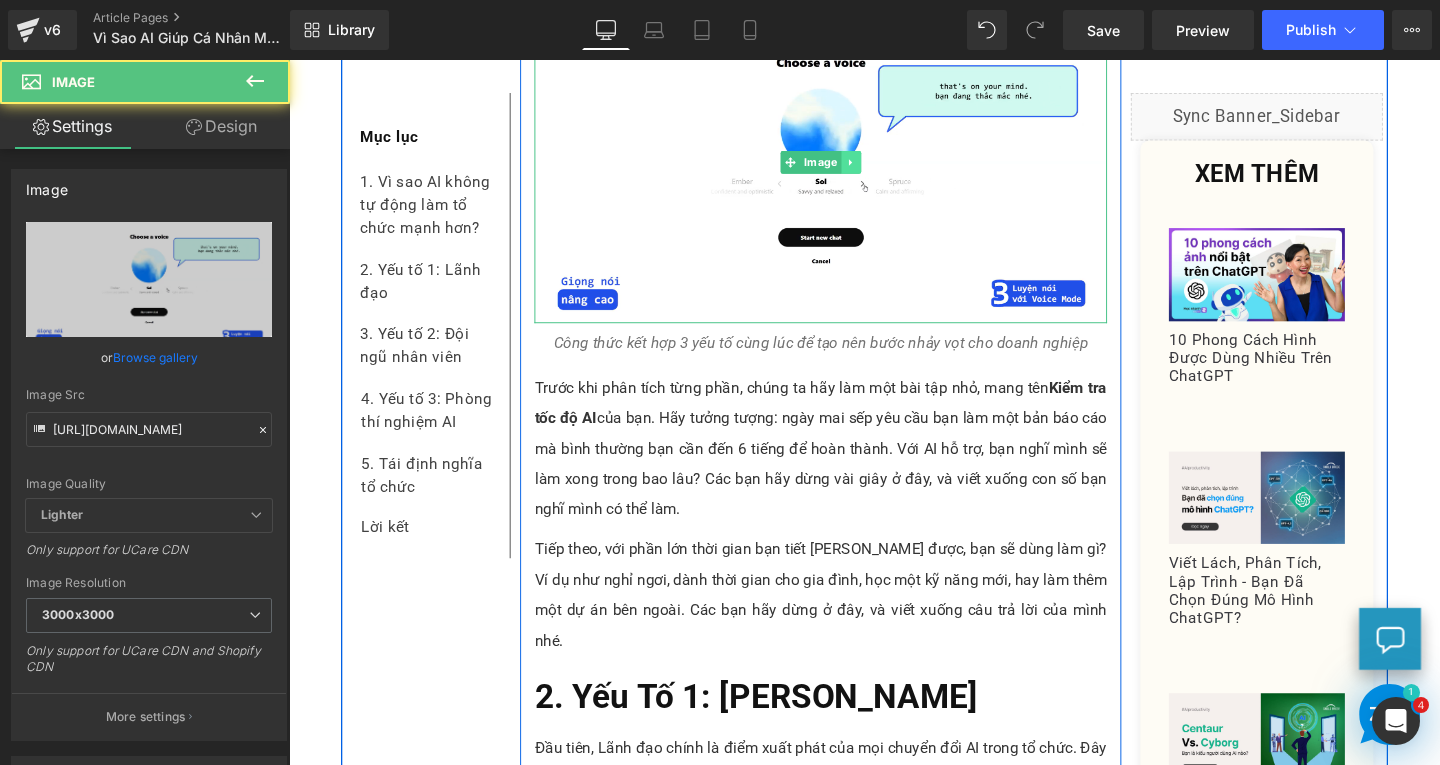 click 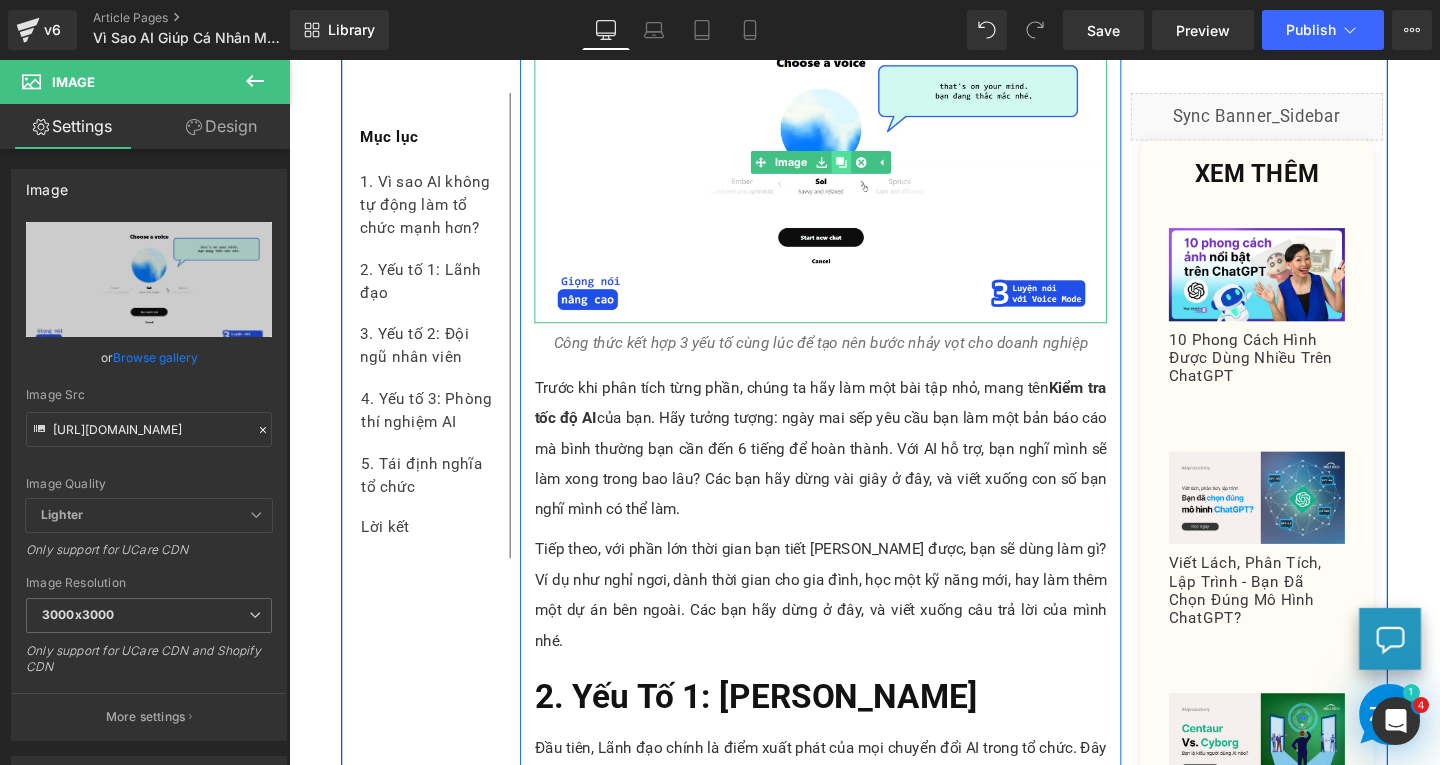 click at bounding box center [869, 168] 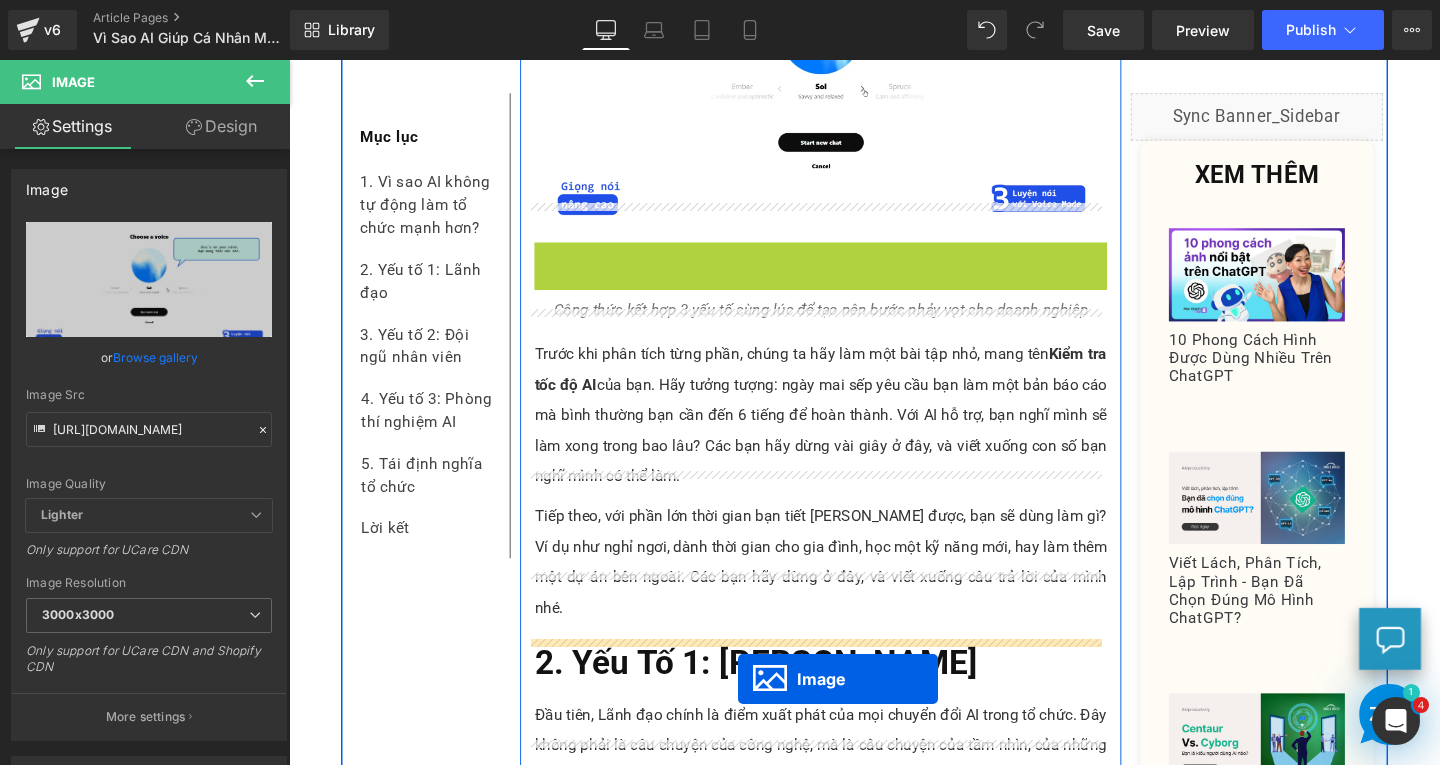scroll, scrollTop: 3120, scrollLeft: 0, axis: vertical 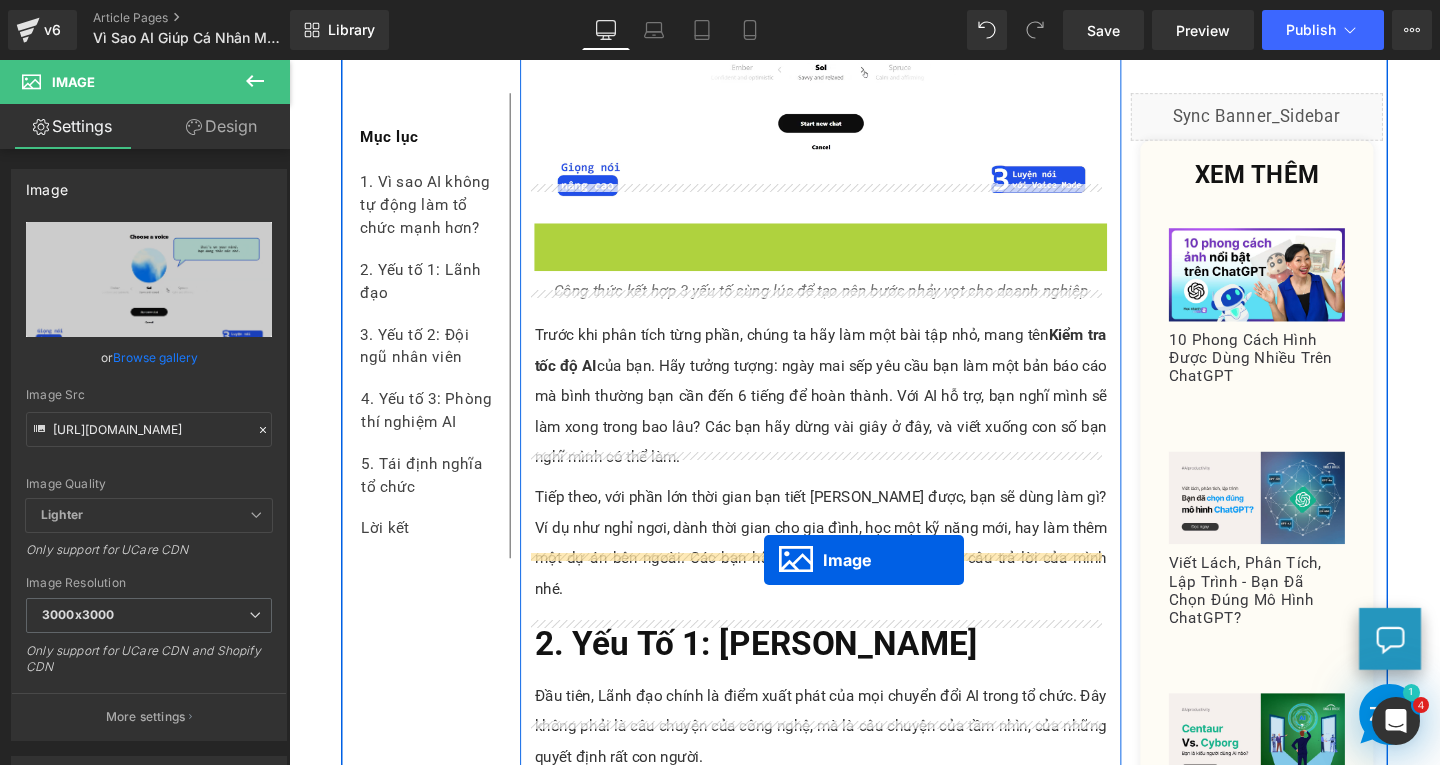 drag, startPoint x: 804, startPoint y: 491, endPoint x: 788, endPoint y: 586, distance: 96.337944 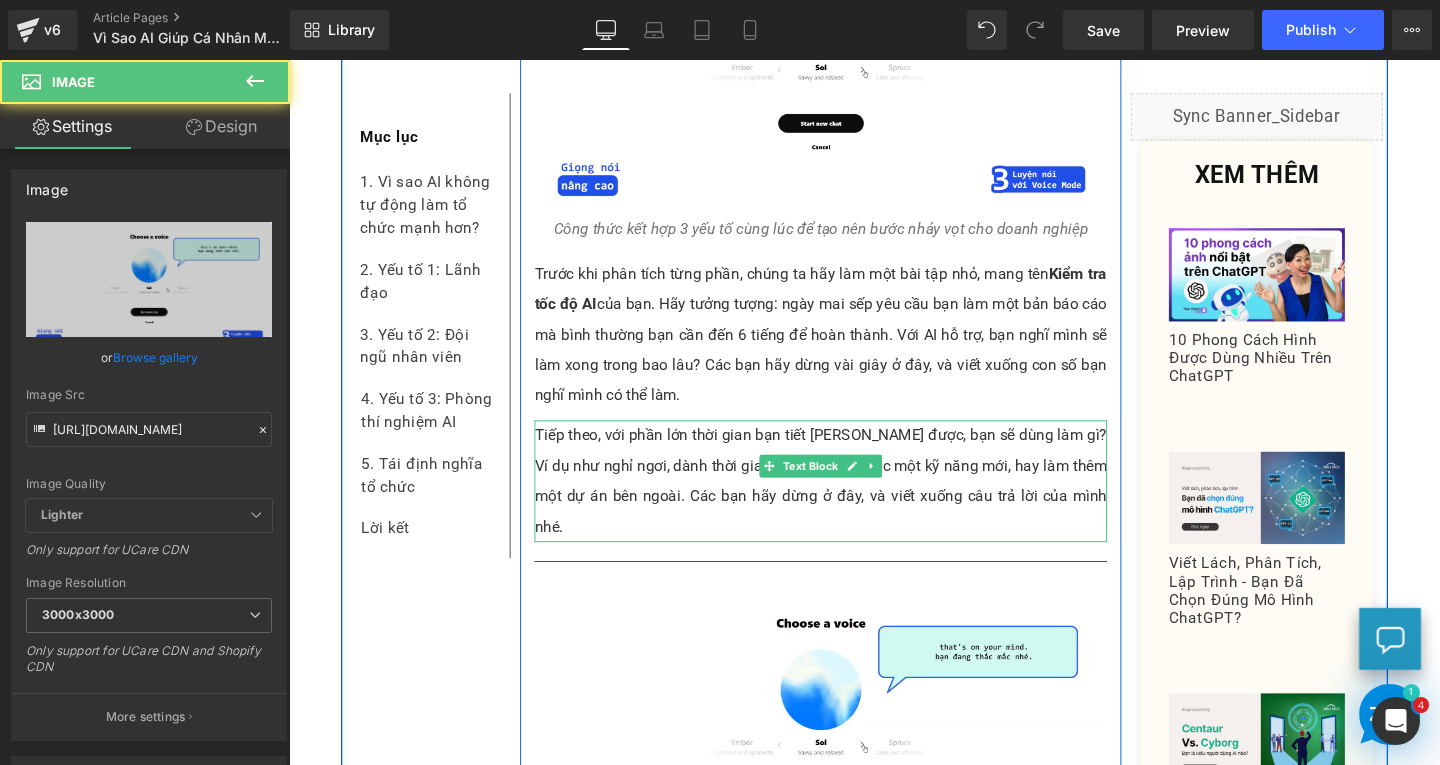 scroll, scrollTop: 2920, scrollLeft: 0, axis: vertical 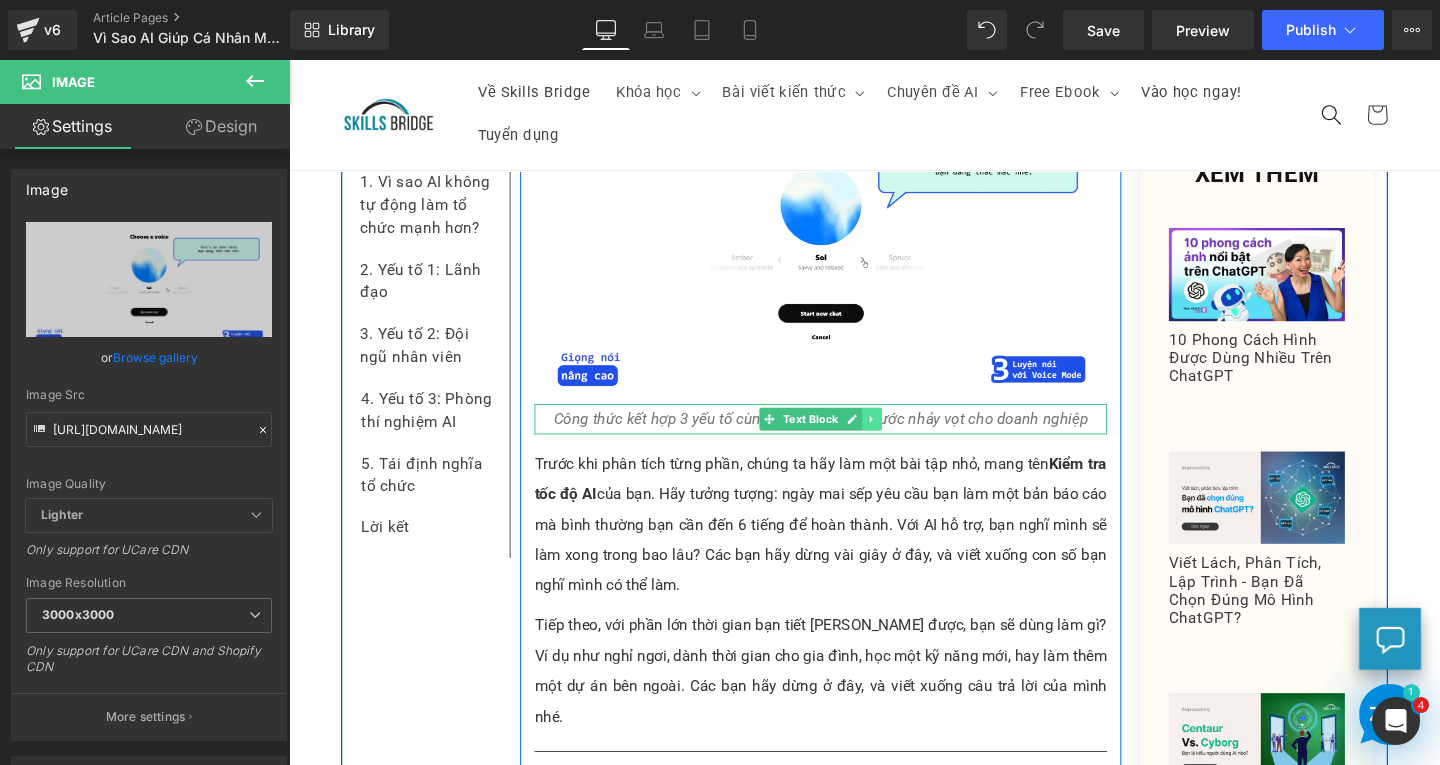 click 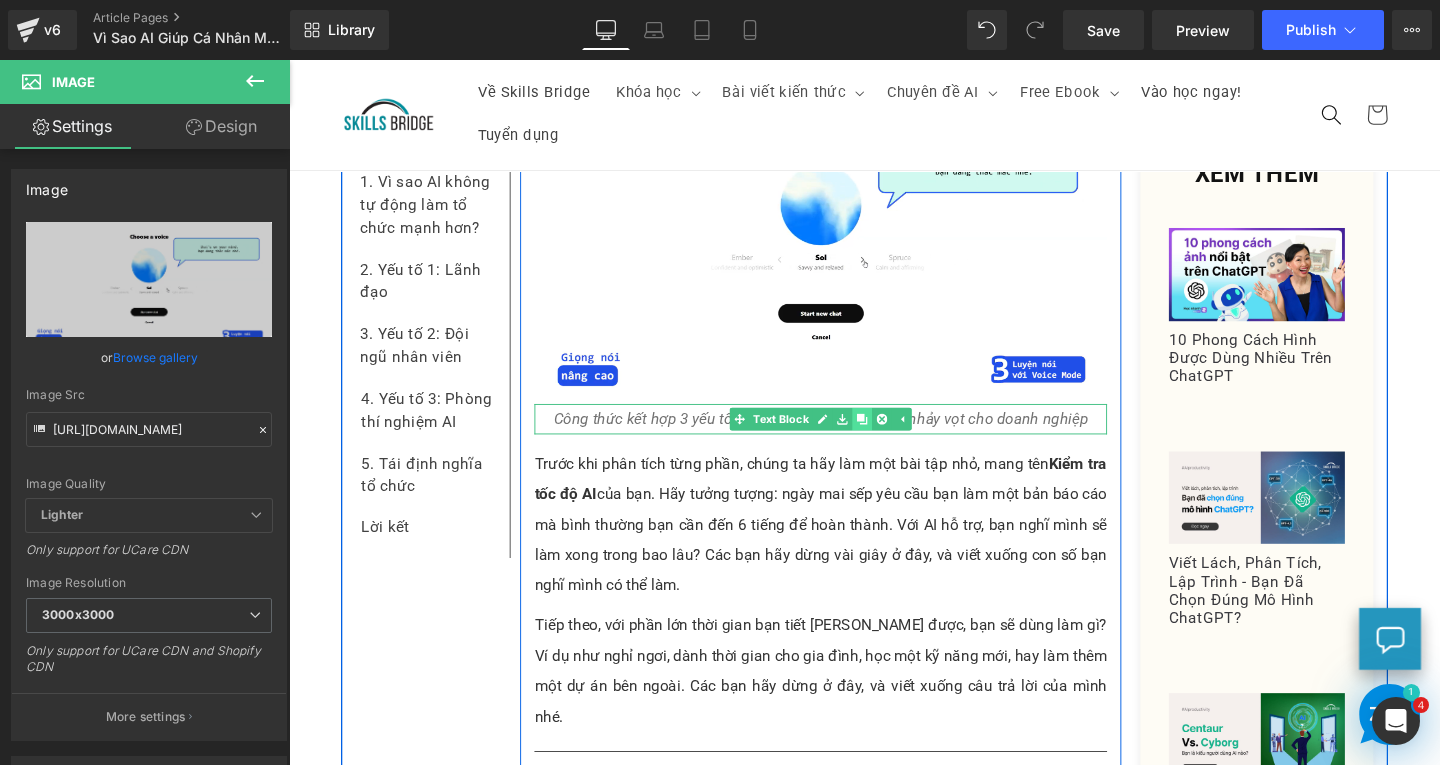 click at bounding box center (891, 438) 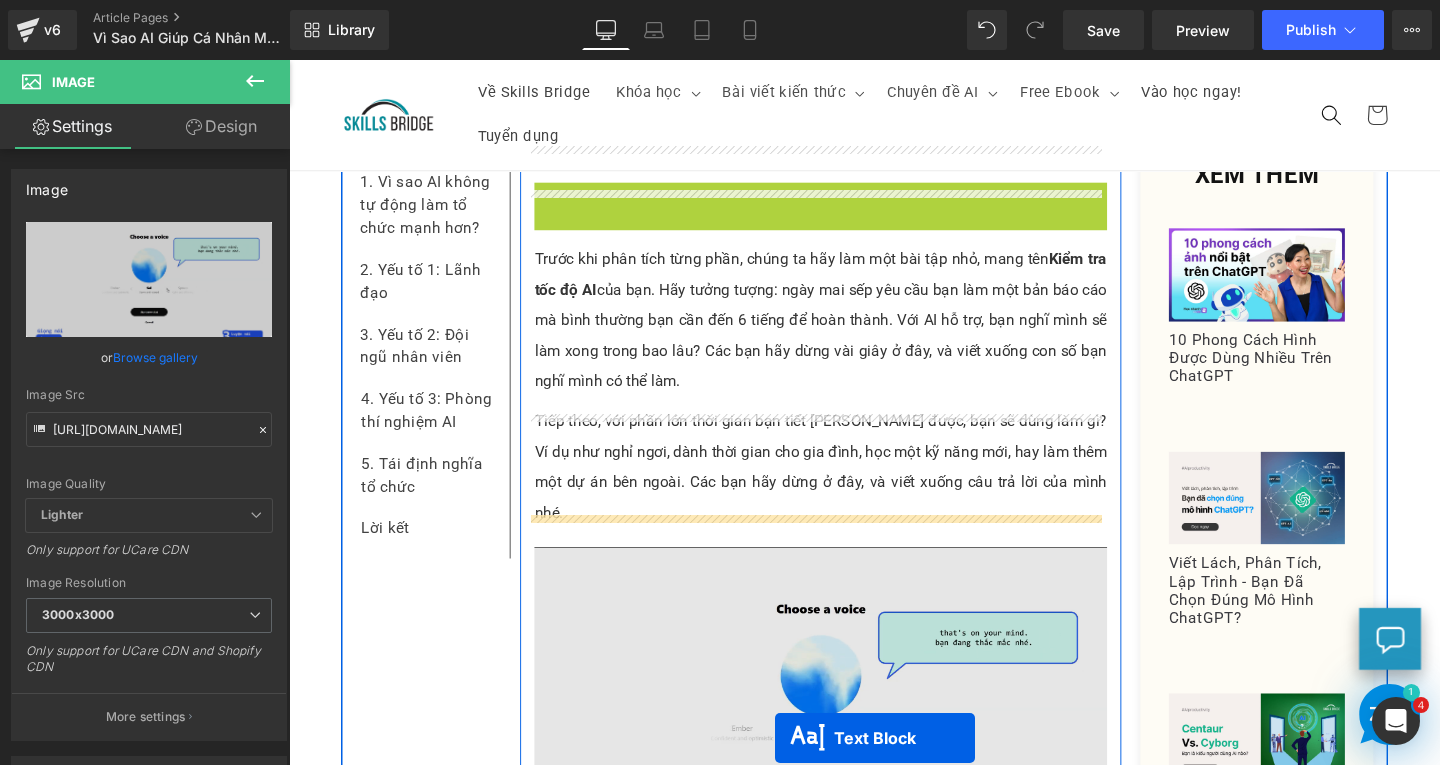 scroll, scrollTop: 3360, scrollLeft: 0, axis: vertical 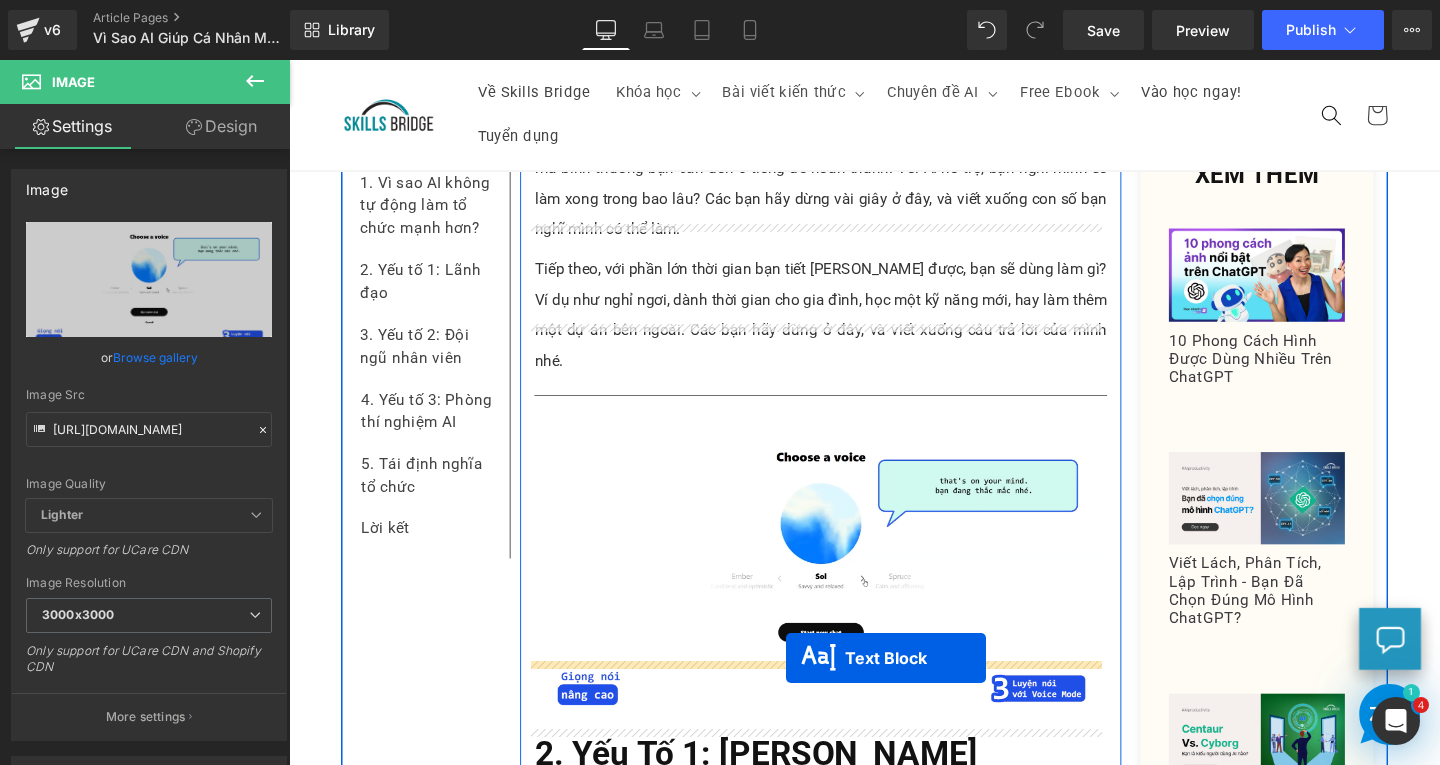 drag, startPoint x: 784, startPoint y: 452, endPoint x: 812, endPoint y: 689, distance: 238.64827 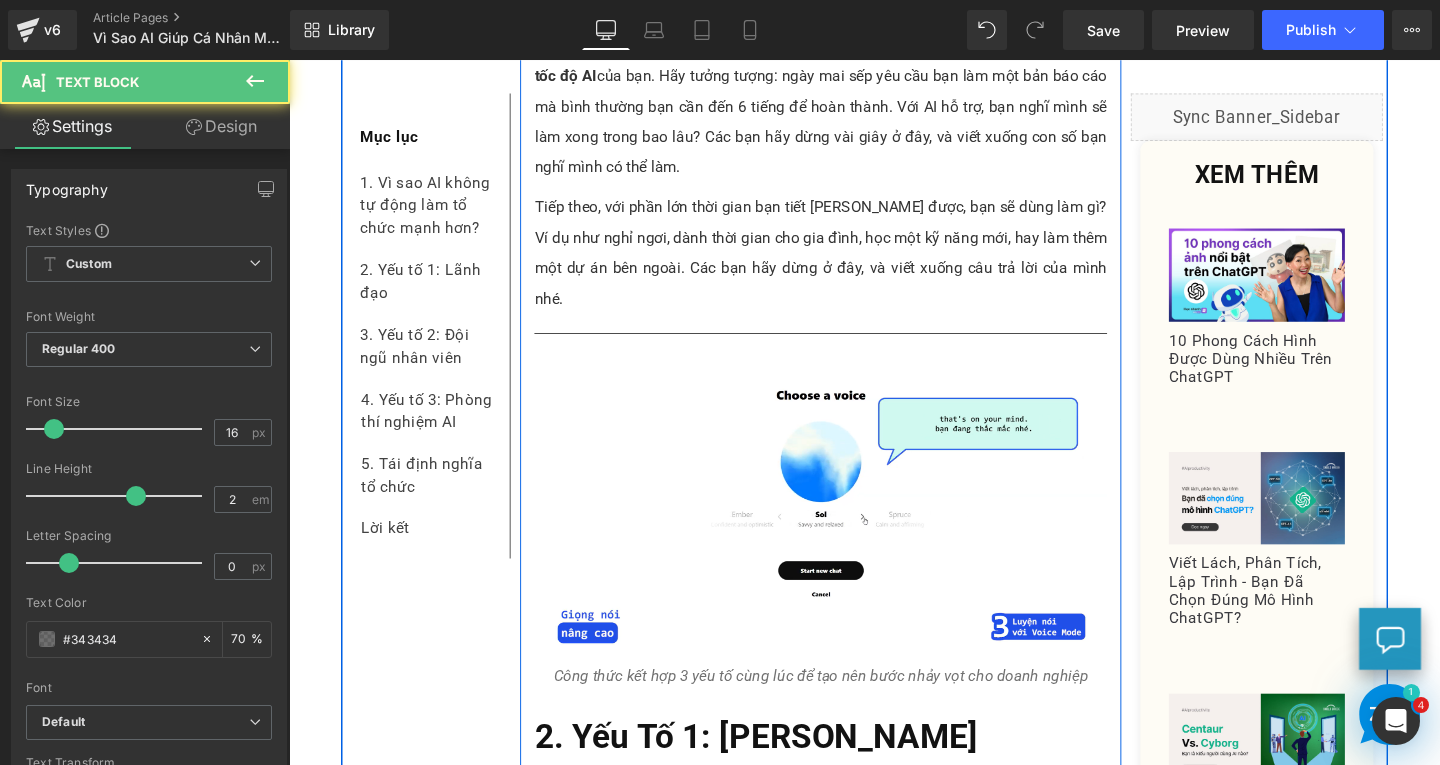 scroll, scrollTop: 3295, scrollLeft: 0, axis: vertical 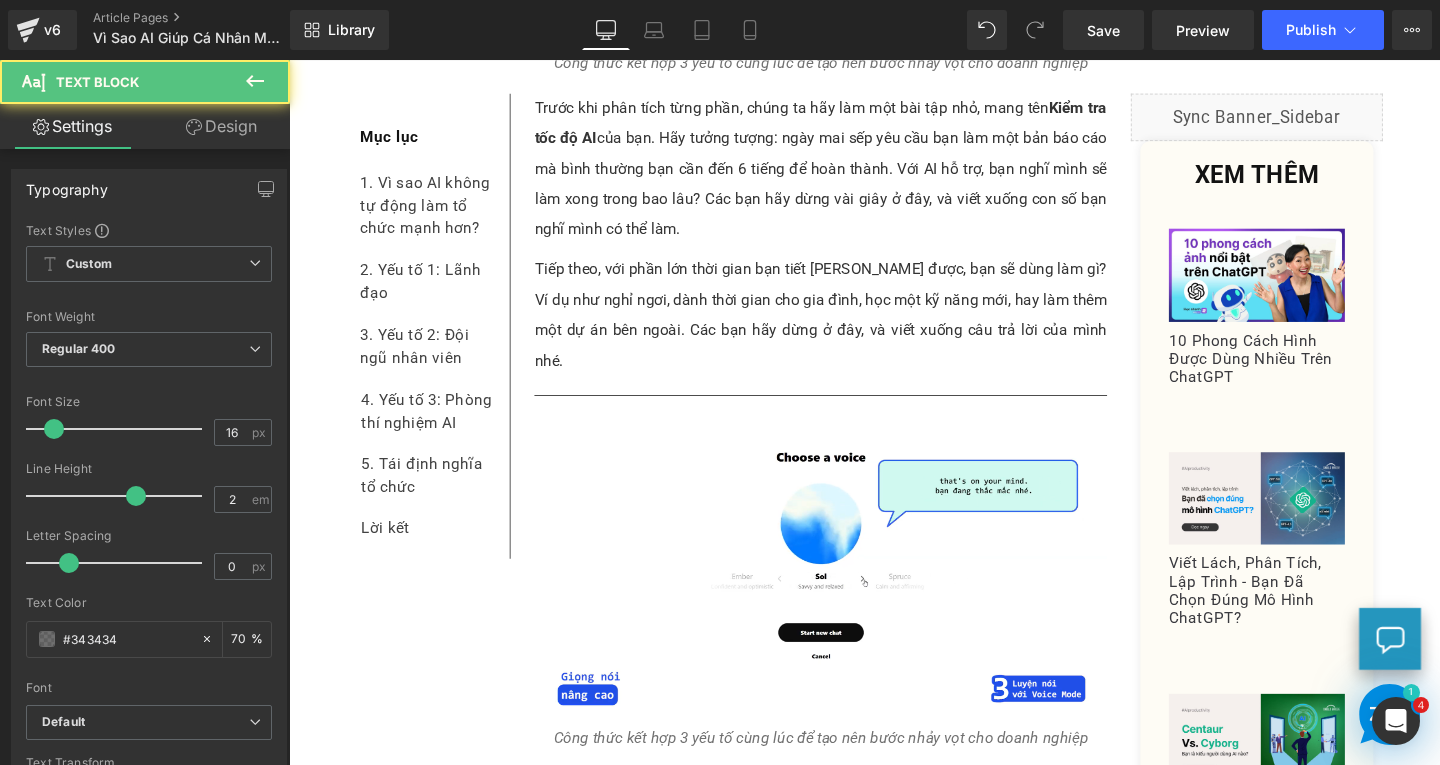click on "Rendering Content" at bounding box center [720, 686] 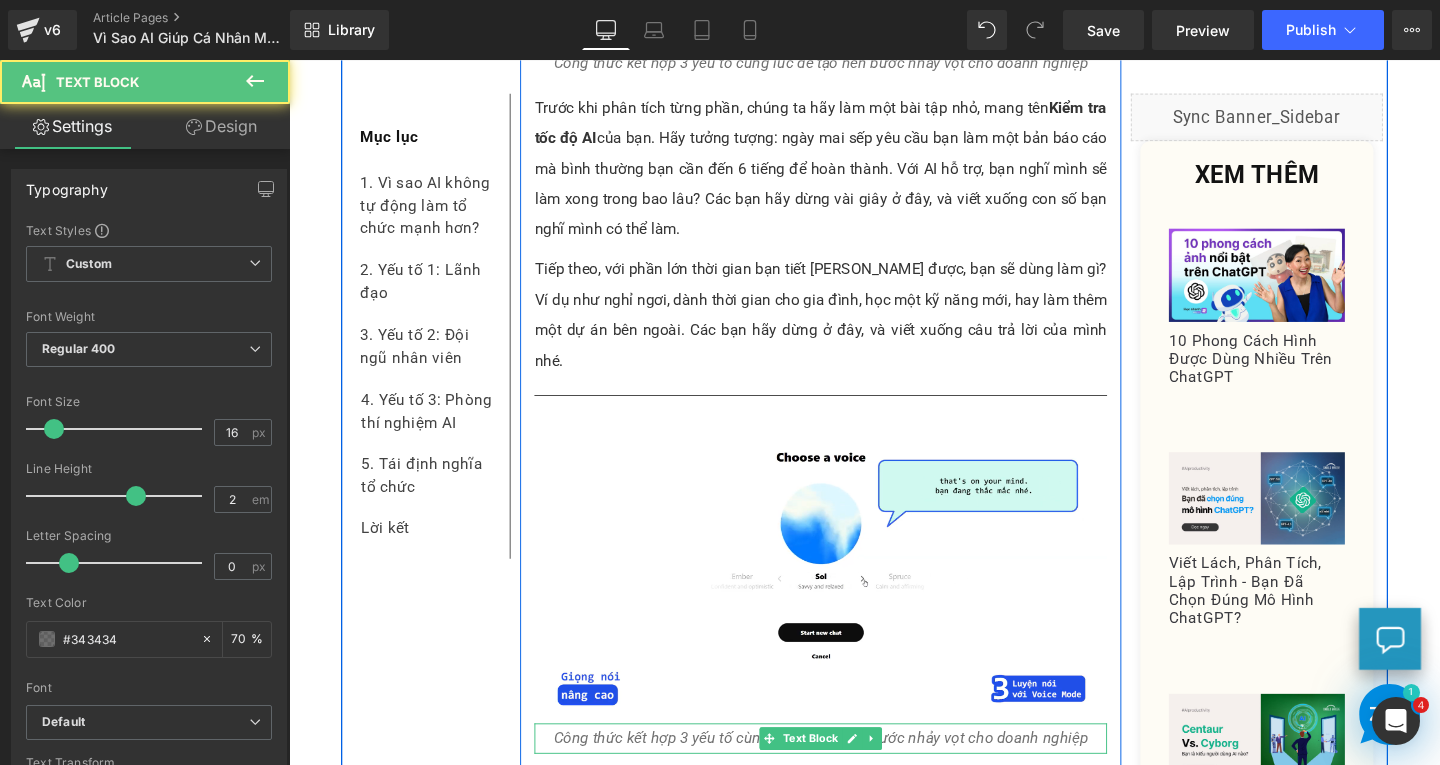 click on "Công thức kết hợp 3 yếu tố cùng lúc để tạo nên bước nhảy vọt cho doanh nghiệp" at bounding box center [848, 772] 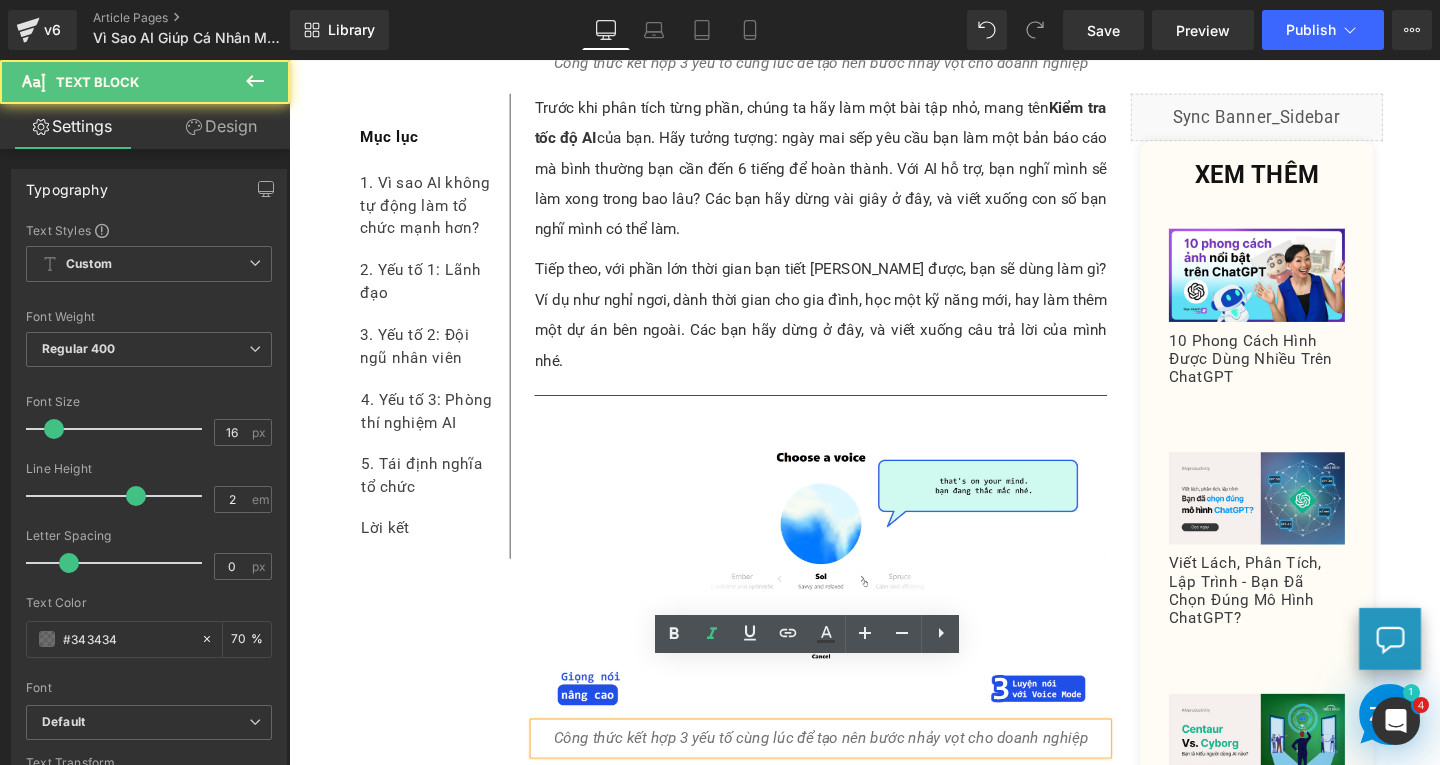 click on "Công thức kết hợp 3 yếu tố cùng lúc để tạo nên bước nhảy vọt cho doanh nghiệp" at bounding box center (848, 773) 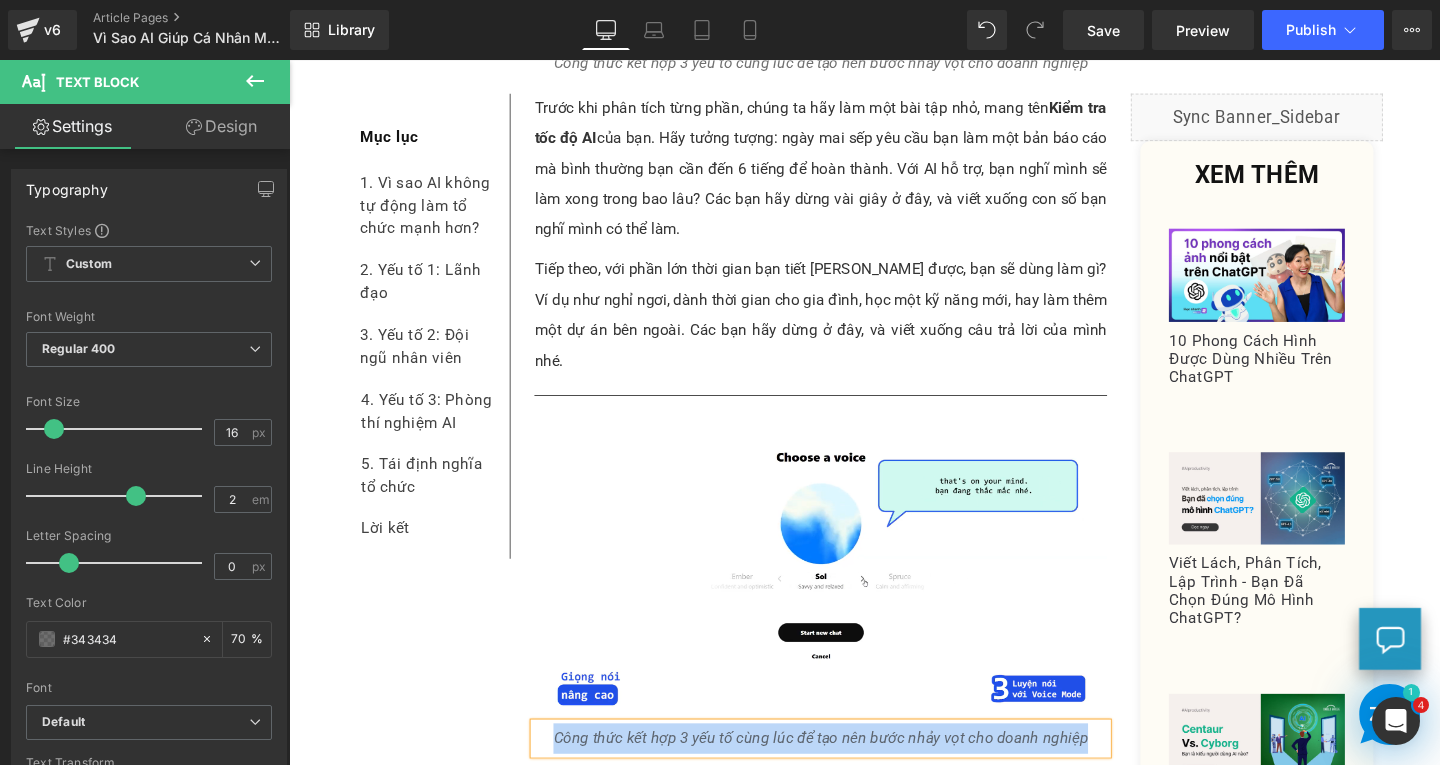 type 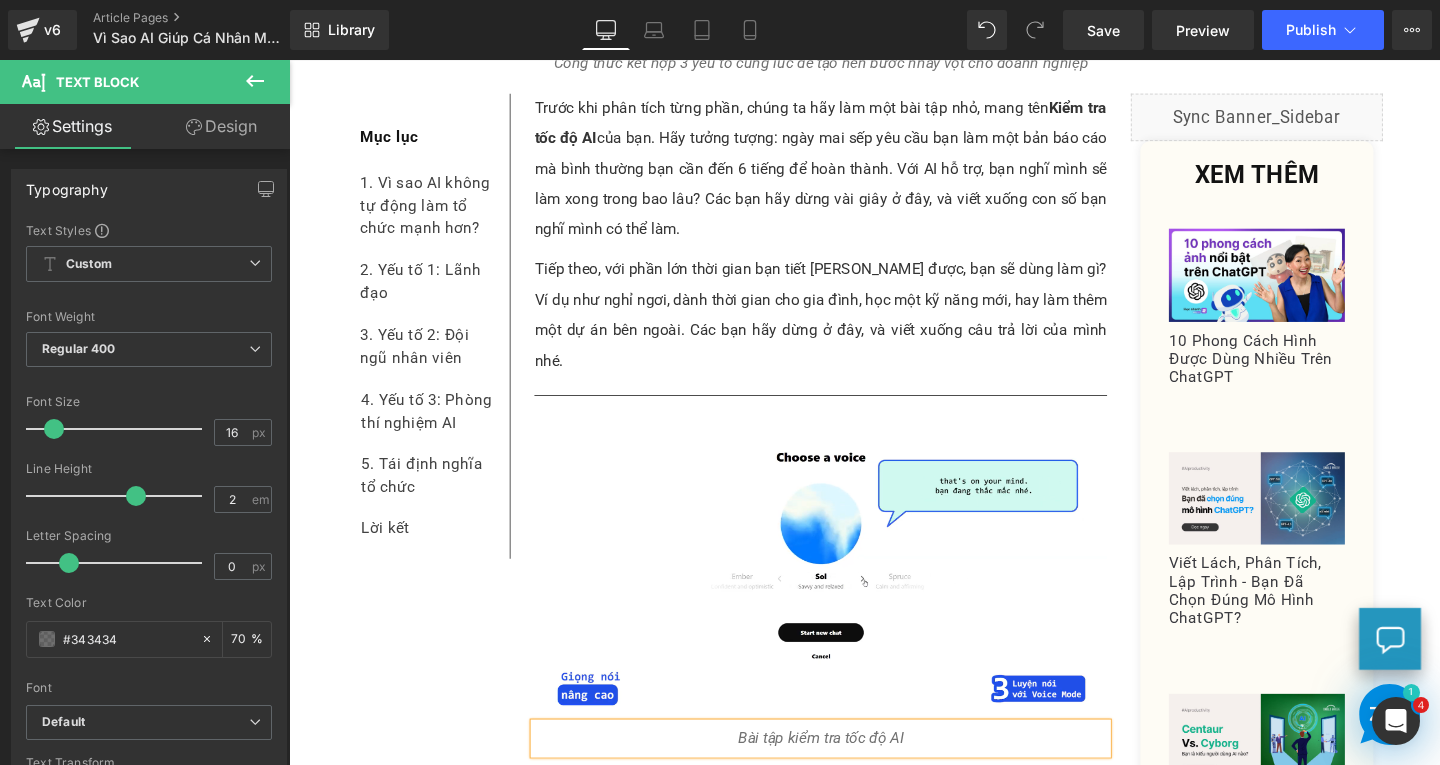 click on "Bài tập kiểm tra tốc độ AI" at bounding box center (848, 772) 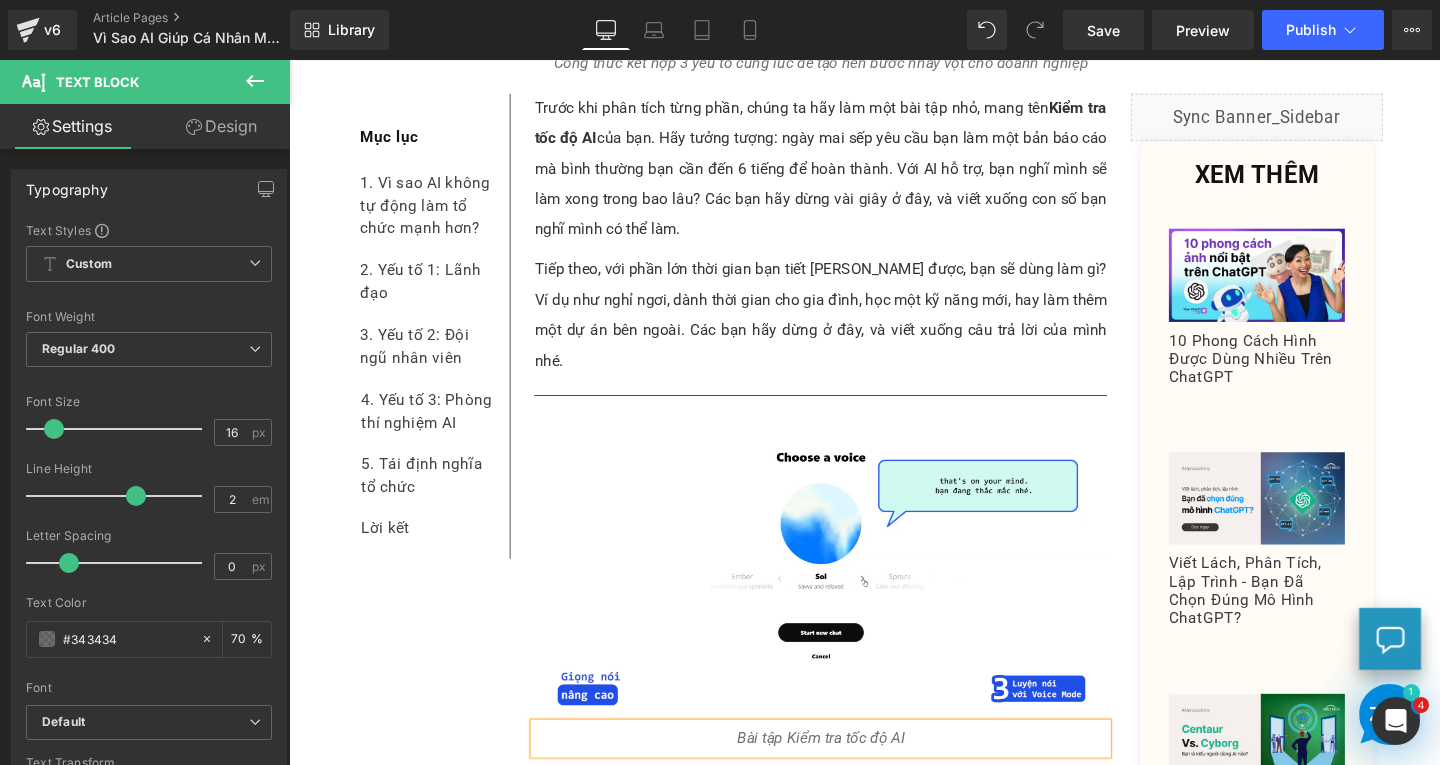 click on "Bài tập Kiểm tra tốc độ AI" at bounding box center (848, 773) 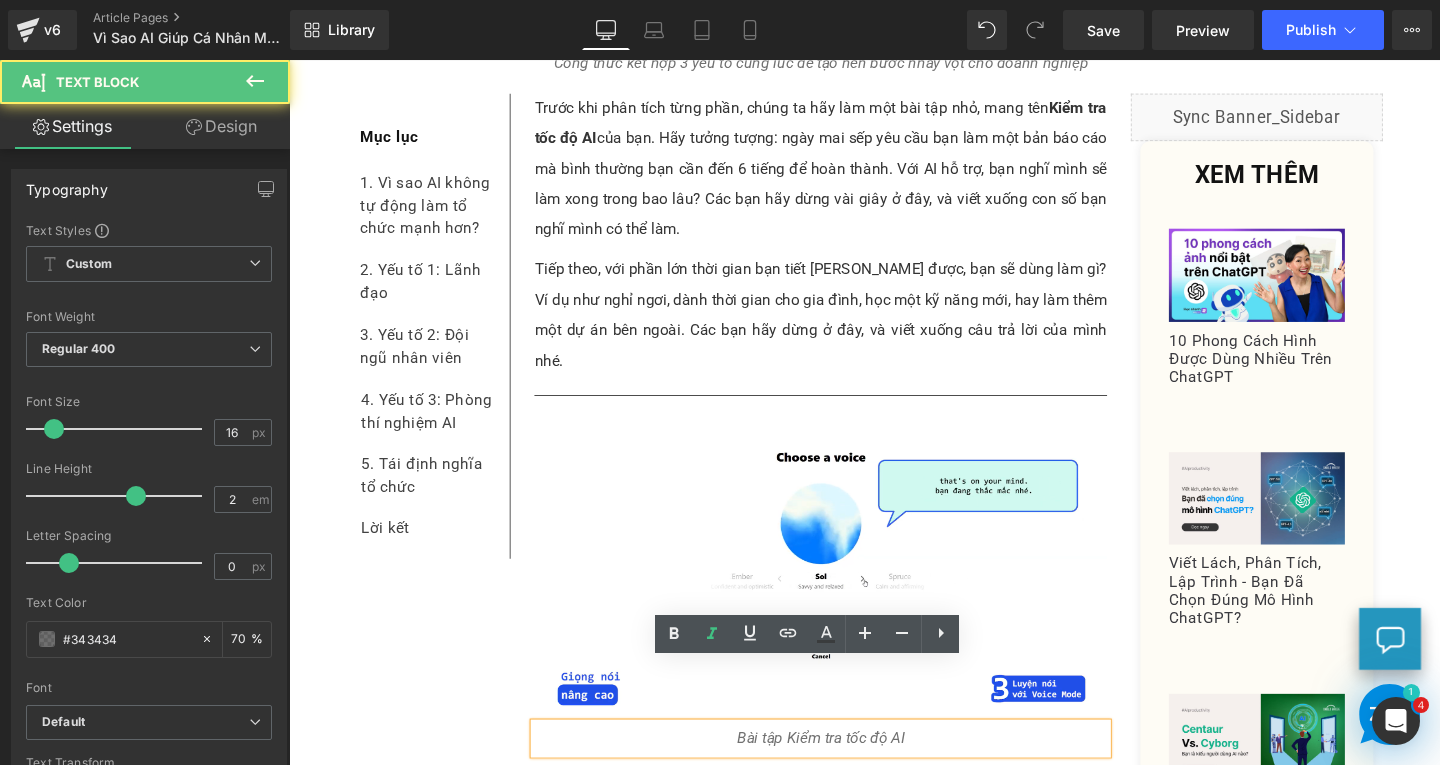 click on "Mục lục Text Block         1. Vì sao AI không tự động làm tổ chức mạnh hơn? Text Block         2. Yếu tố 1: Lãnh đạo Text Block         3. Yếu tố 2: Đội ngũ nhân viên Text Block         4. Yếu tố 3: Phòng thí nghiệm AI Text Block         5. Tái định nghĩa tổ chức Text Block         Lời kết Text Block         Row         Một khảo sát tại [GEOGRAPHIC_DATA] vào tháng [DATE] cho thấy, sử dụng AI giúp người lao động tăng gấp ba năng suất, cụ thể là giảm thời gian thực hiện nhiệm vụ từ 90 phút xuống còn 30 phút.  [PERSON_NAME]  hiện đứng thứ tư thế giới về lượng truy cập hàng tháng, chỉ sau các ông lớn như  Google,   Youtube,  và  Facebook . Text Block         Image         ChatGPT đứng thứ tư thế giới về lượng truy cập hàng tháng Text Block         Text Block         HẦU NHƯ KHÔNG CÓ GÌ KHÁC BIỆT Text Block         . Text Block         Text Block" at bounding box center [894, 4242] 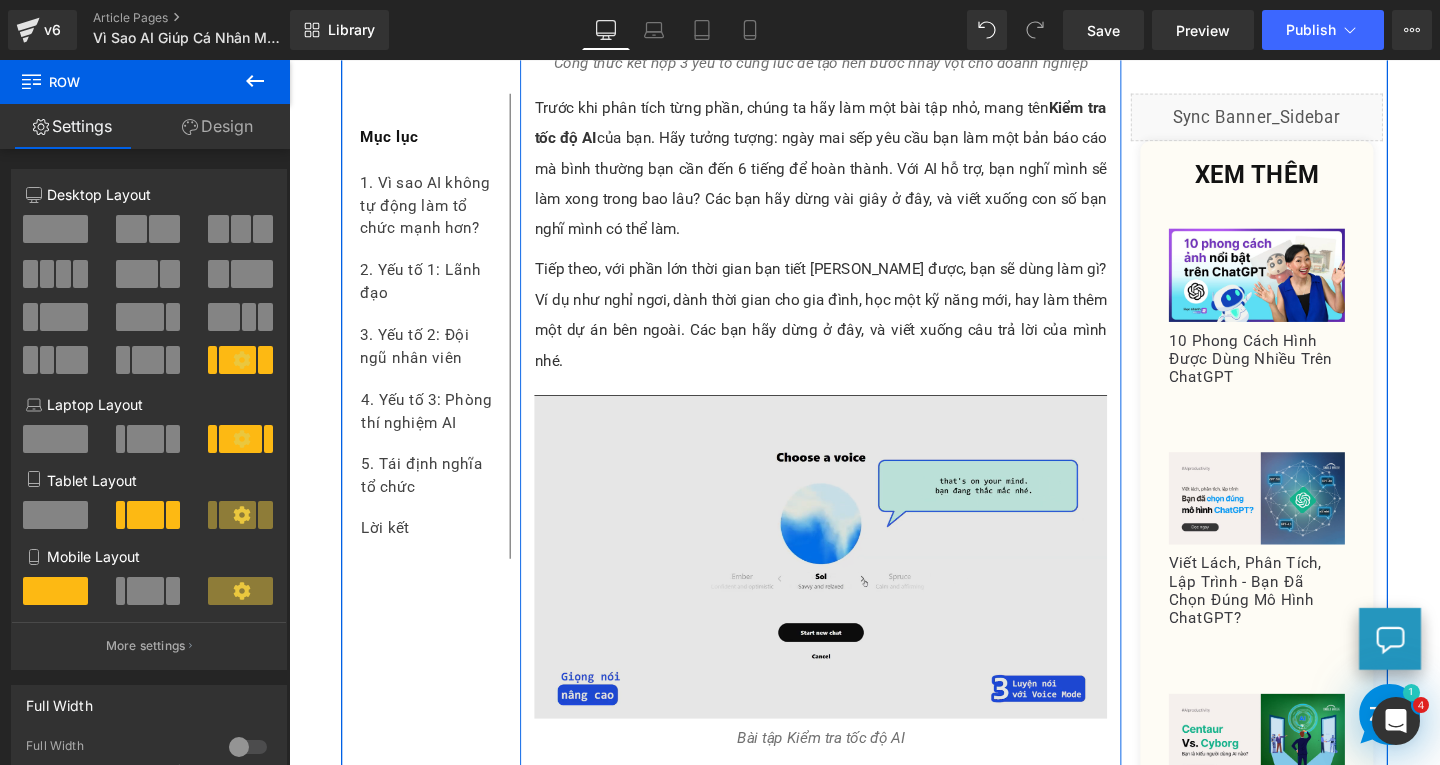 scroll, scrollTop: 3595, scrollLeft: 0, axis: vertical 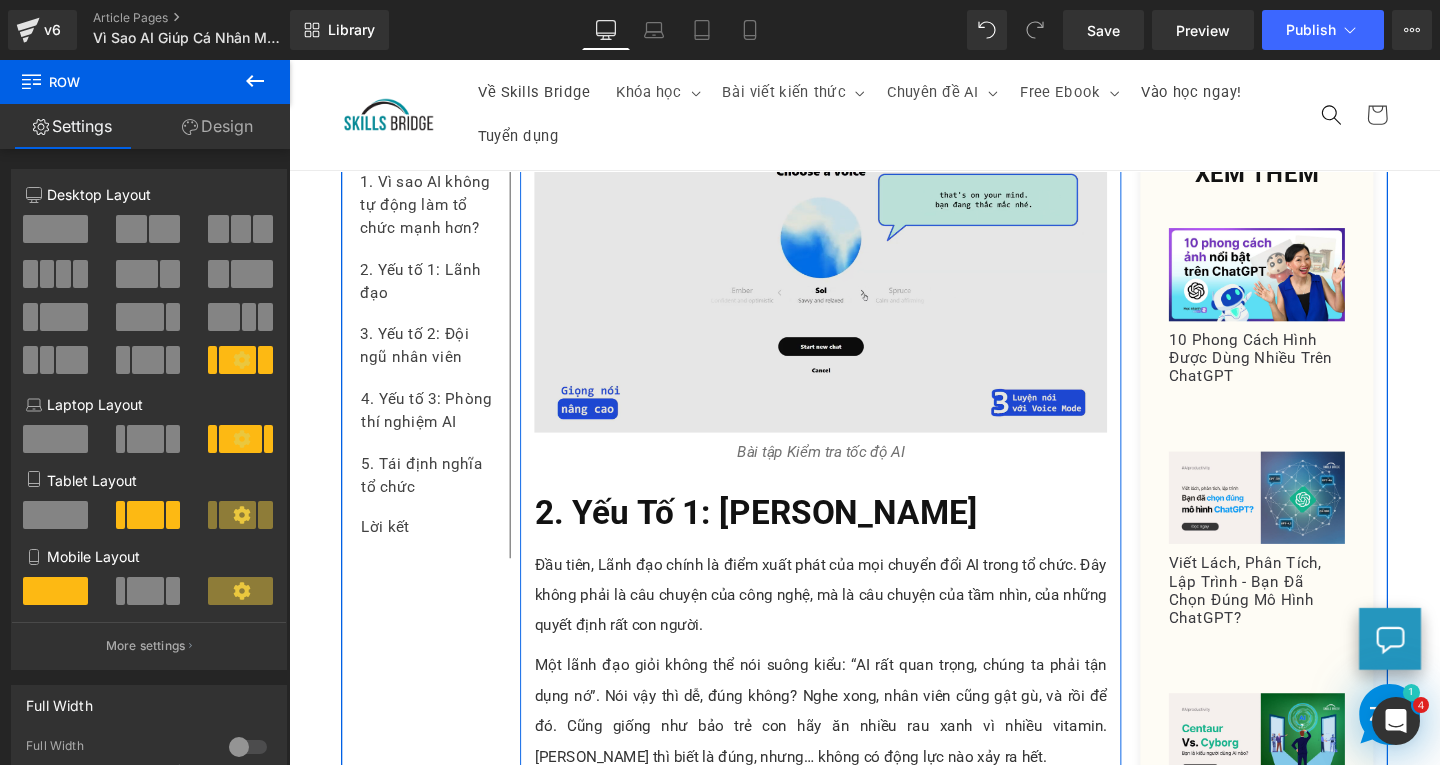 click at bounding box center (848, 281) 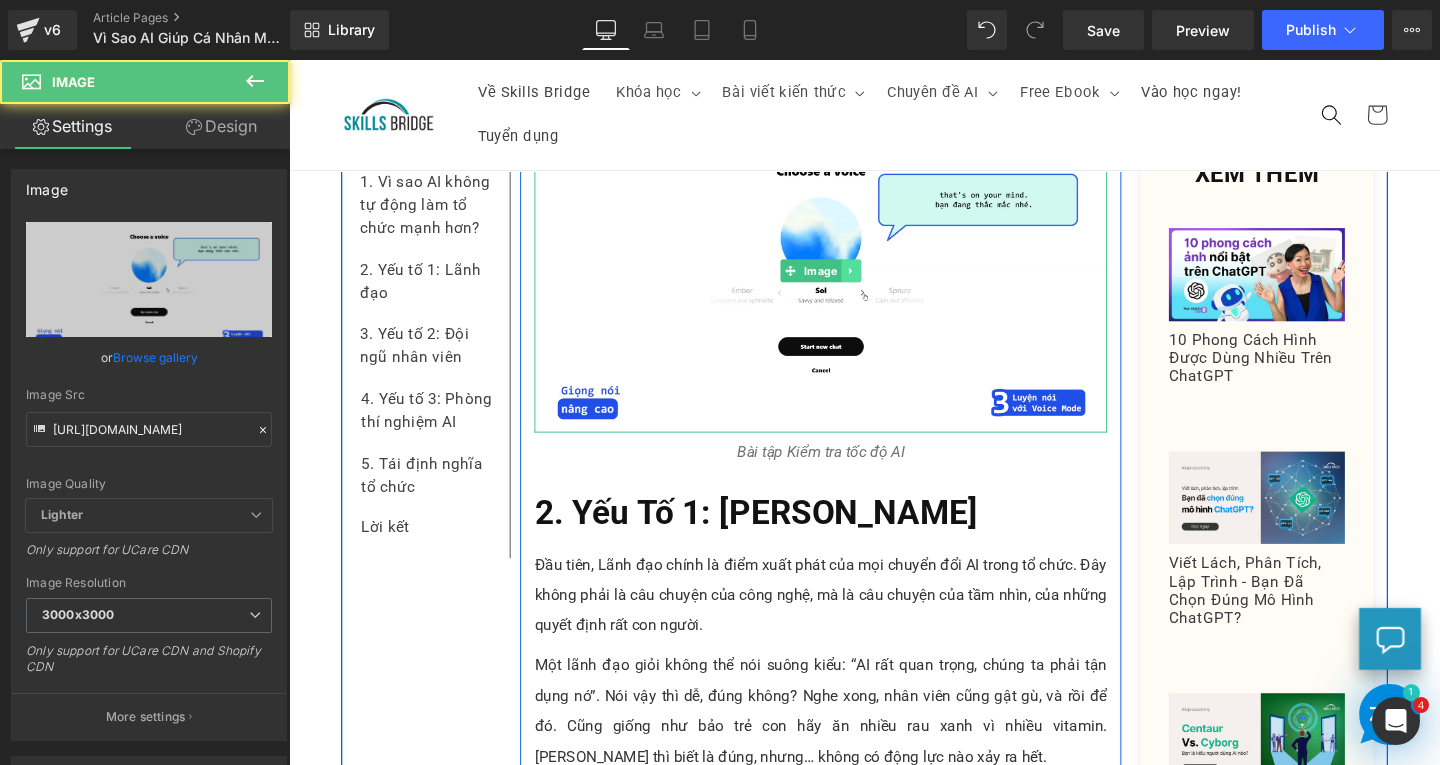 click 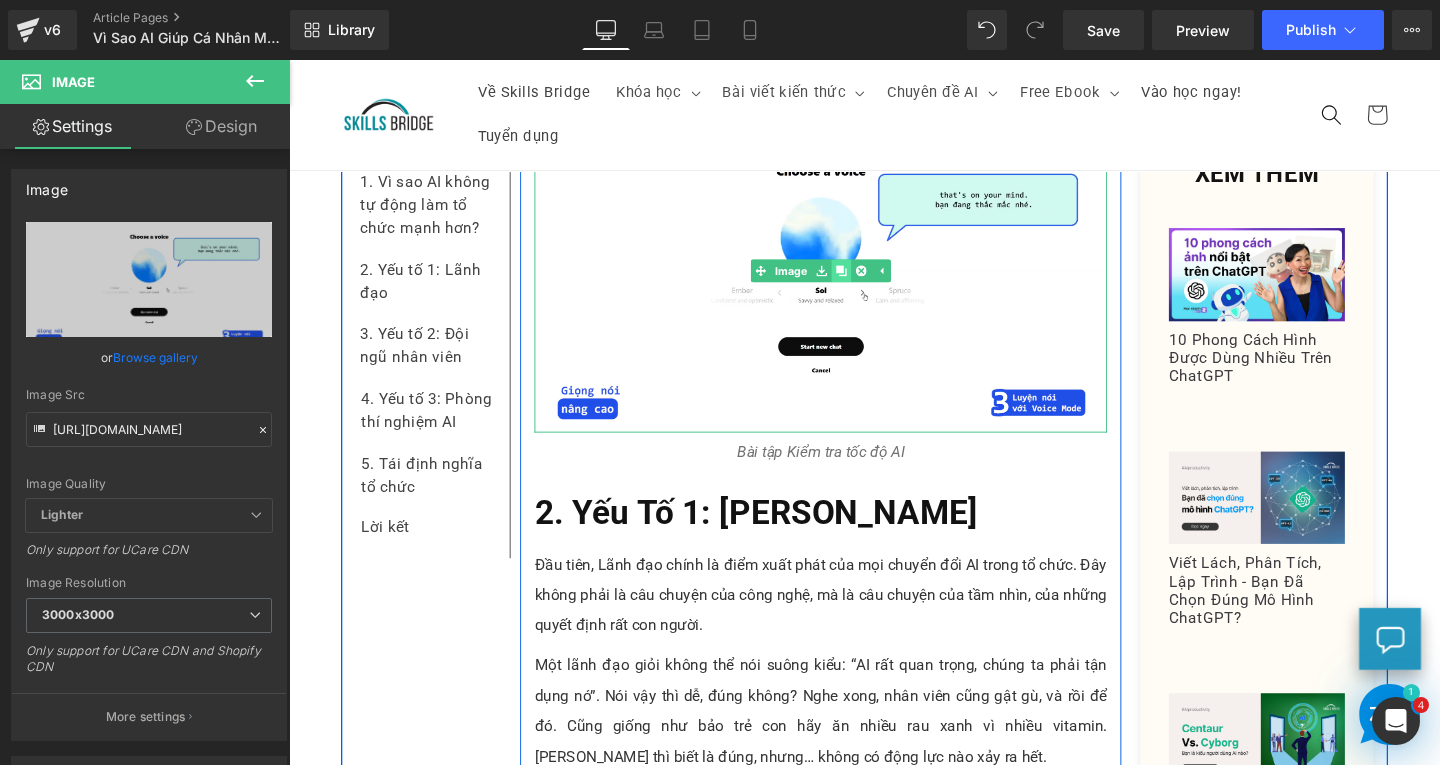 click 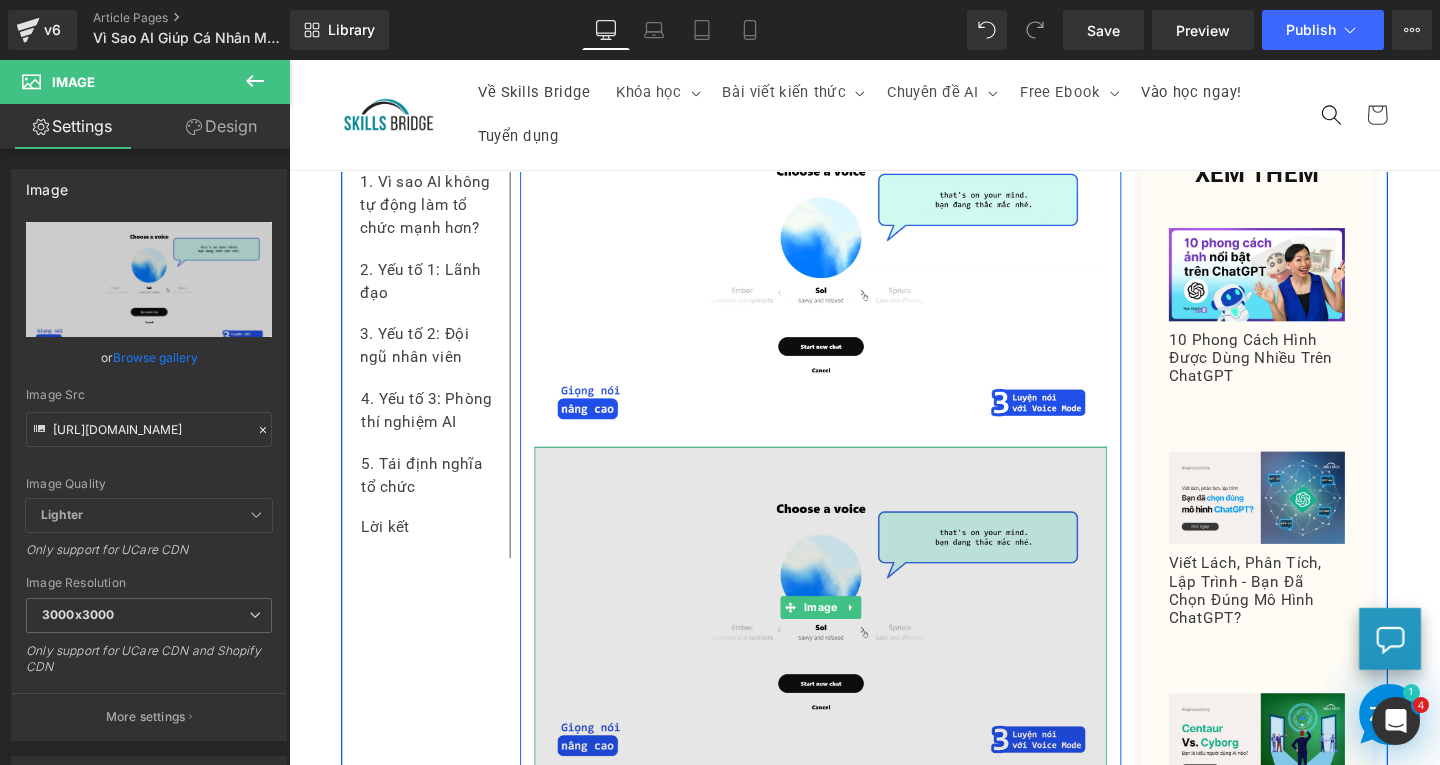 click at bounding box center [848, 636] 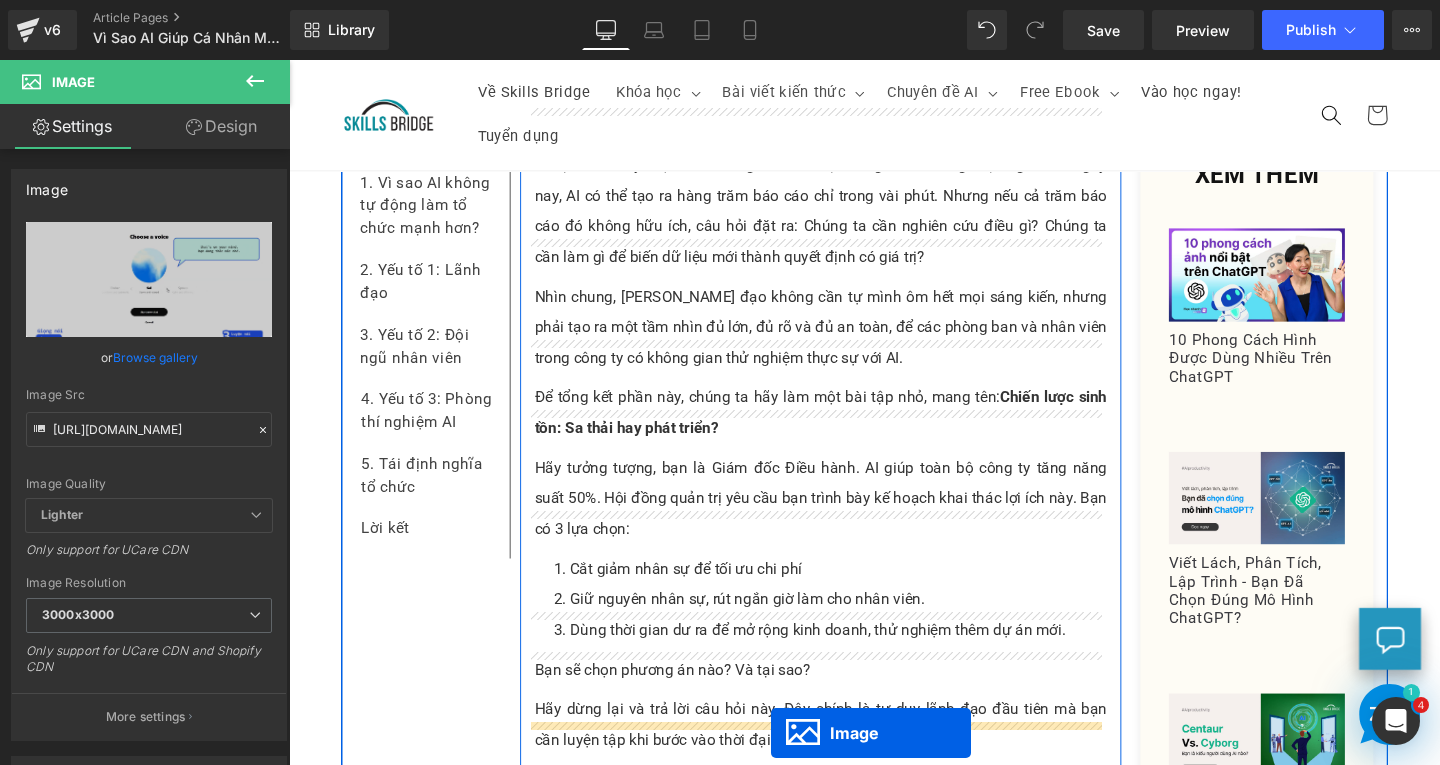 scroll, scrollTop: 5595, scrollLeft: 0, axis: vertical 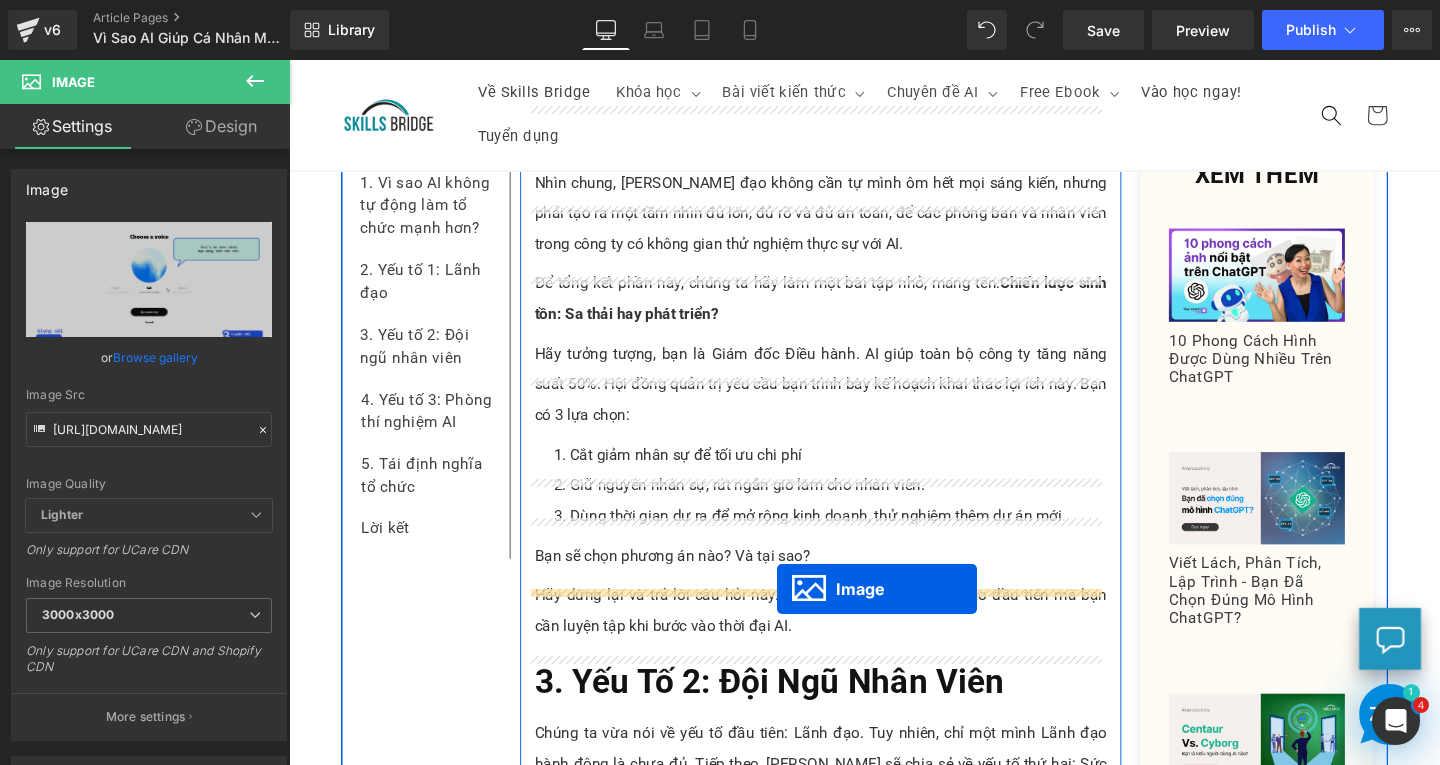drag, startPoint x: 803, startPoint y: 576, endPoint x: 801, endPoint y: 617, distance: 41.04875 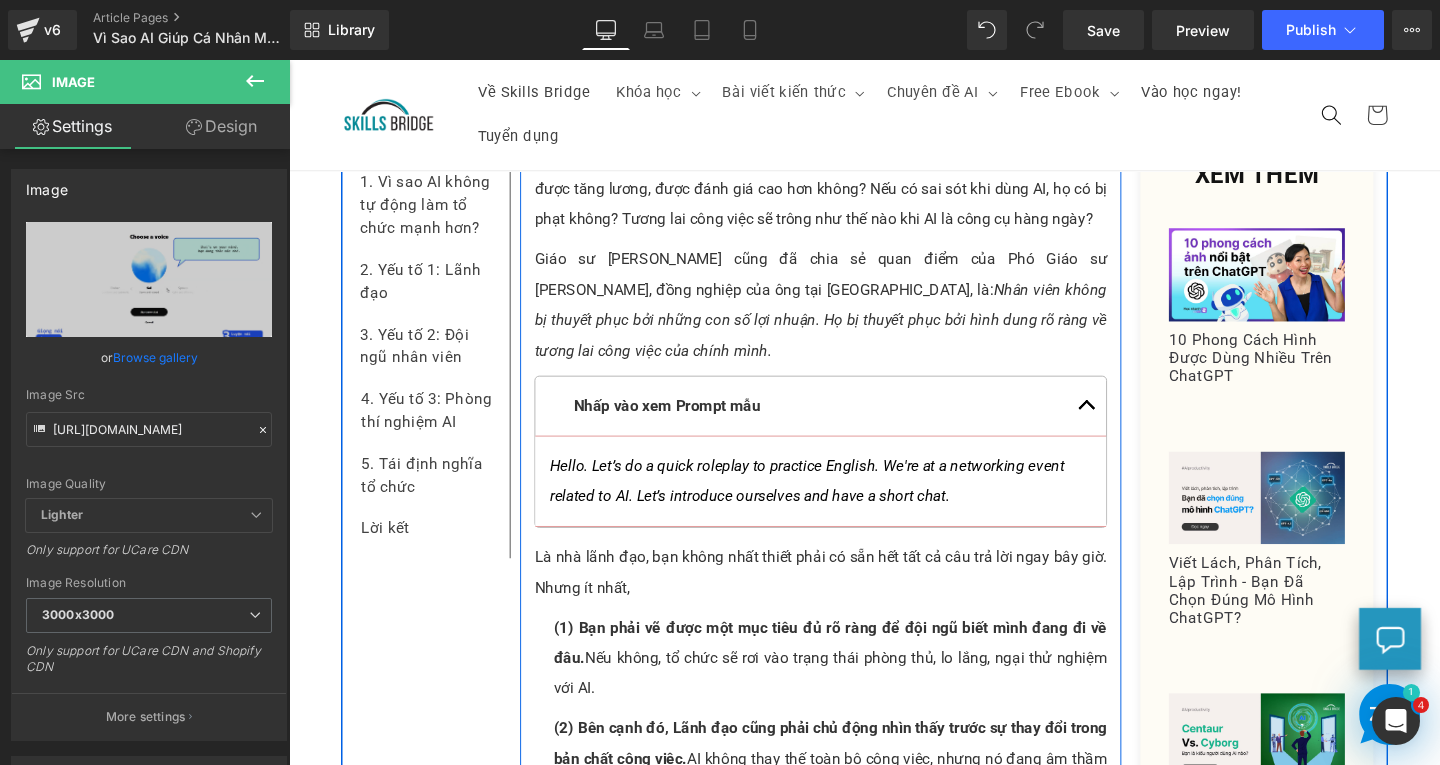 scroll, scrollTop: 4030, scrollLeft: 0, axis: vertical 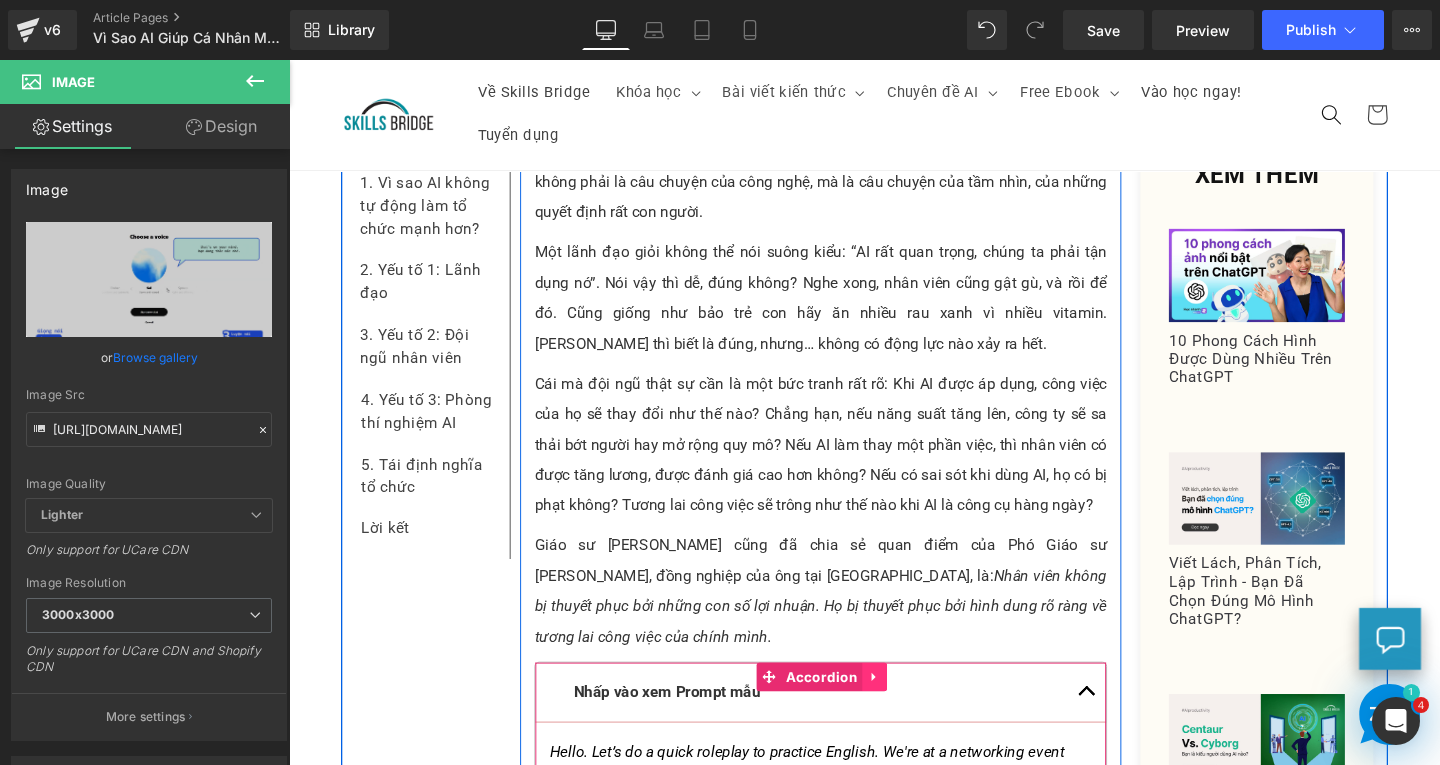 click 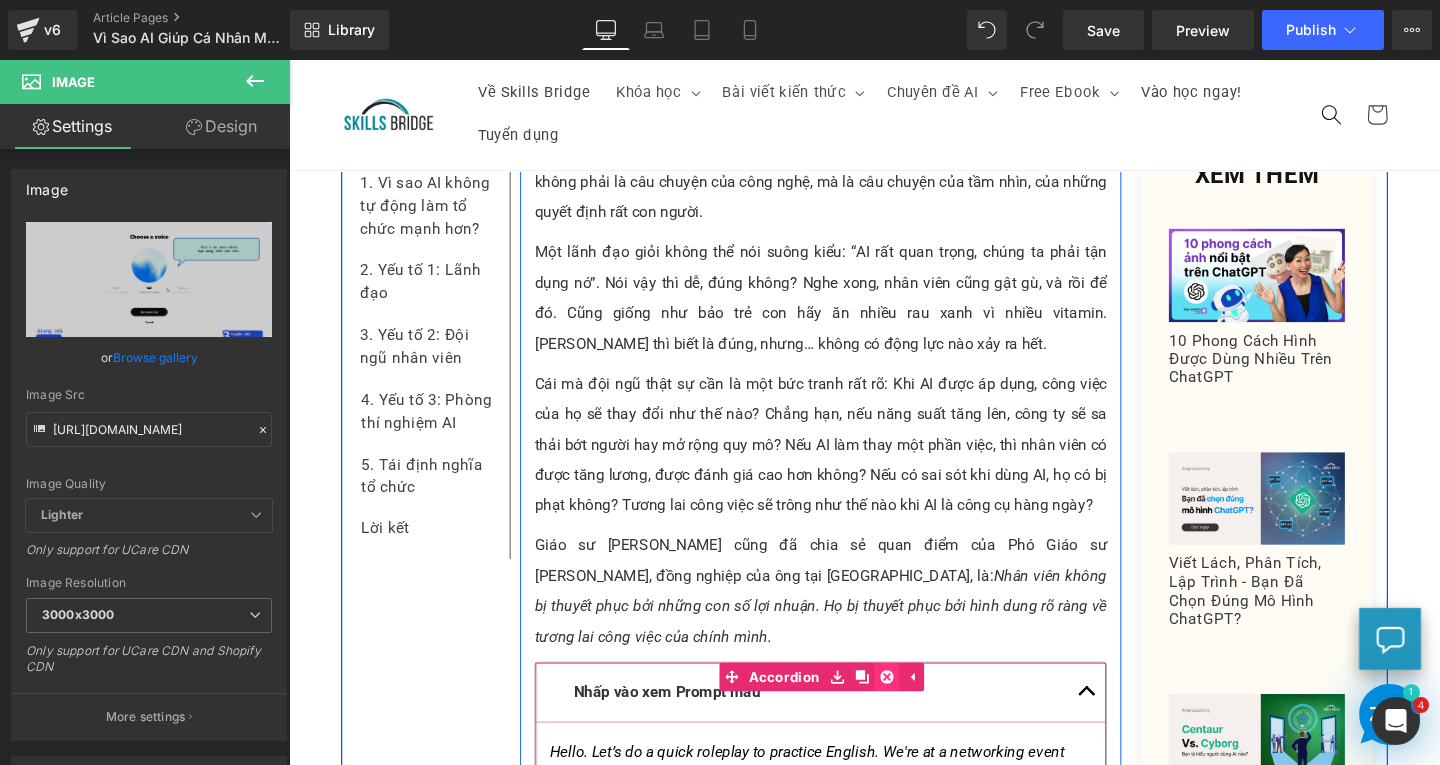 click 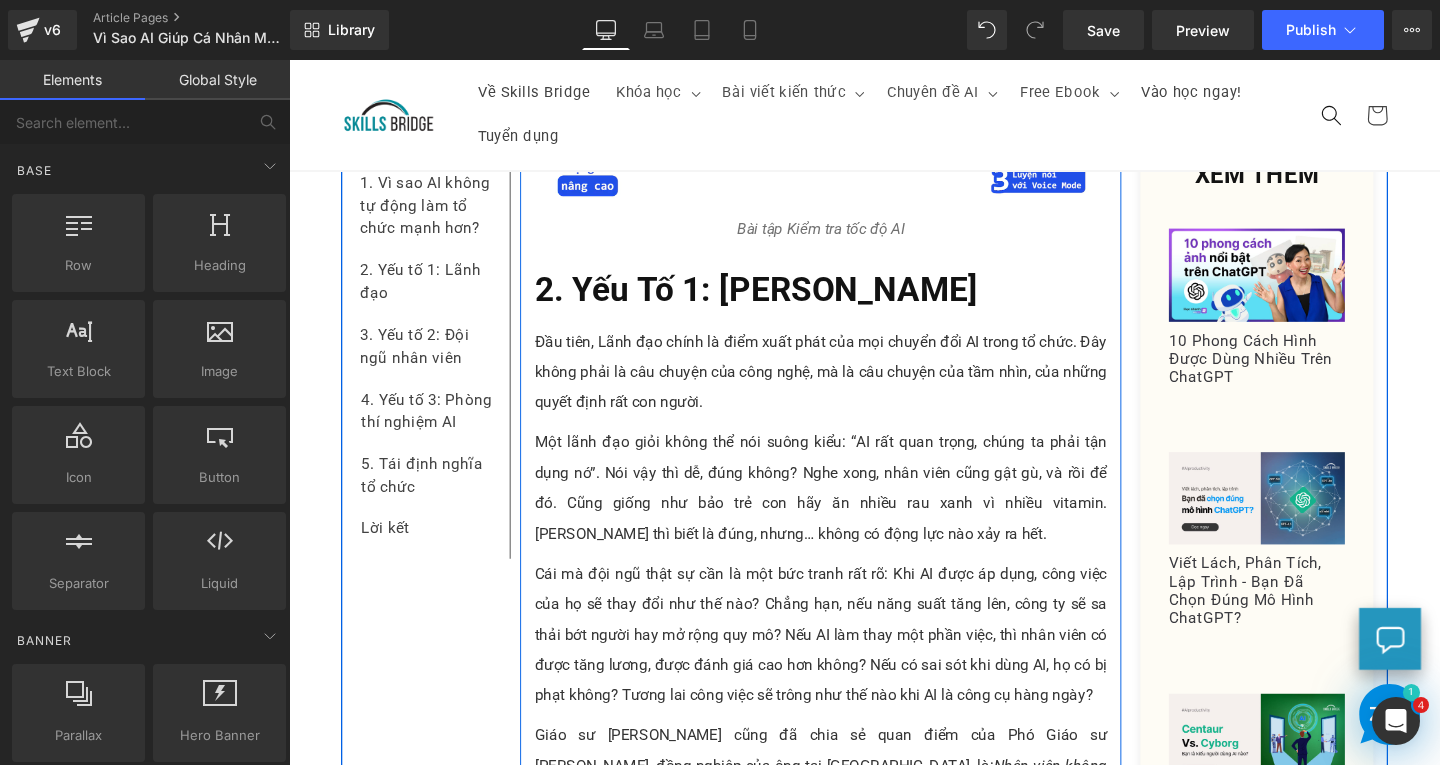scroll, scrollTop: 3630, scrollLeft: 0, axis: vertical 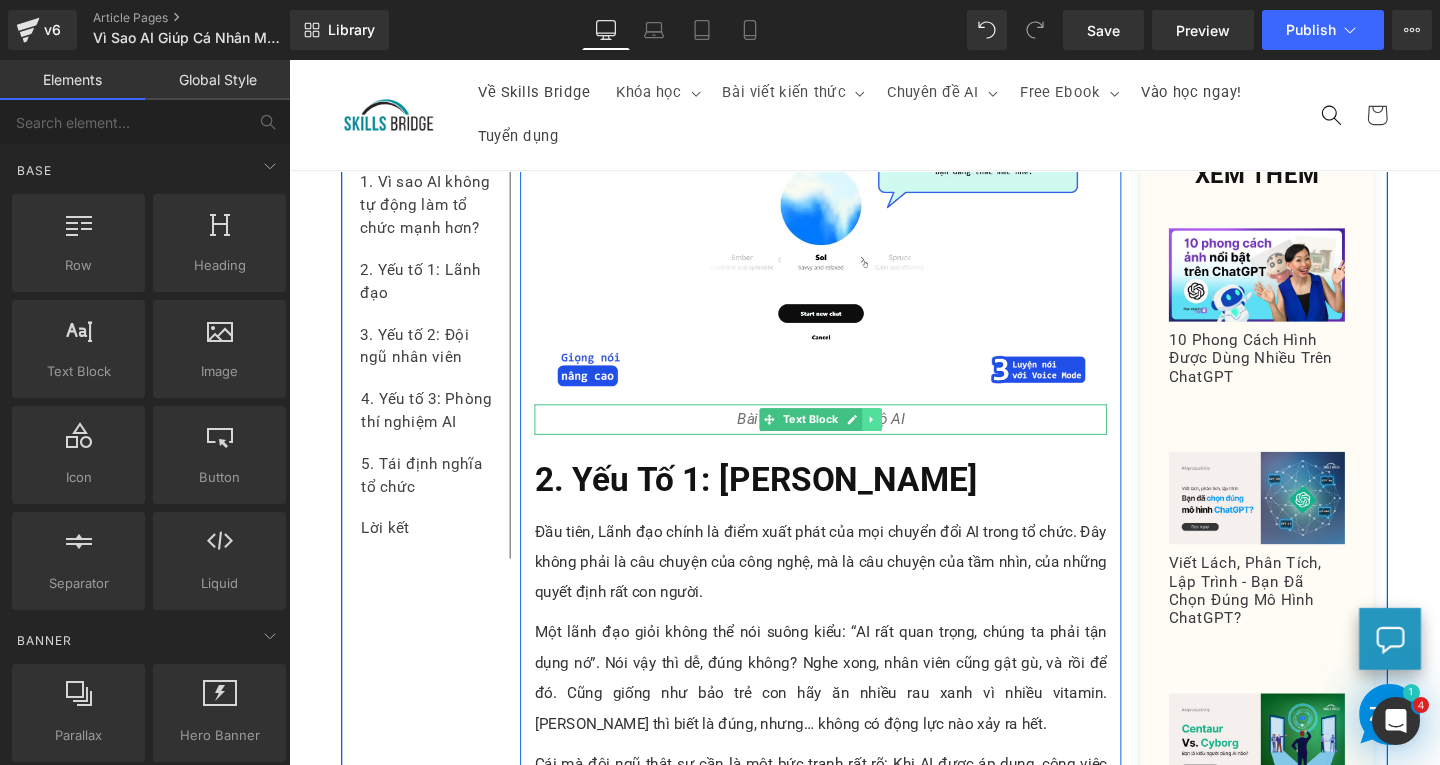 click 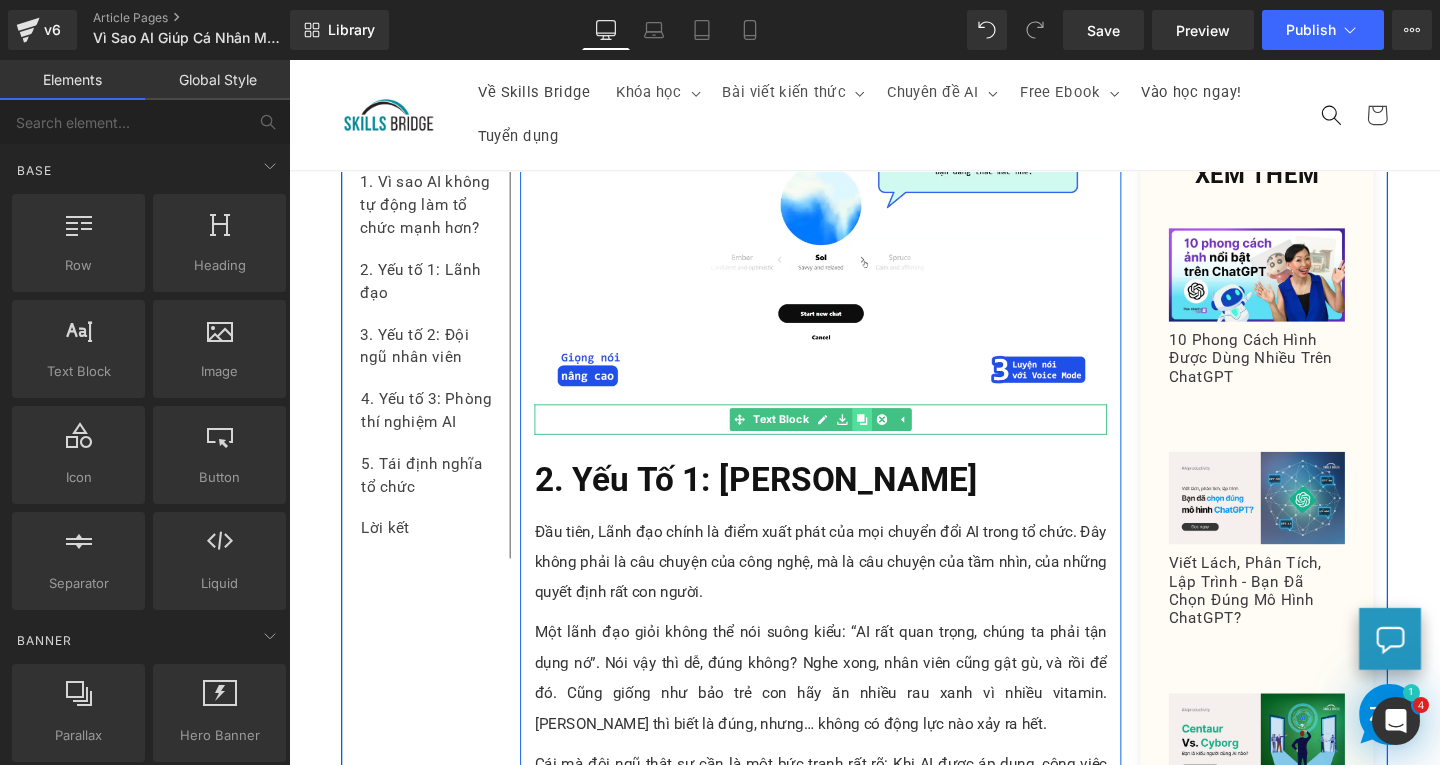 click at bounding box center (891, 438) 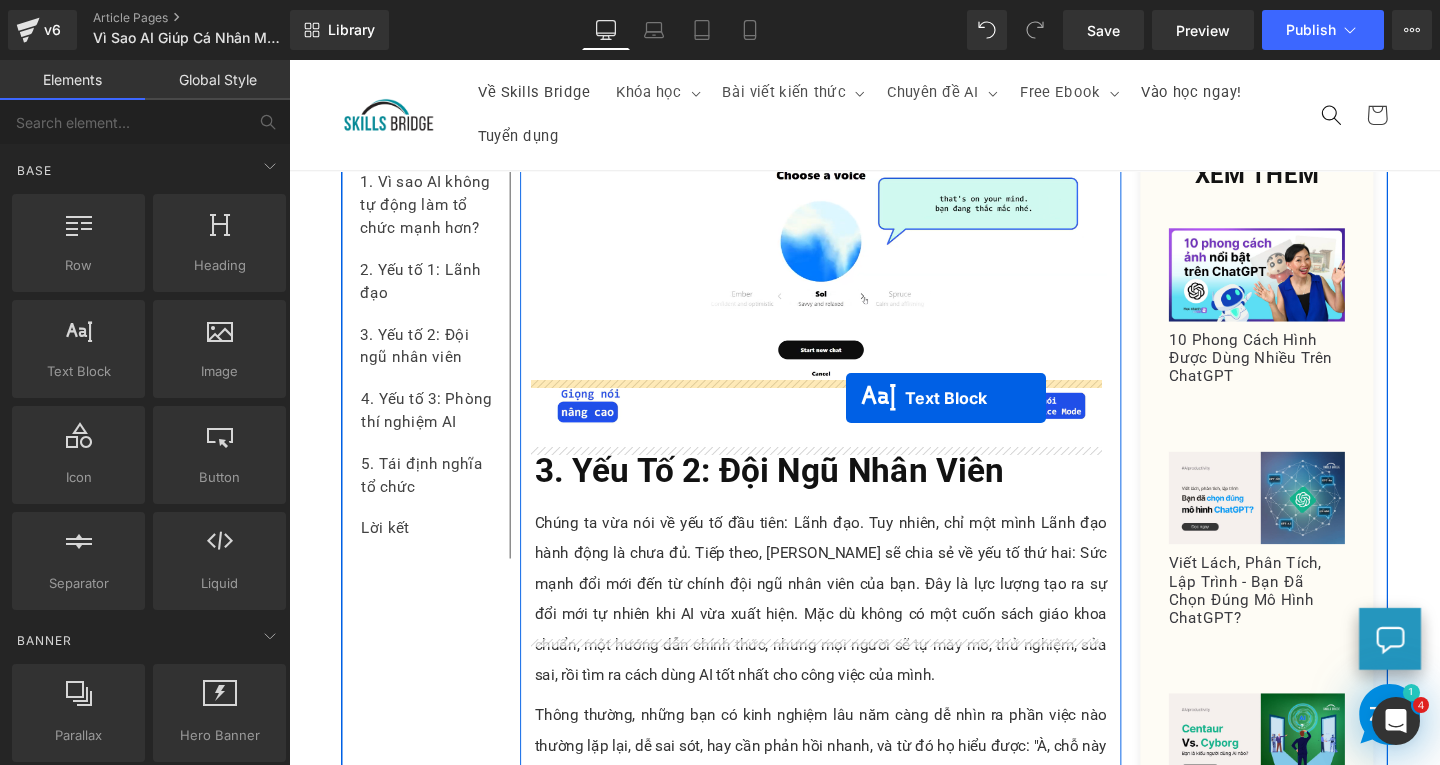 drag, startPoint x: 789, startPoint y: 420, endPoint x: 873, endPoint y: 415, distance: 84.14868 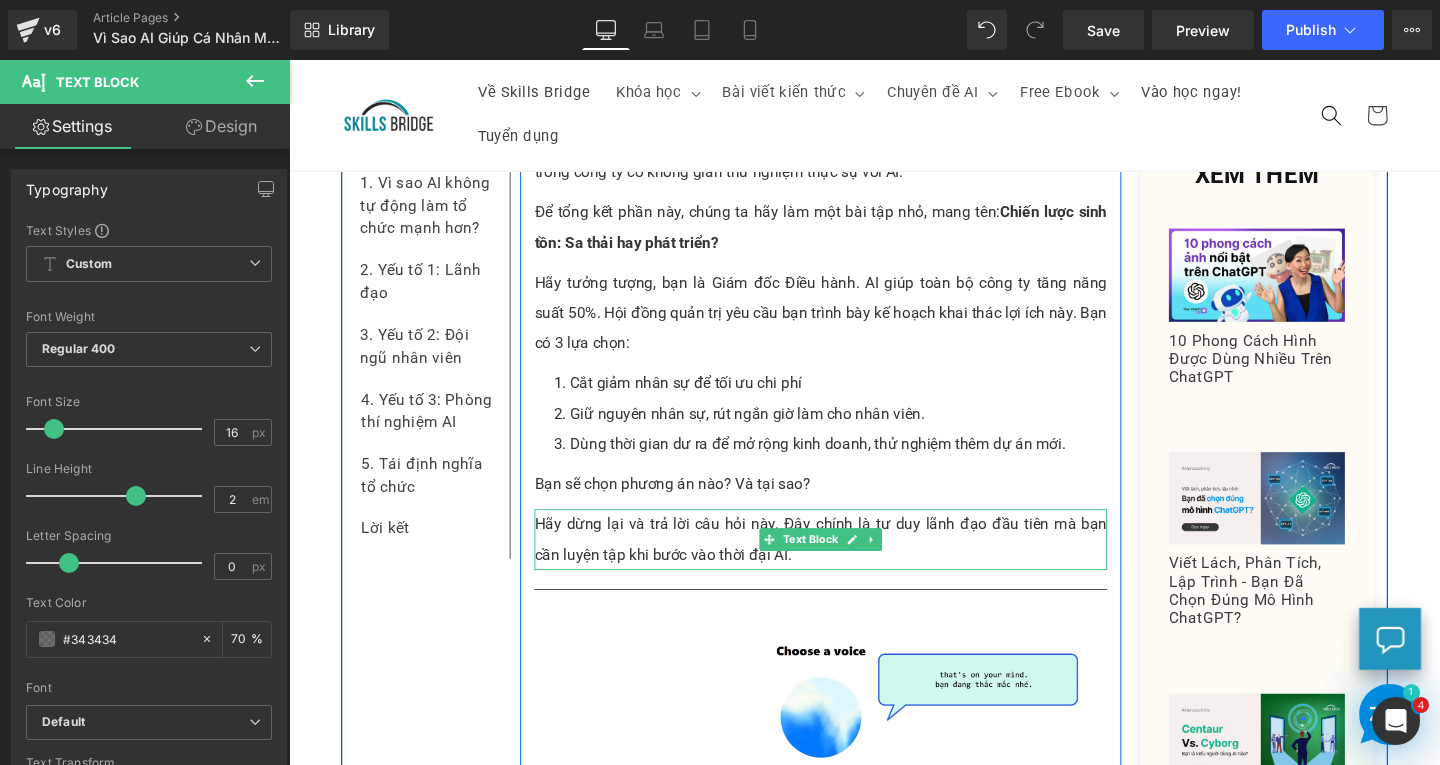 scroll, scrollTop: 5230, scrollLeft: 0, axis: vertical 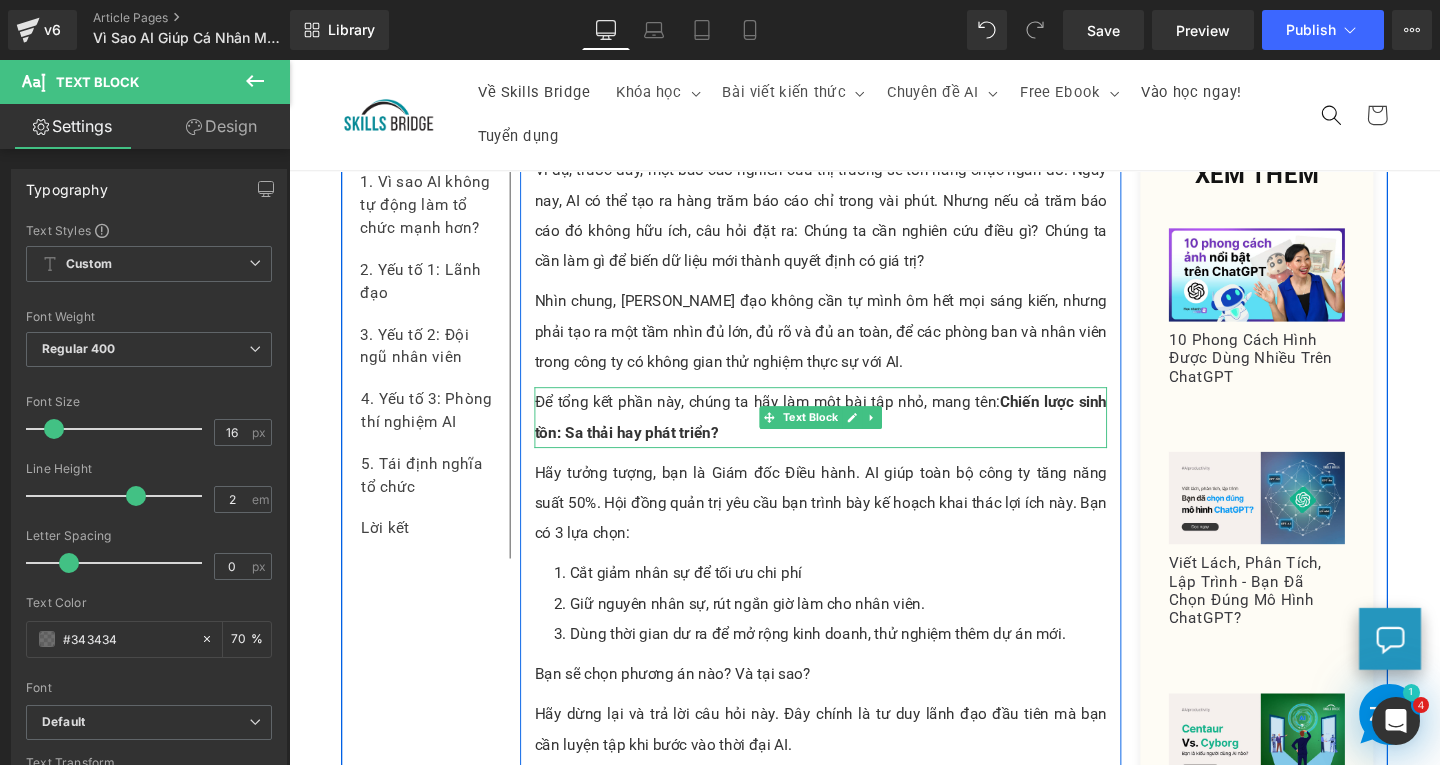 click on "Để tổng kết phần này, chúng ta hãy làm một bài tập nhỏ, mang tên:  Chiến lược sinh tồn: Sa thải hay phát triển?" at bounding box center (848, 436) 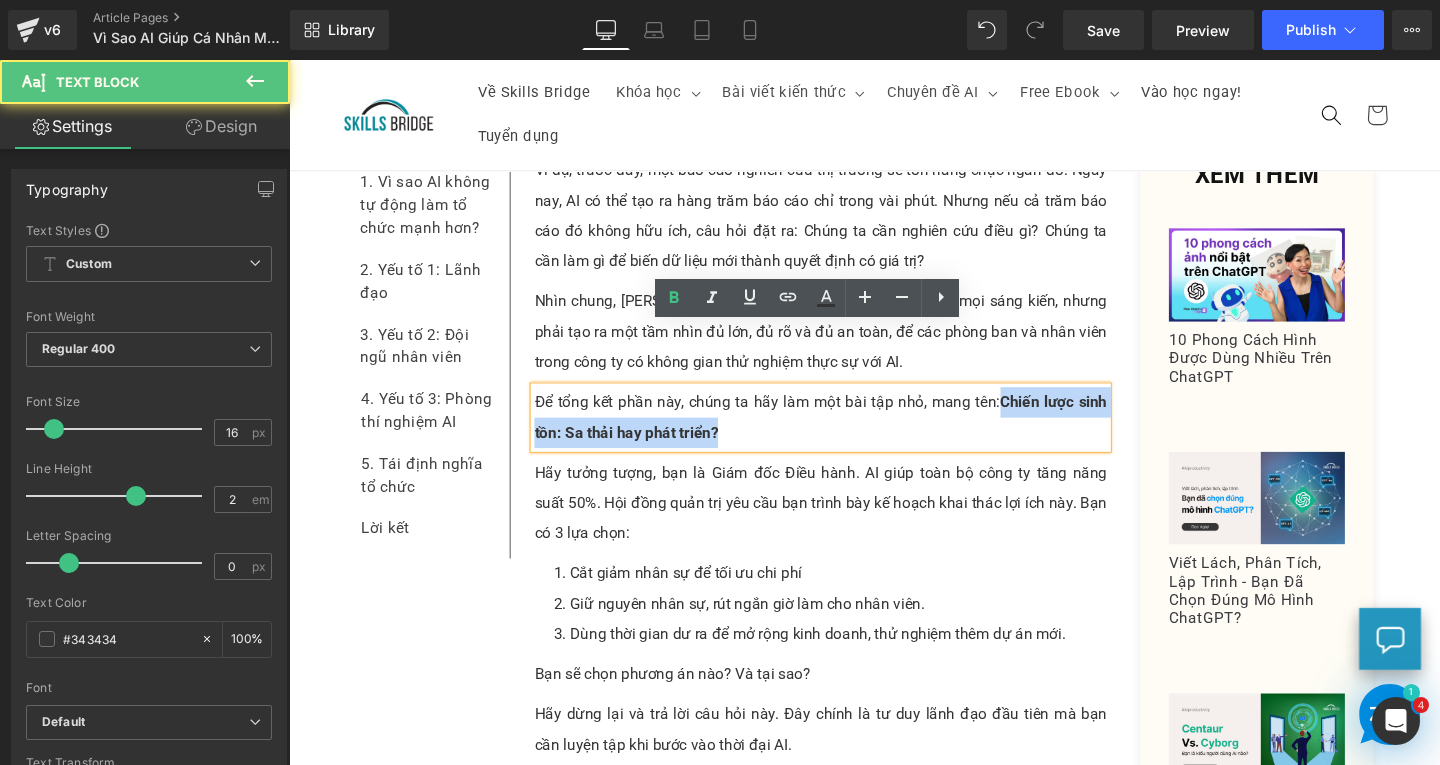 drag, startPoint x: 1030, startPoint y: 355, endPoint x: 1046, endPoint y: 384, distance: 33.12099 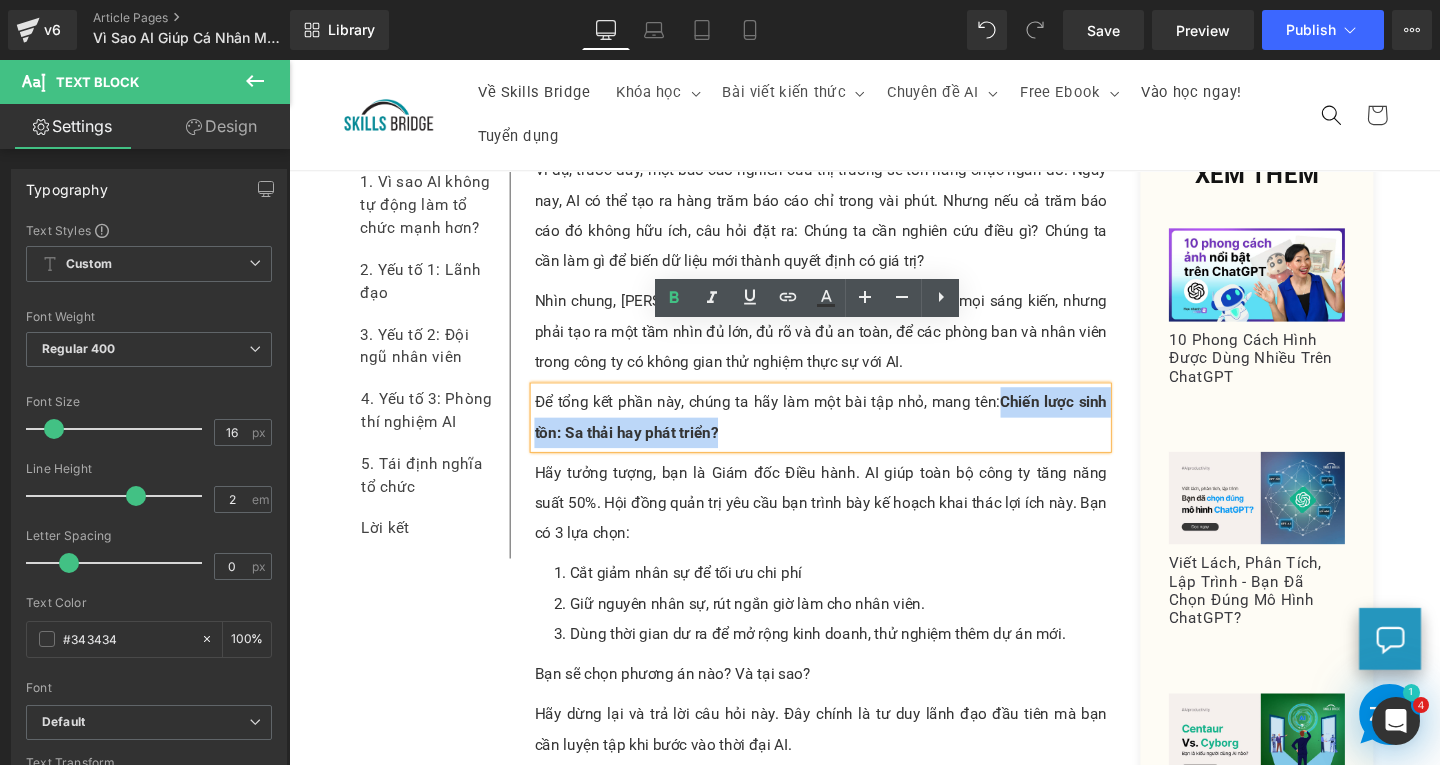 copy on "Chiến lược sinh tồn: Sa thải hay phát triển?" 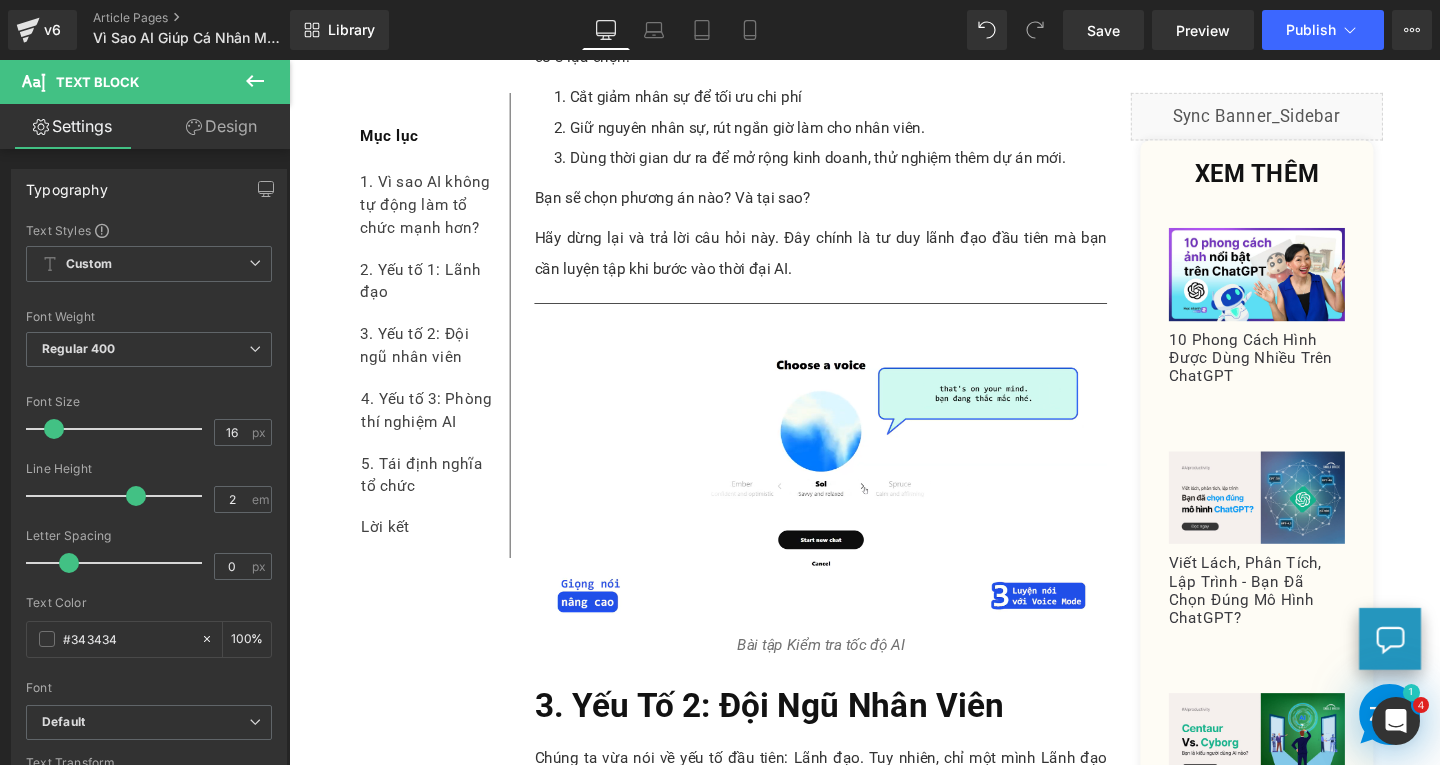 scroll, scrollTop: 5830, scrollLeft: 0, axis: vertical 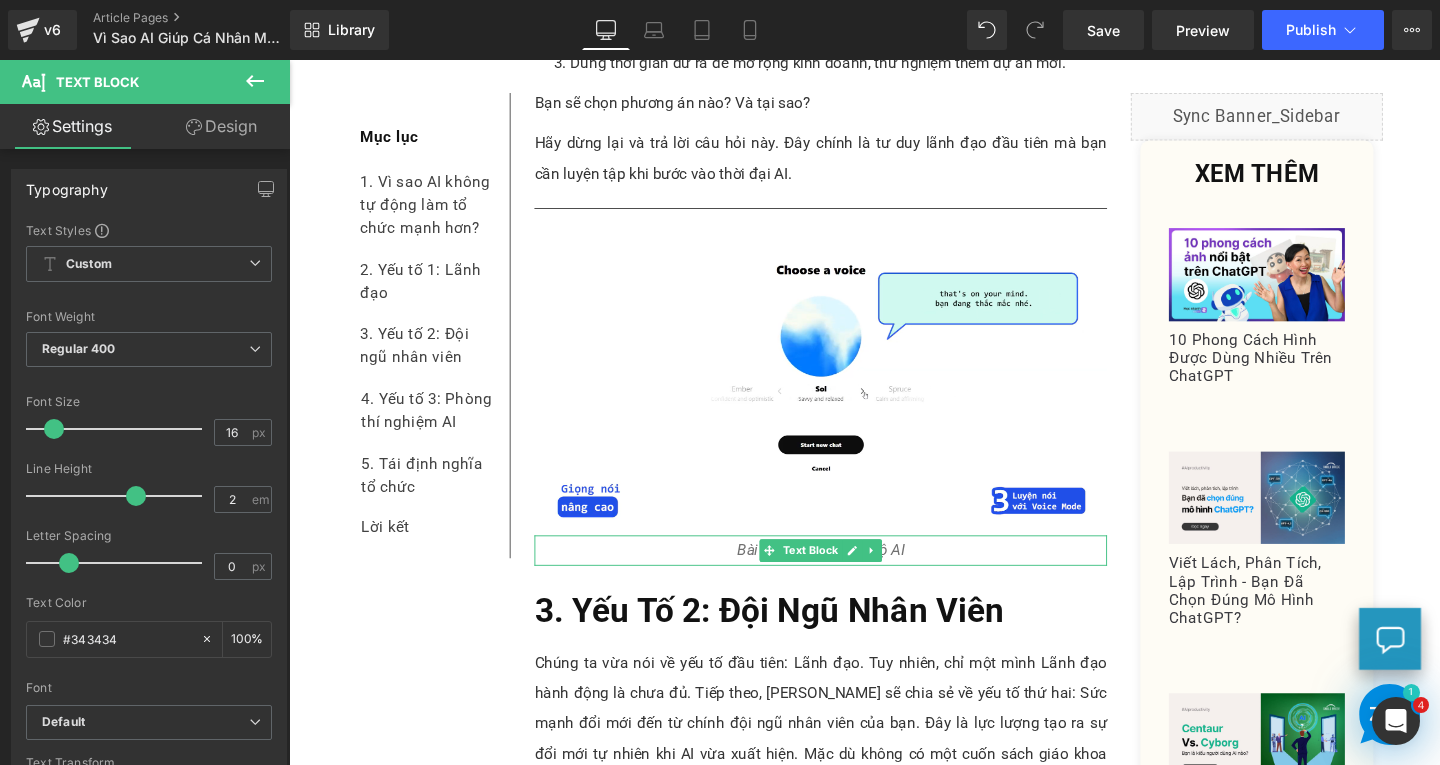 click on "Bài tập Kiểm tra tốc độ AI" at bounding box center (848, 576) 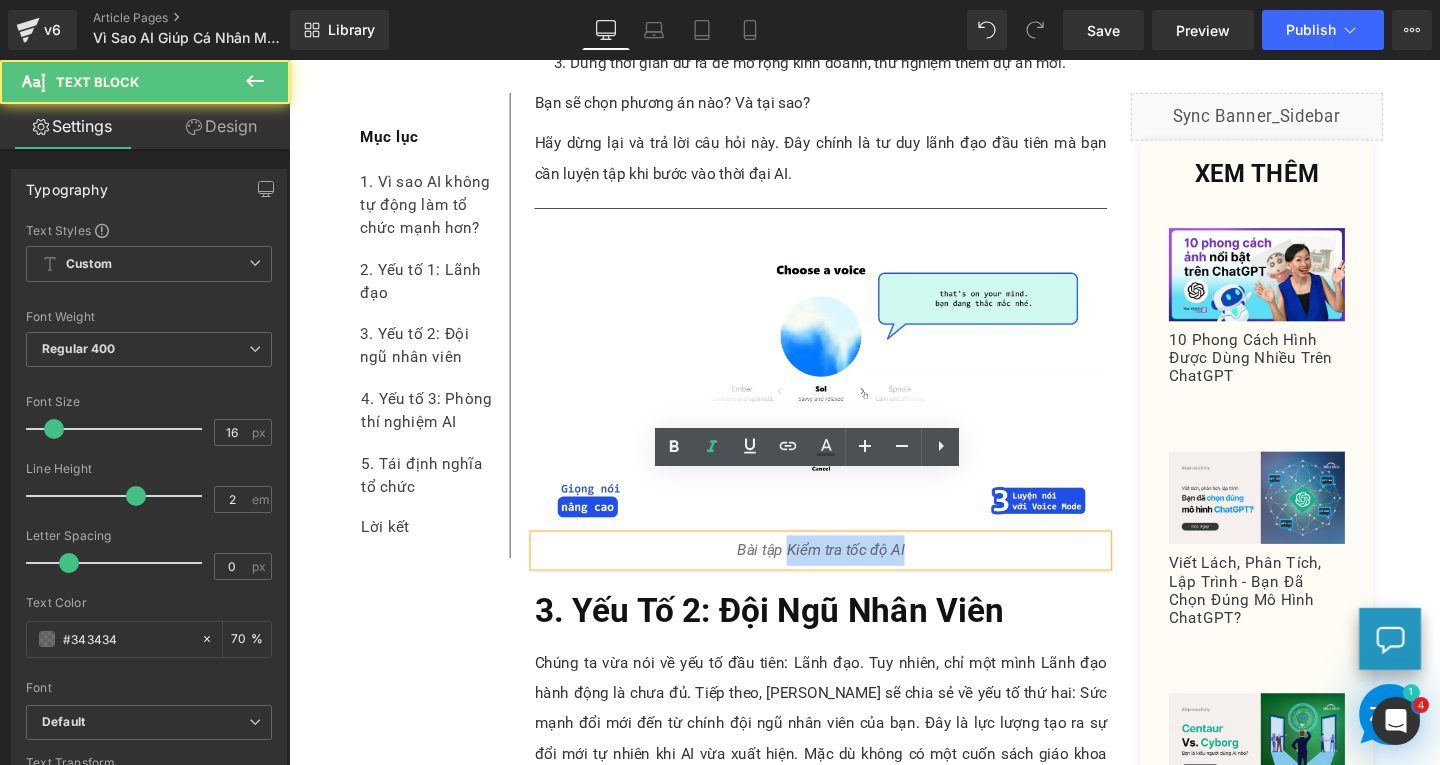 drag, startPoint x: 808, startPoint y: 509, endPoint x: 964, endPoint y: 518, distance: 156.2594 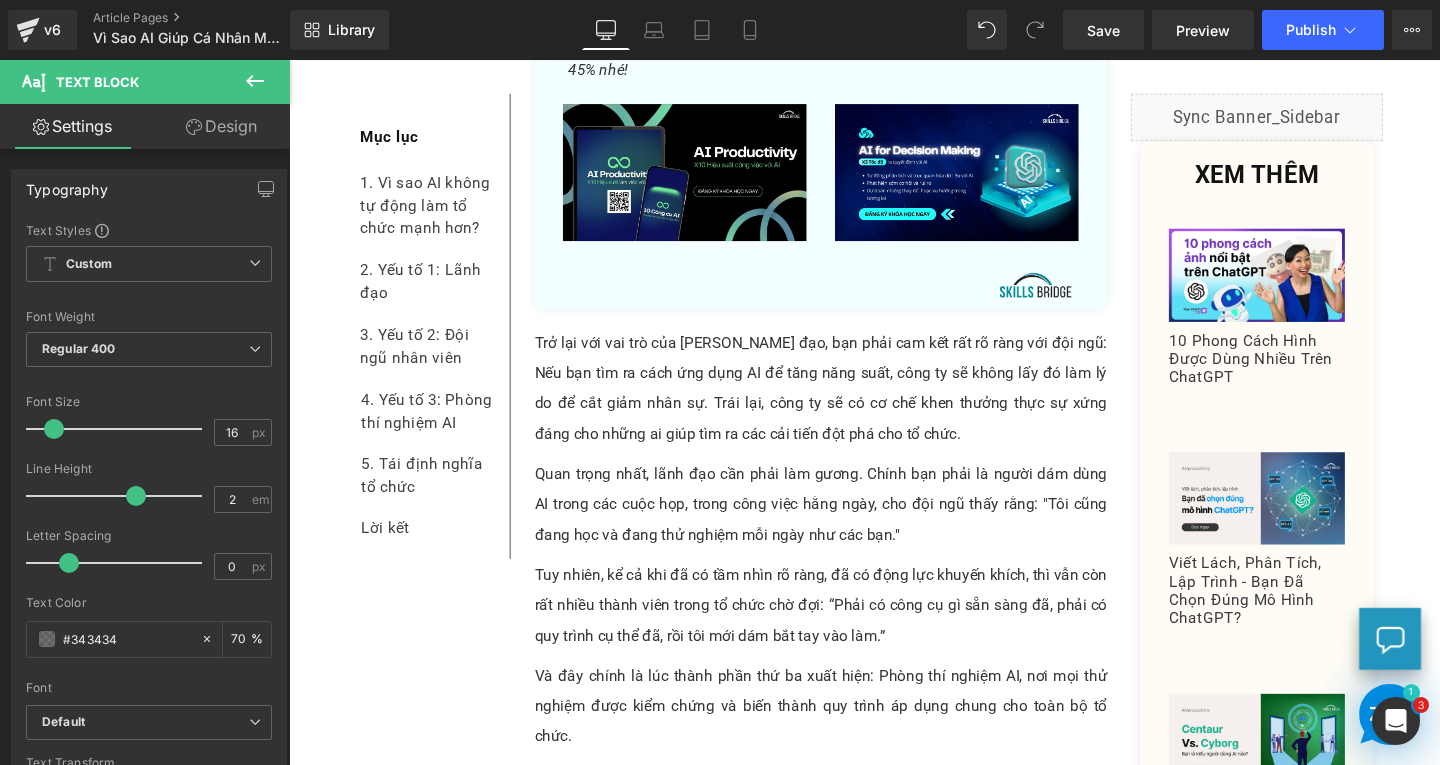 scroll, scrollTop: 7630, scrollLeft: 0, axis: vertical 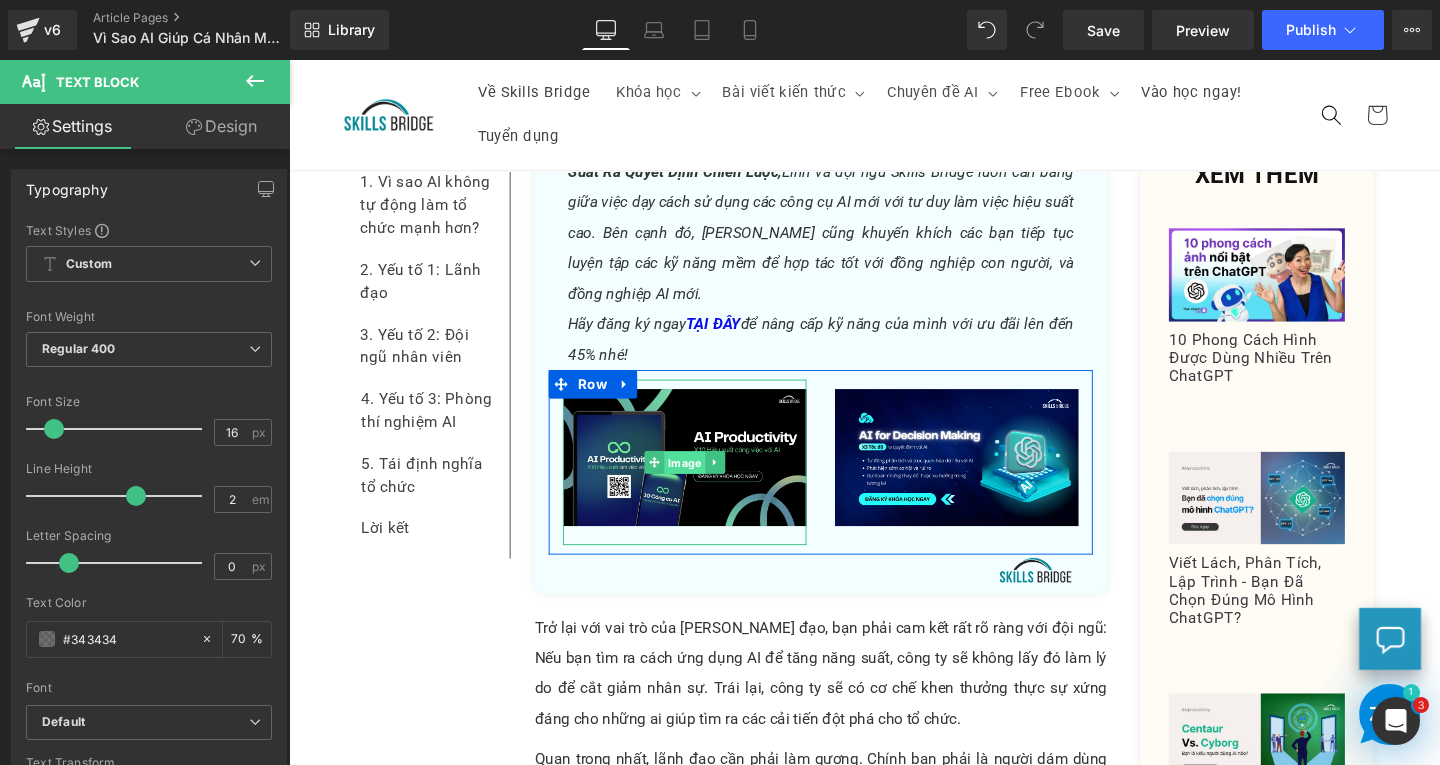click on "Image" at bounding box center [705, 484] 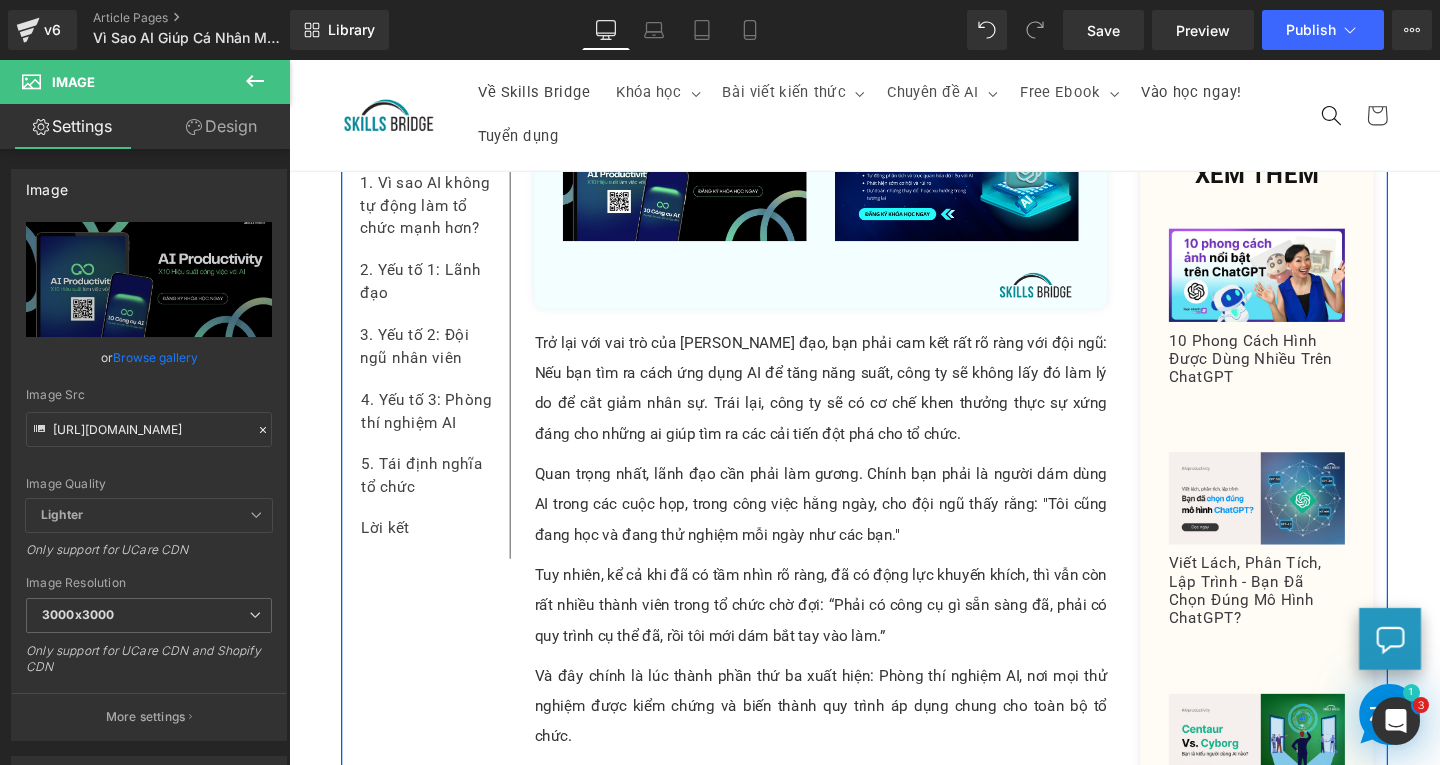 scroll, scrollTop: 7630, scrollLeft: 0, axis: vertical 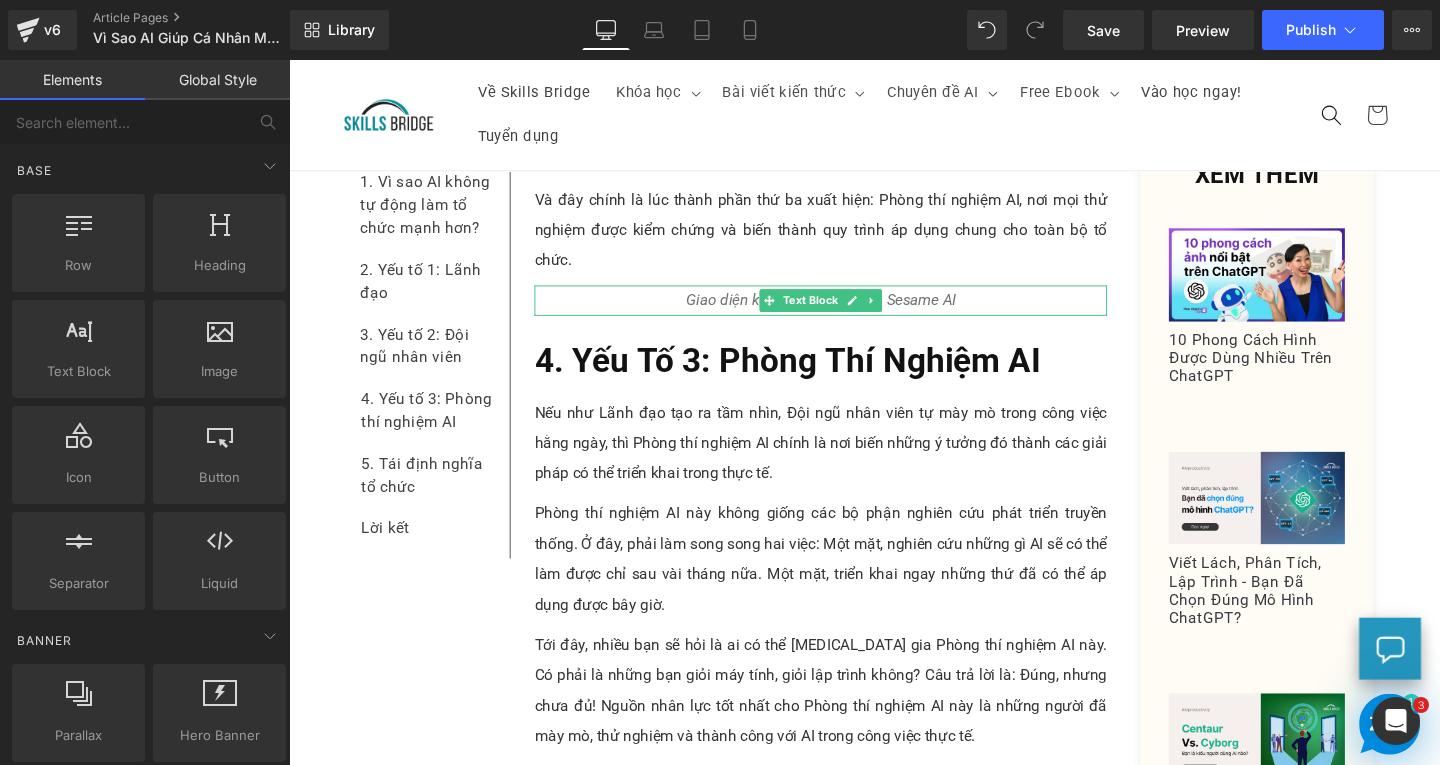 drag, startPoint x: 911, startPoint y: 502, endPoint x: 658, endPoint y: 463, distance: 255.98828 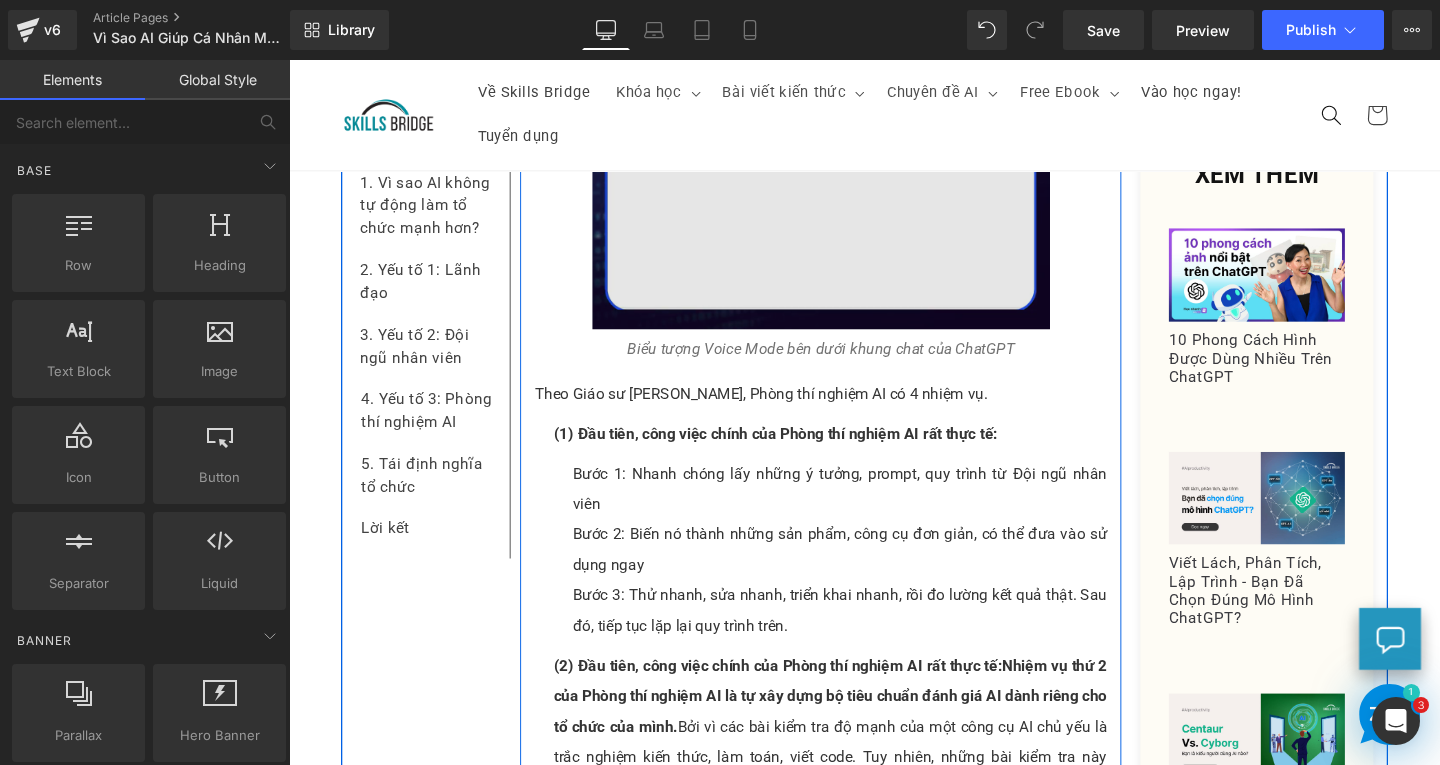 scroll, scrollTop: 9130, scrollLeft: 0, axis: vertical 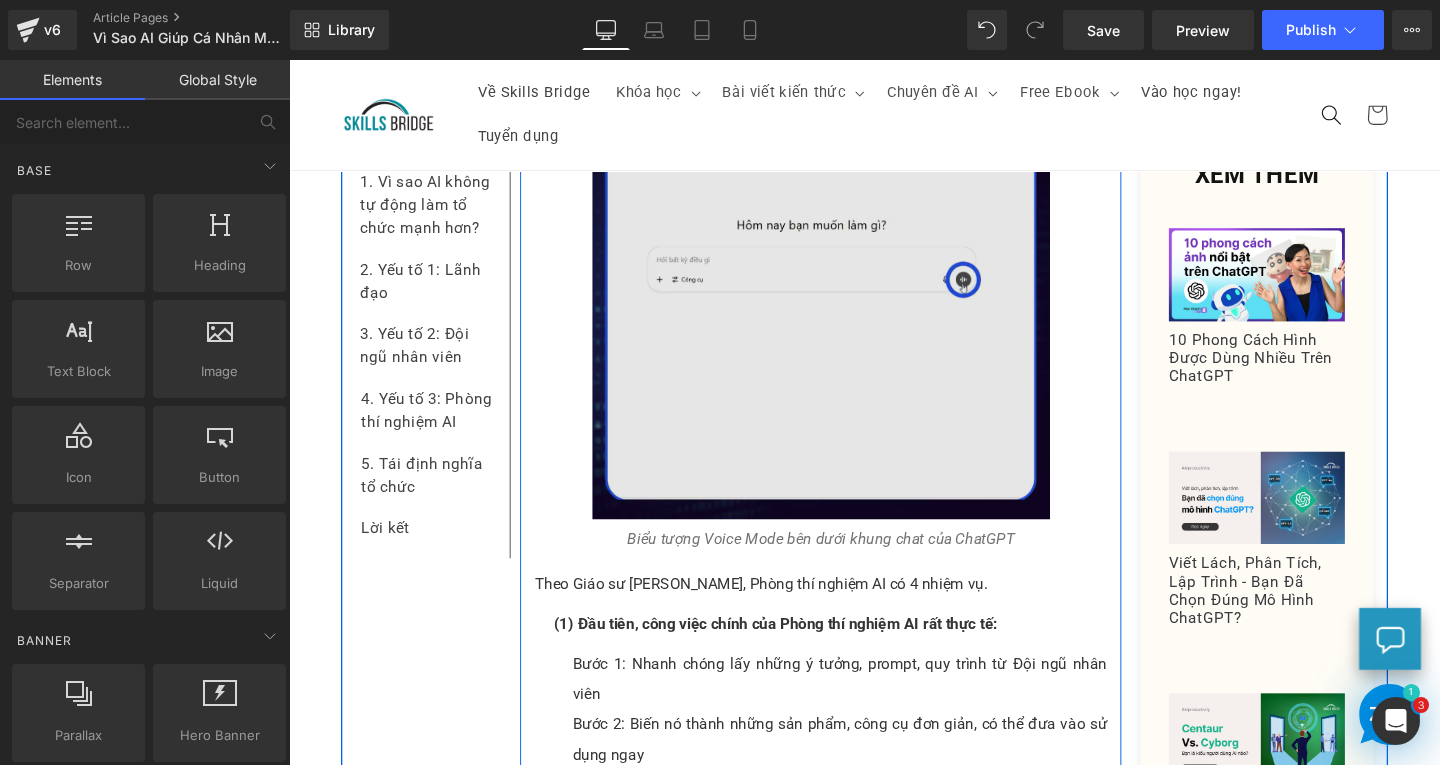 click at bounding box center (848, 301) 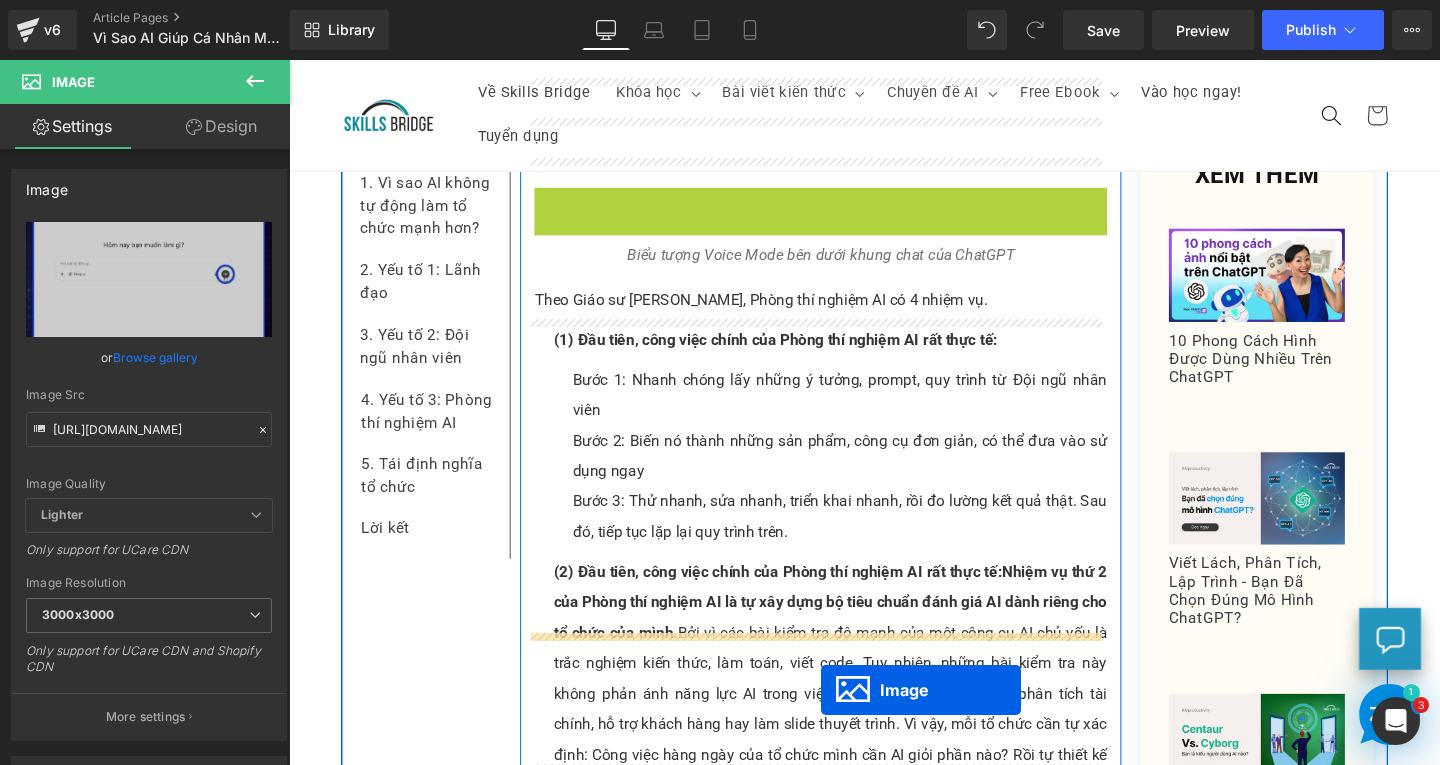 scroll, scrollTop: 9156, scrollLeft: 0, axis: vertical 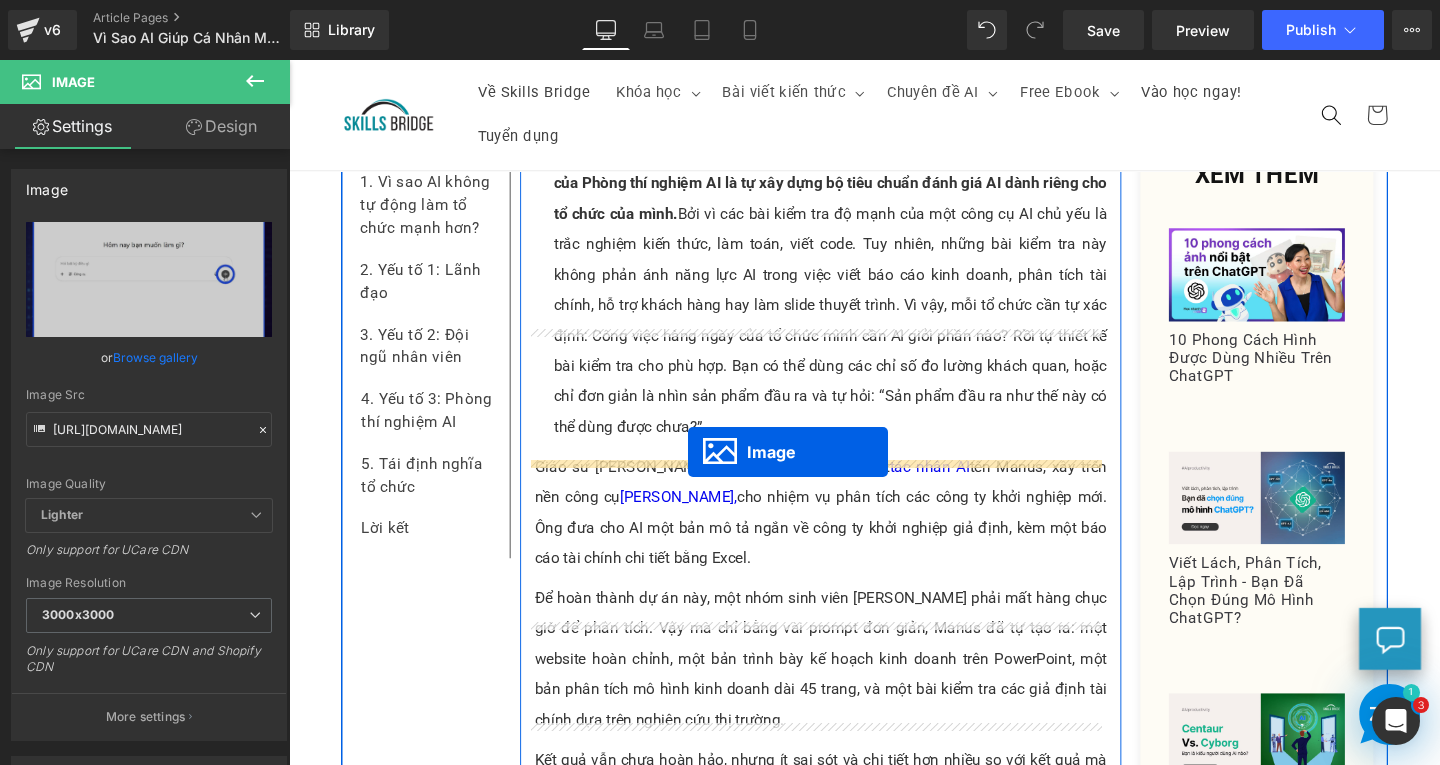 drag, startPoint x: 808, startPoint y: 206, endPoint x: 708, endPoint y: 473, distance: 285.11224 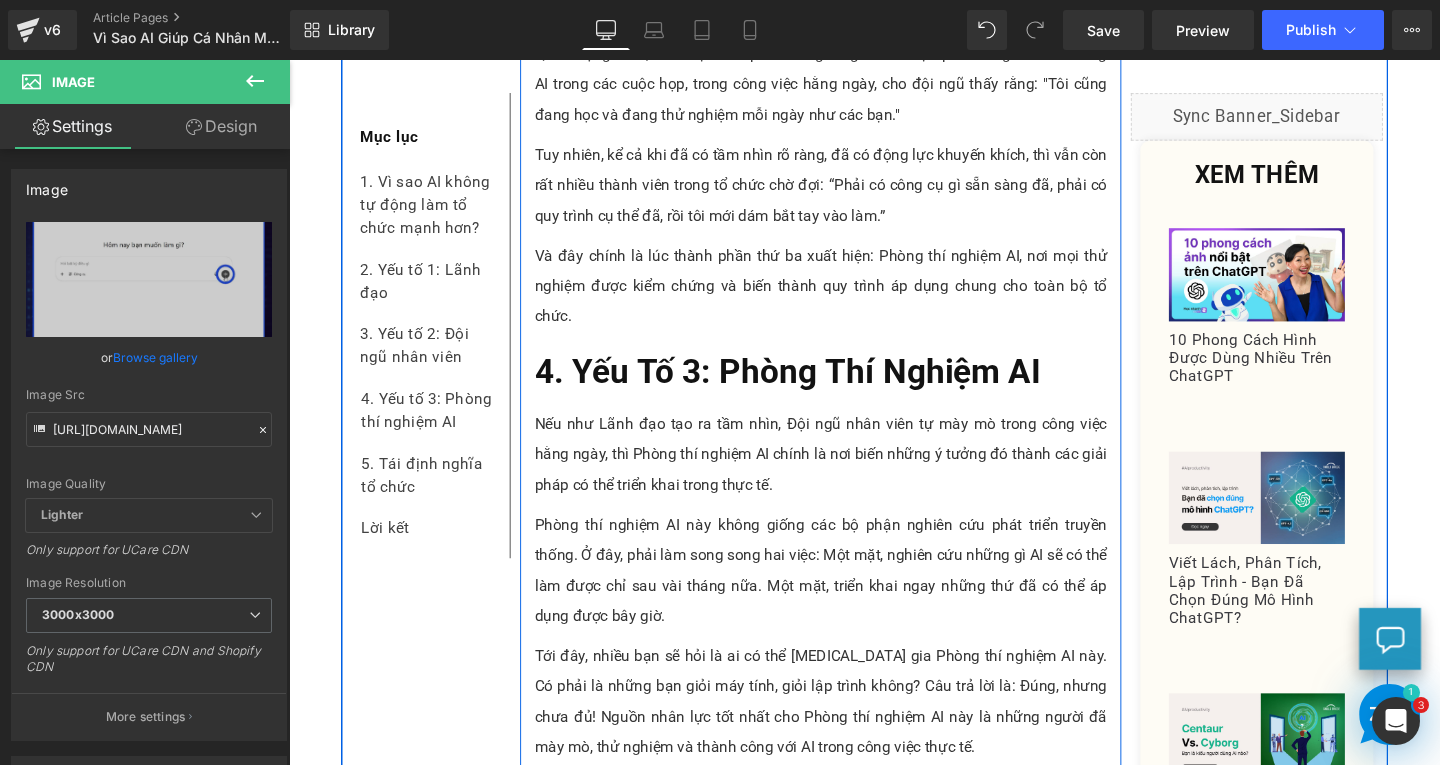 scroll, scrollTop: 8471, scrollLeft: 0, axis: vertical 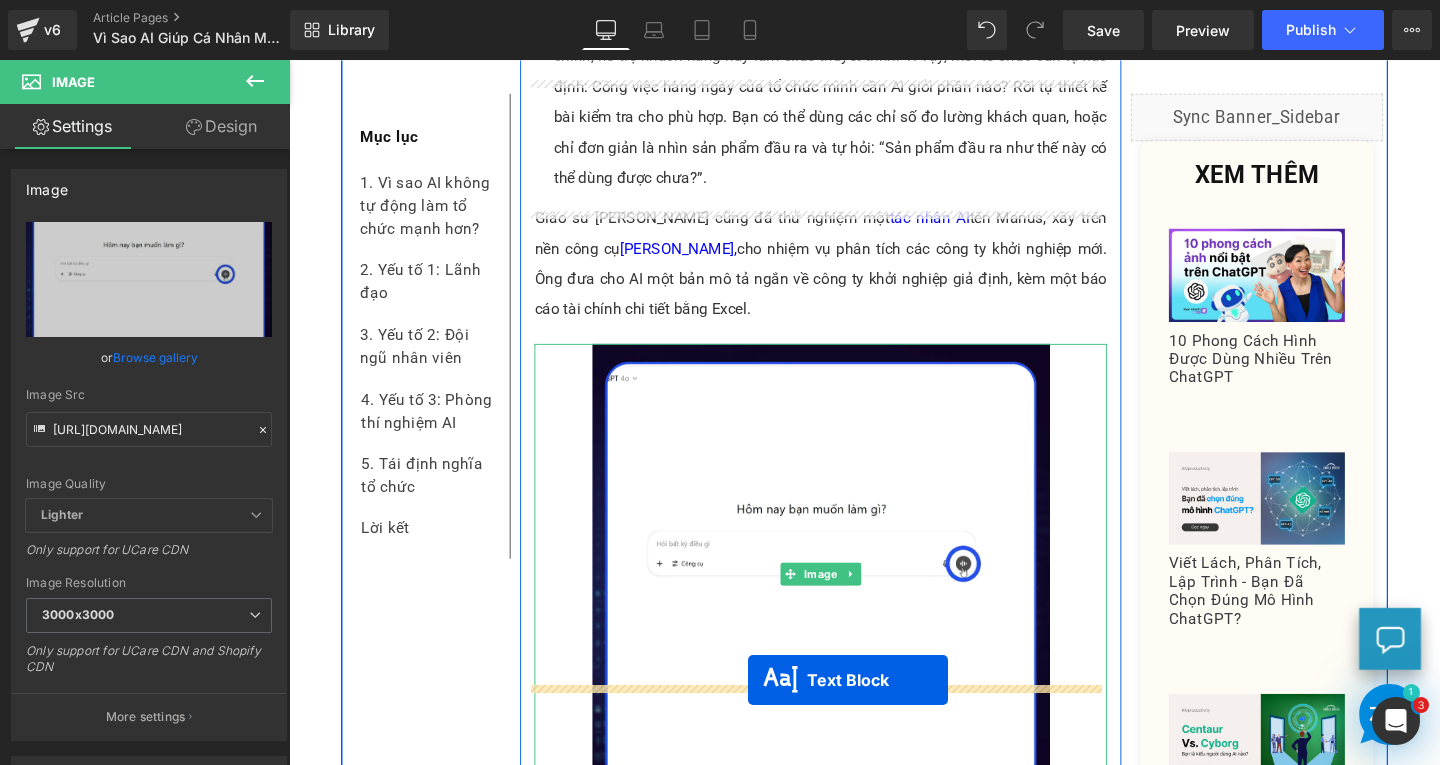 drag, startPoint x: 778, startPoint y: 625, endPoint x: 1039, endPoint y: 742, distance: 286.02448 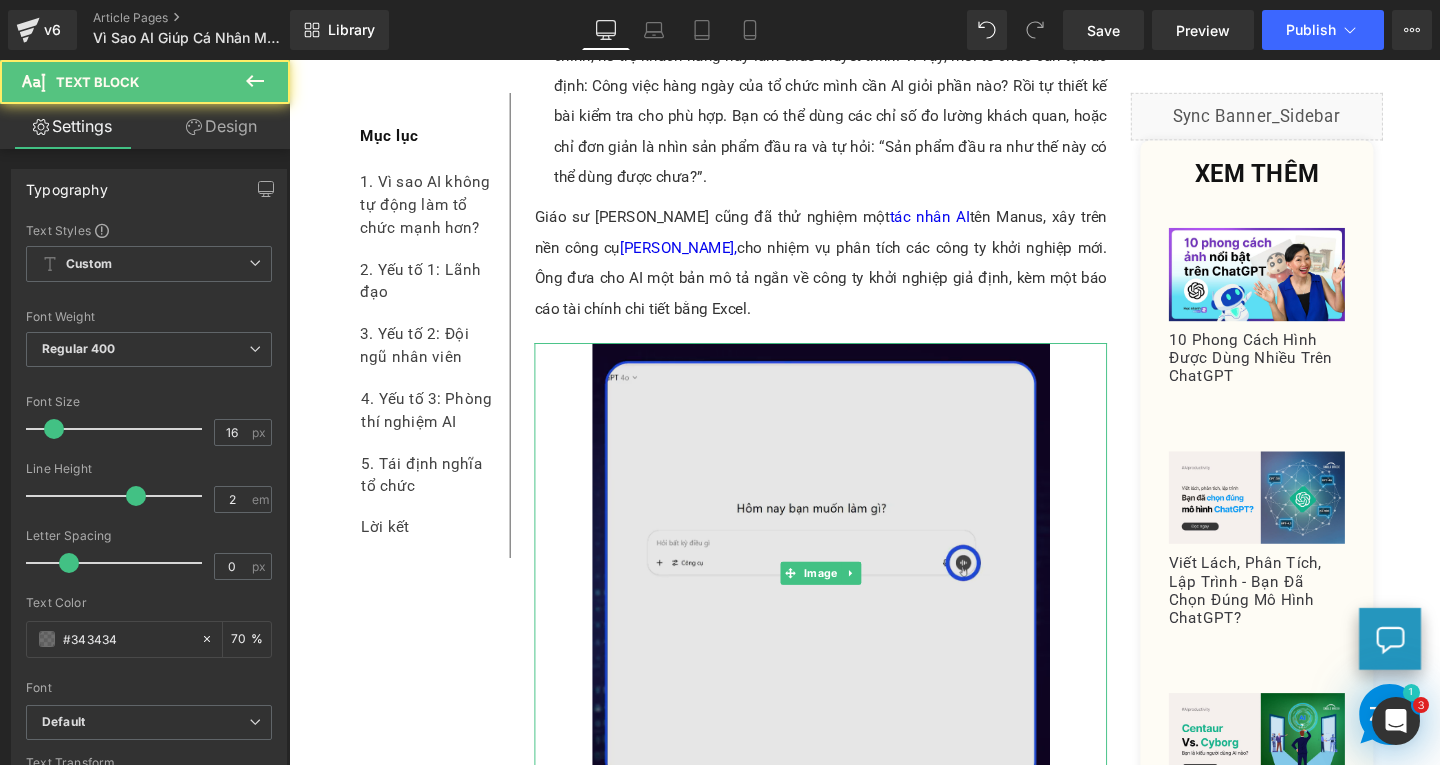 scroll, scrollTop: 9386, scrollLeft: 0, axis: vertical 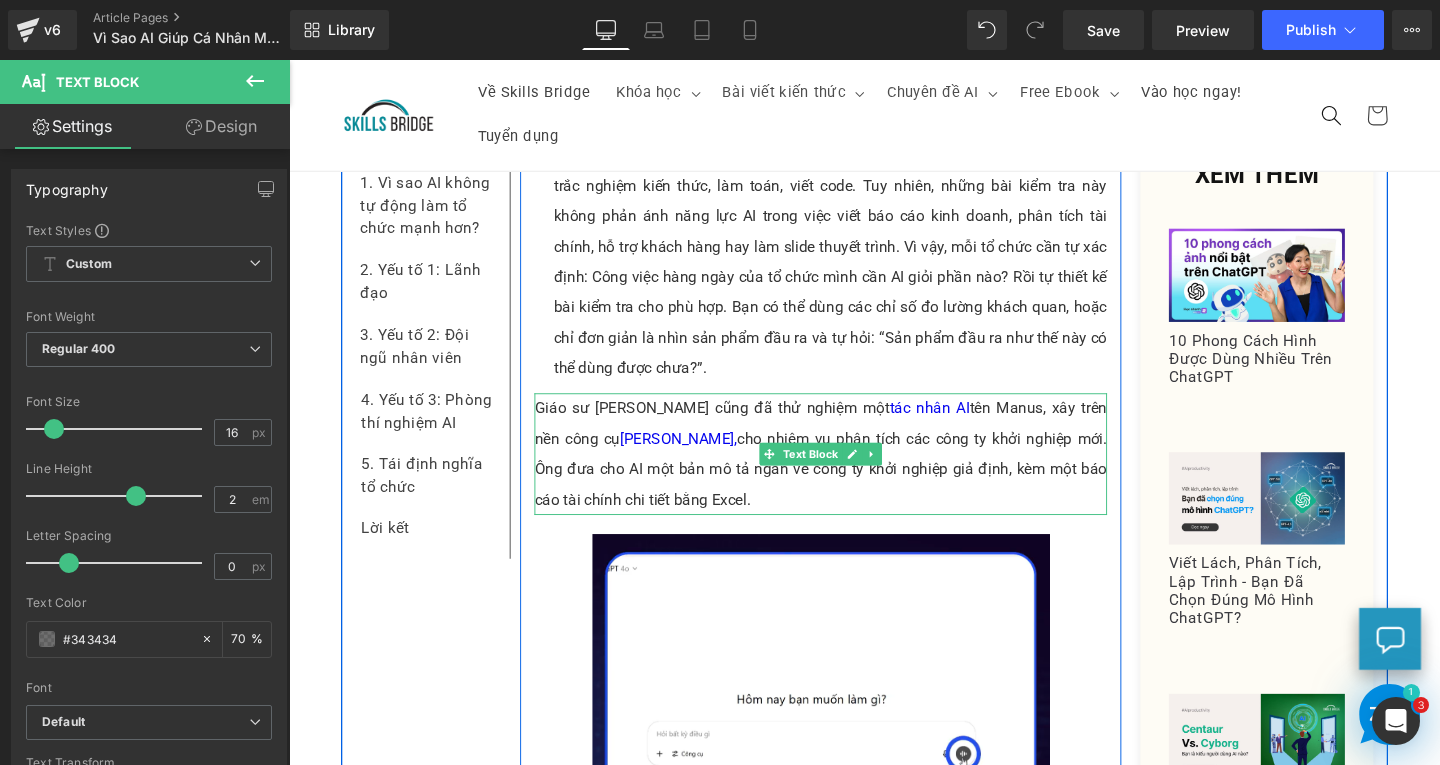 click on "Giáo sư [PERSON_NAME] cũng đã thử nghiệm một  tác nhân AI  tên [PERSON_NAME], xây trên nền công cụ  [PERSON_NAME],  cho nhiệm vụ phân tích các công ty khởi nghiệp mới. Ông đưa cho AI một bản mô tả ngắn về công ty khởi nghiệp giả định, kèm một báo cáo tài chính chi tiết bằng Excel." at bounding box center (848, 474) 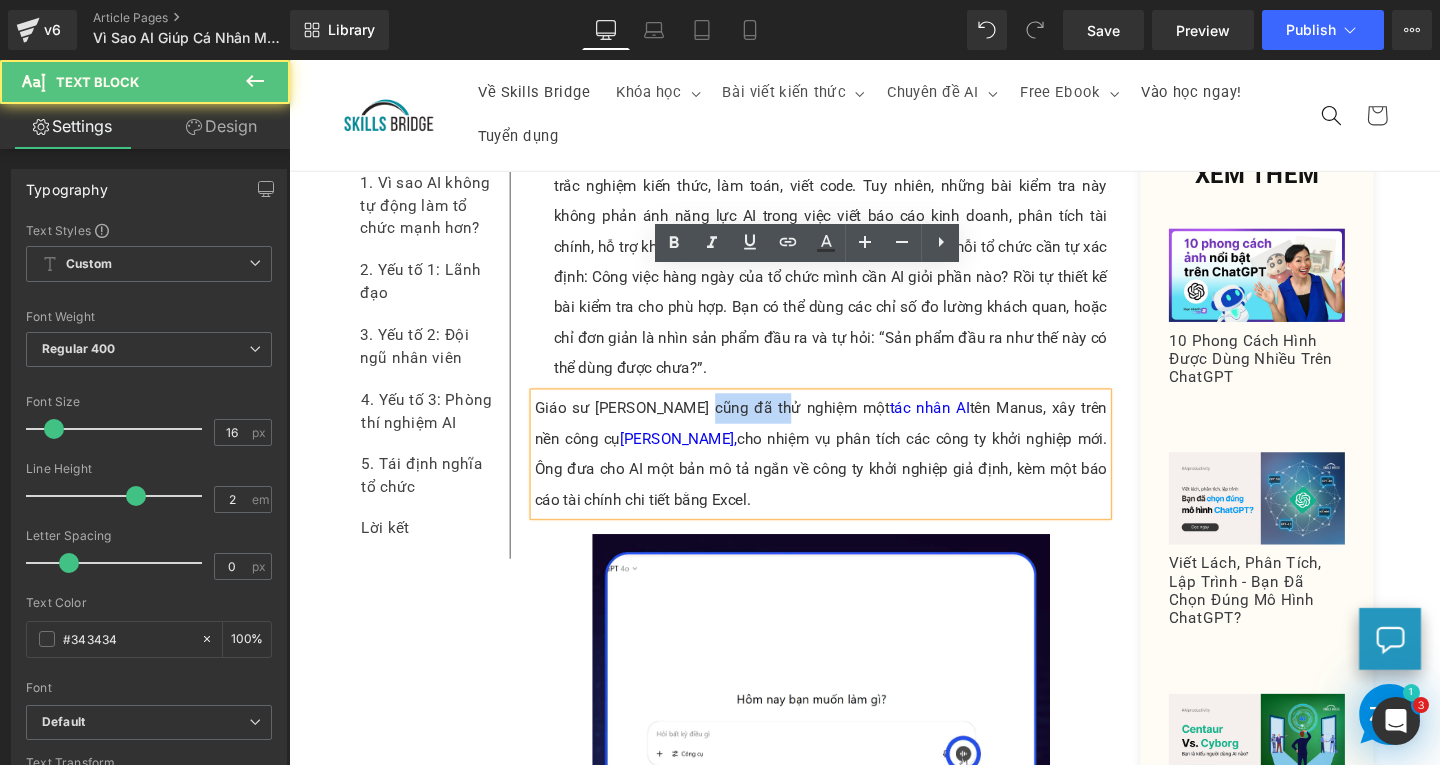 drag, startPoint x: 706, startPoint y: 297, endPoint x: 787, endPoint y: 301, distance: 81.09871 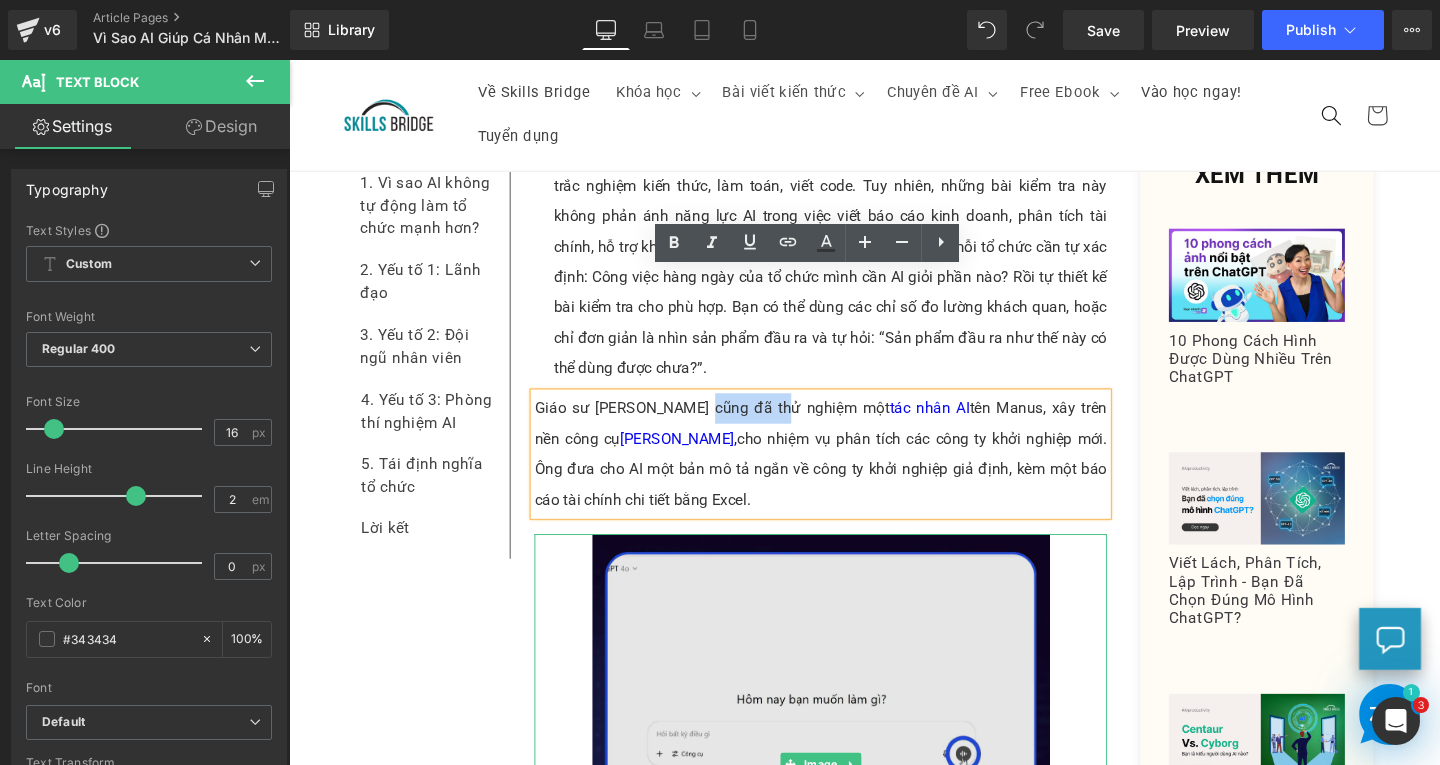 copy on "thử nghiệm" 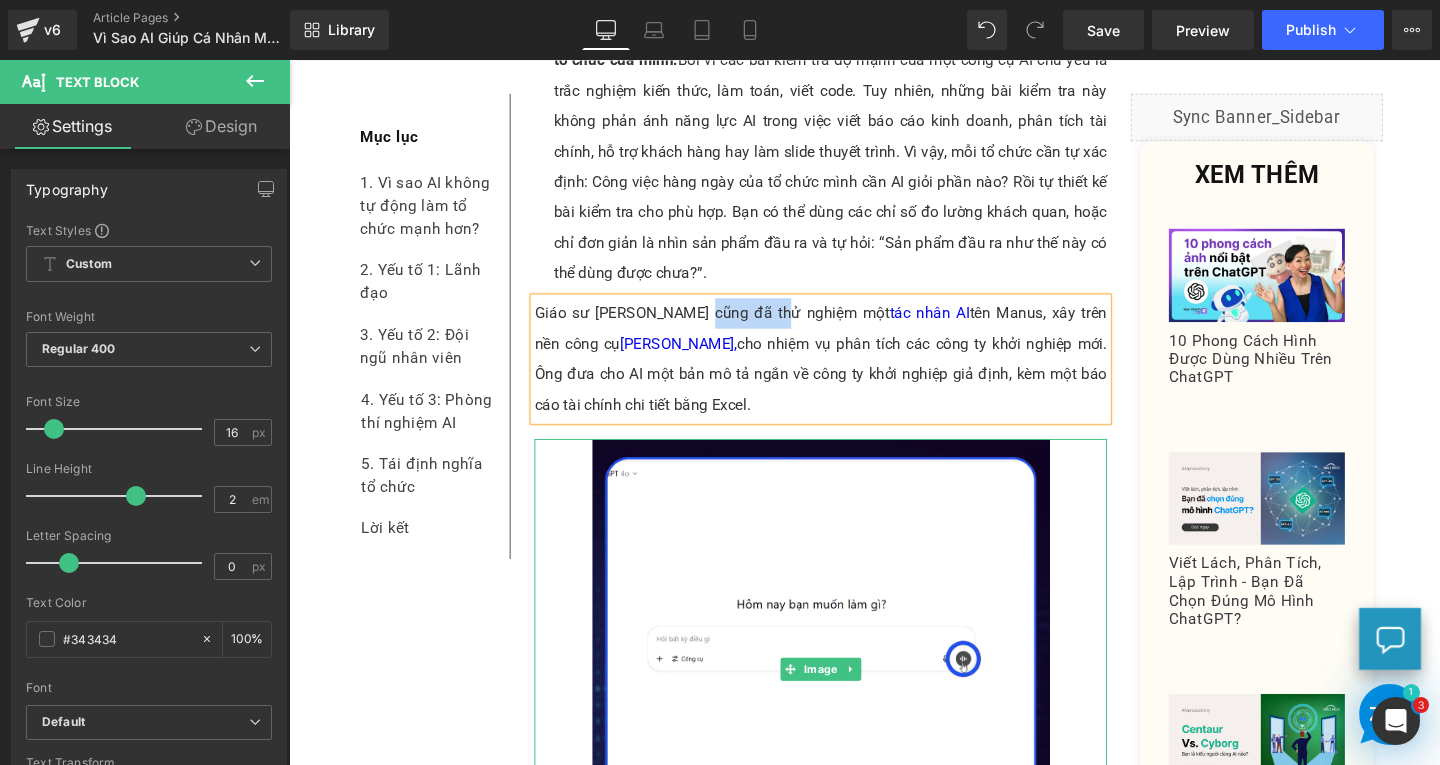 scroll, scrollTop: 9786, scrollLeft: 0, axis: vertical 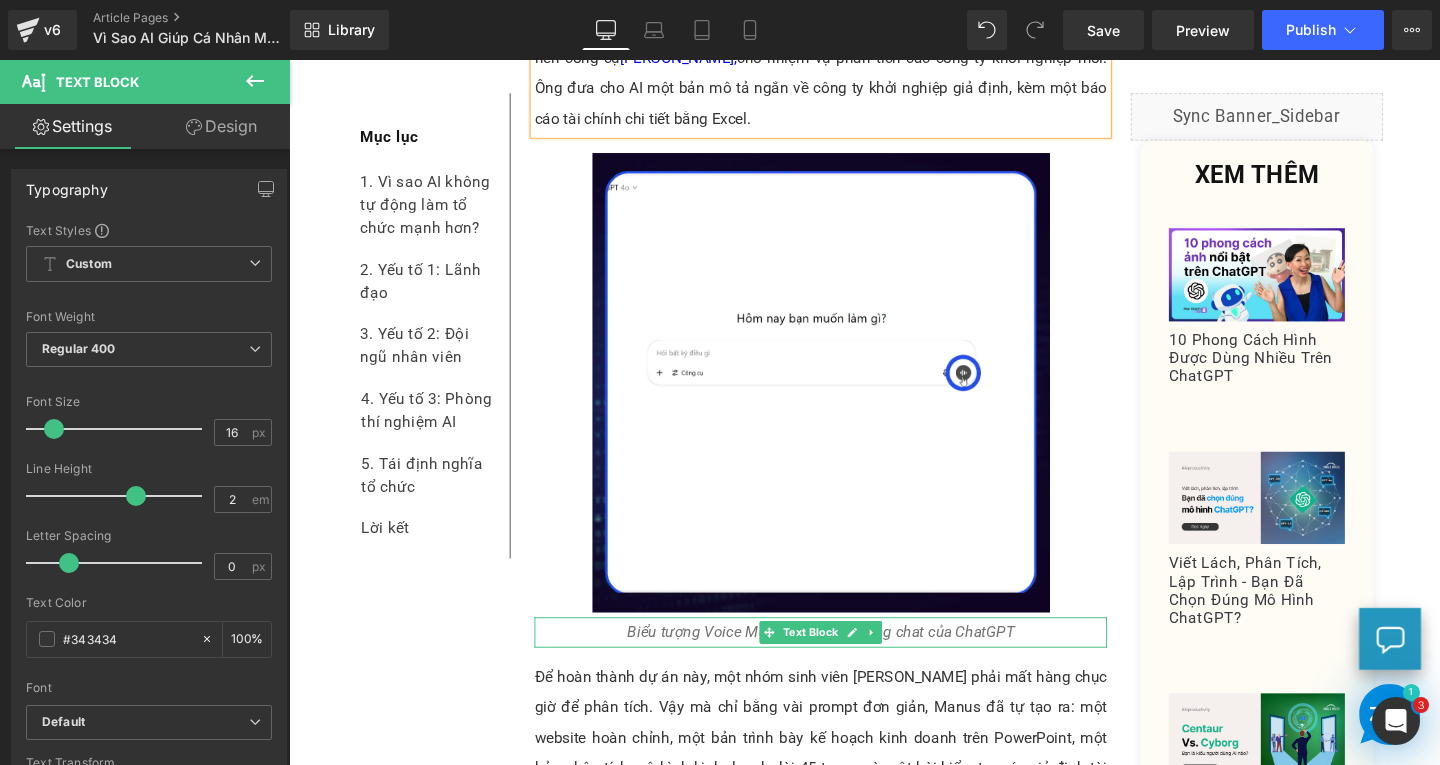 click at bounding box center [881, 662] 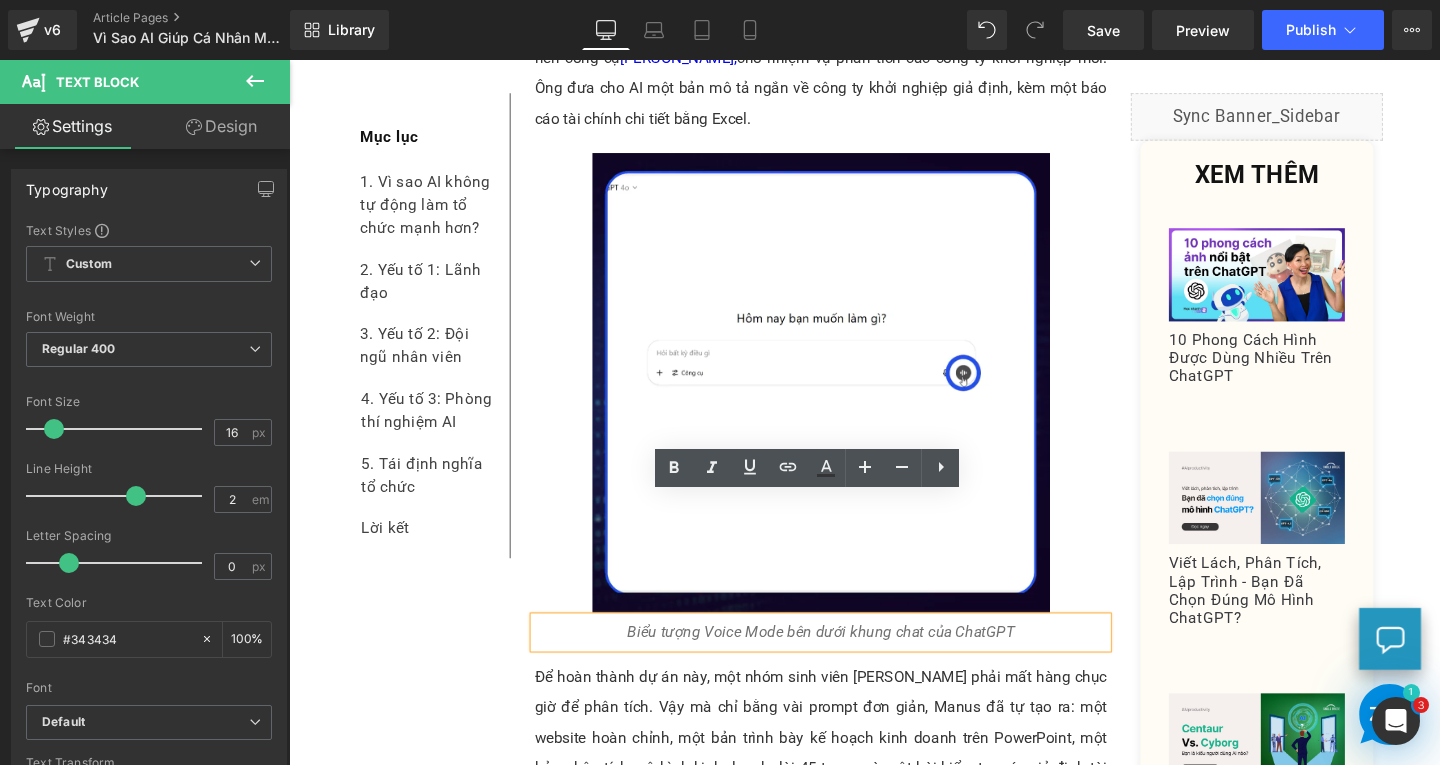 click on "Biểu tượng Voice Mode bên dưới khung chat của ChatGPT" at bounding box center [848, 662] 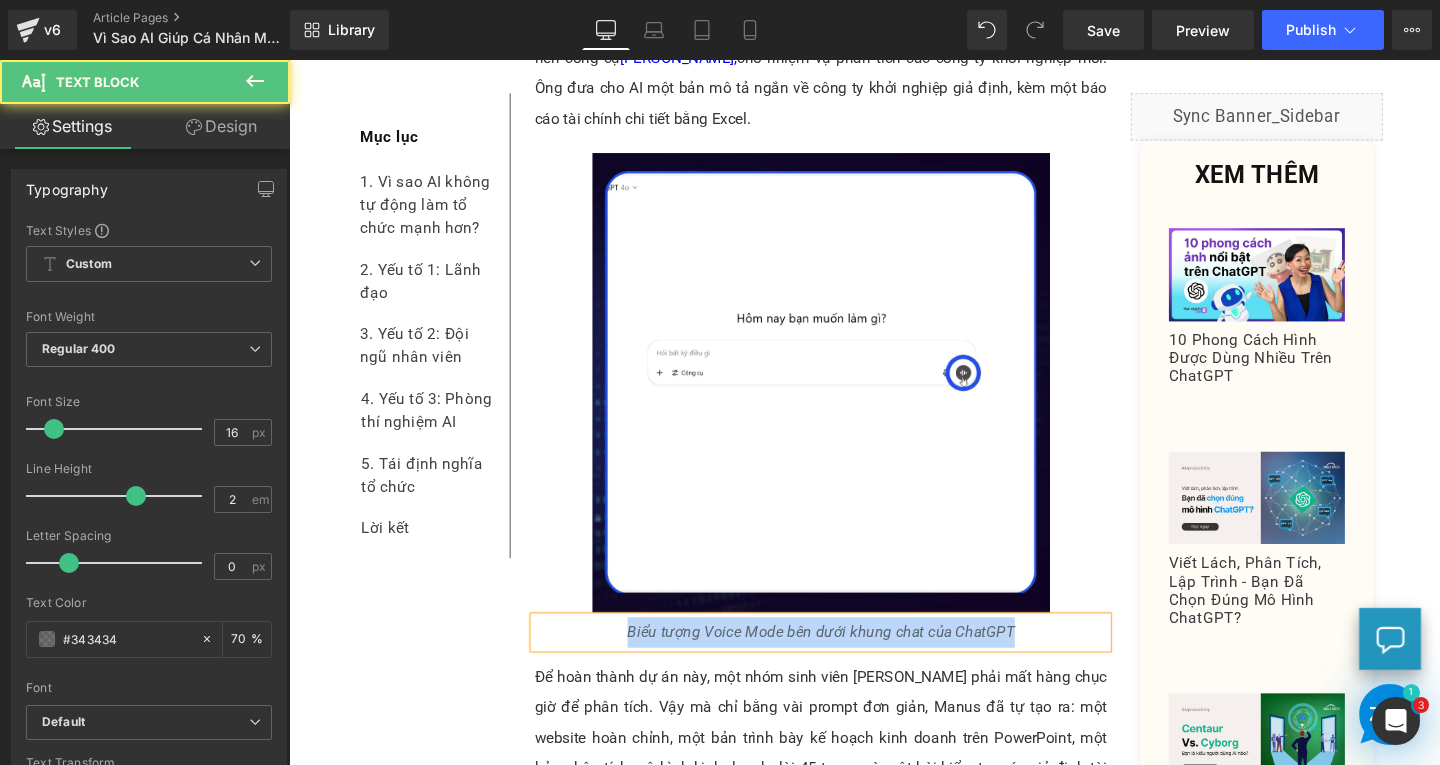 paste 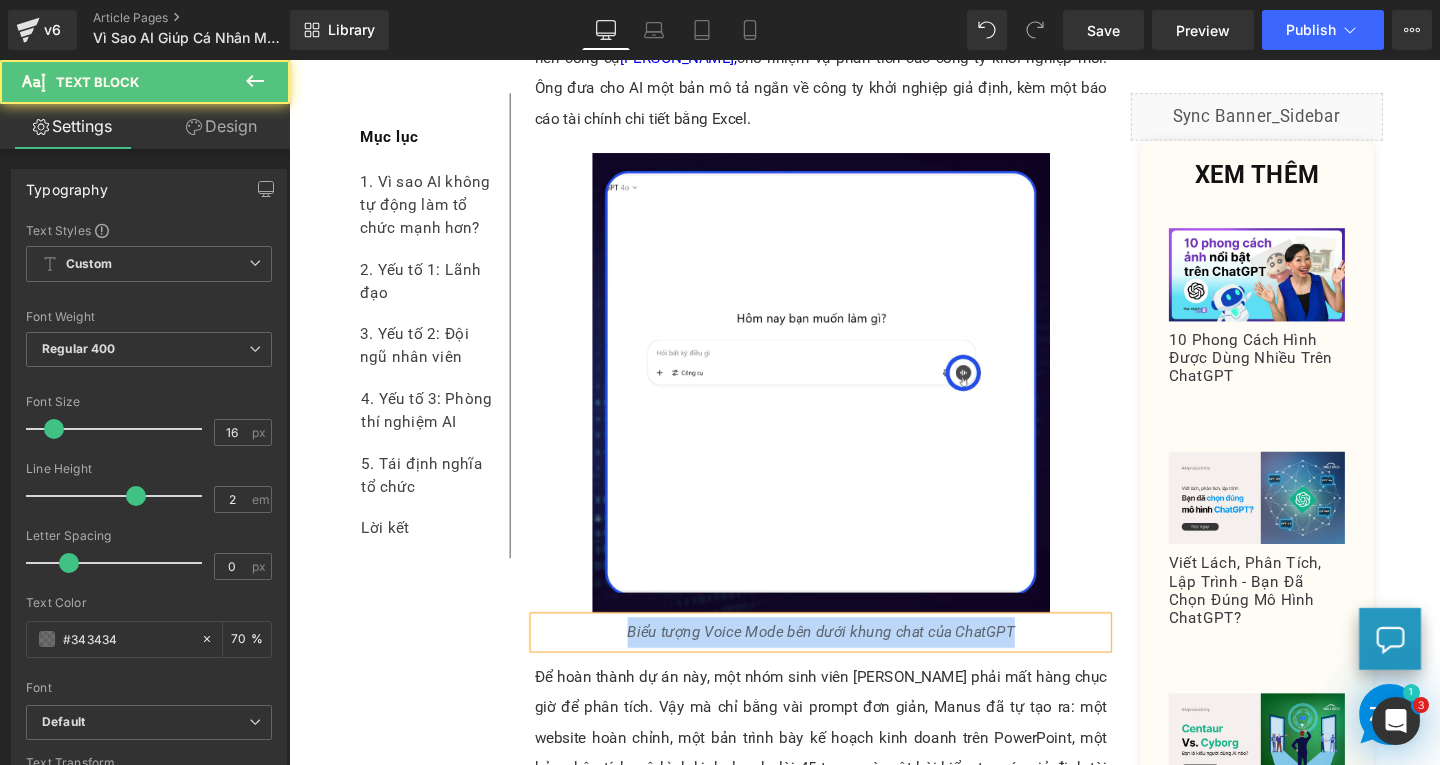 type 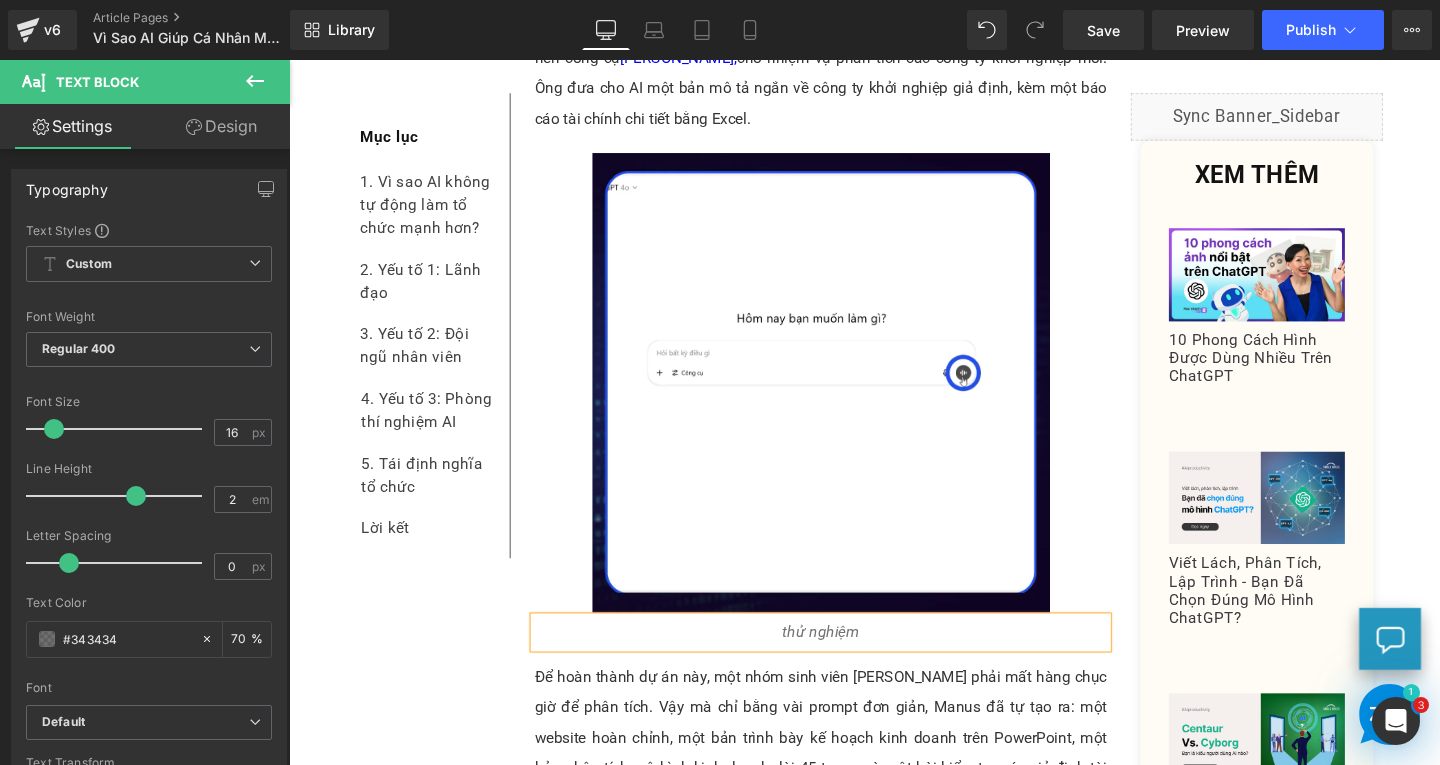 click on "thử nghiệm" at bounding box center (848, 661) 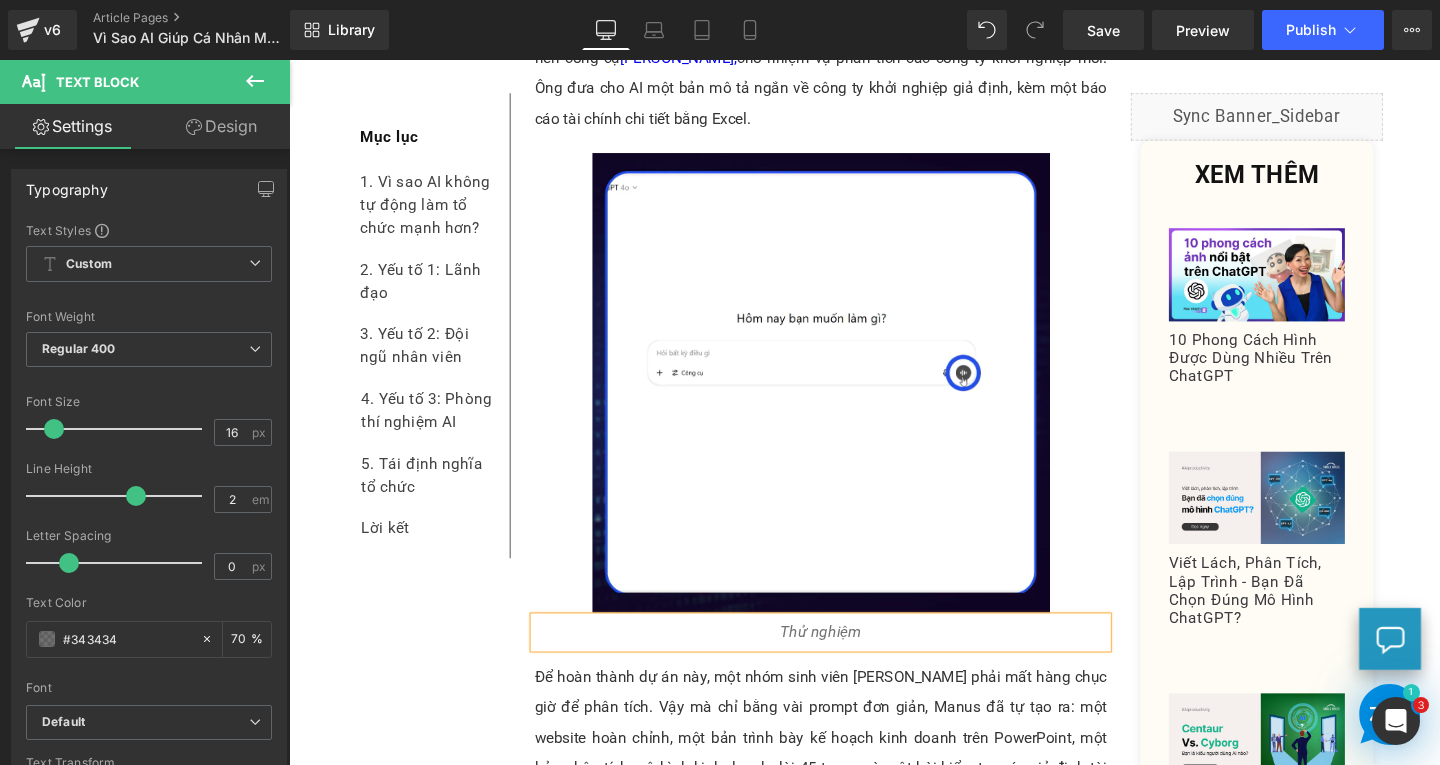 click on "Thử nghiệm" at bounding box center [848, 662] 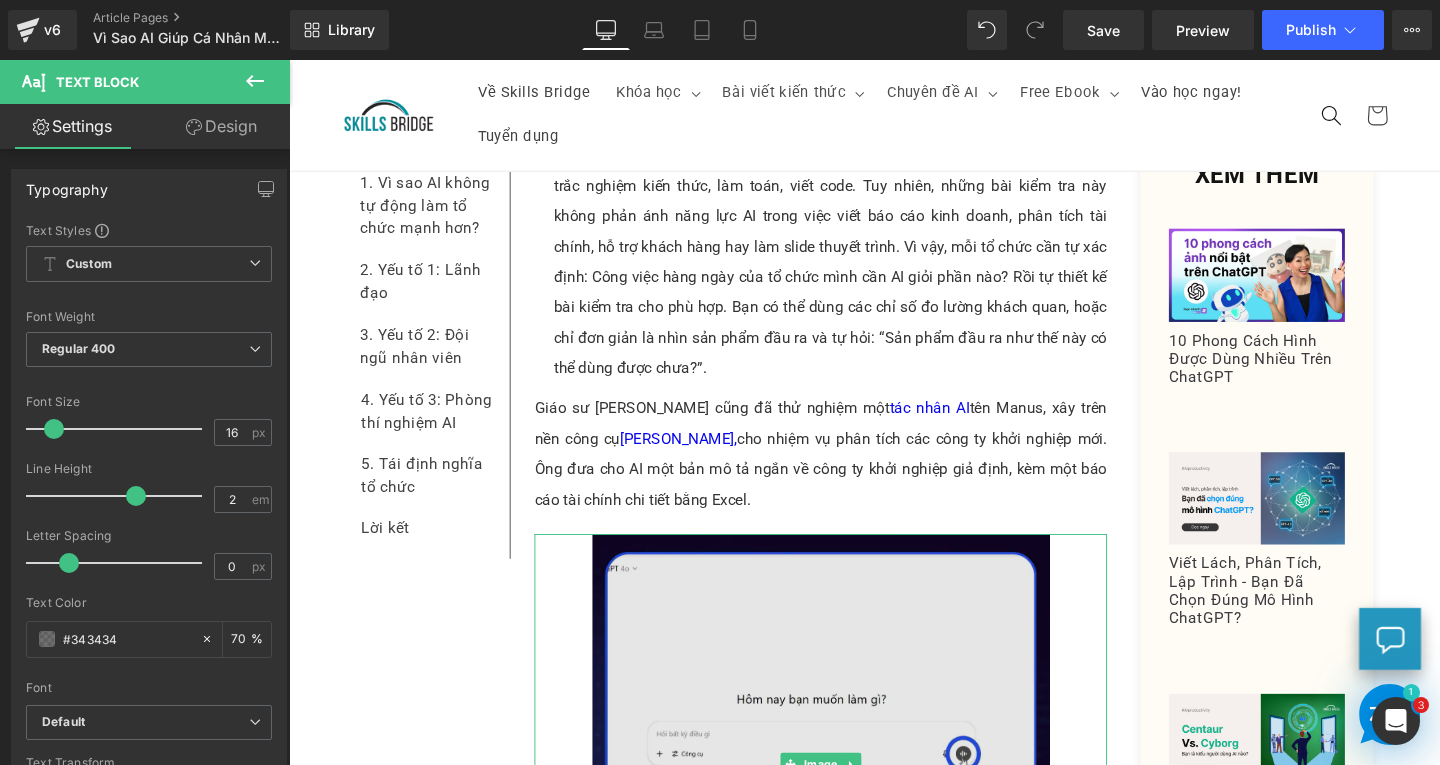 scroll, scrollTop: 9286, scrollLeft: 0, axis: vertical 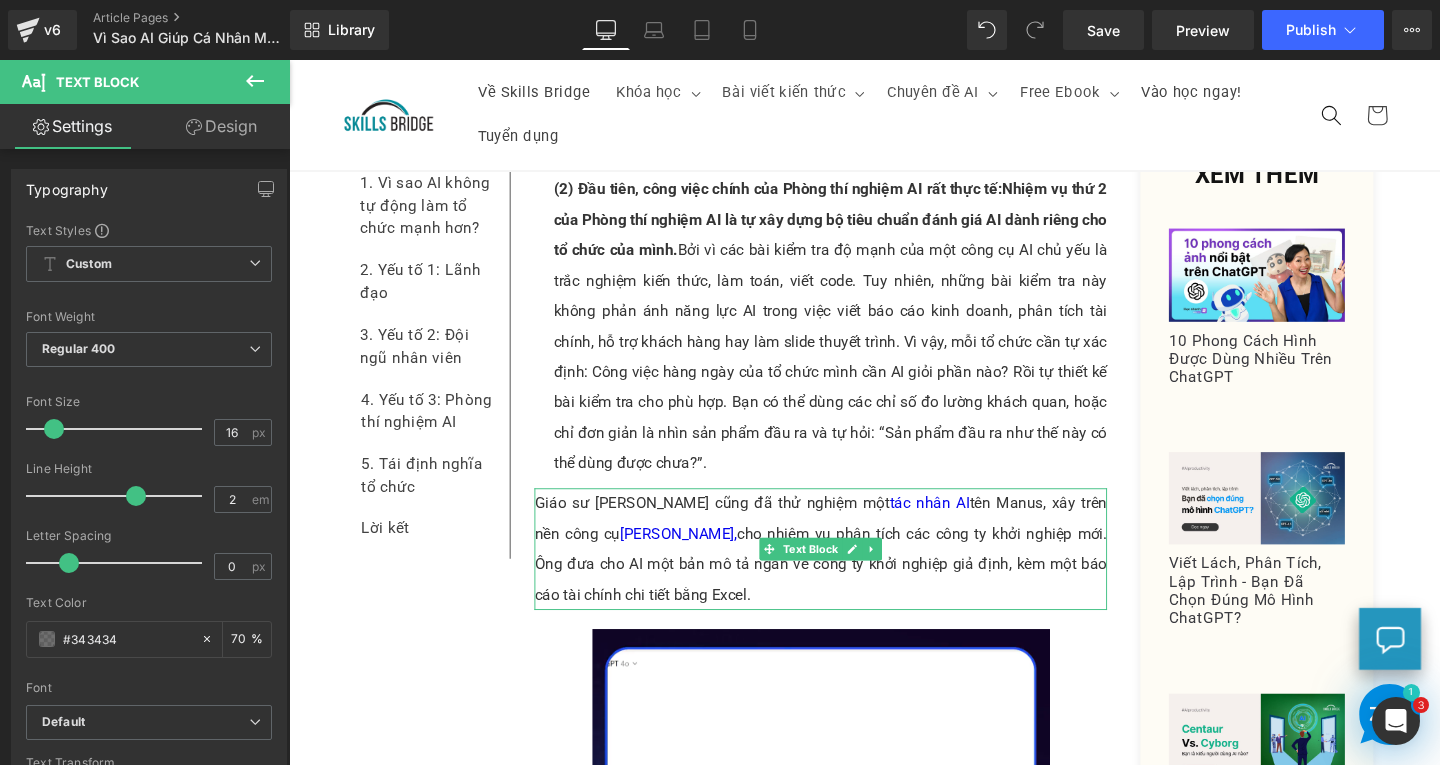 click on "Giáo sư [PERSON_NAME] cũng đã thử nghiệm một  tác nhân AI  tên [PERSON_NAME], xây trên nền công cụ  [PERSON_NAME],  cho nhiệm vụ phân tích các công ty khởi nghiệp mới. Ông đưa cho AI một bản mô tả ngắn về công ty khởi nghiệp giả định, kèm một báo cáo tài chính chi tiết bằng Excel." at bounding box center (848, 574) 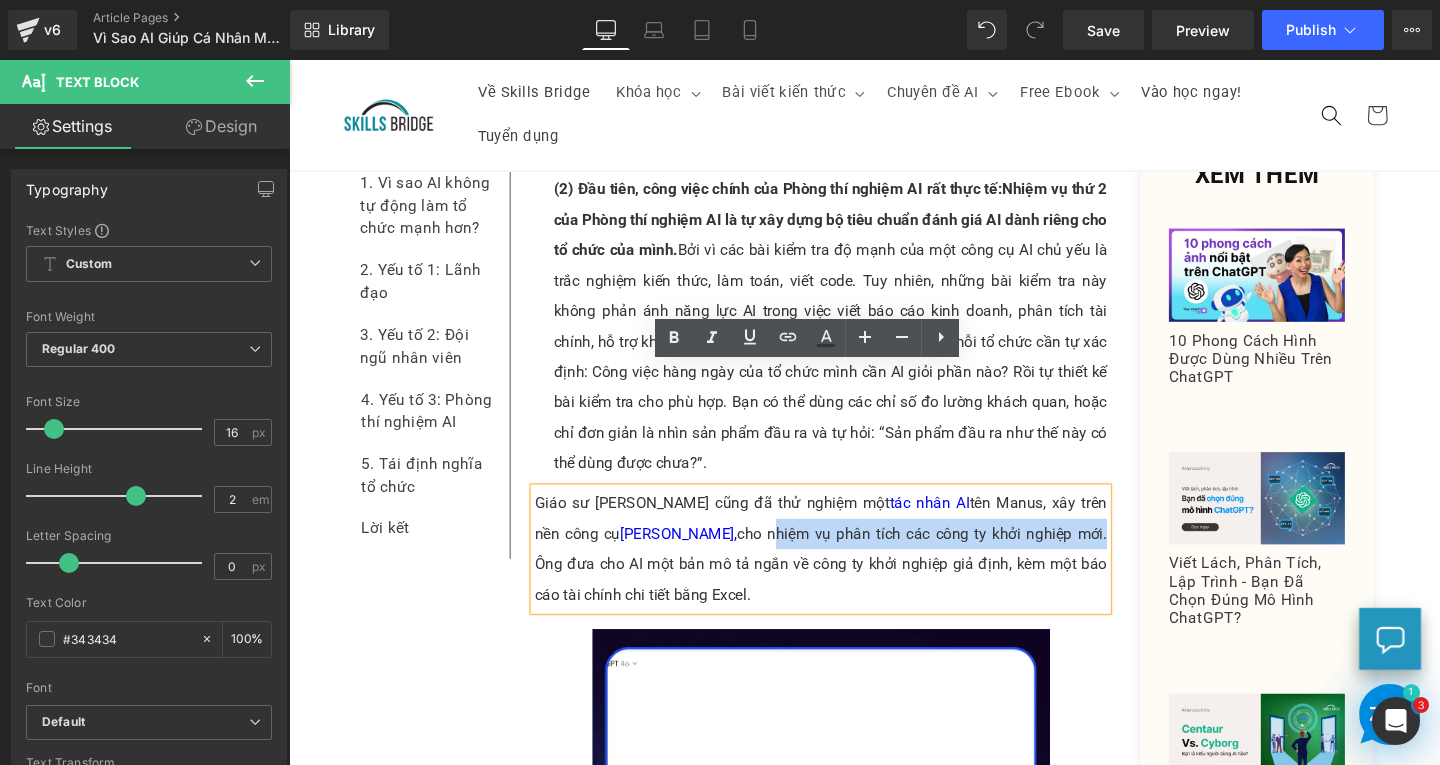 drag, startPoint x: 633, startPoint y: 426, endPoint x: 981, endPoint y: 425, distance: 348.00143 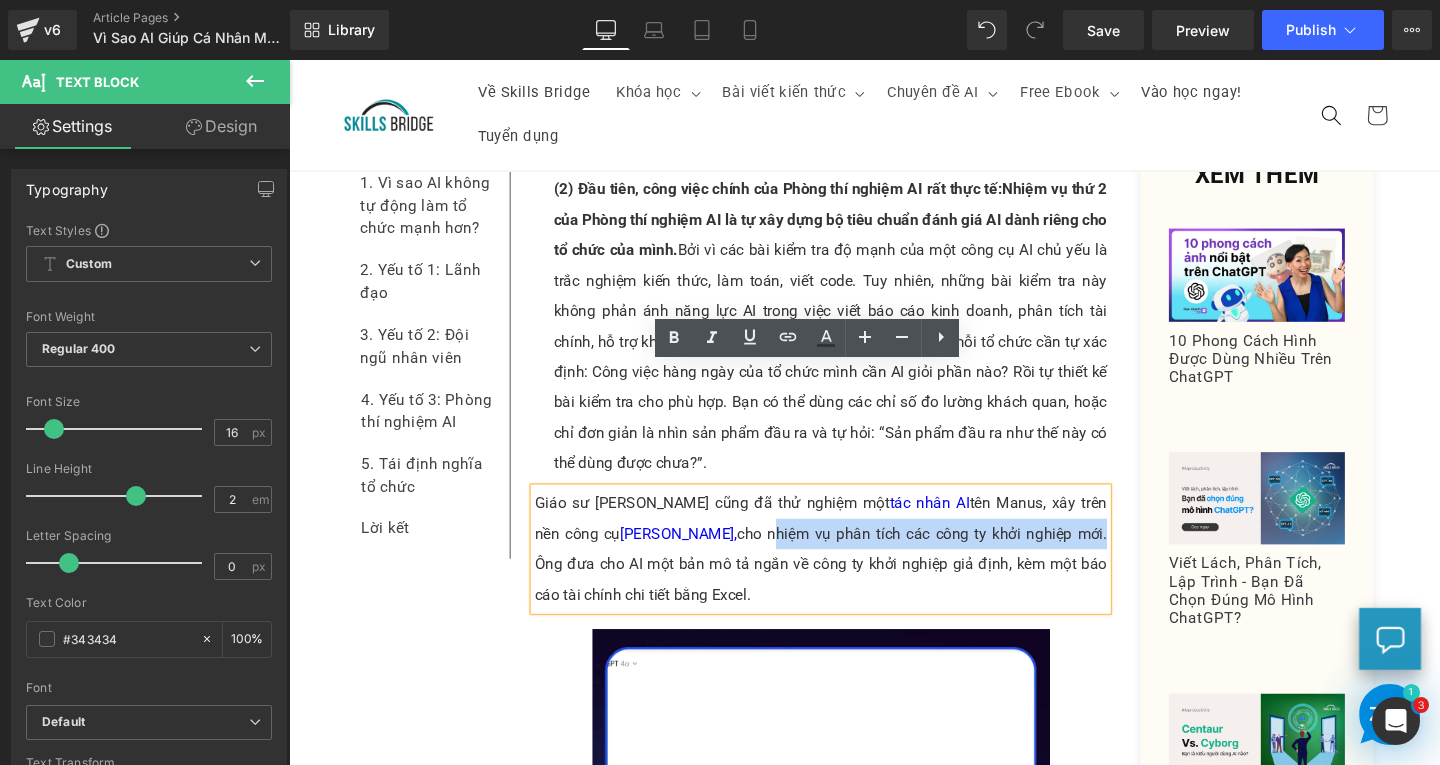 click on "Giáo sư [PERSON_NAME] cũng đã thử nghiệm một  tác nhân AI  tên [PERSON_NAME], xây trên nền công cụ  [PERSON_NAME],  cho nhiệm vụ phân tích các công ty khởi nghiệp mới. Ông đưa cho AI một bản mô tả ngắn về công ty khởi nghiệp giả định, kèm một báo cáo tài chính chi tiết bằng Excel." at bounding box center (848, 574) 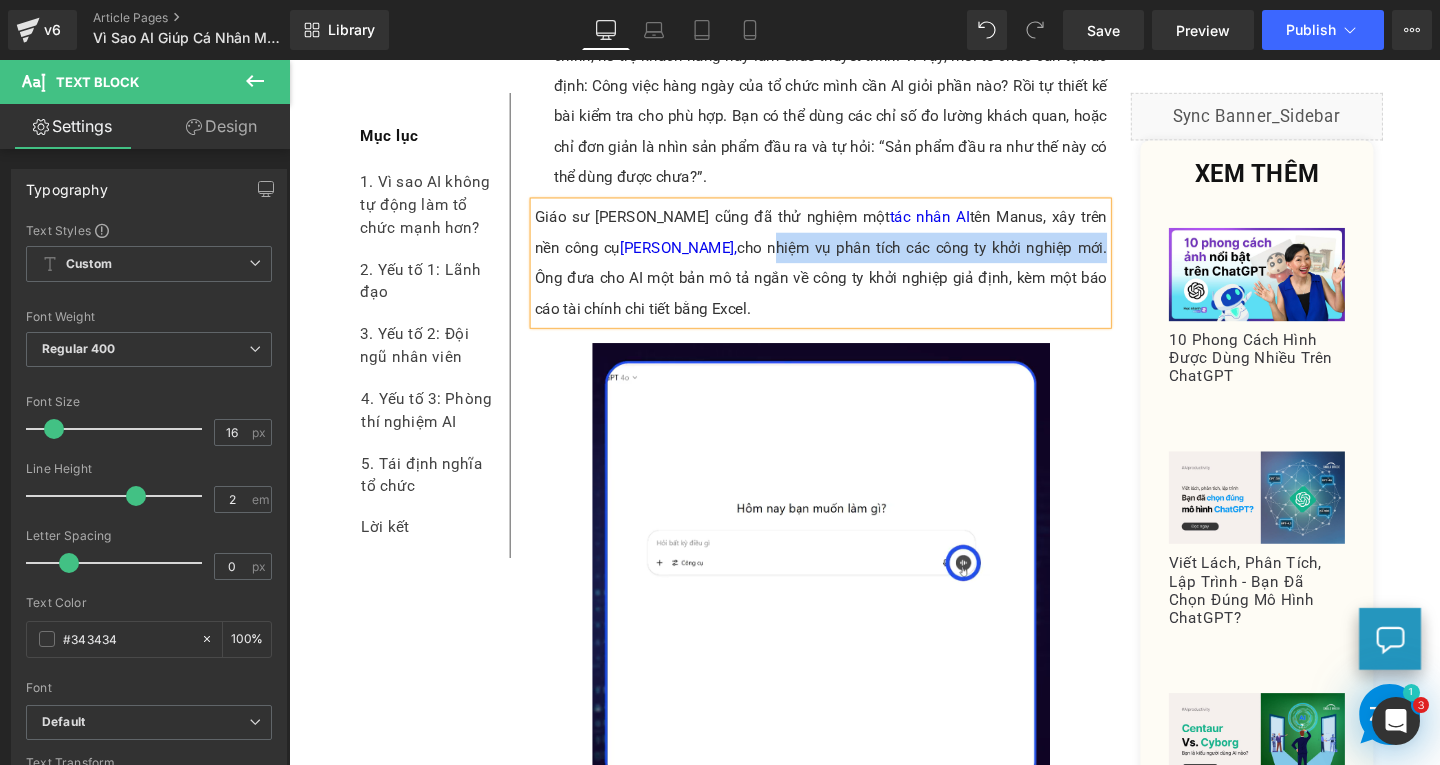 scroll, scrollTop: 9786, scrollLeft: 0, axis: vertical 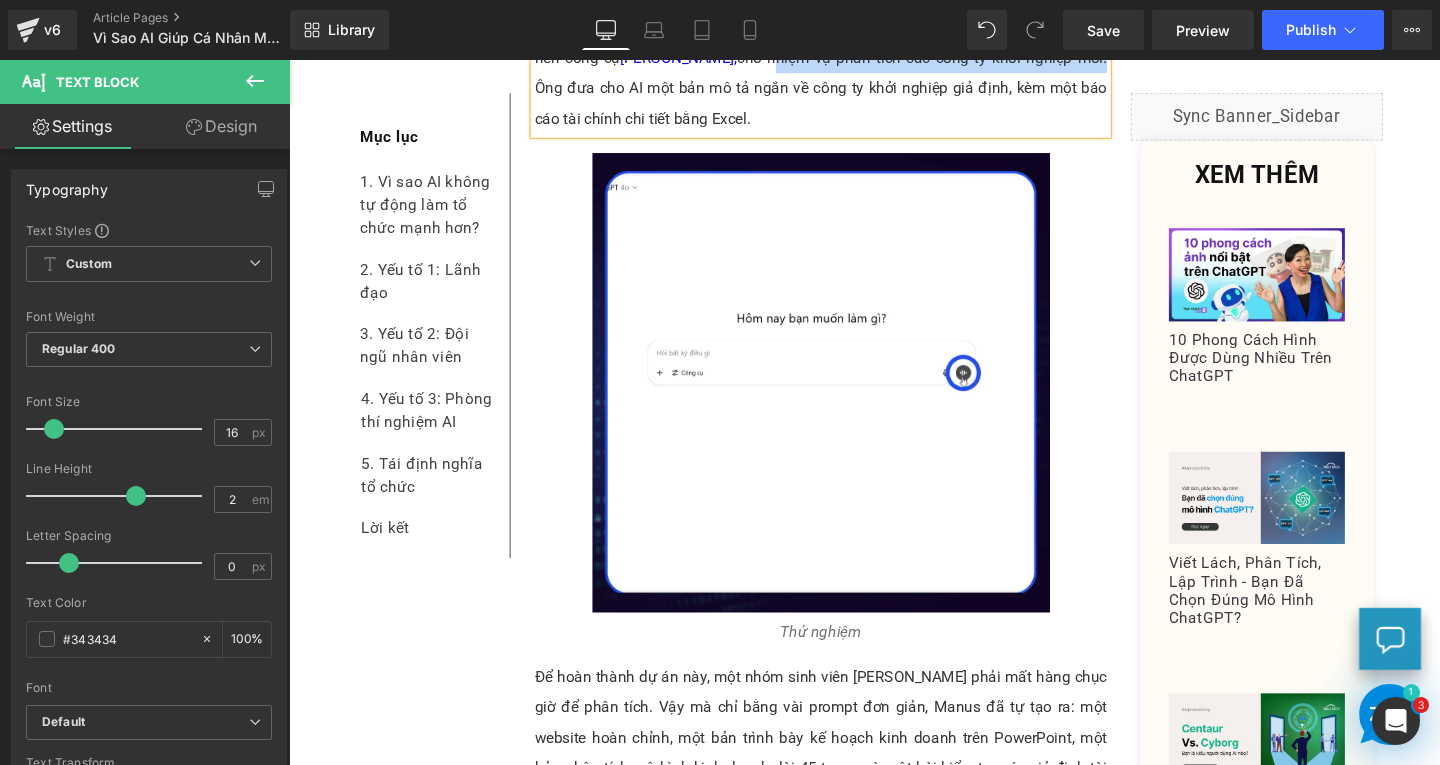 click on "Thử nghiệm" at bounding box center [848, 662] 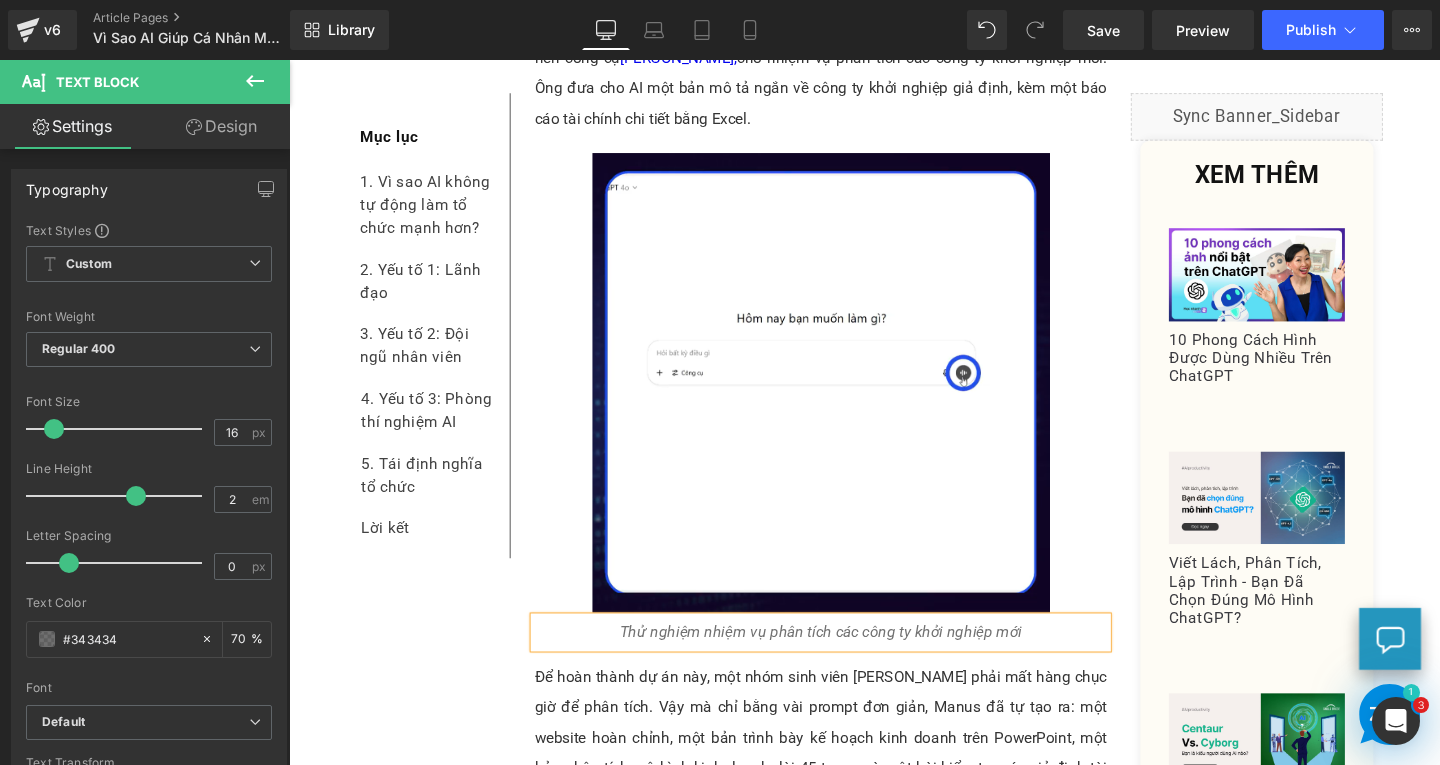 click on "Thử nghiệm nhiệm vụ phân tích các công ty khởi nghiệp mới" at bounding box center (848, 661) 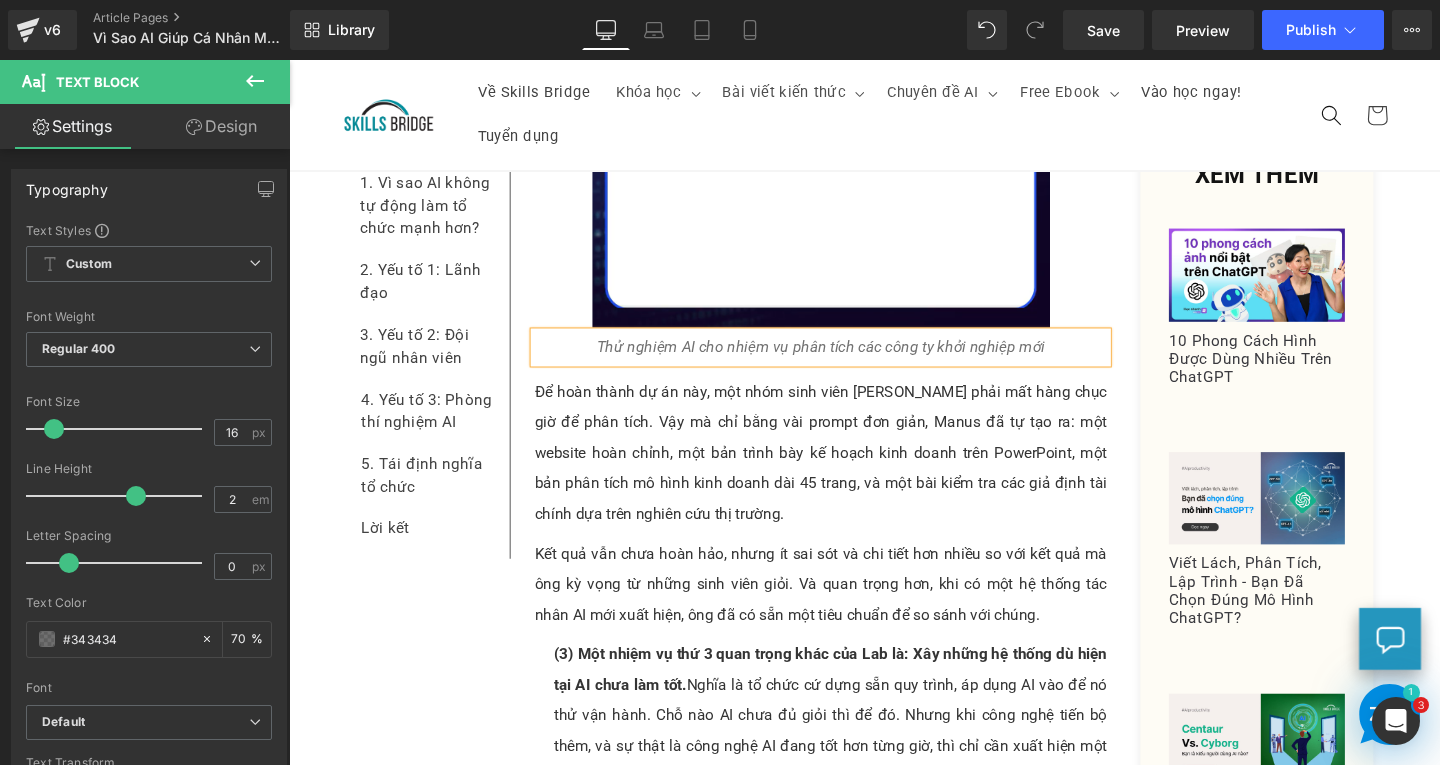 scroll, scrollTop: 9786, scrollLeft: 0, axis: vertical 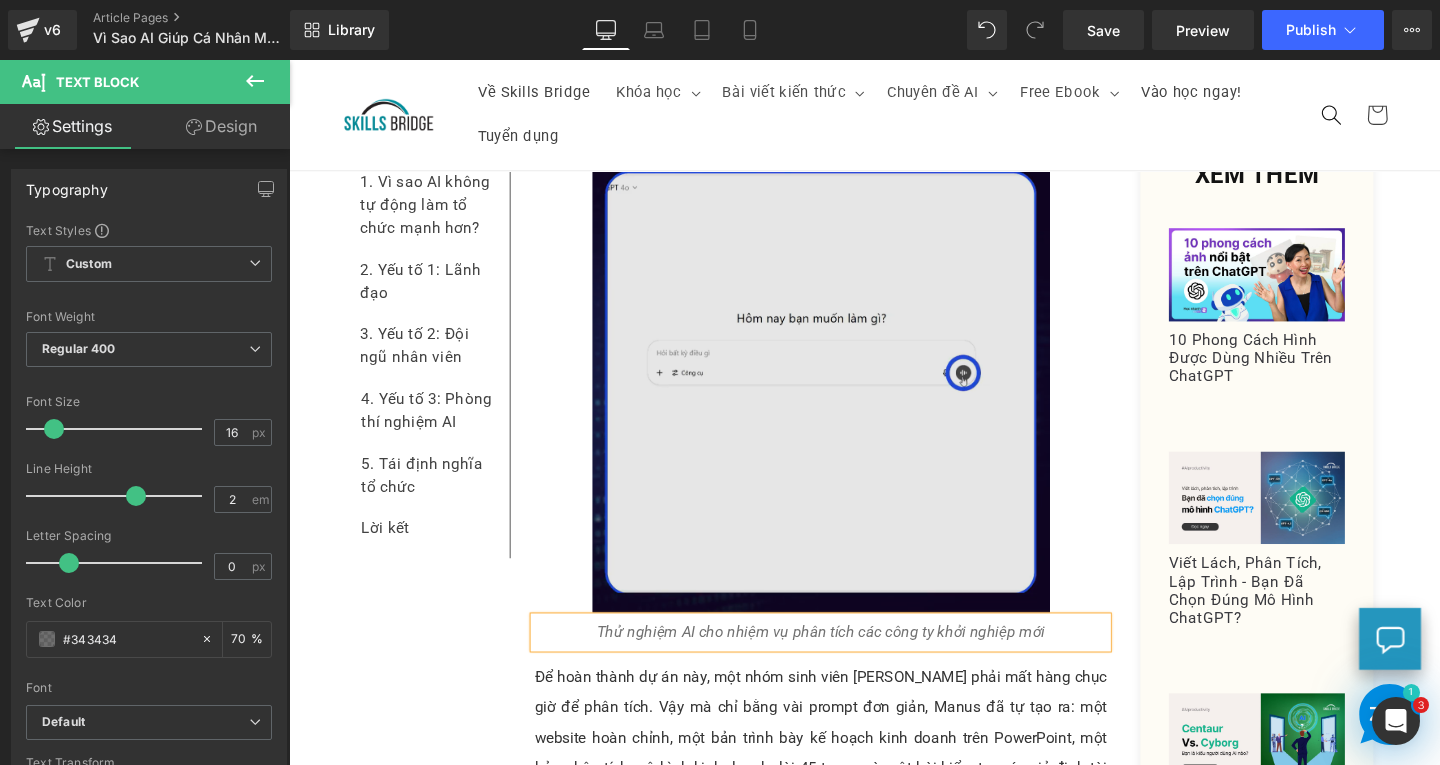 click at bounding box center [848, 399] 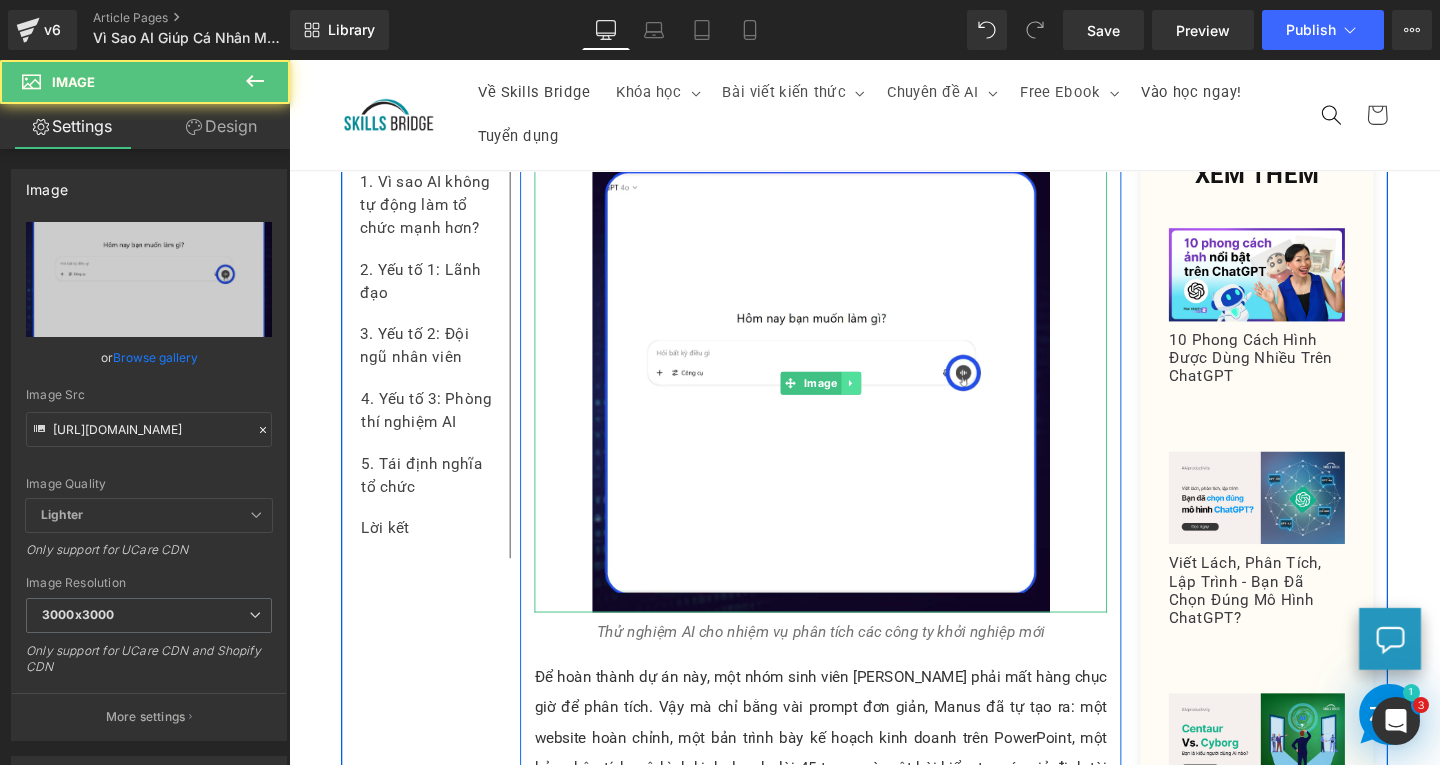 click 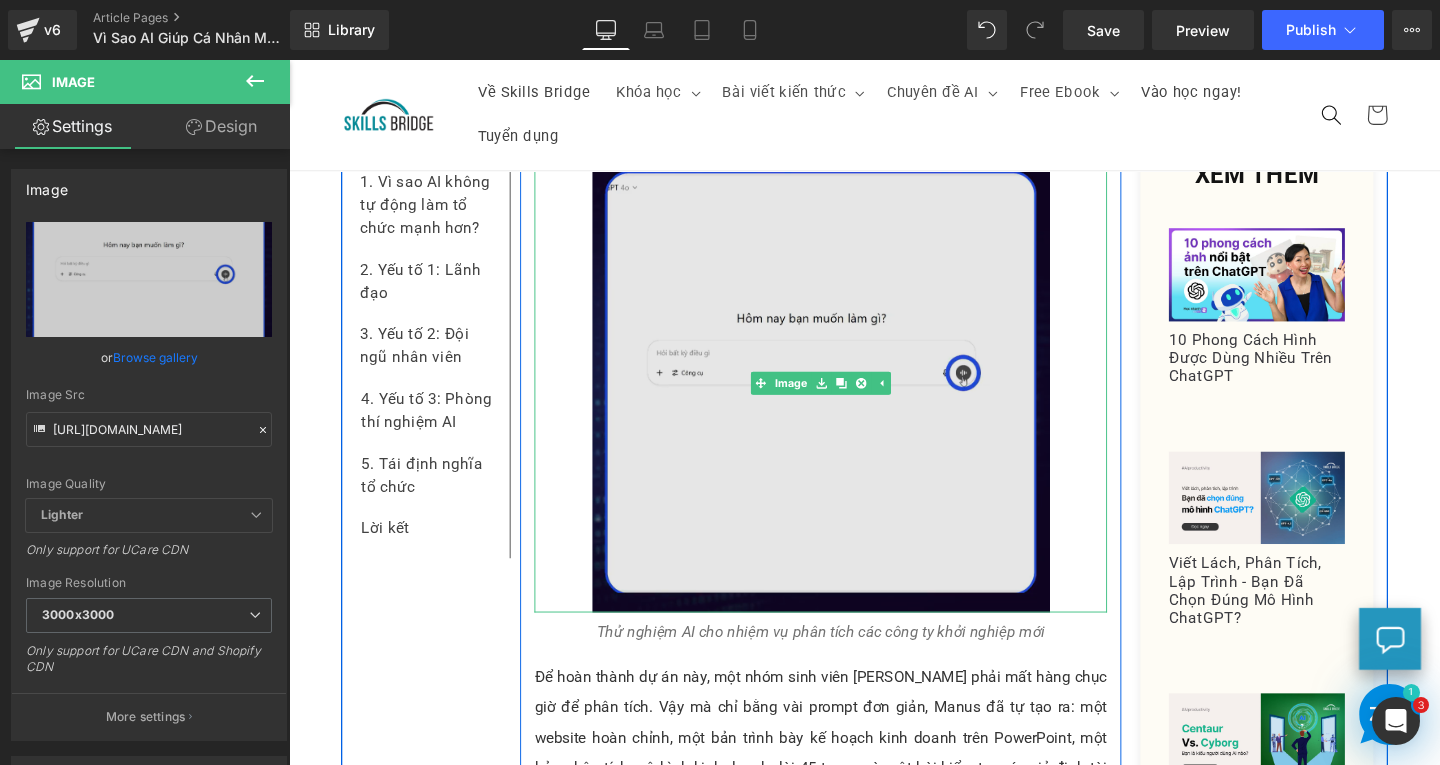 click at bounding box center [848, 399] 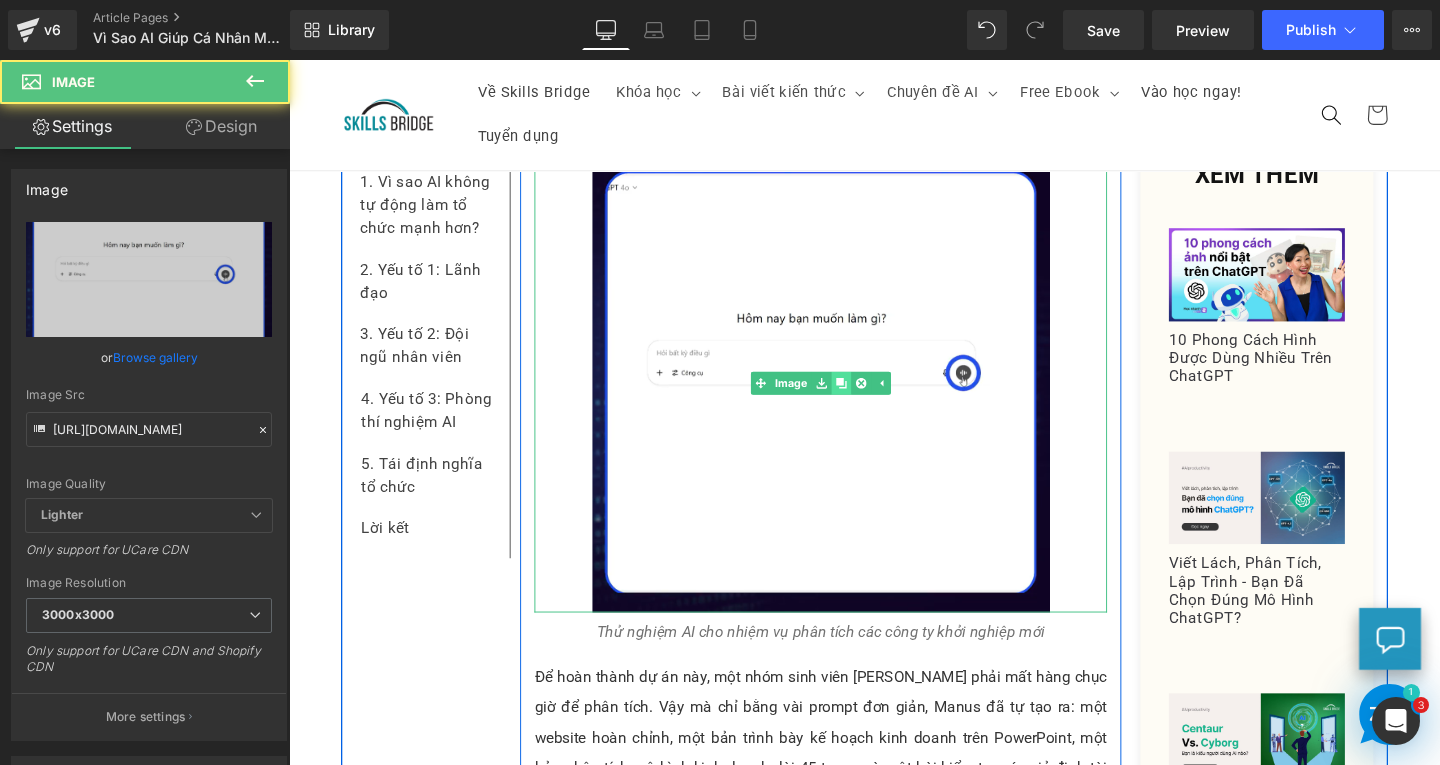 click 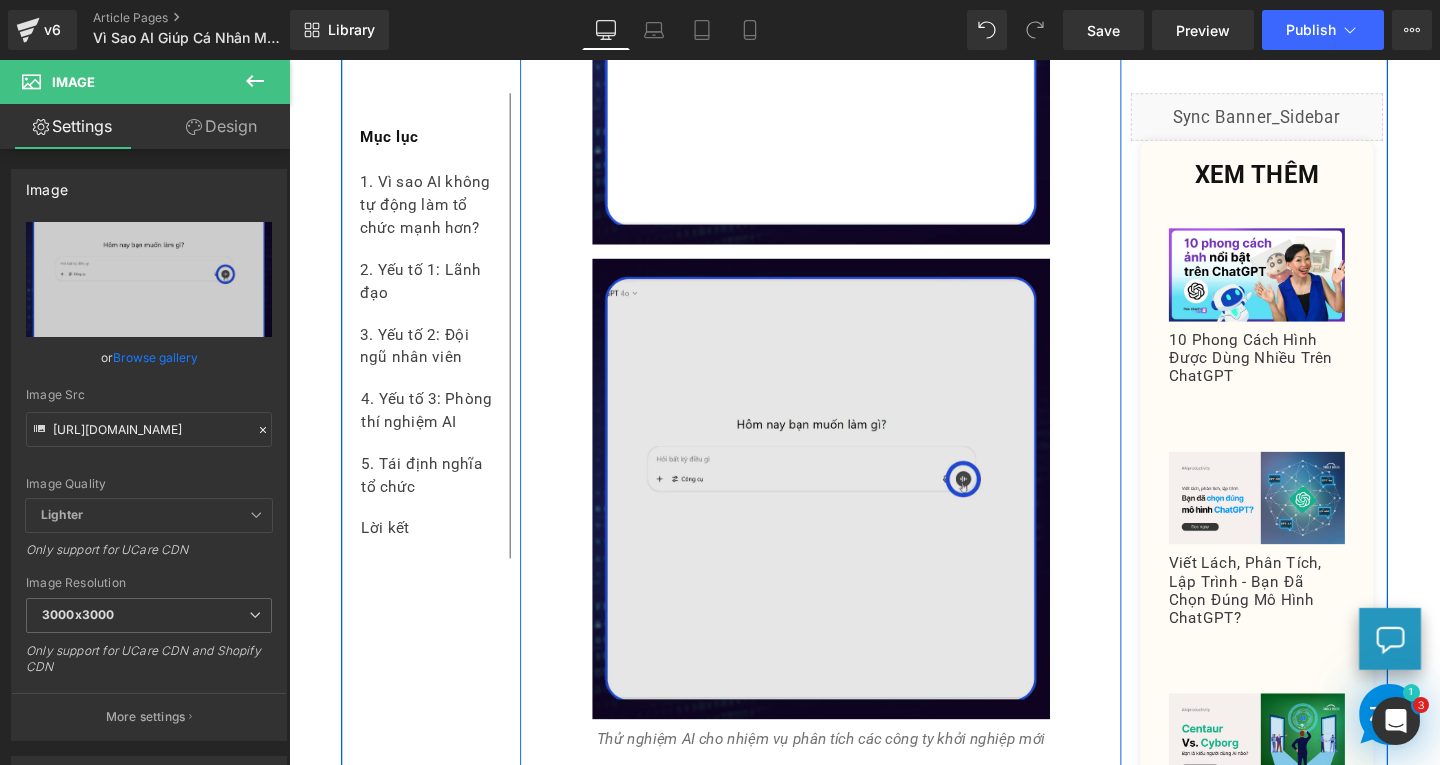 scroll, scrollTop: 10174, scrollLeft: 0, axis: vertical 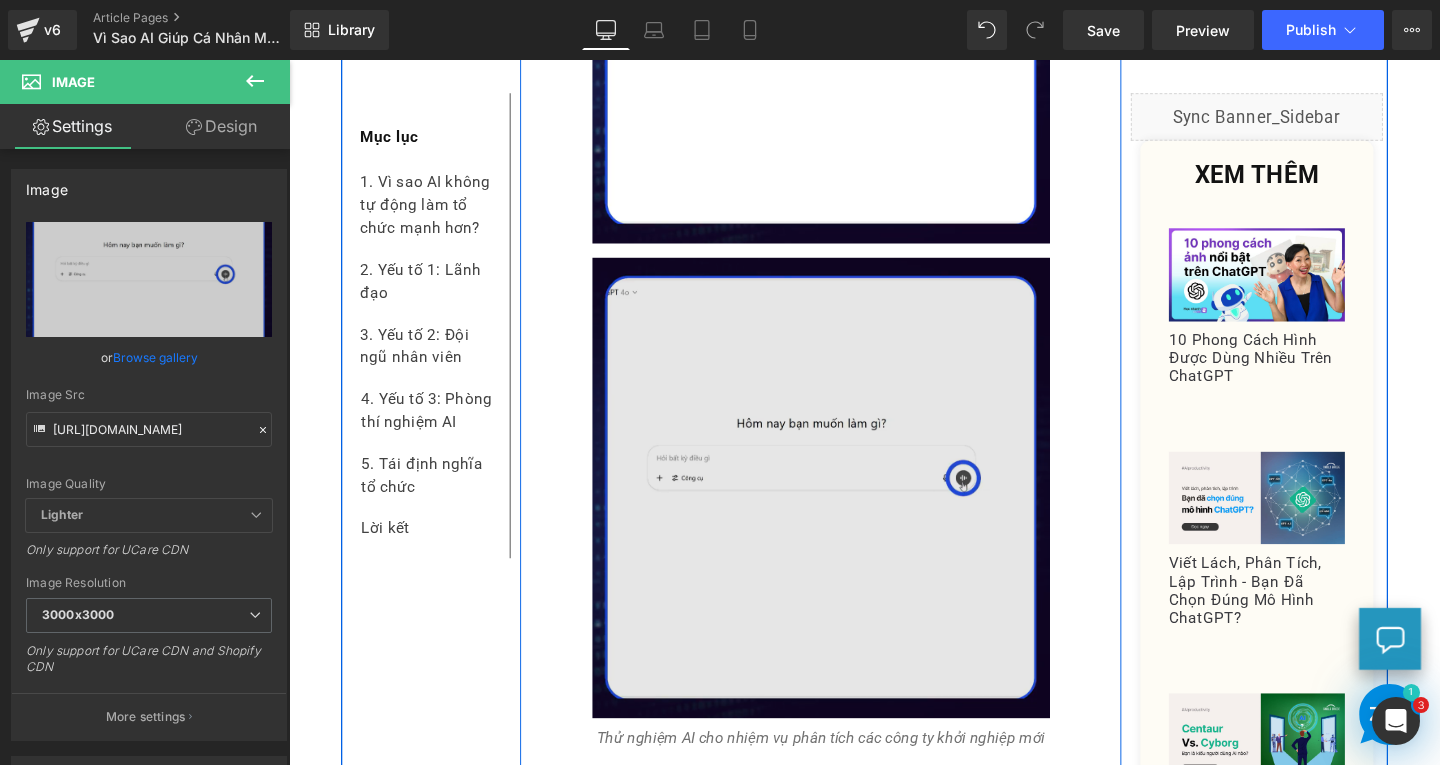 click at bounding box center (848, 509) 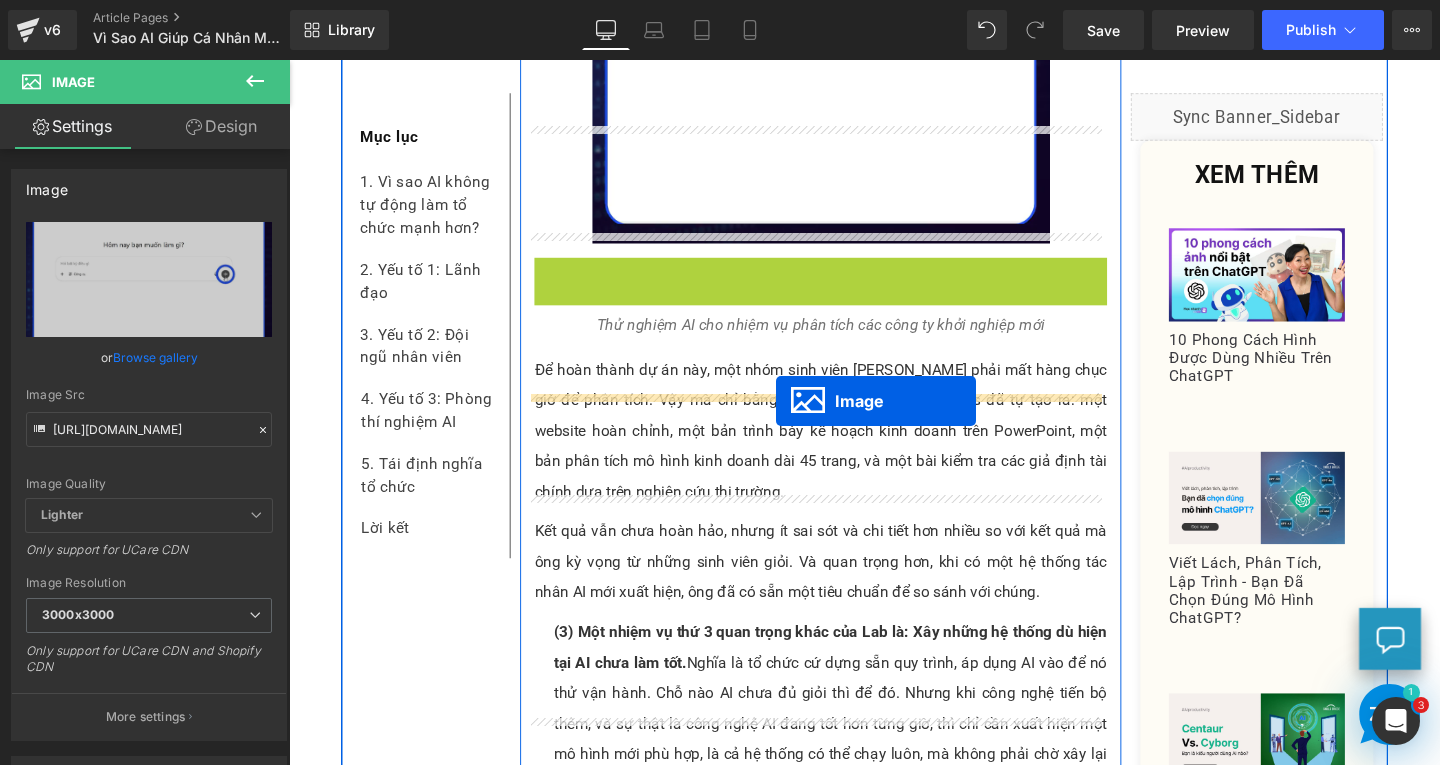 drag, startPoint x: 805, startPoint y: 372, endPoint x: 799, endPoint y: 416, distance: 44.407207 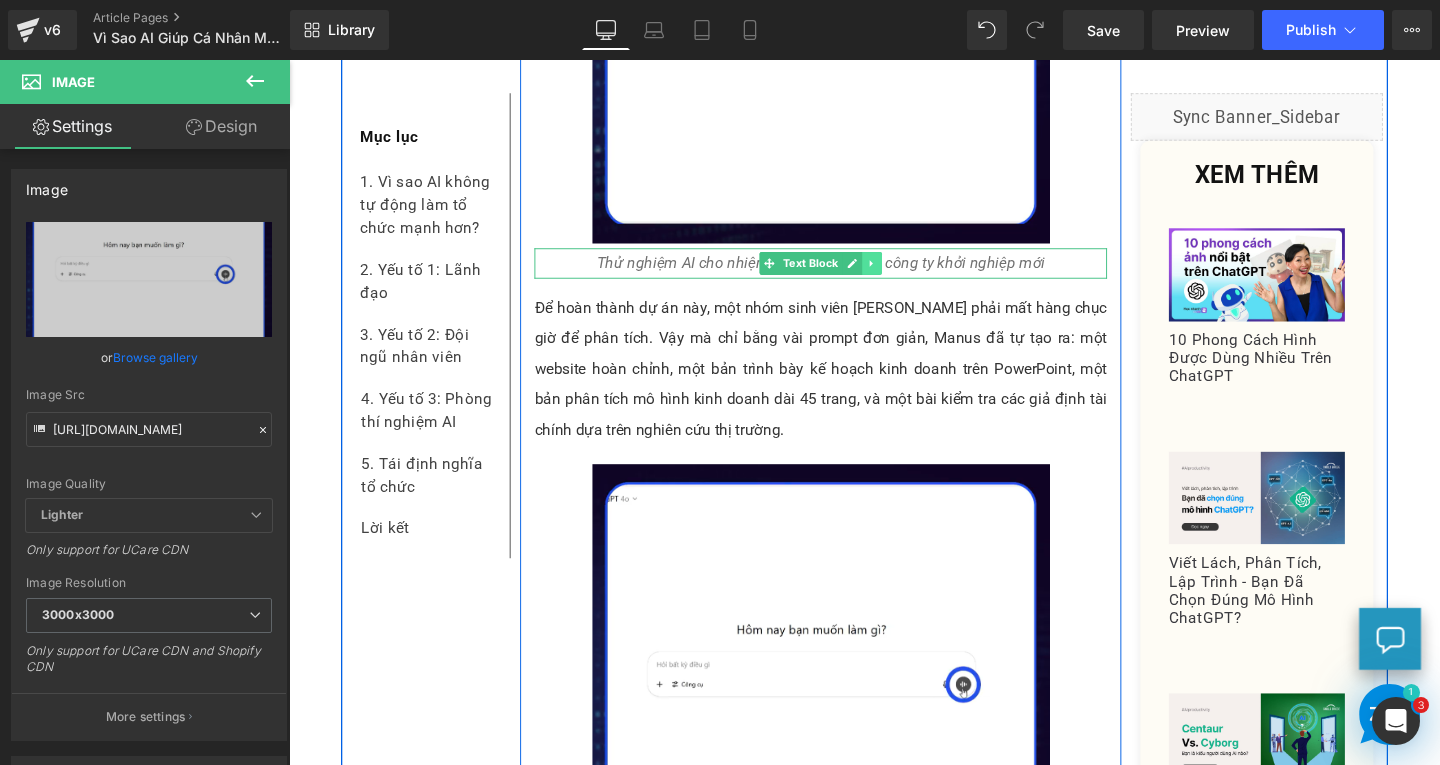 click at bounding box center [902, 274] 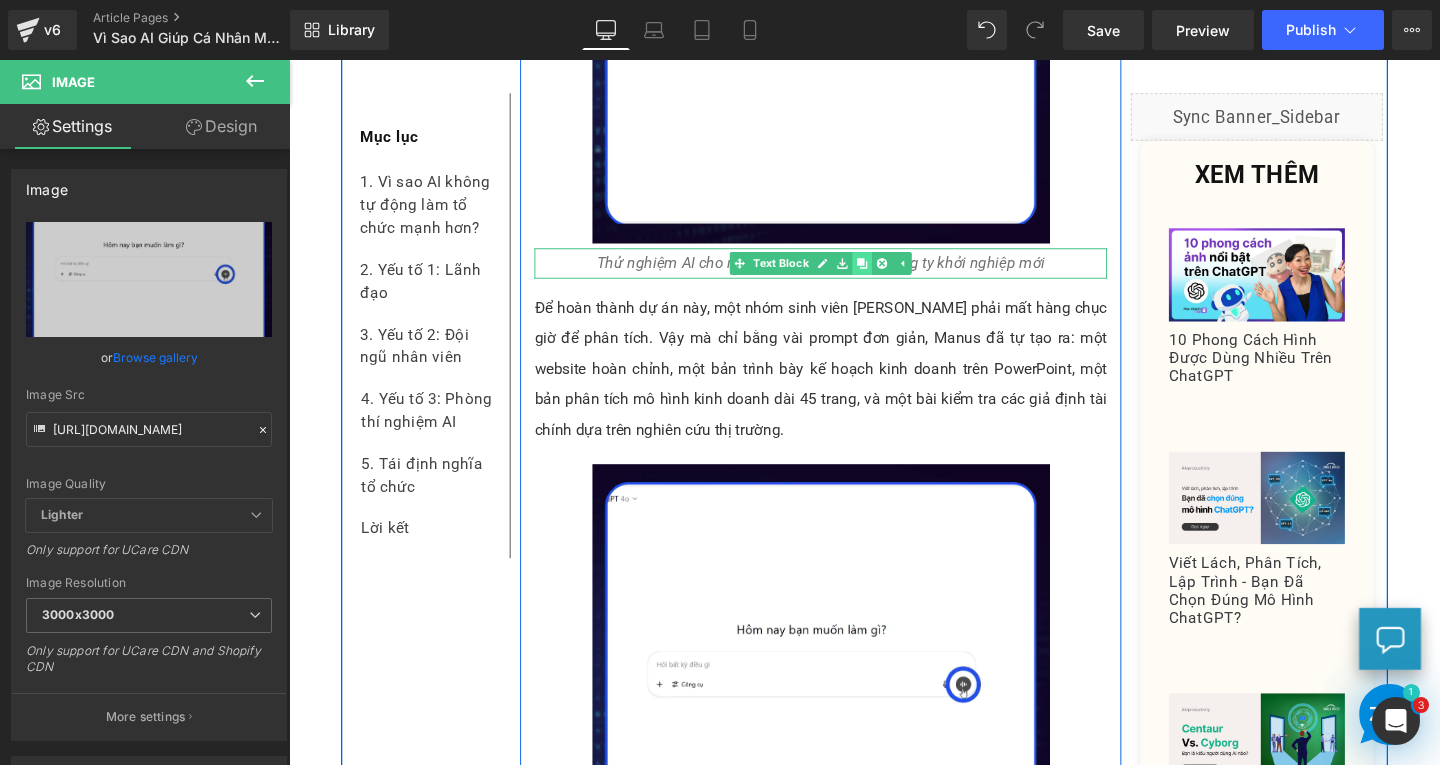 click 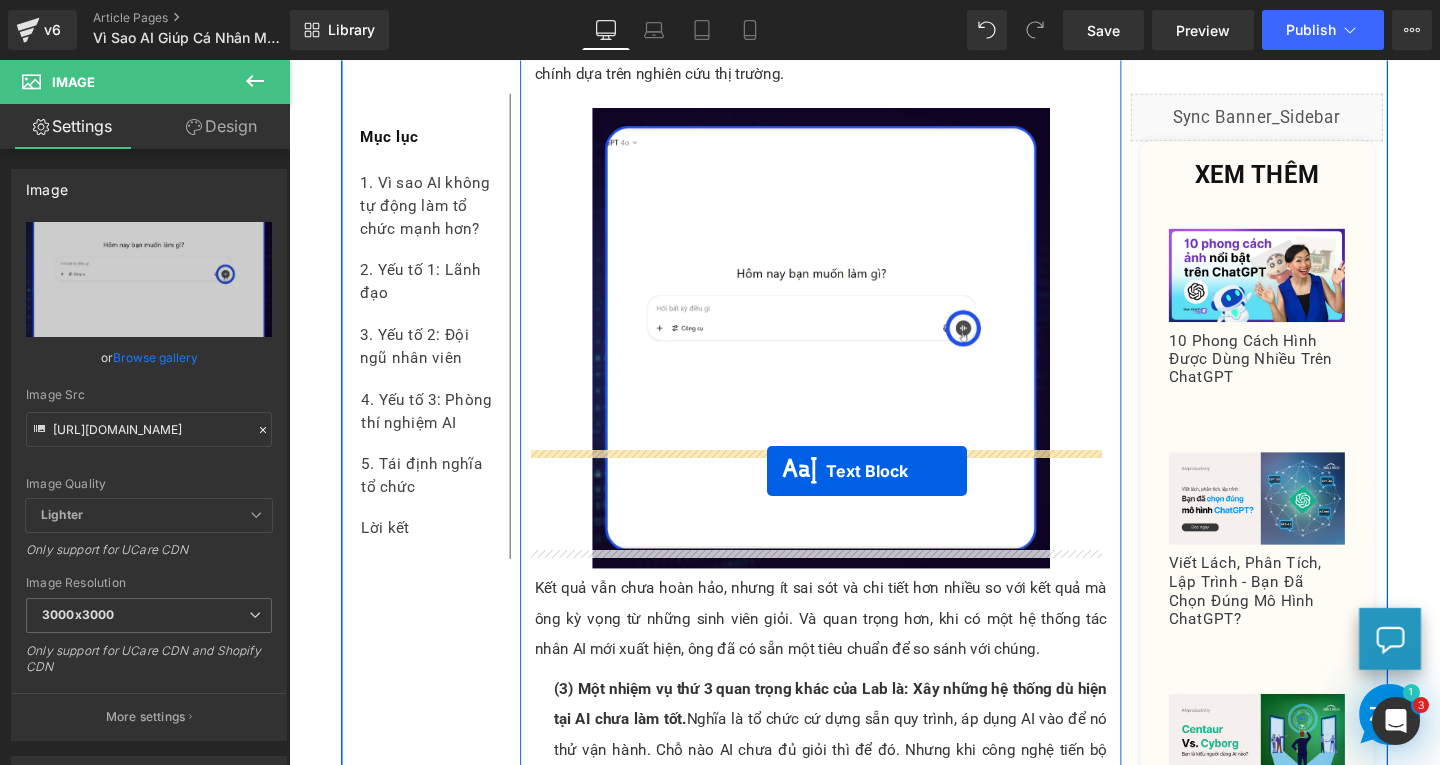 drag, startPoint x: 780, startPoint y: 192, endPoint x: 791, endPoint y: 492, distance: 300.2016 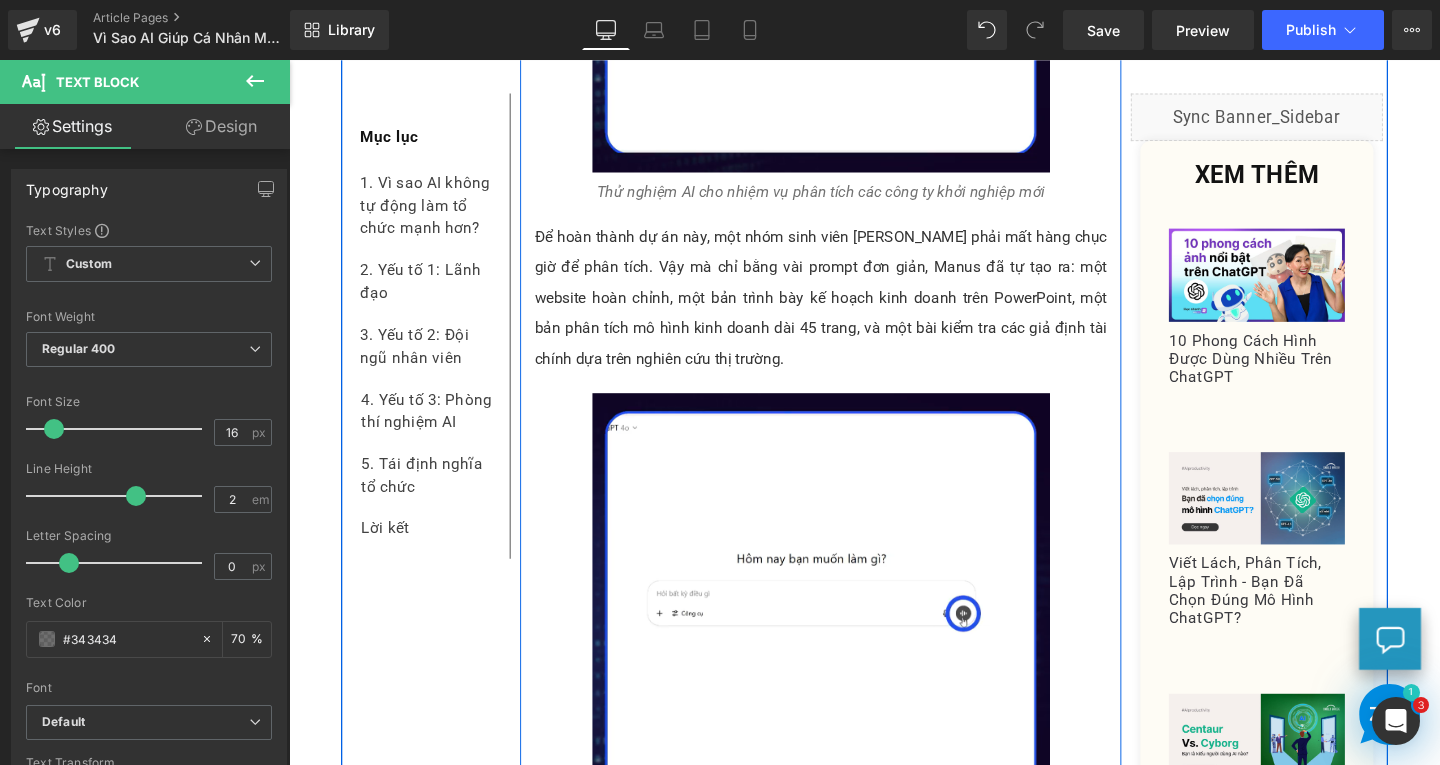 scroll, scrollTop: 10349, scrollLeft: 0, axis: vertical 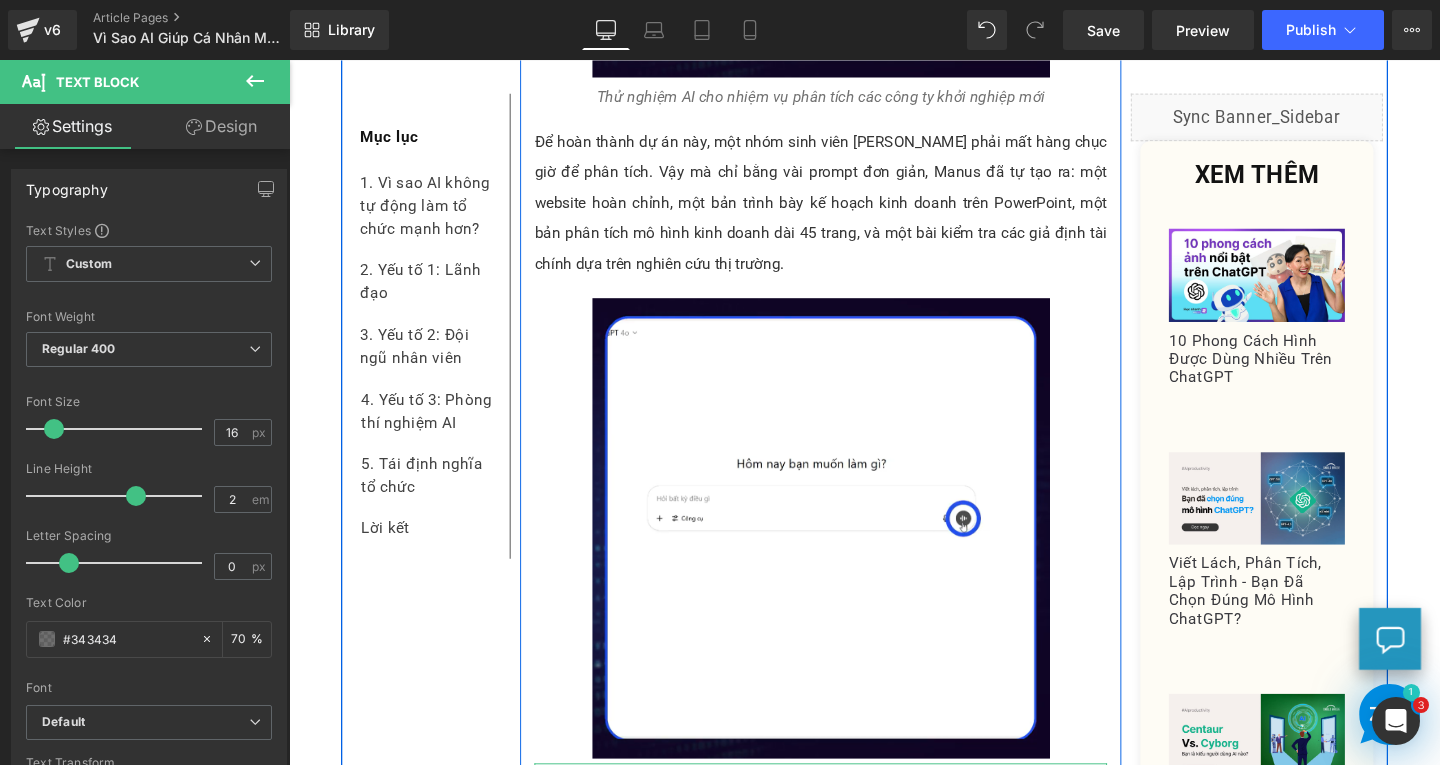 click on "Thử nghiệm AI cho nhiệm vụ phân tích các công ty khởi nghiệp mới" at bounding box center (848, 814) 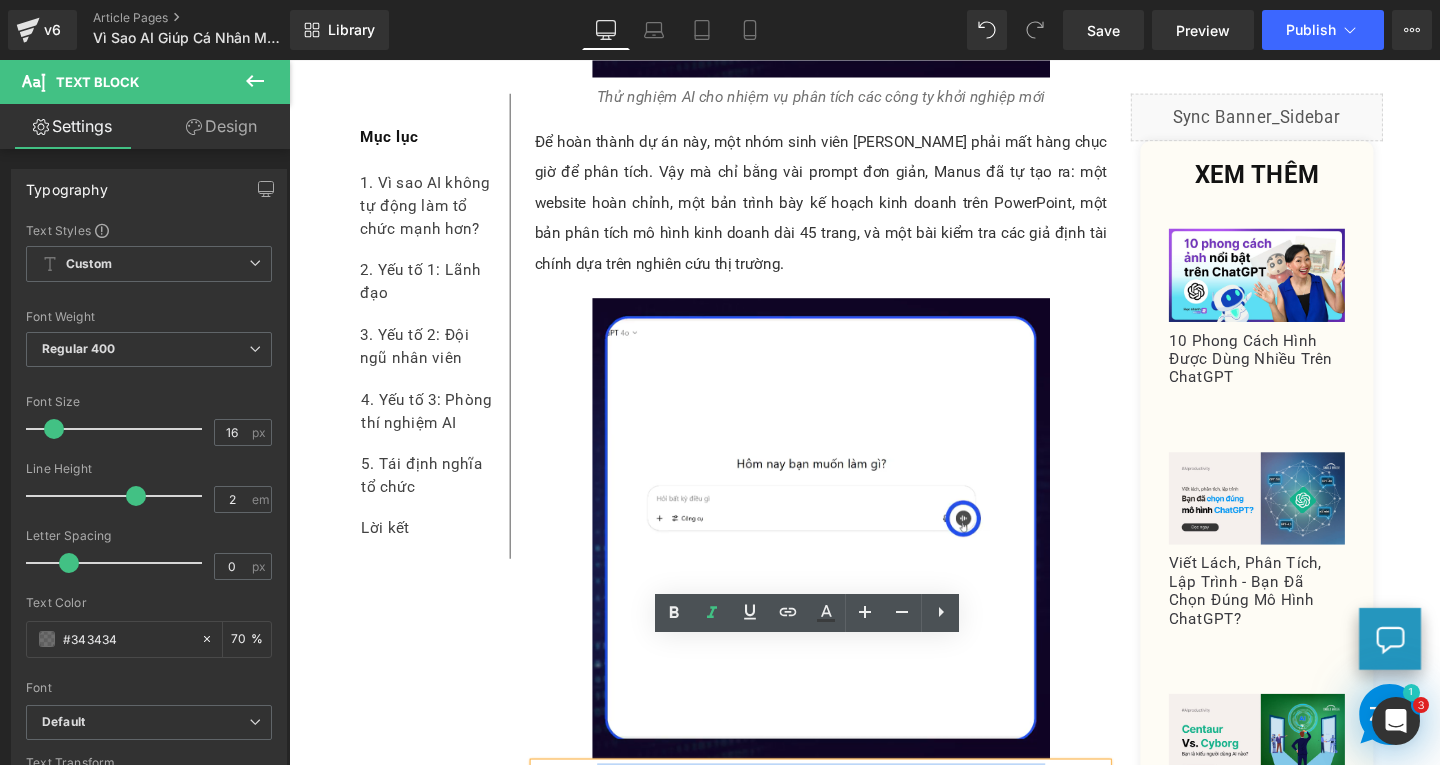 drag, startPoint x: 597, startPoint y: 689, endPoint x: 1095, endPoint y: 689, distance: 498 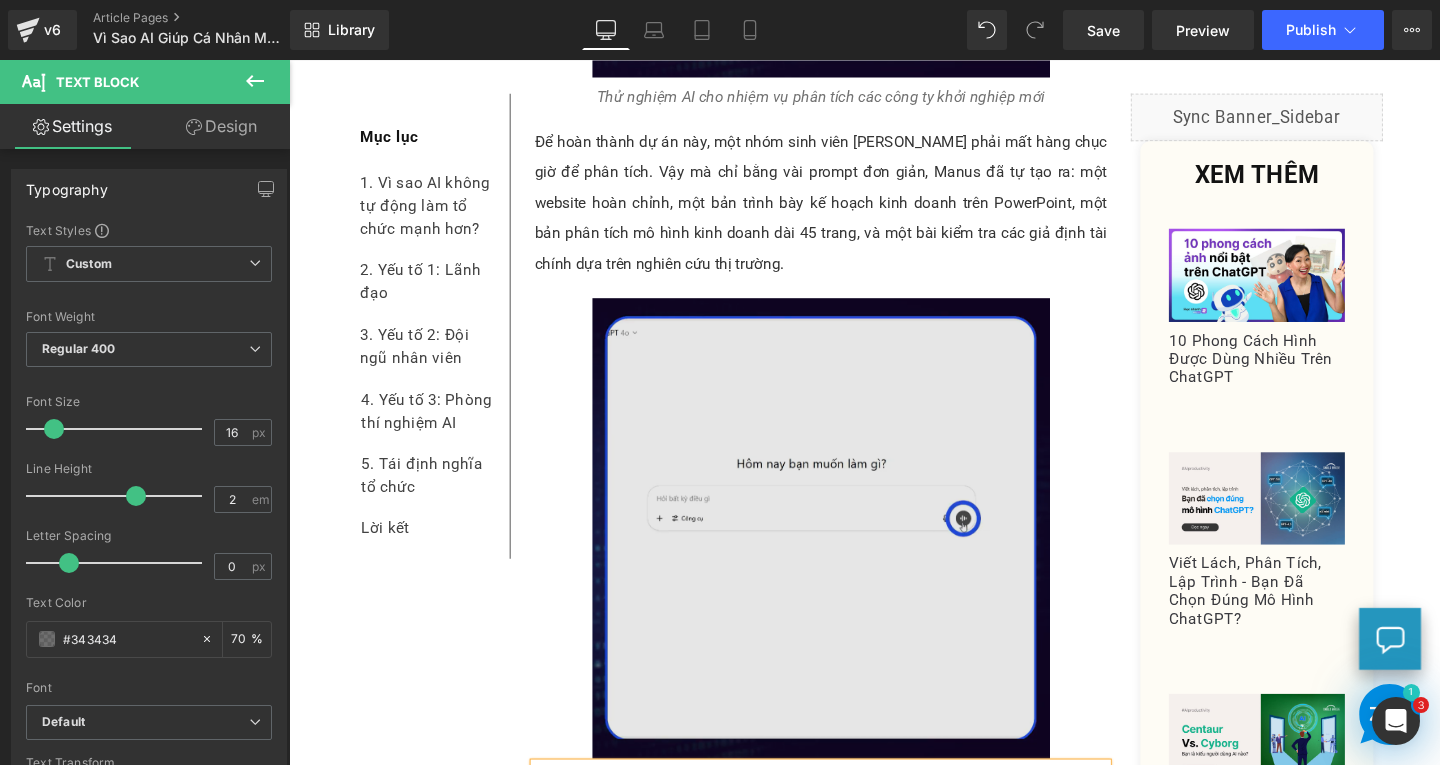 scroll, scrollTop: 10449, scrollLeft: 0, axis: vertical 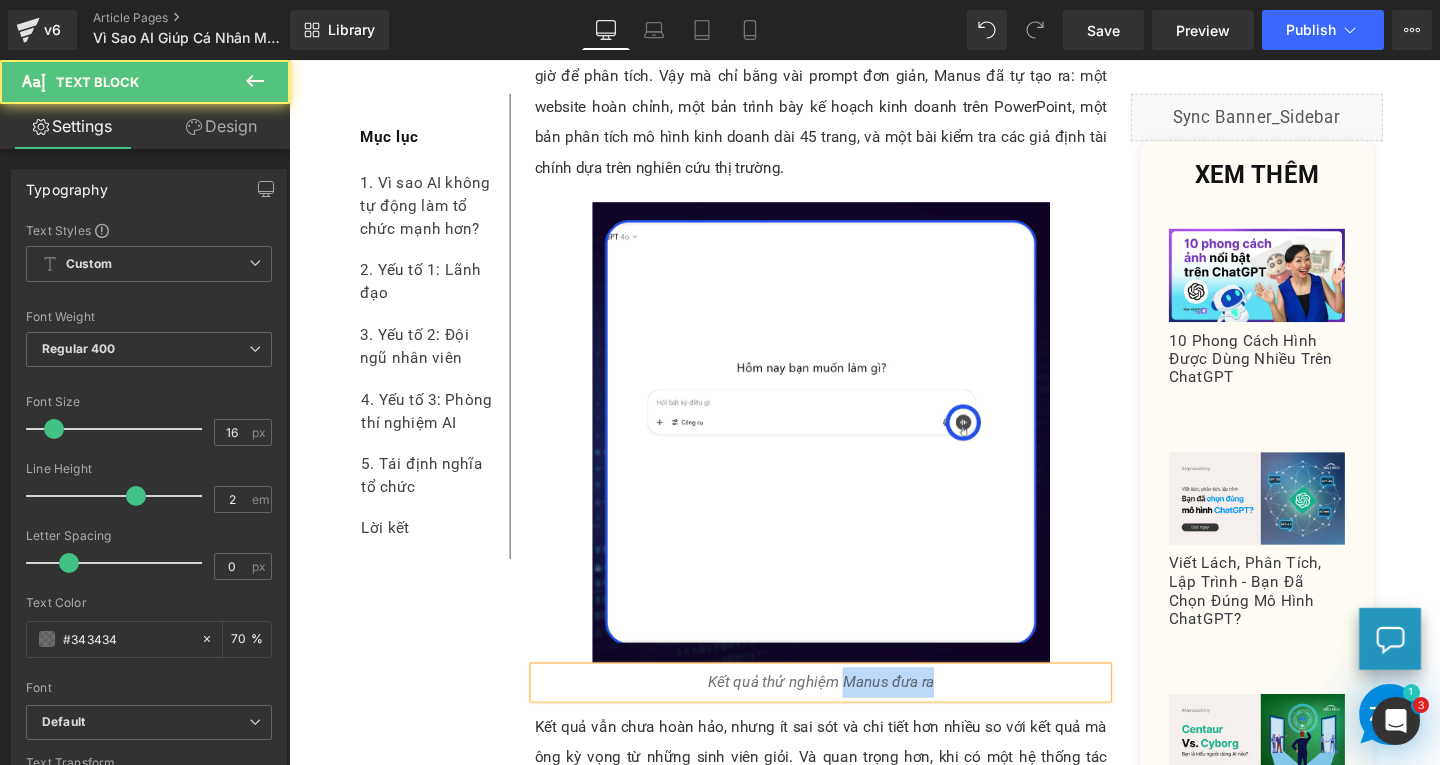 drag, startPoint x: 865, startPoint y: 587, endPoint x: 968, endPoint y: 586, distance: 103.00485 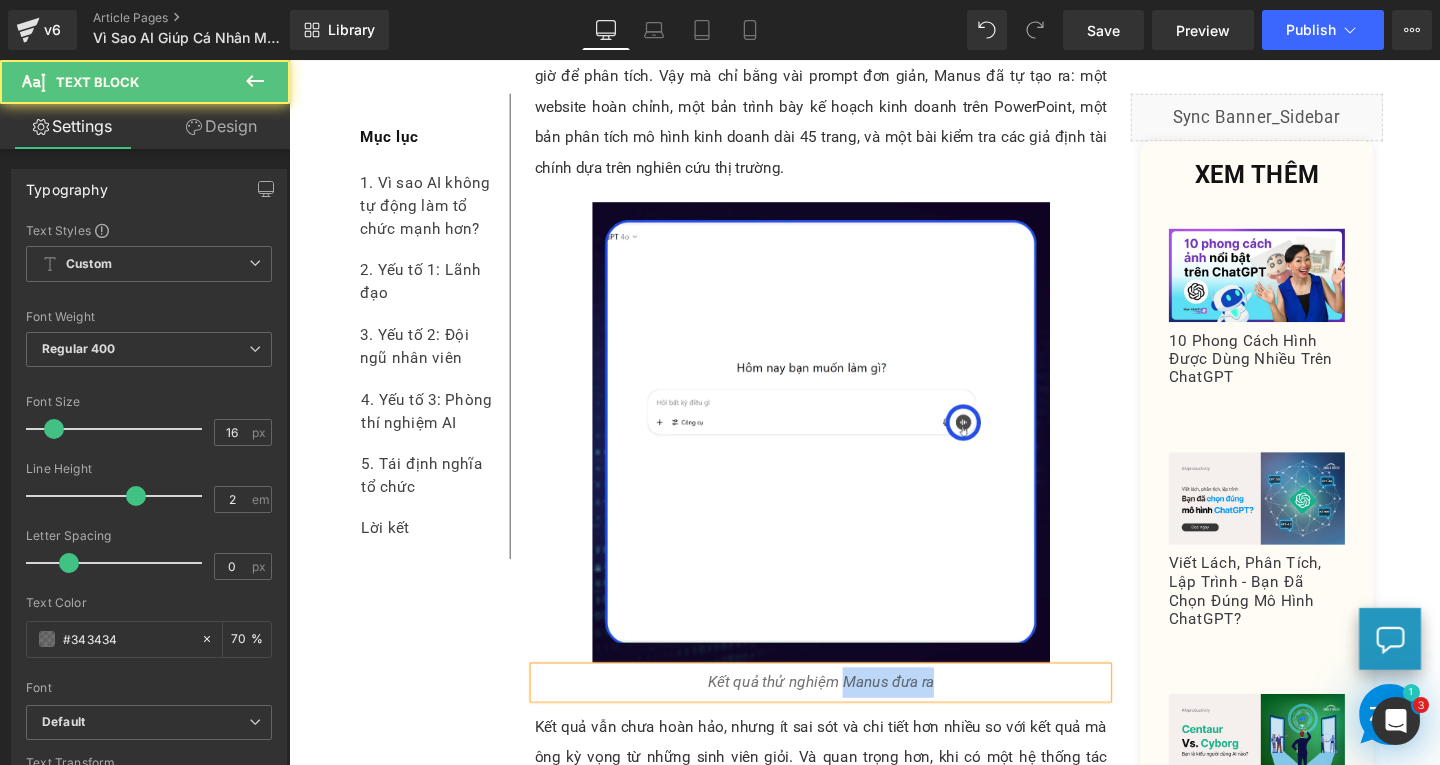 click on "Kết quả thử nghiệm Manus đưa ra" at bounding box center [848, 715] 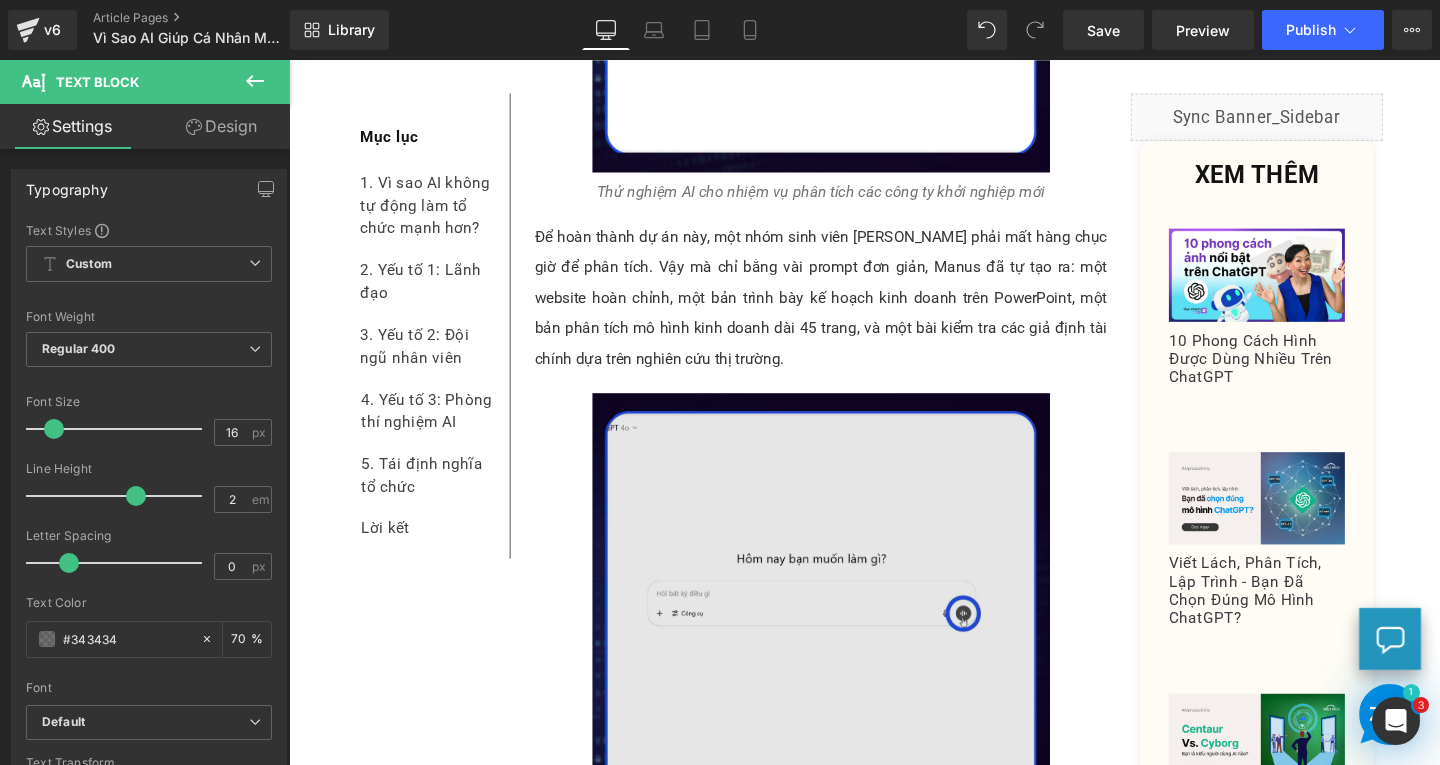 scroll, scrollTop: 10649, scrollLeft: 0, axis: vertical 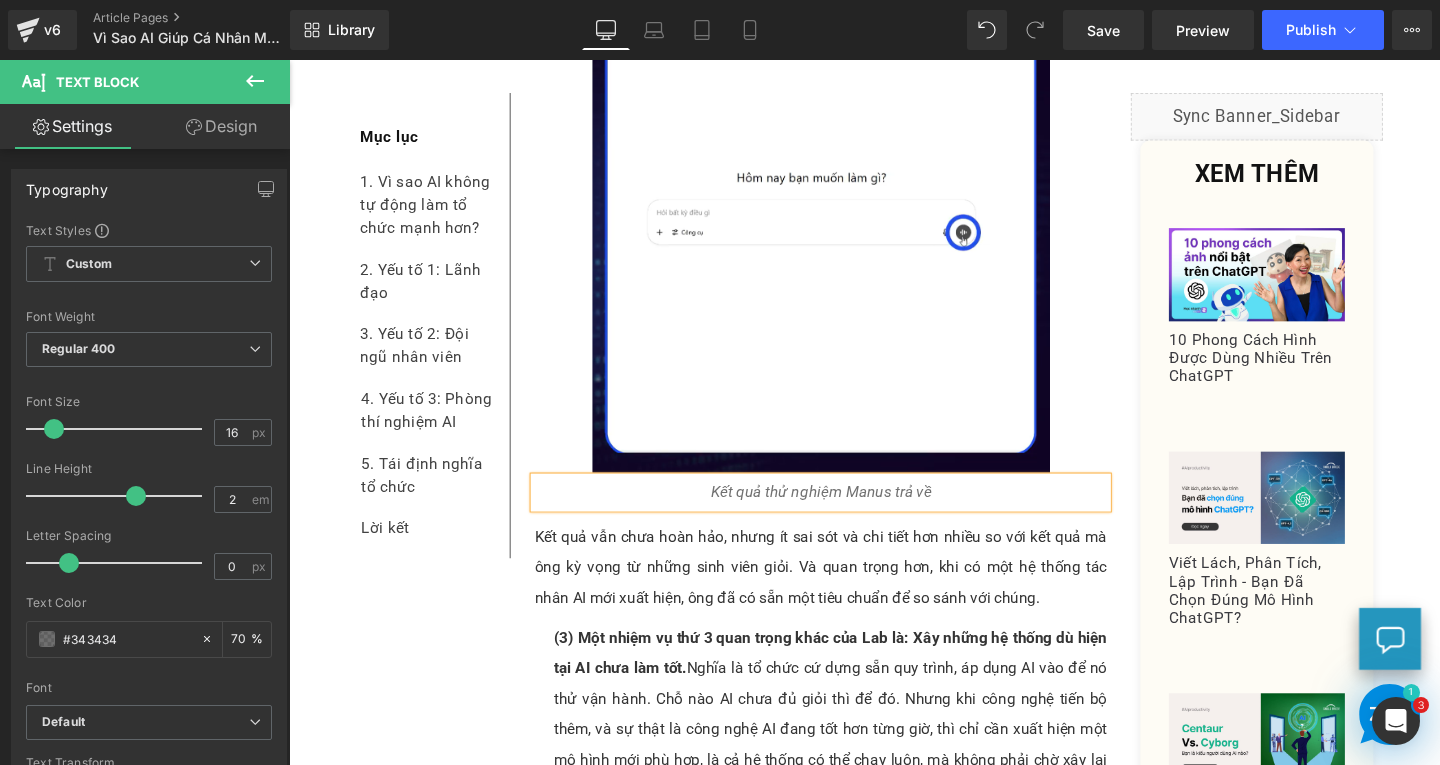 click on "Kết quả thử nghiệm Manus trả về" at bounding box center (848, 515) 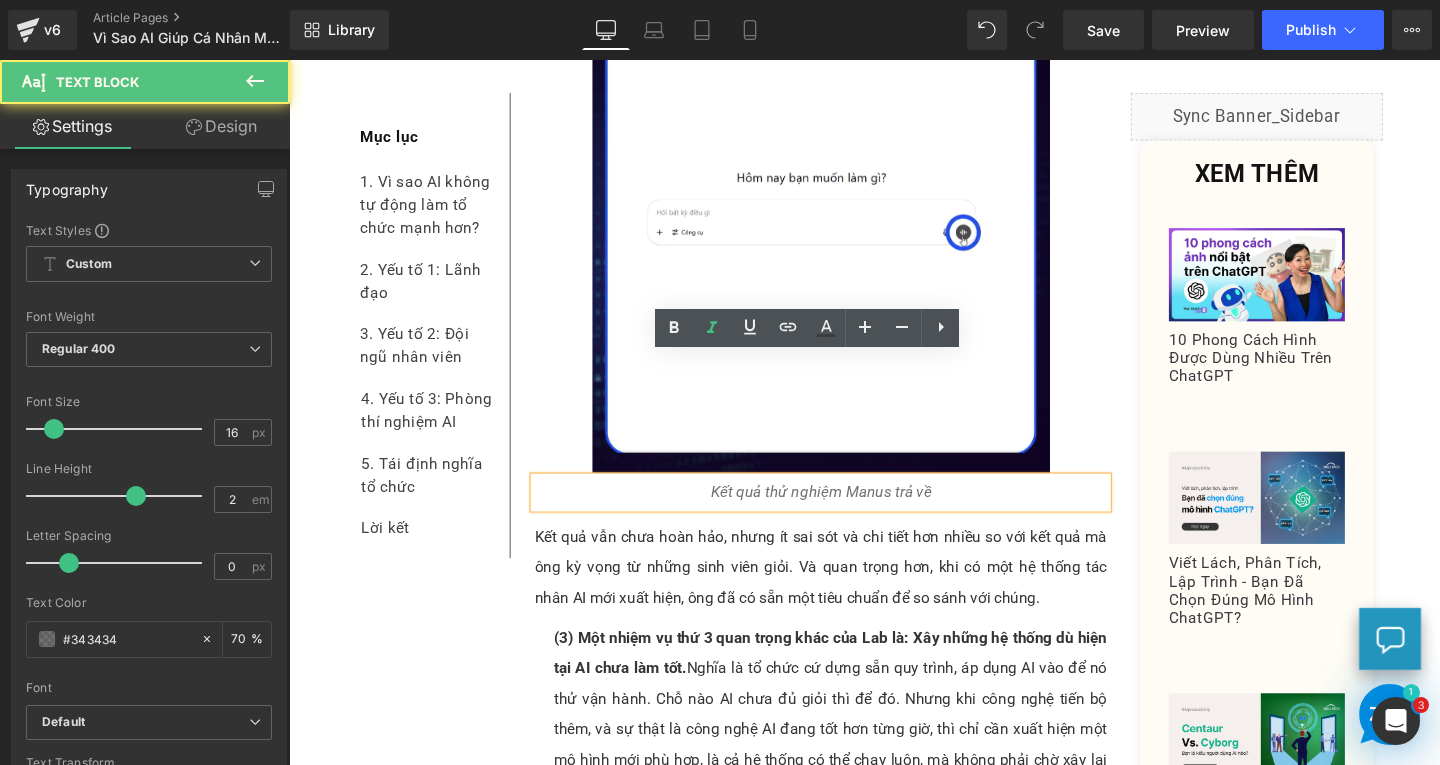 click on "Kết quả thử nghiệm Manus trả về" at bounding box center [848, 514] 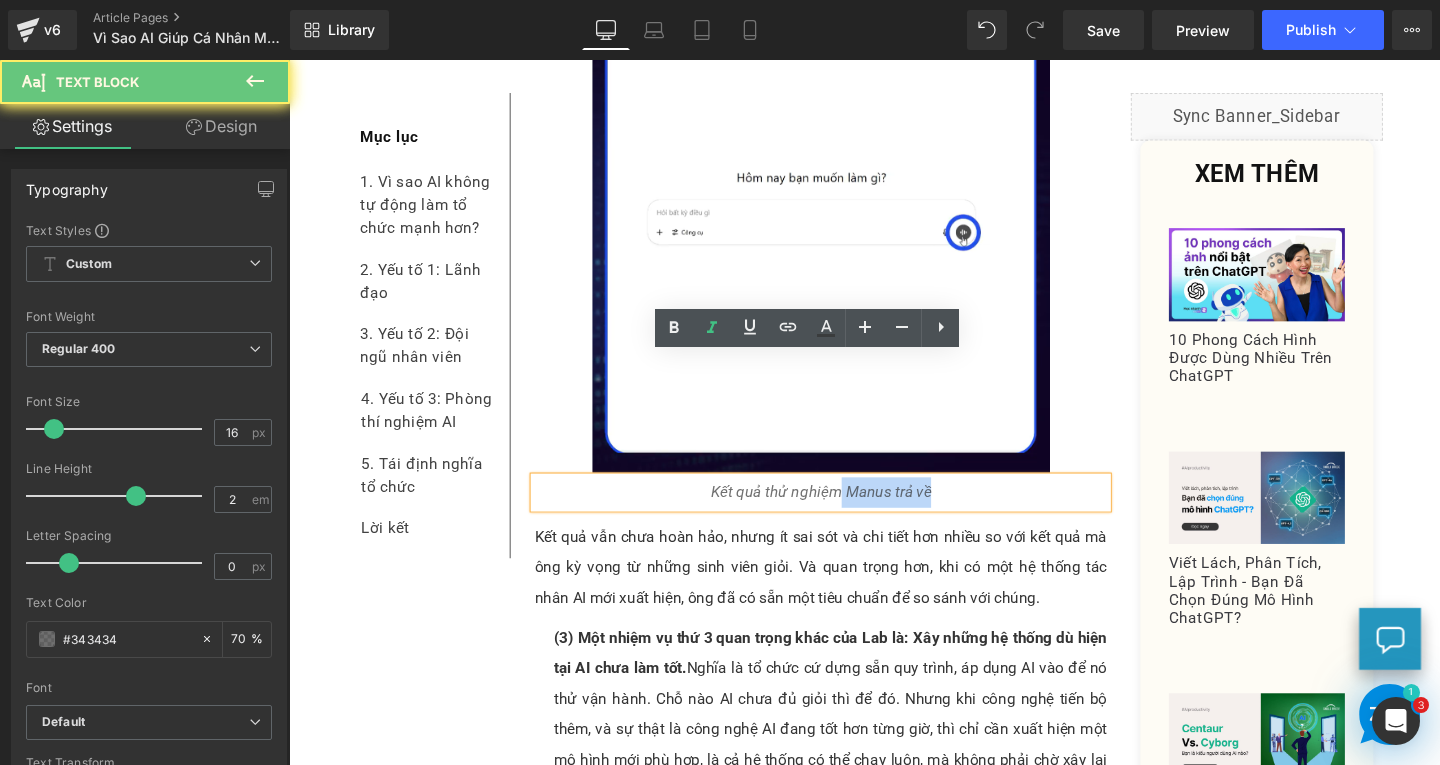 drag, startPoint x: 862, startPoint y: 388, endPoint x: 981, endPoint y: 389, distance: 119.0042 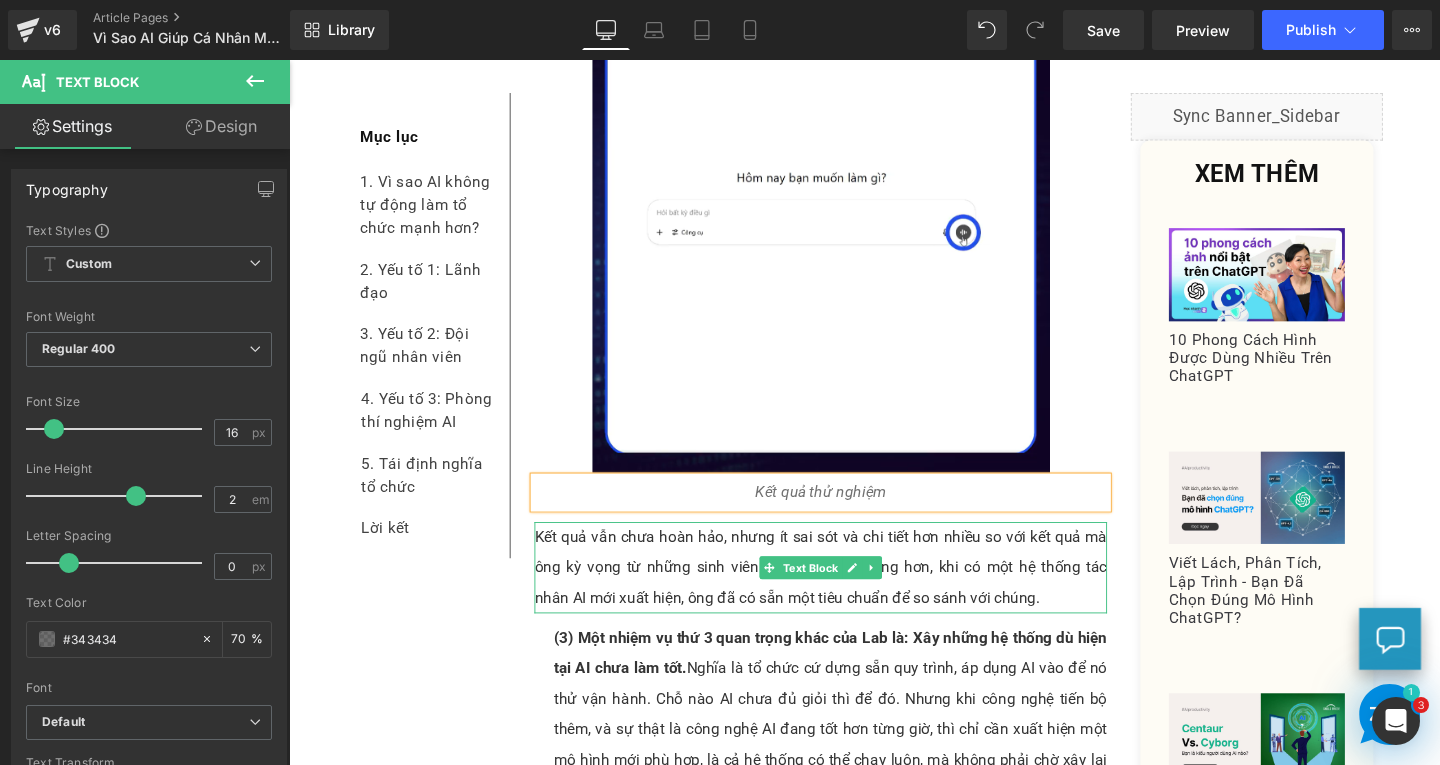 click on "Kết quả vẫn chưa hoàn hảo, nhưng ít sai sót và chi tiết hơn nhiều so với kết quả mà ông kỳ vọng từ những sinh viên giỏi. Và quan trọng hơn, khi có một hệ thống tác nhân AI mới xuất hiện, ông đã có sẵn một tiêu chuẩn để so sánh với chúng." at bounding box center (848, 594) 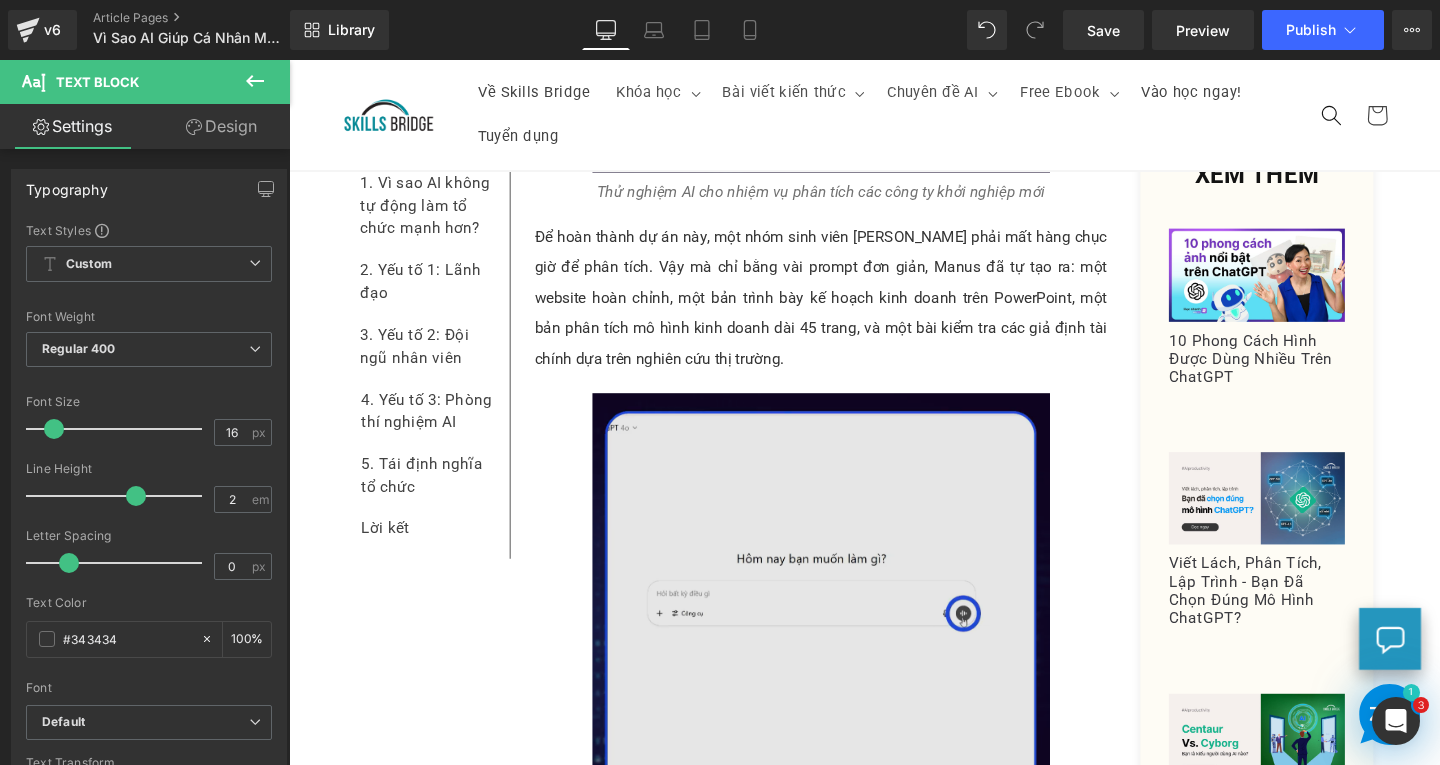 scroll, scrollTop: 10049, scrollLeft: 0, axis: vertical 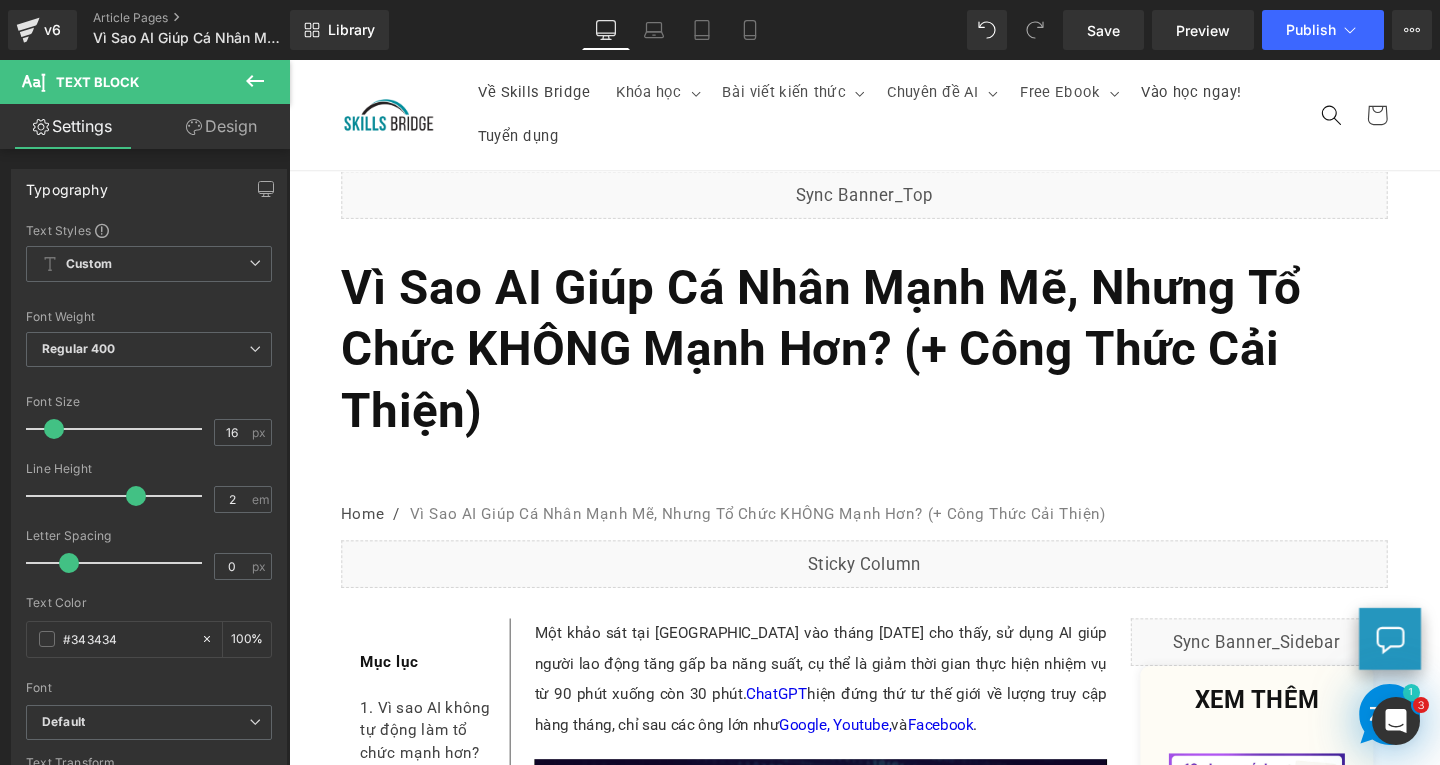 drag, startPoint x: 1492, startPoint y: 484, endPoint x: 1728, endPoint y: 118, distance: 435.49054 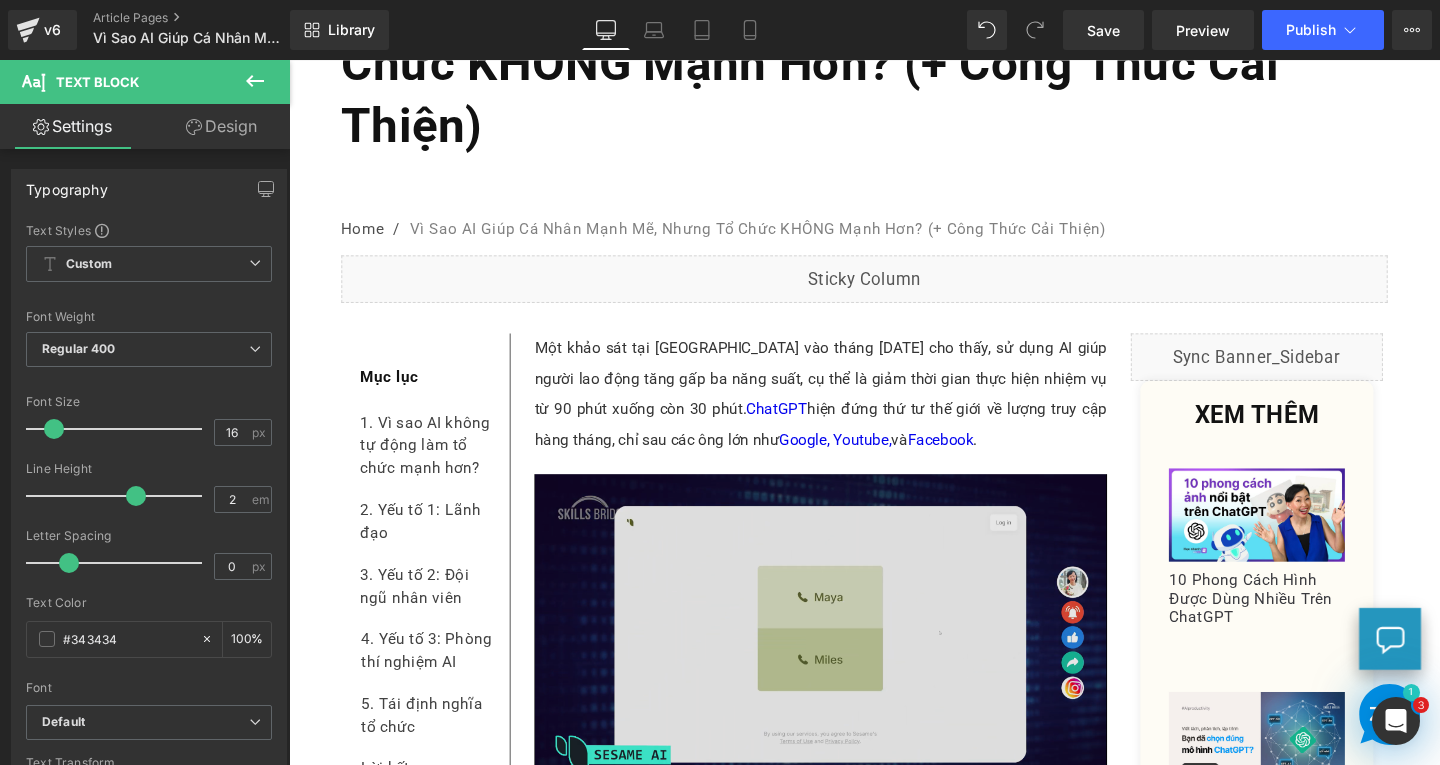 scroll, scrollTop: 600, scrollLeft: 0, axis: vertical 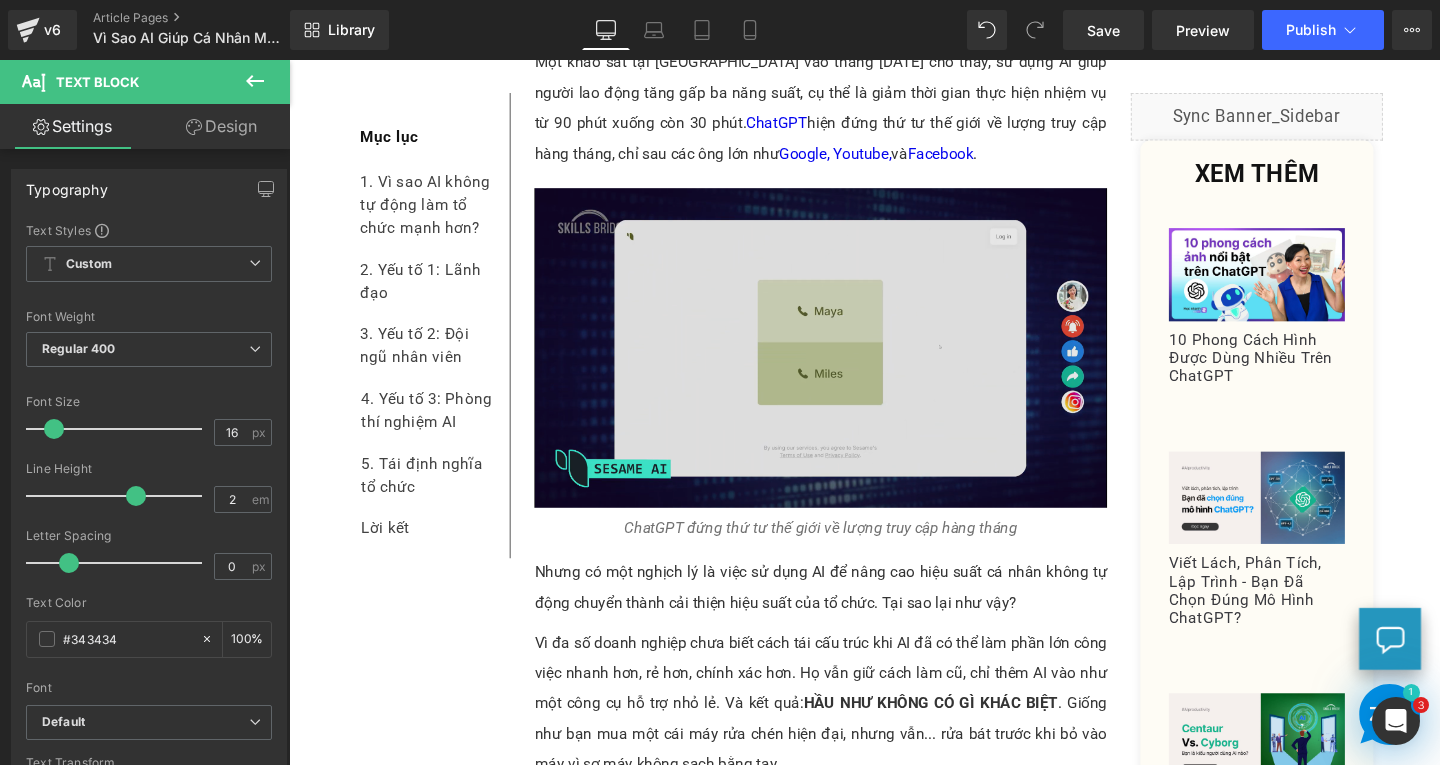 click at bounding box center (848, 363) 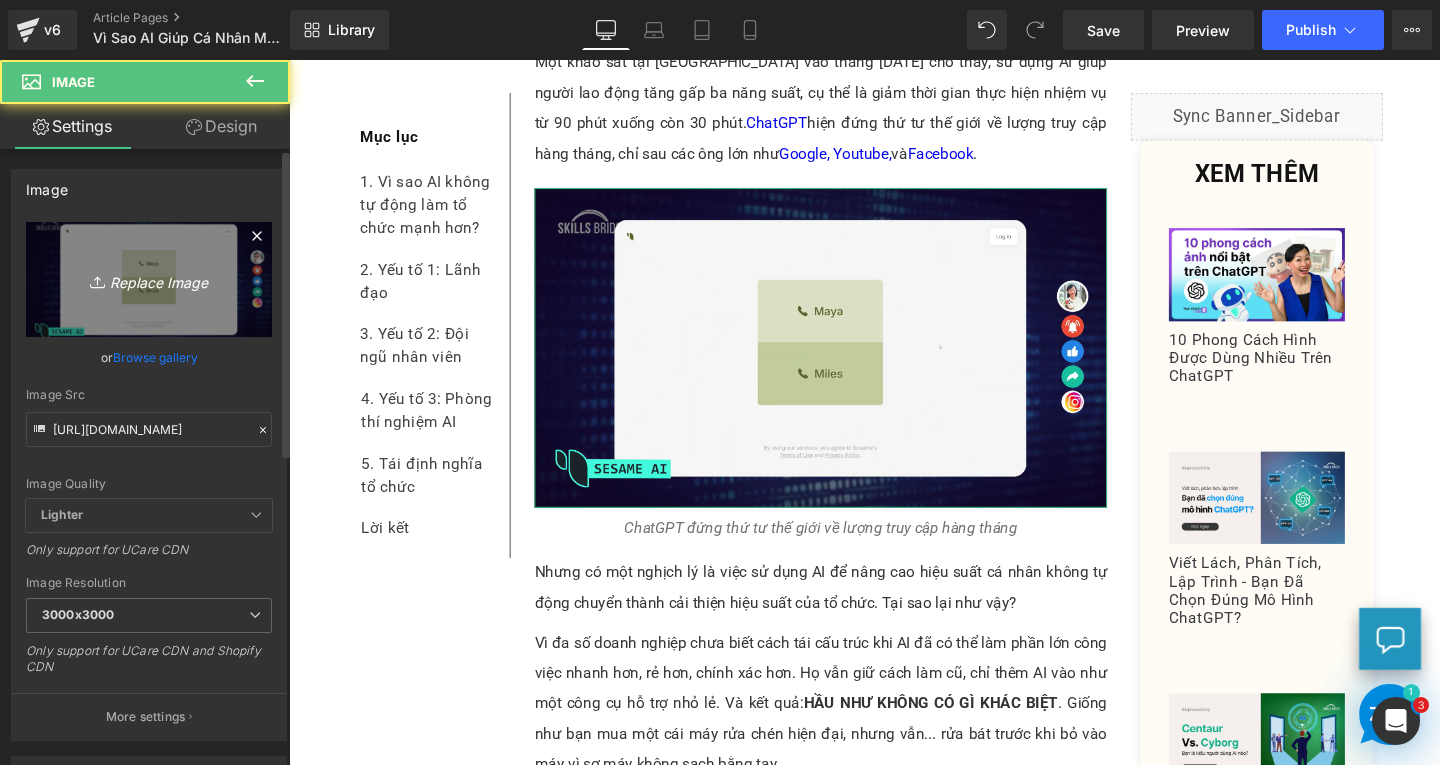 click on "Replace Image" at bounding box center [149, 279] 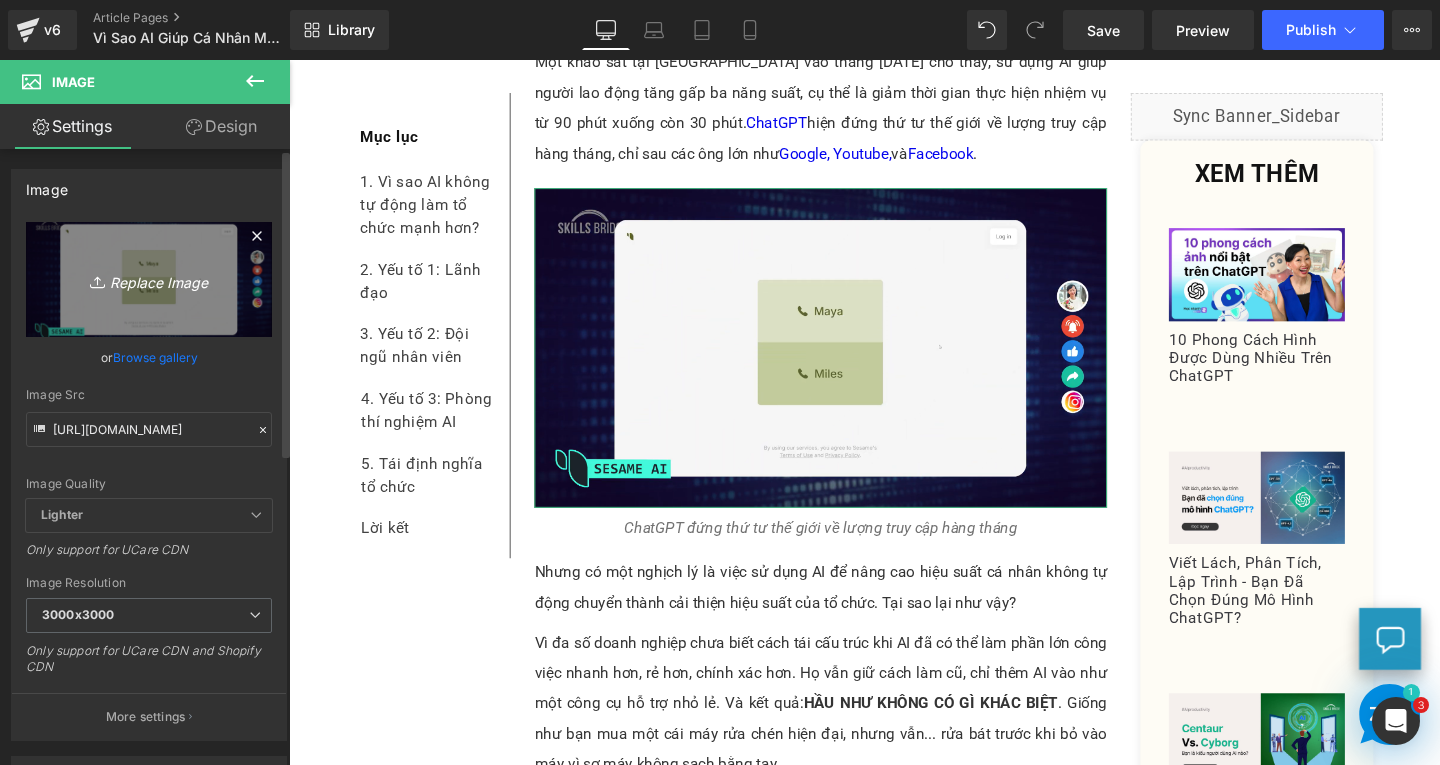 type on "C:\fakepath\Screenshot [DATE] 142014.png" 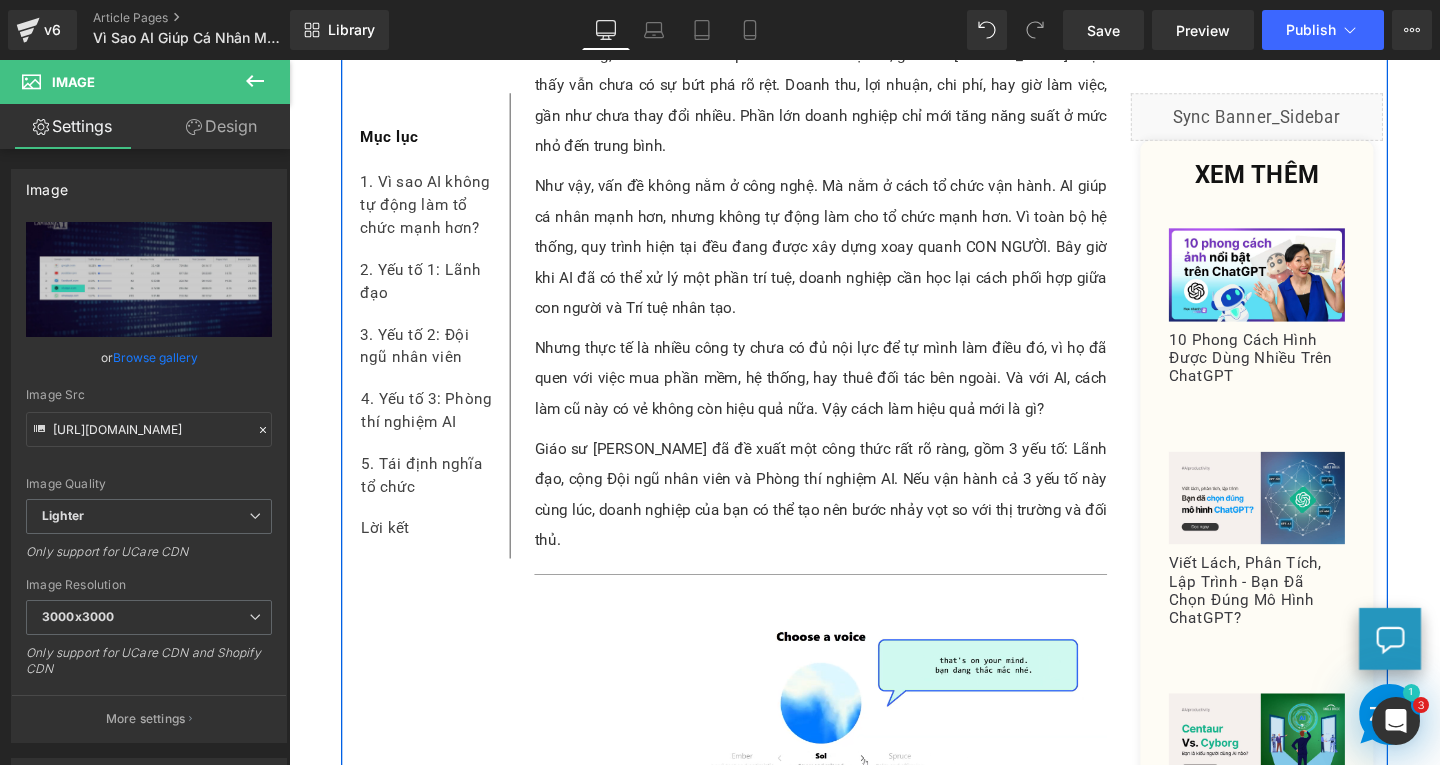 scroll, scrollTop: 2700, scrollLeft: 0, axis: vertical 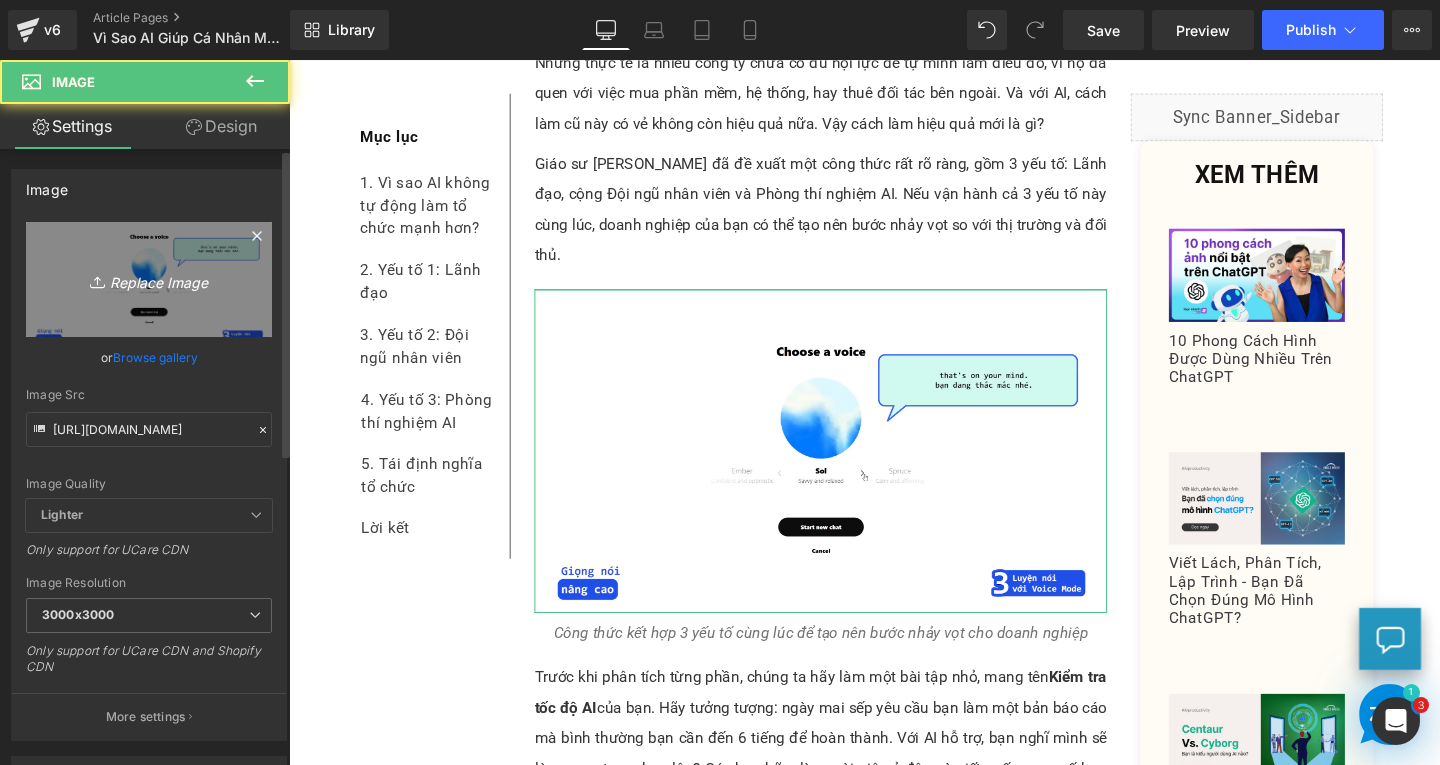 click on "Replace Image" at bounding box center [149, 279] 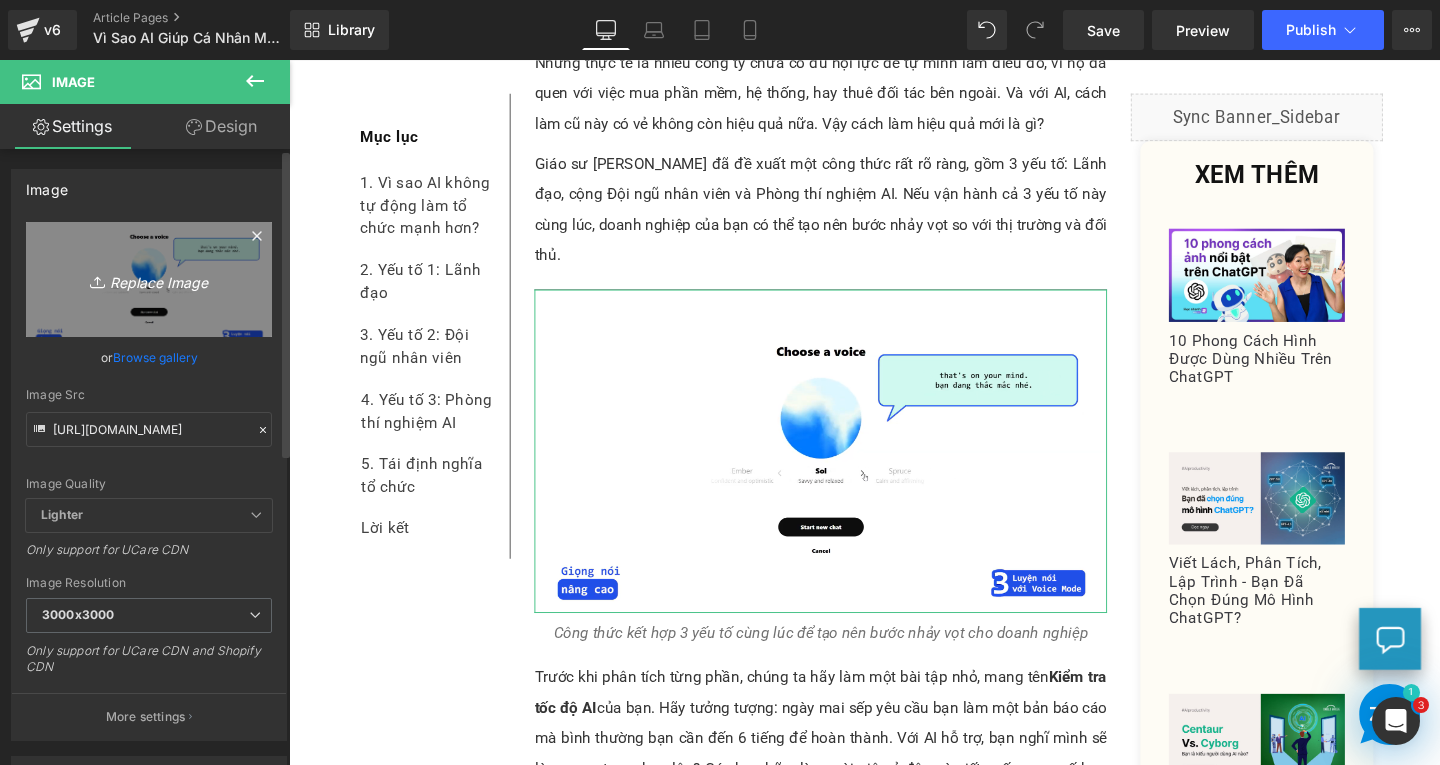 type on "C:\fakepath\Screenshot [DATE] 142643.png" 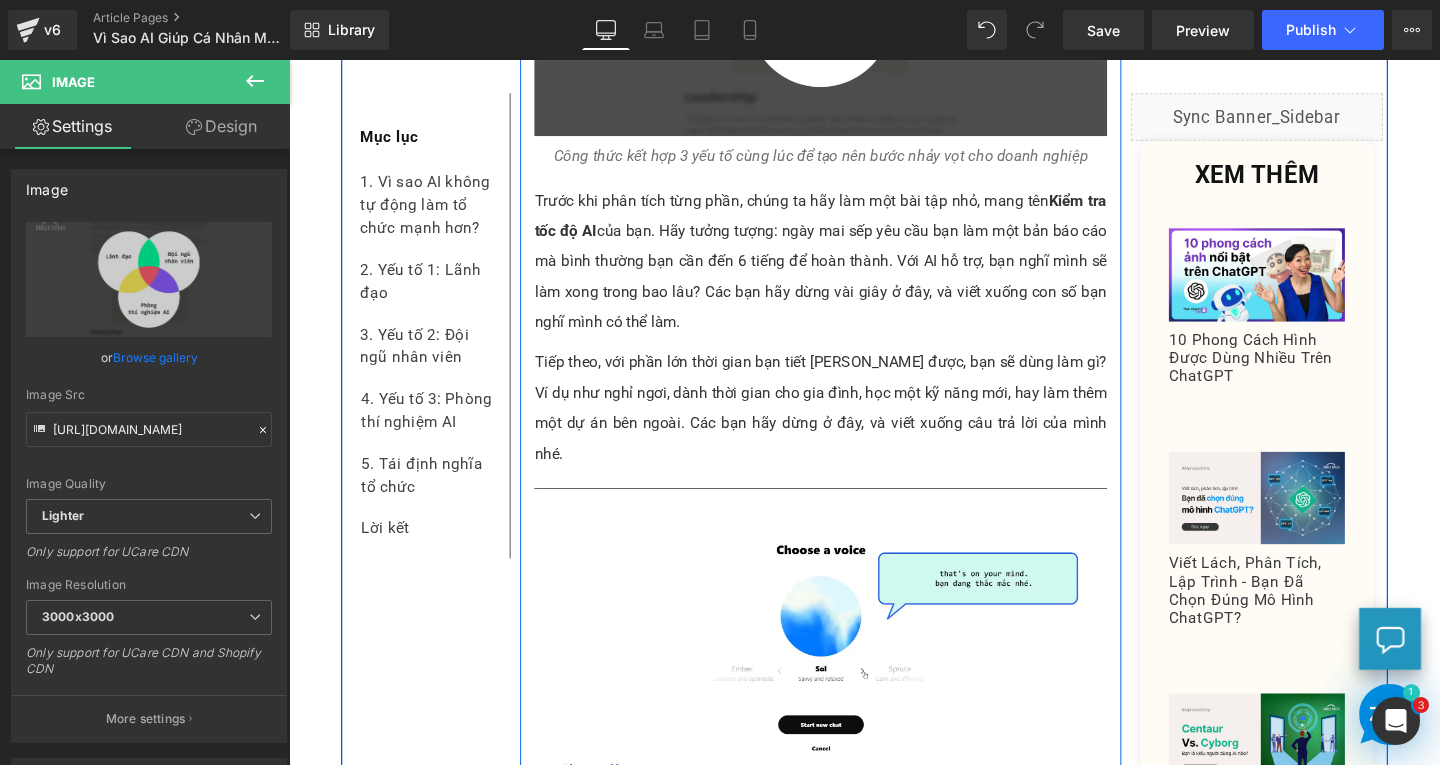 scroll, scrollTop: 3600, scrollLeft: 0, axis: vertical 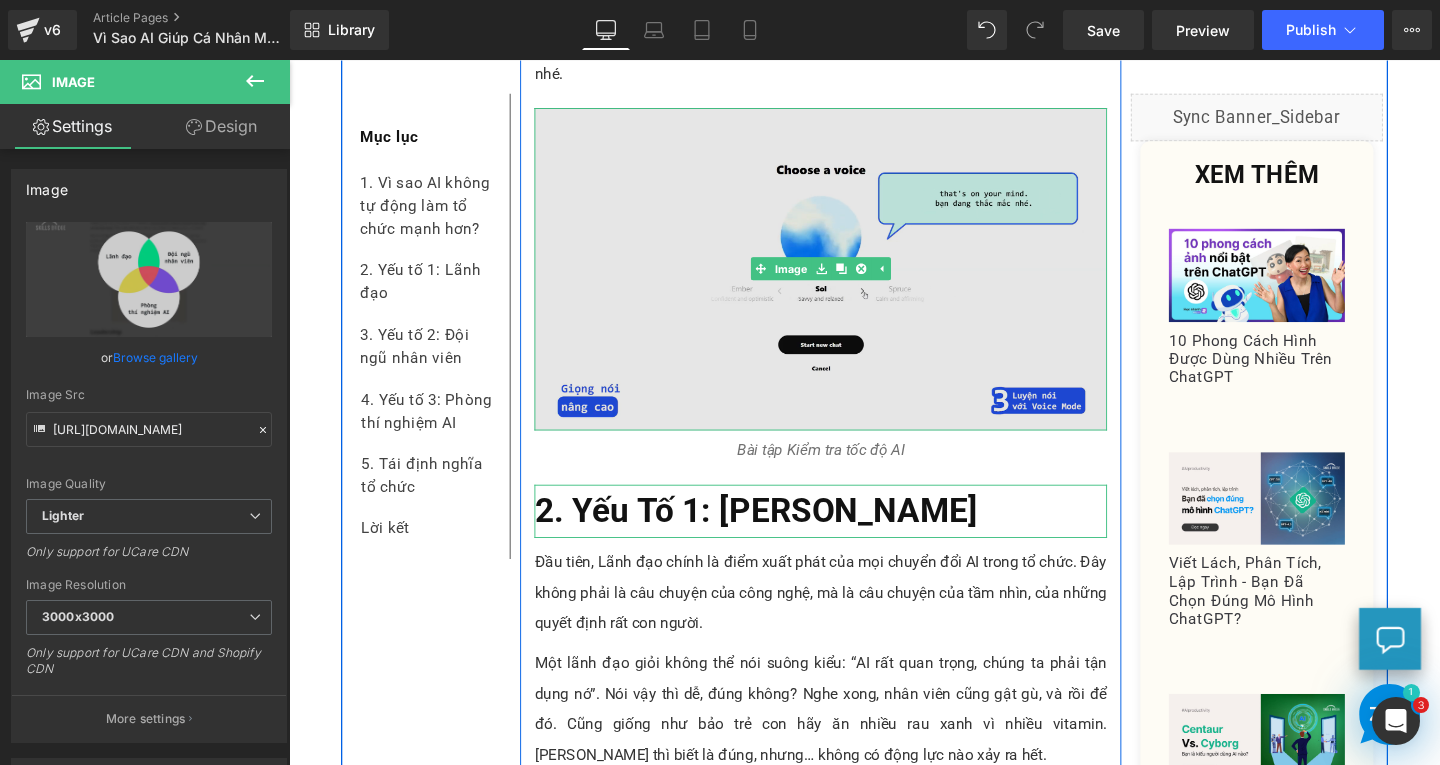 click at bounding box center [848, 279] 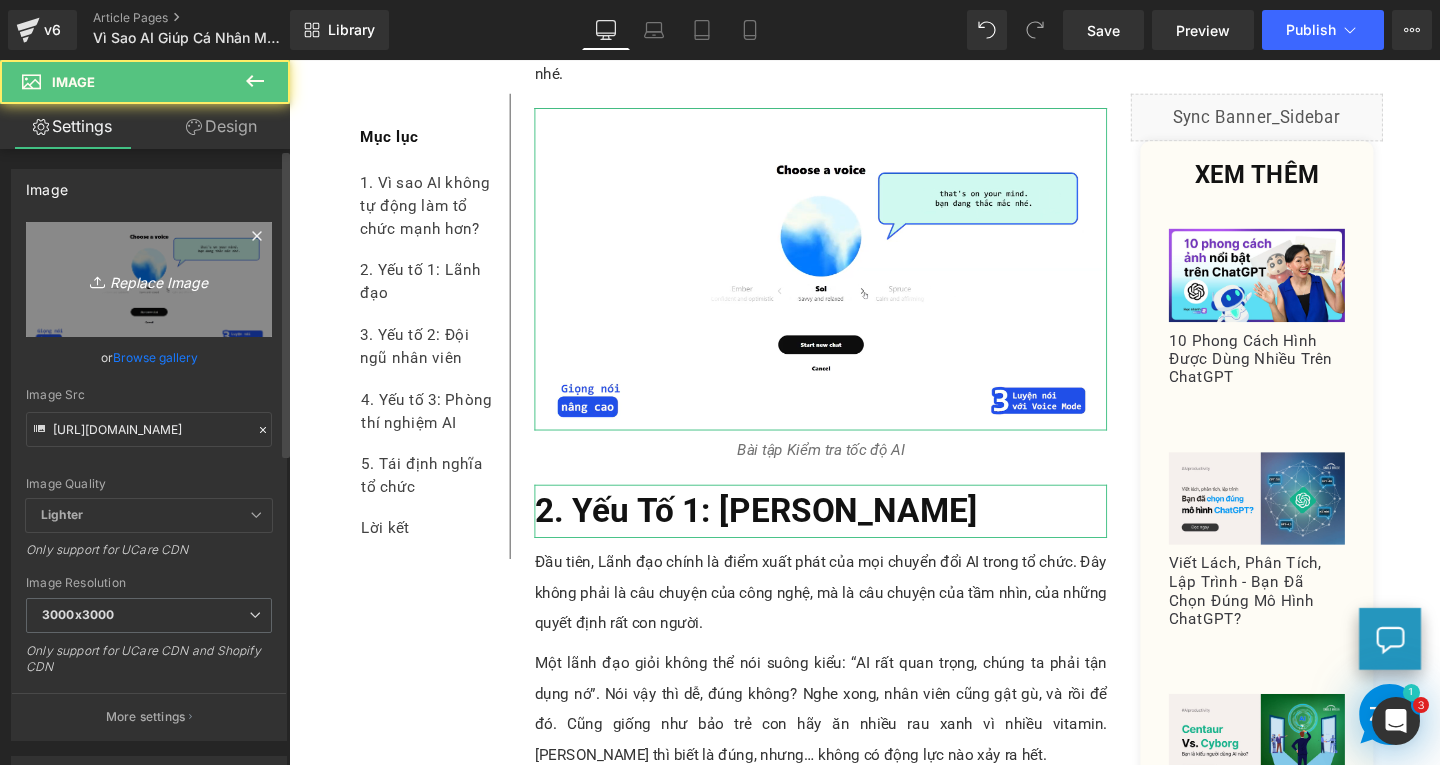 click on "Replace Image" at bounding box center (149, 279) 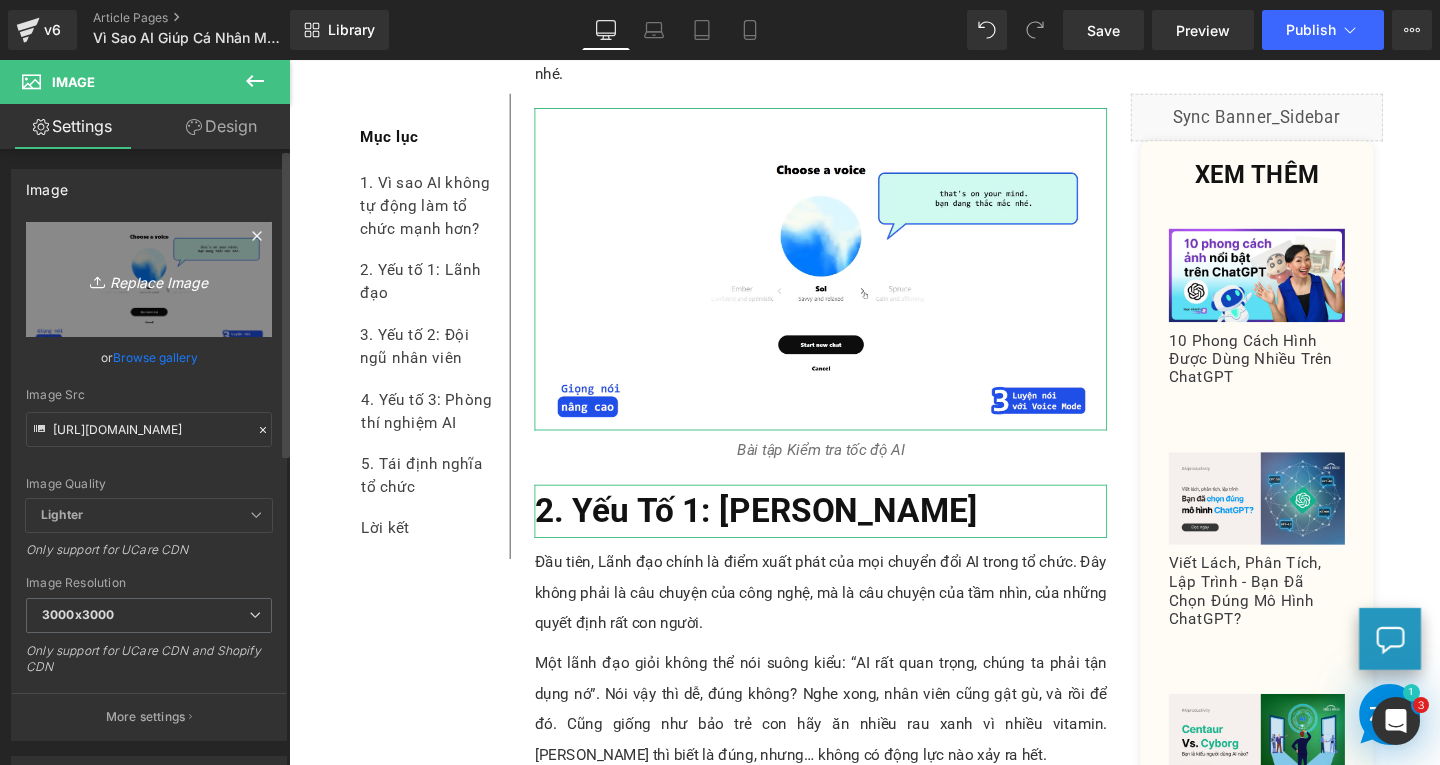 type on "C:\fakepath\Screenshot [DATE] 142850.png" 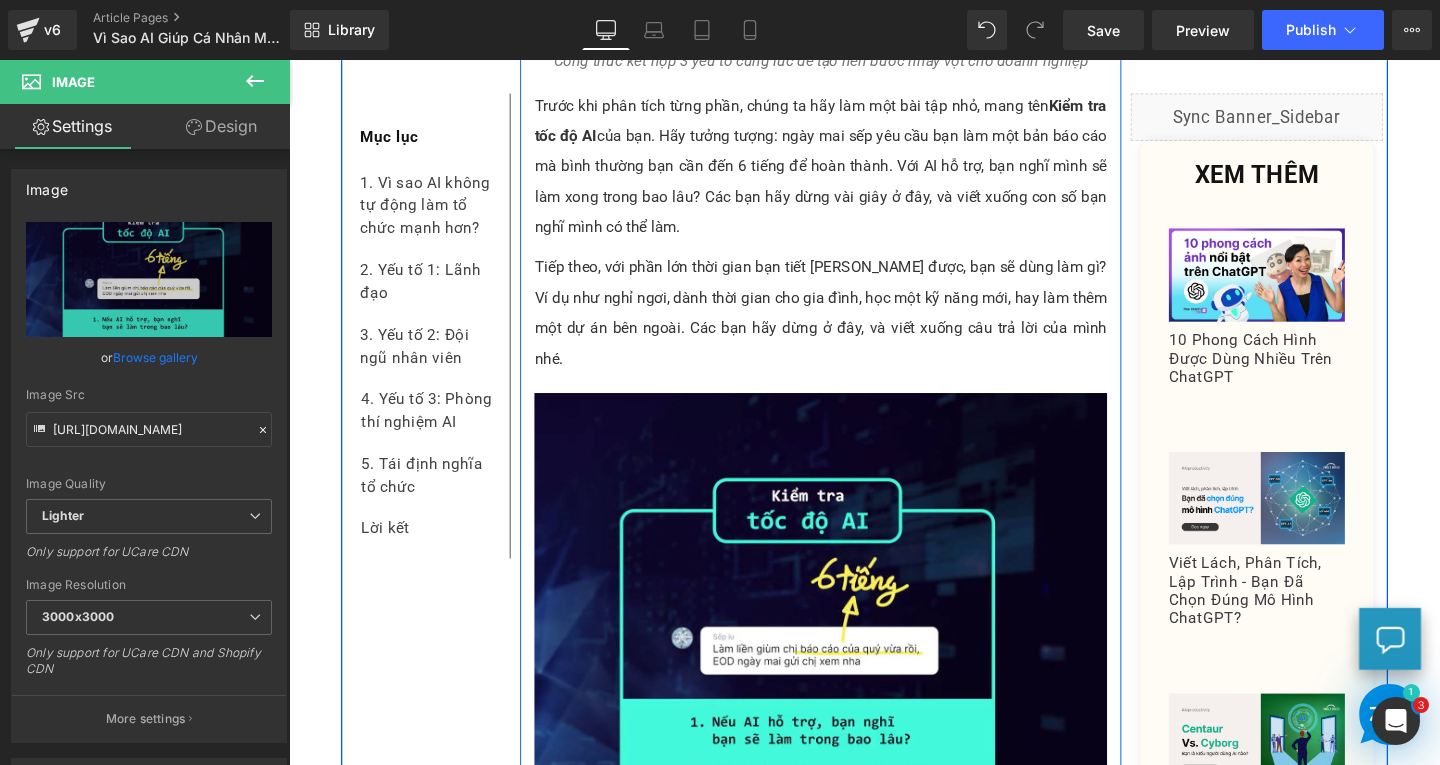 scroll, scrollTop: 3500, scrollLeft: 0, axis: vertical 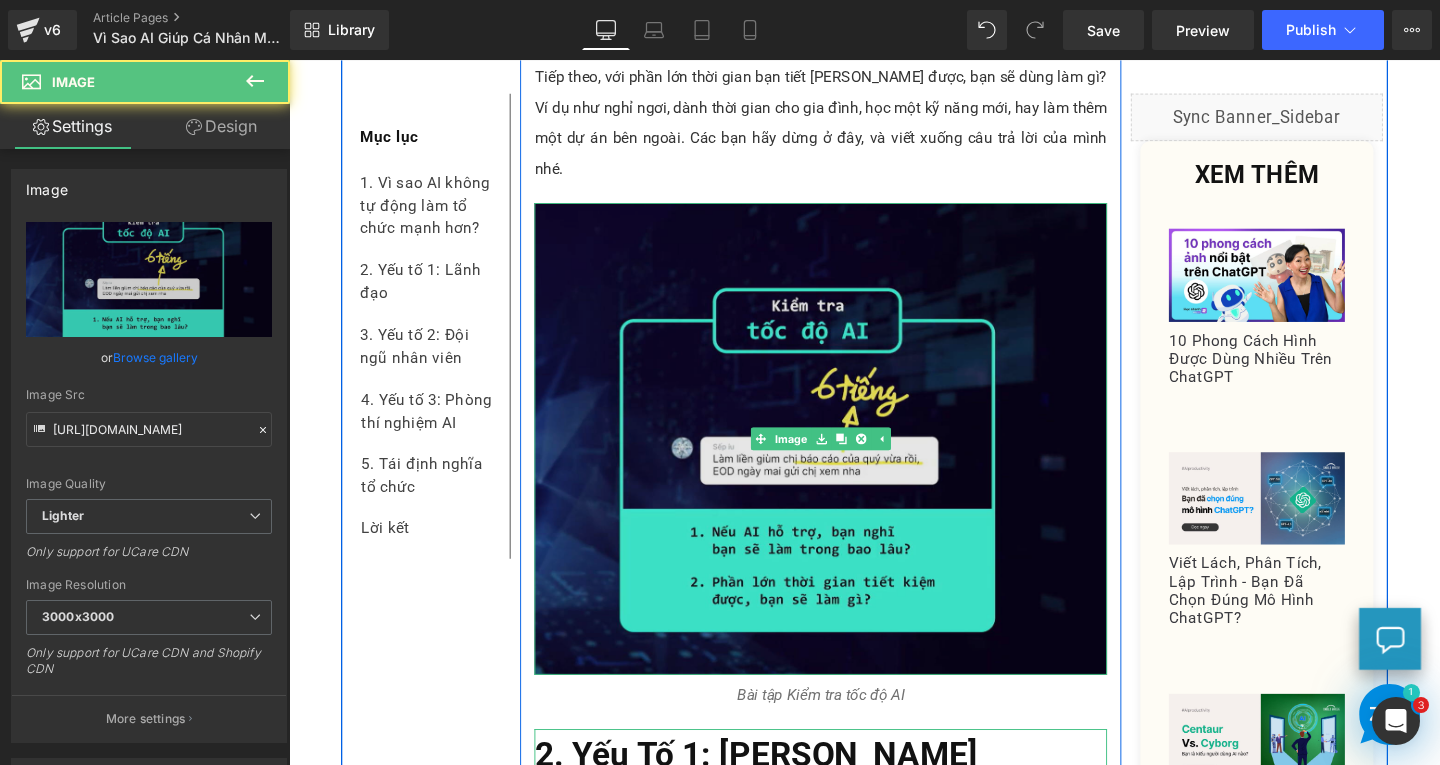 click at bounding box center (848, 458) 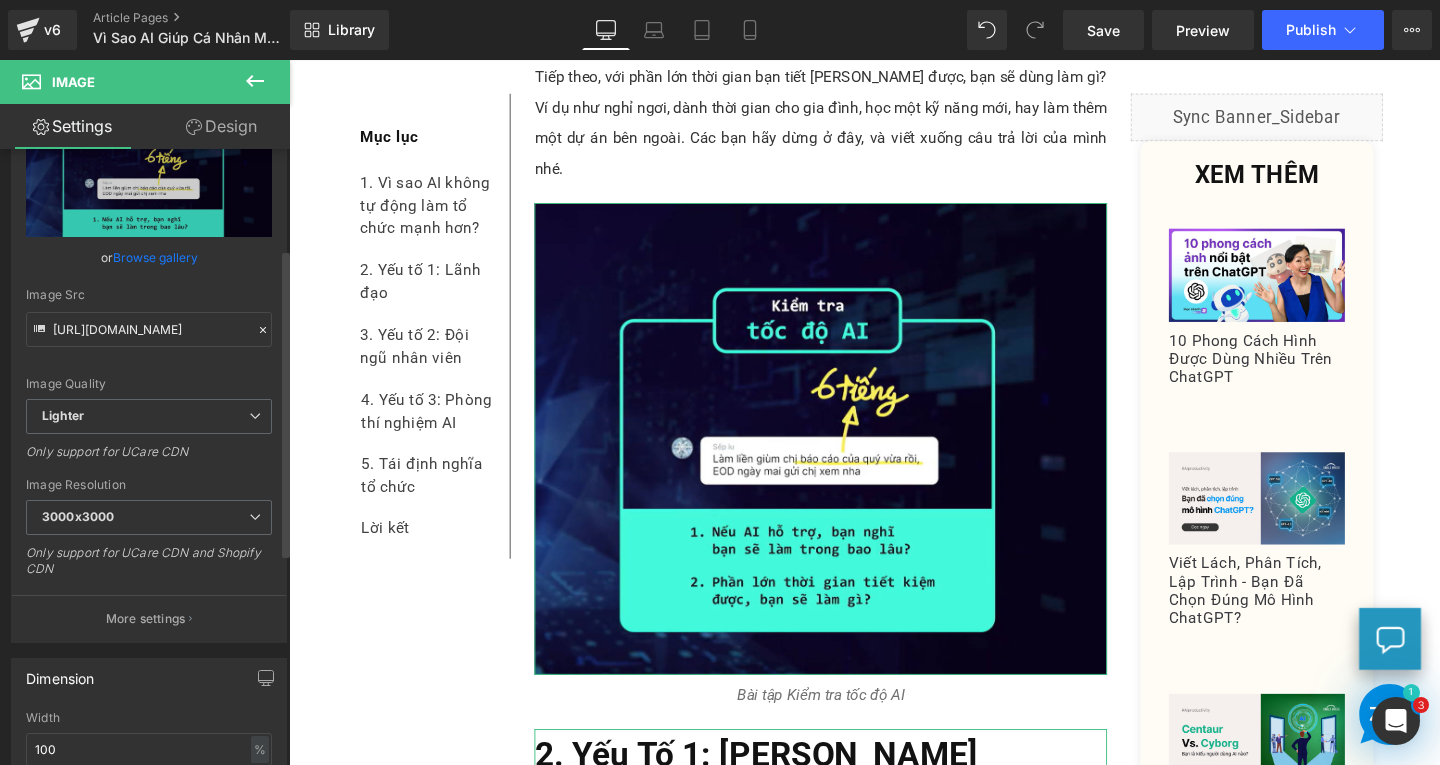 scroll, scrollTop: 400, scrollLeft: 0, axis: vertical 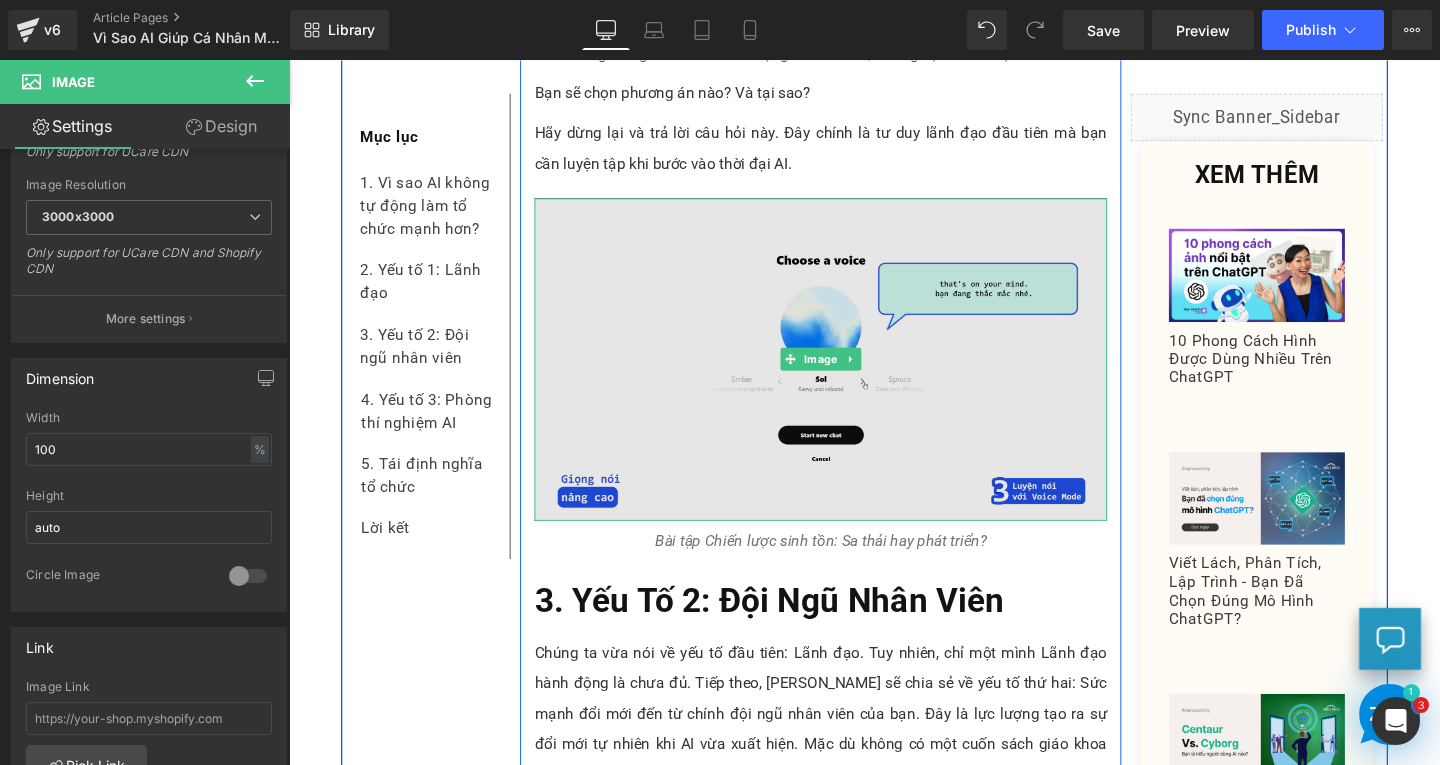 click at bounding box center [848, 374] 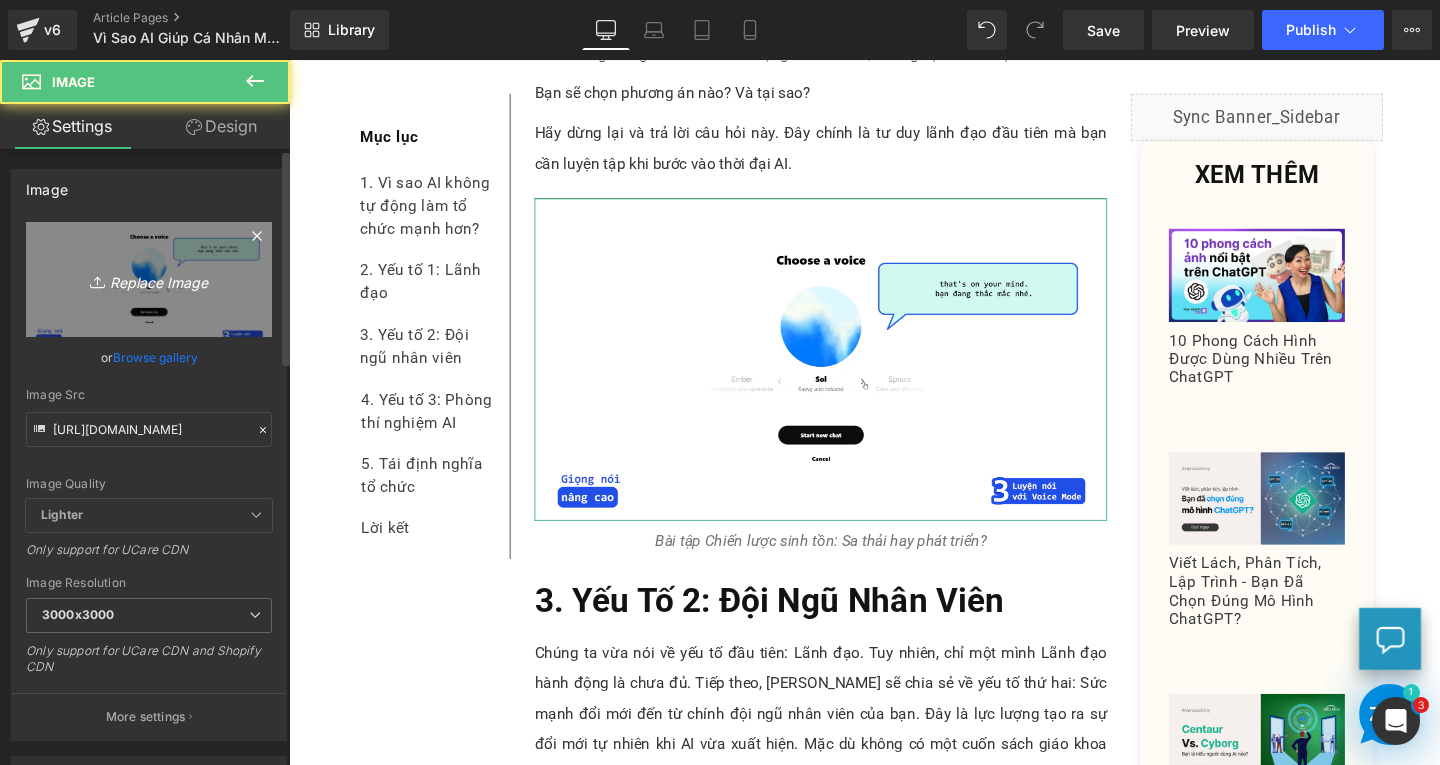 click on "Replace Image" at bounding box center (149, 279) 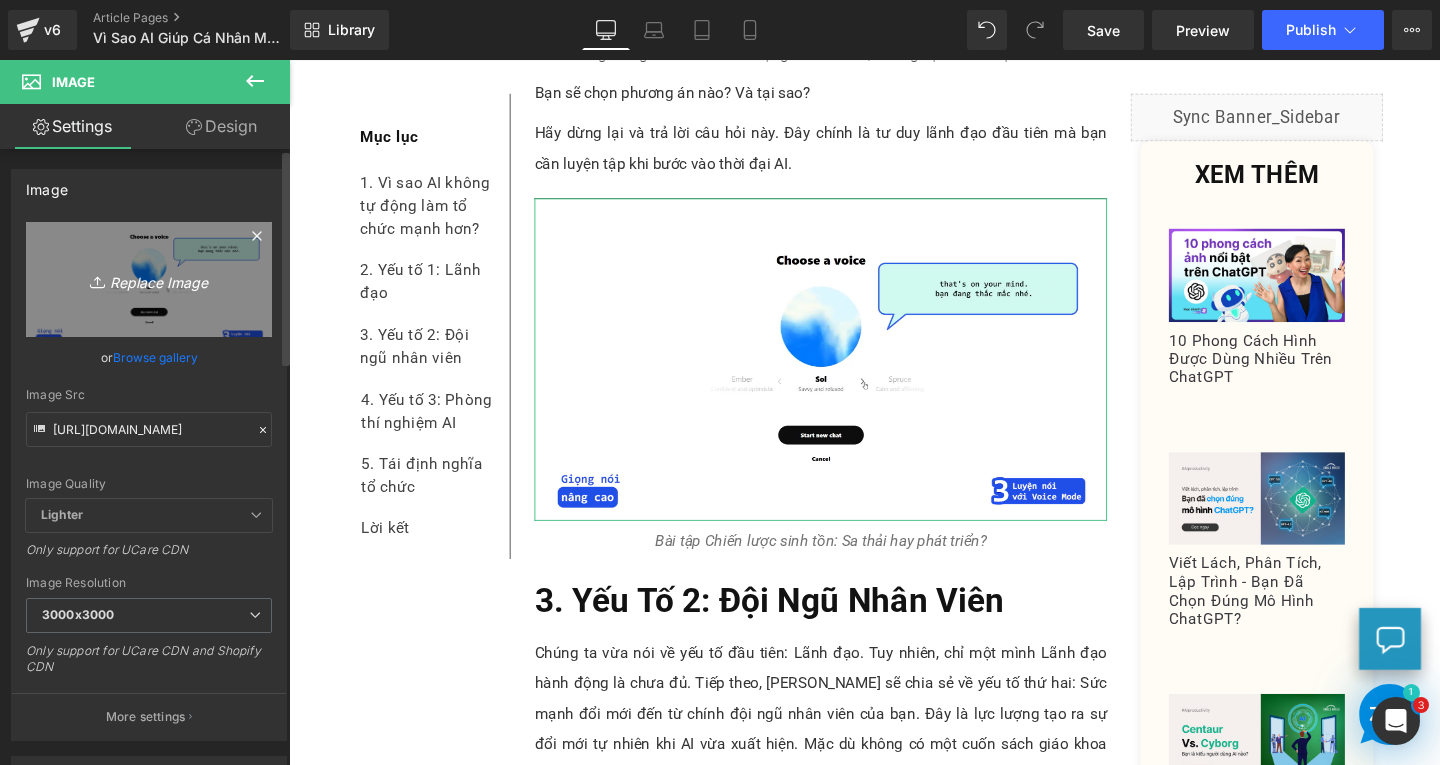 type on "C:\fakepath\Screenshot [DATE] 143217.png" 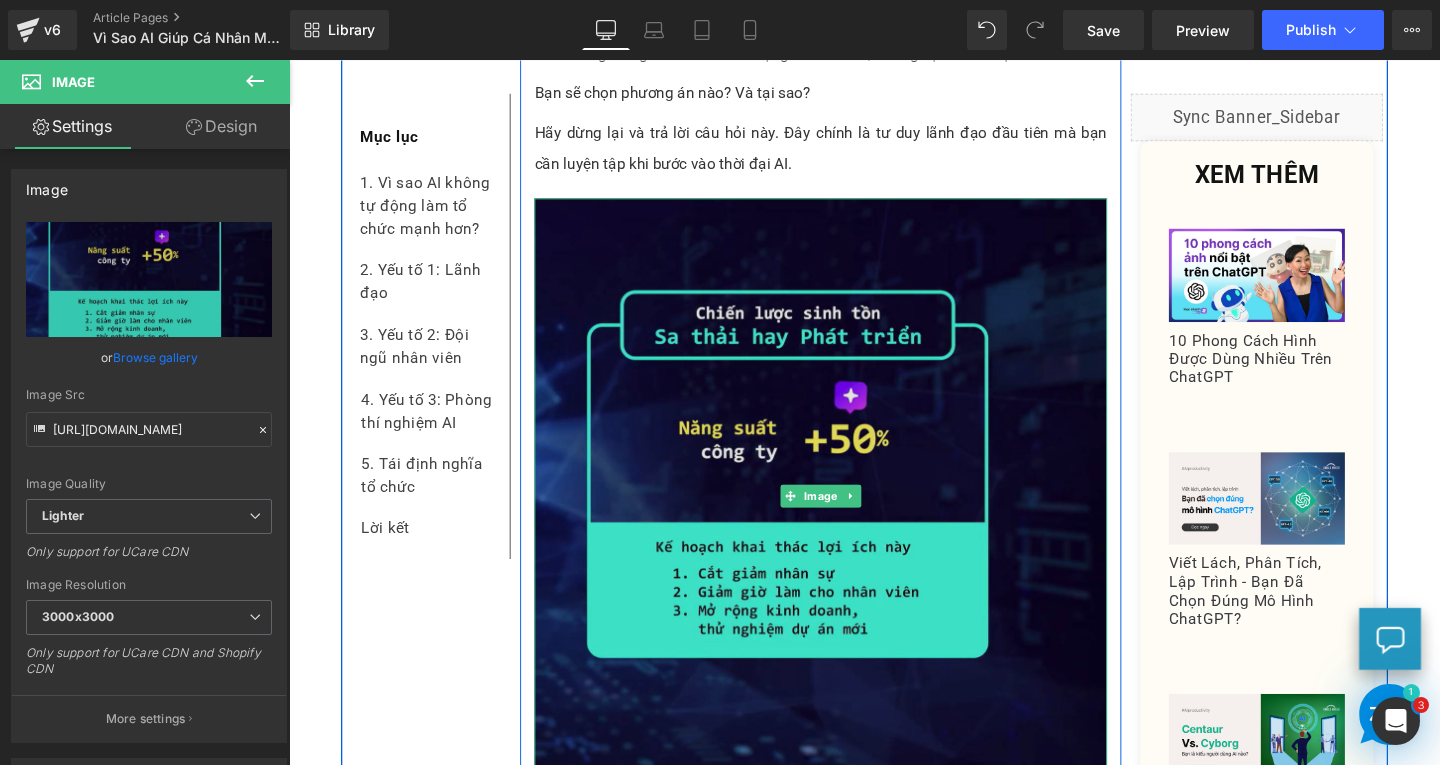 scroll, scrollTop: 6200, scrollLeft: 0, axis: vertical 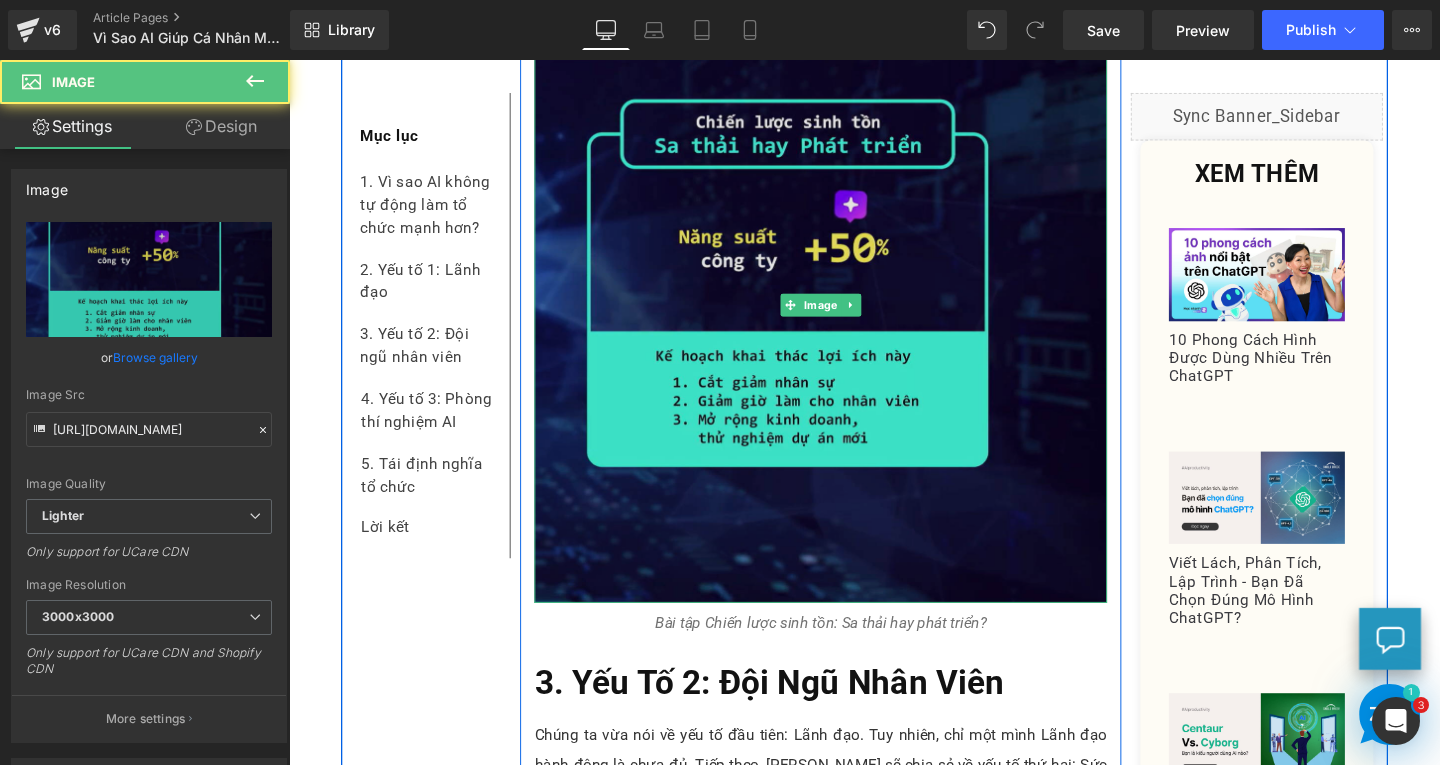 click at bounding box center [848, 318] 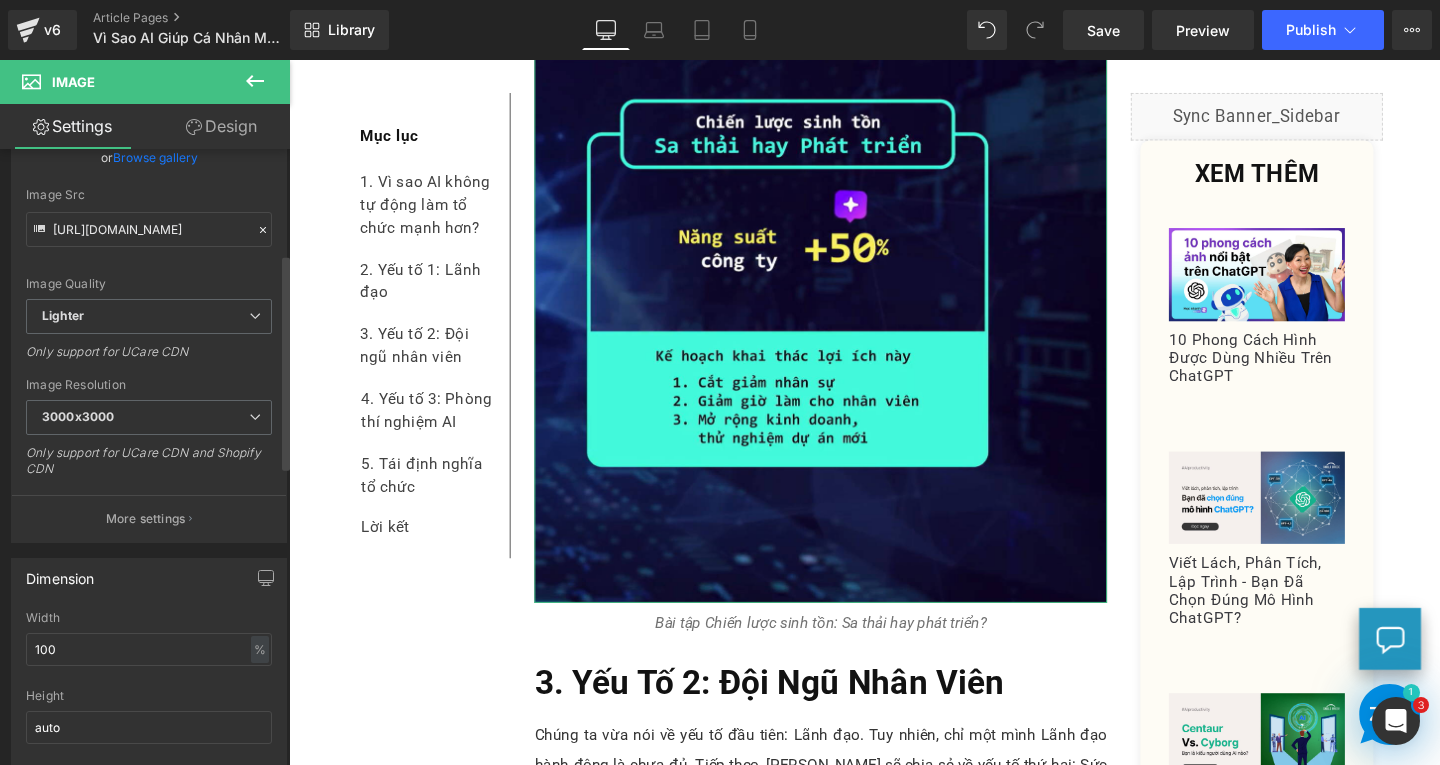 scroll, scrollTop: 300, scrollLeft: 0, axis: vertical 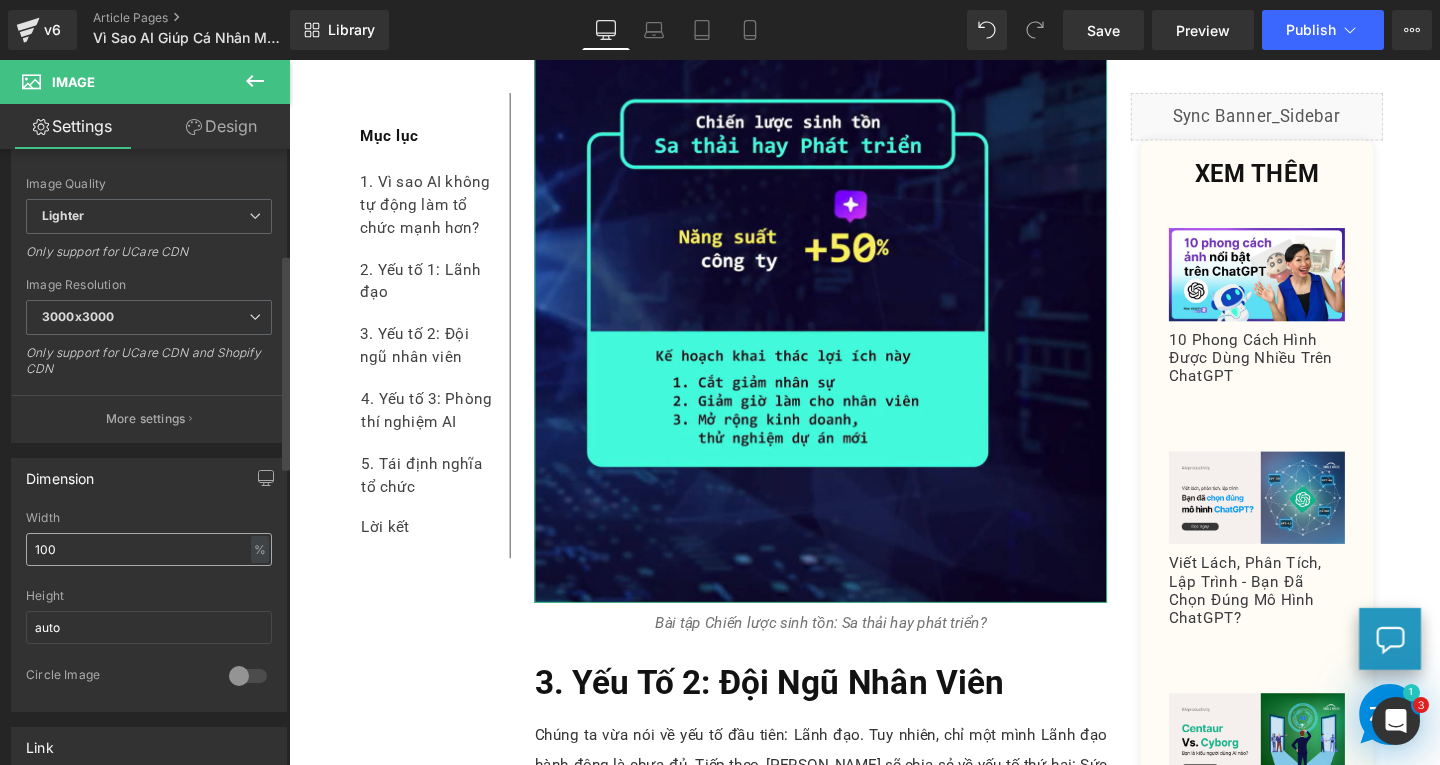 click on "100" at bounding box center (149, 549) 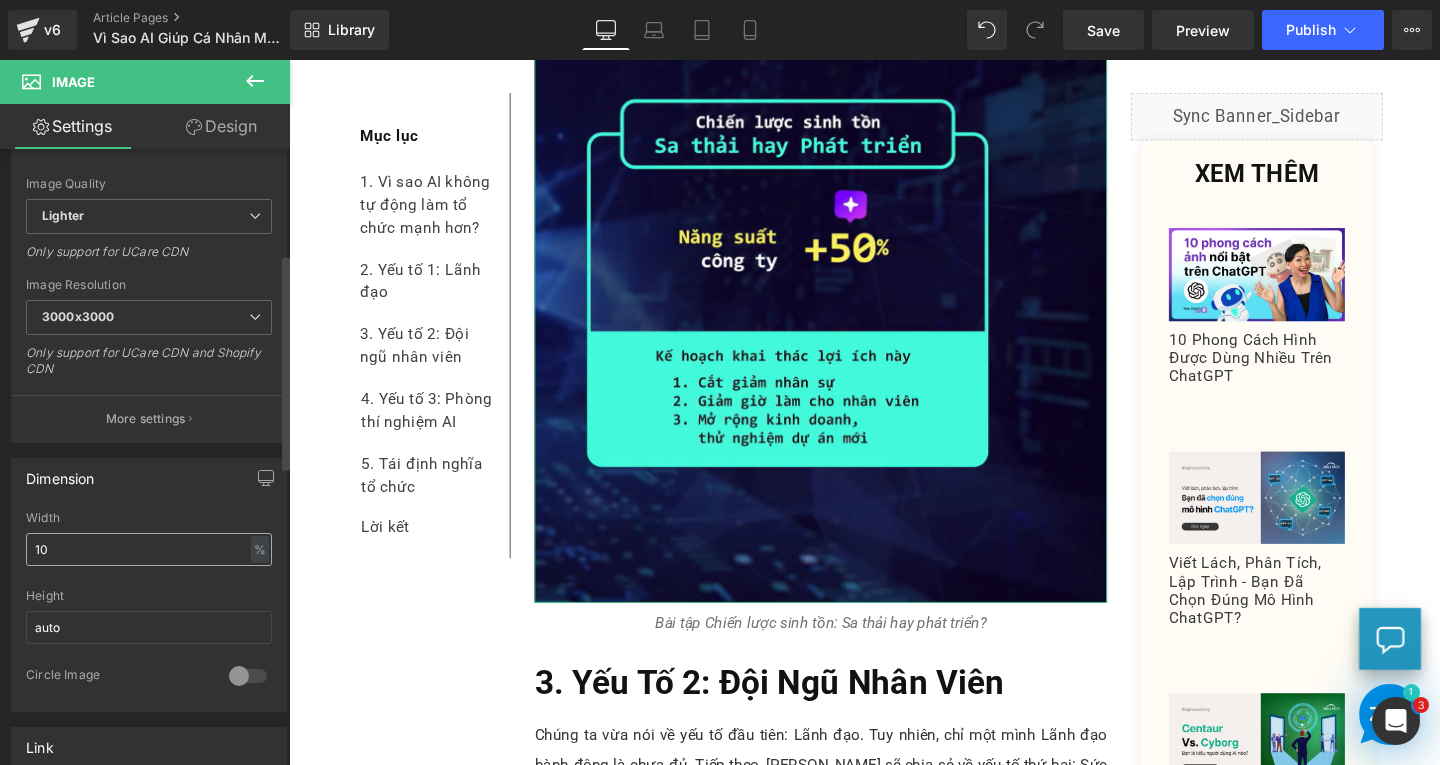 type on "1" 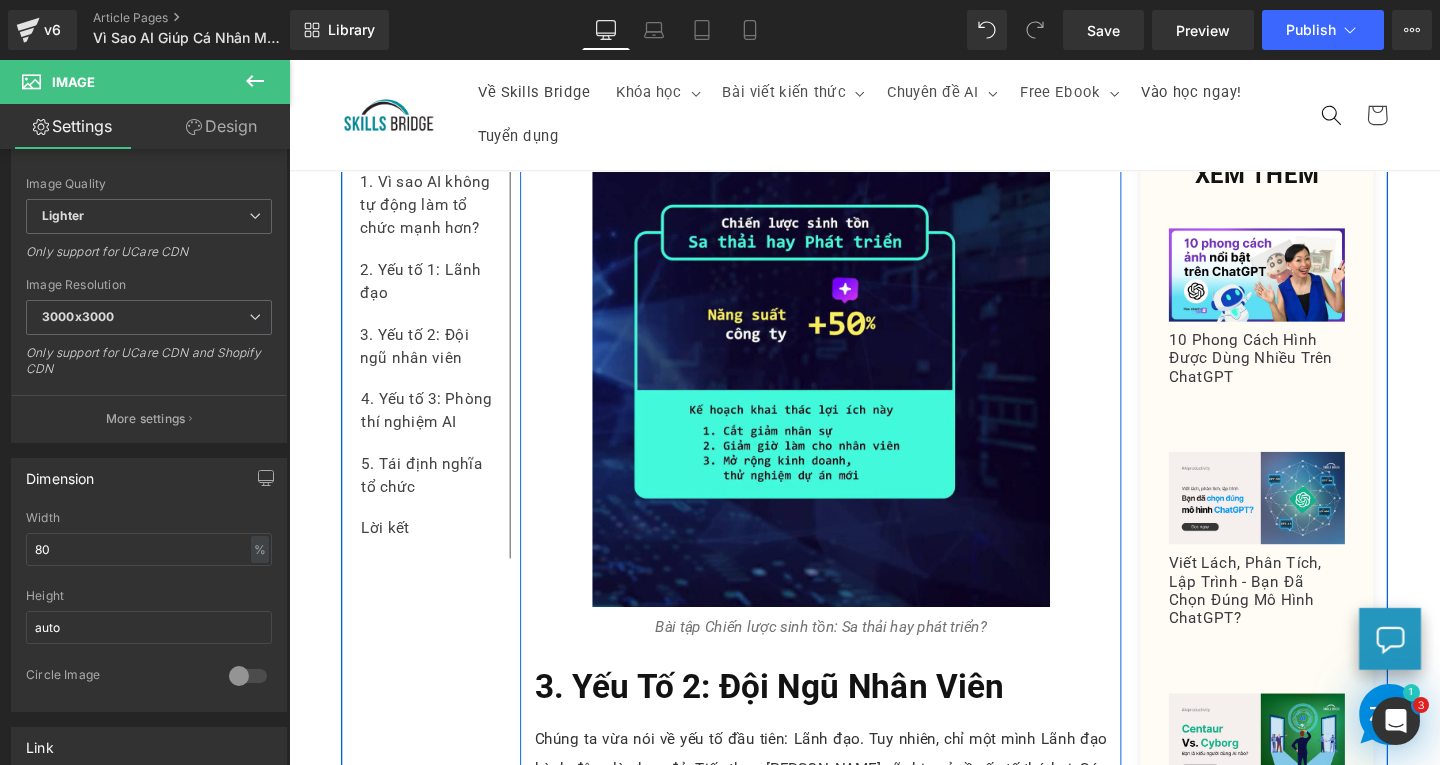 scroll, scrollTop: 5870, scrollLeft: 0, axis: vertical 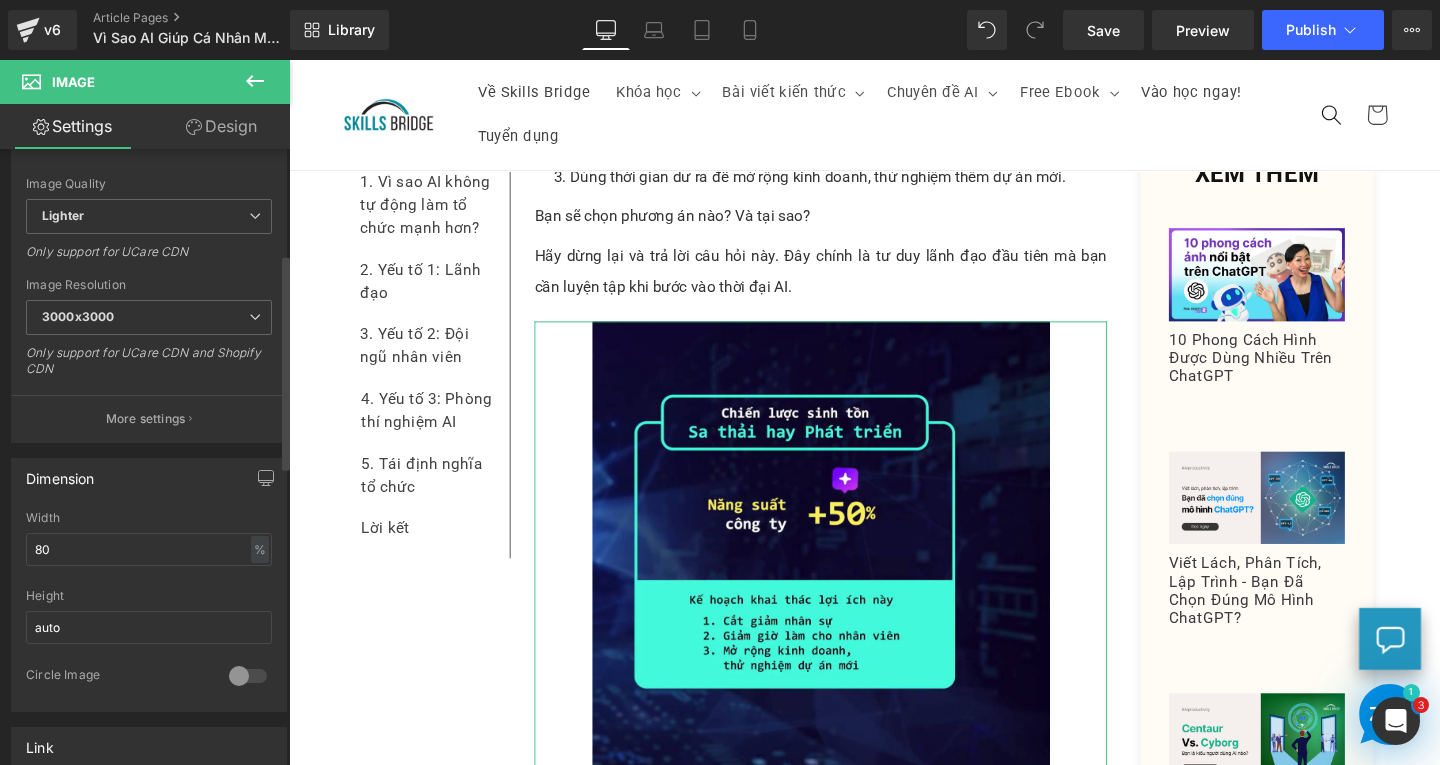 type on "8" 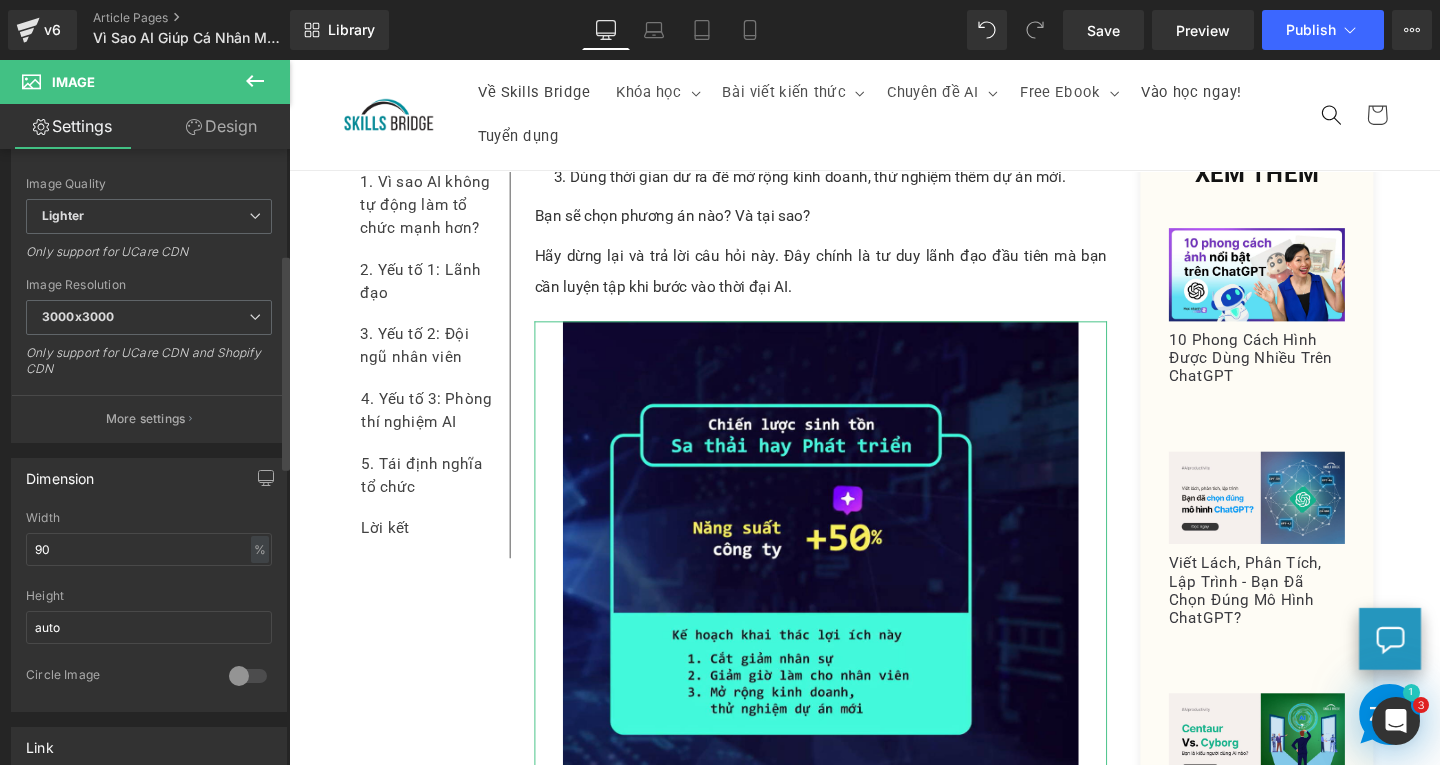type on "90" 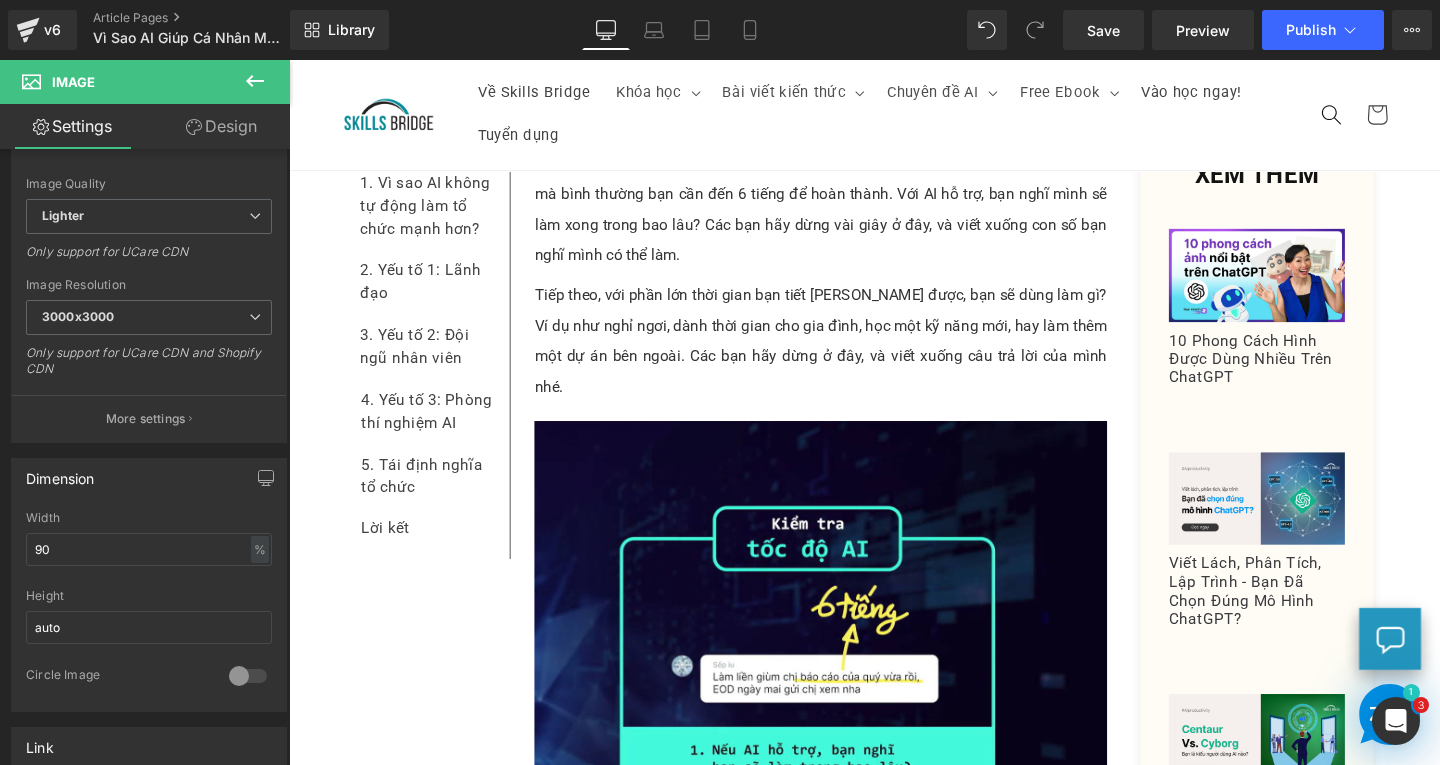 scroll, scrollTop: 3370, scrollLeft: 0, axis: vertical 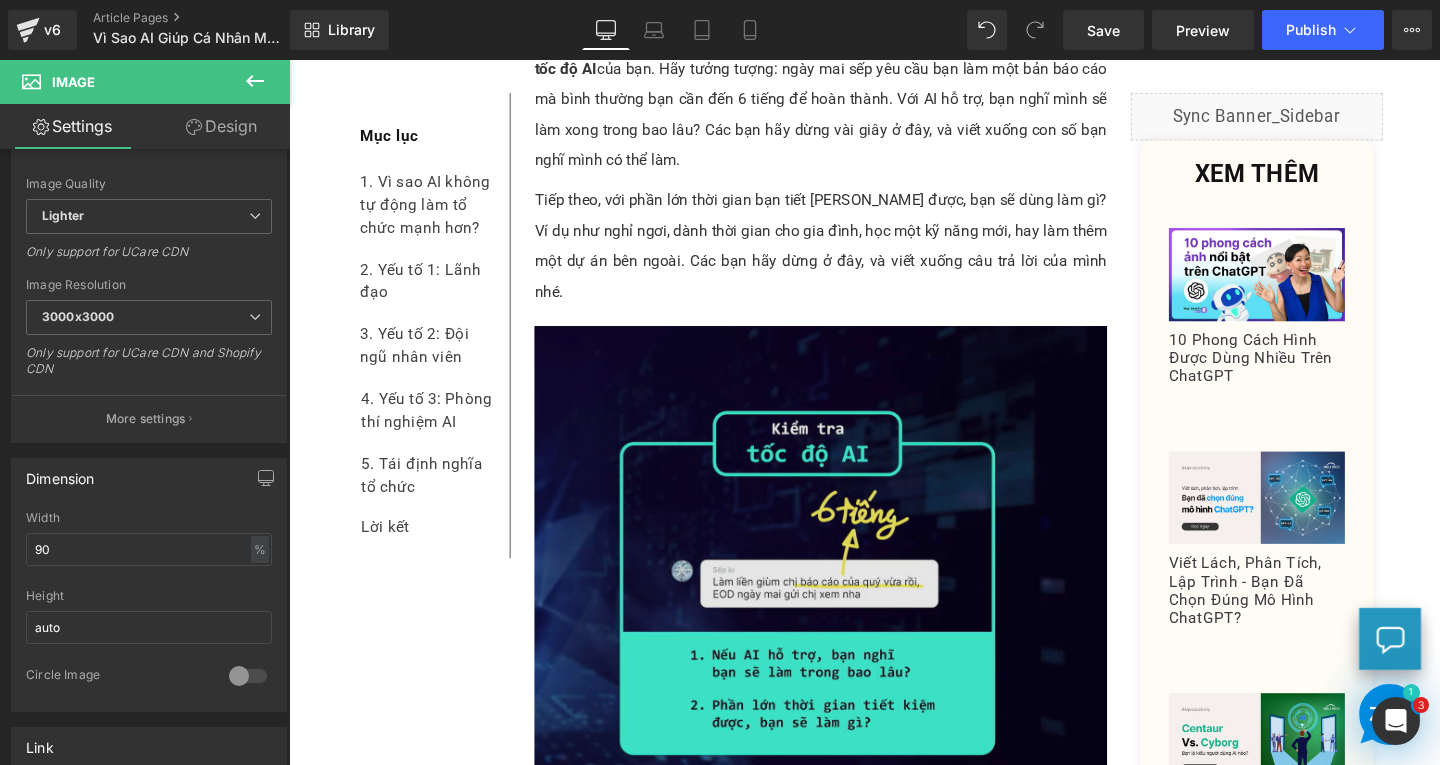 click at bounding box center [848, 588] 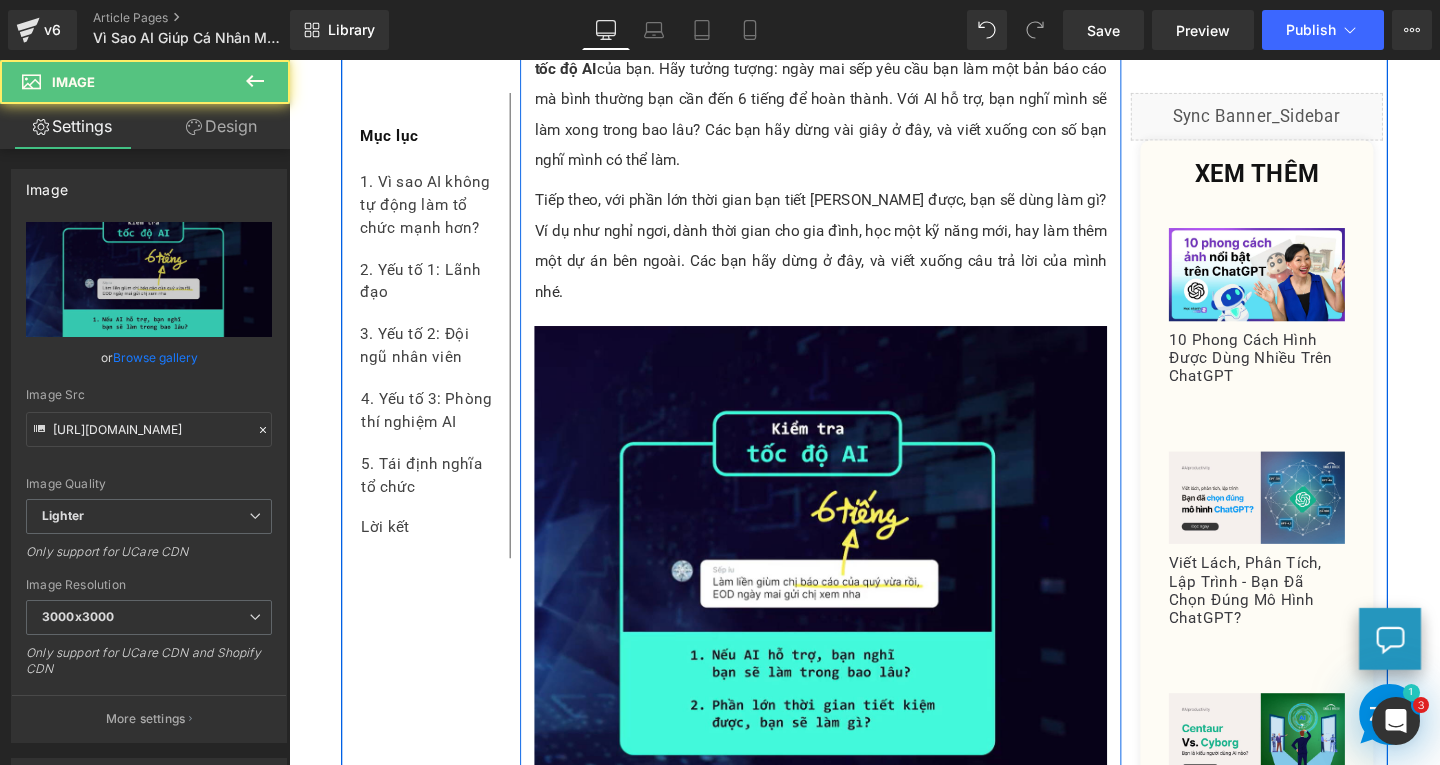 scroll, scrollTop: 3570, scrollLeft: 0, axis: vertical 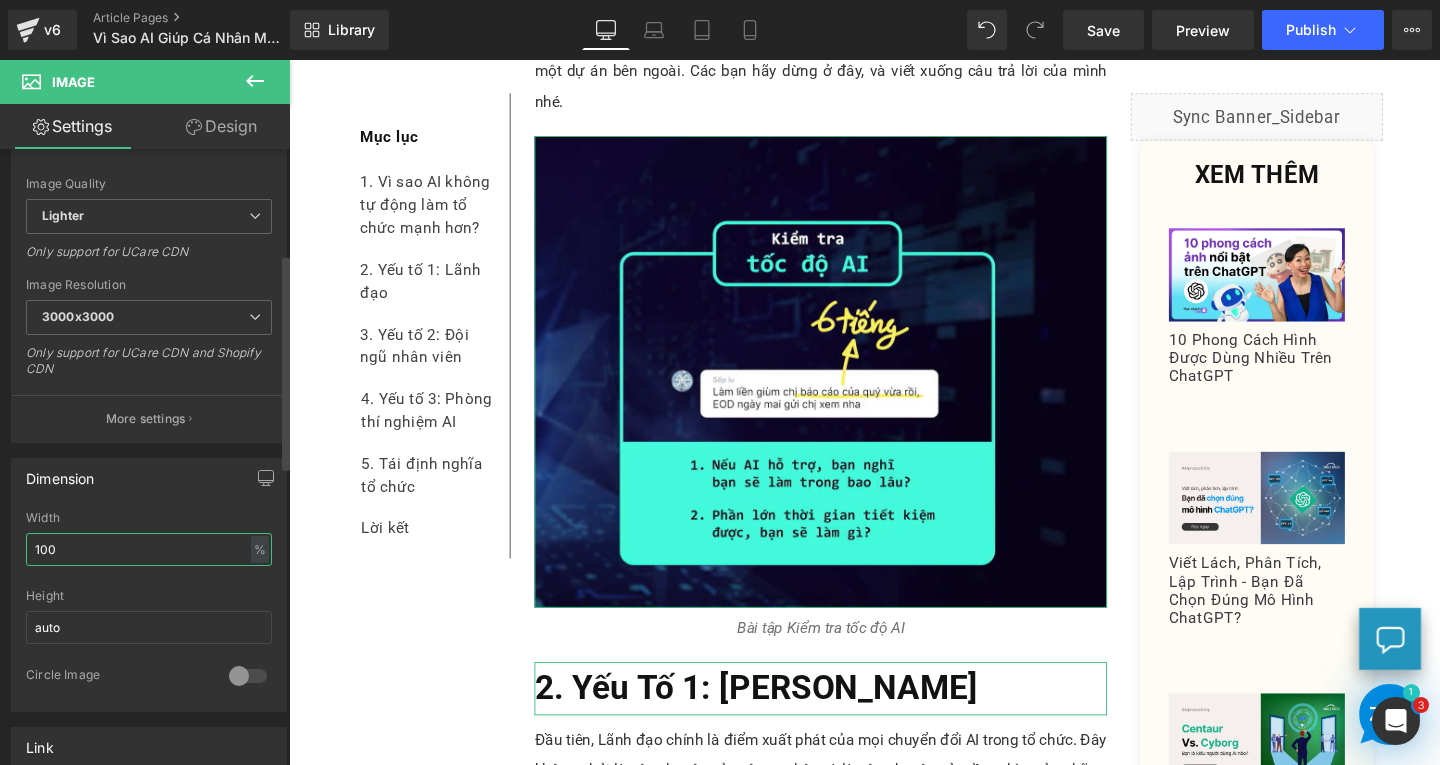 click on "100" at bounding box center (149, 549) 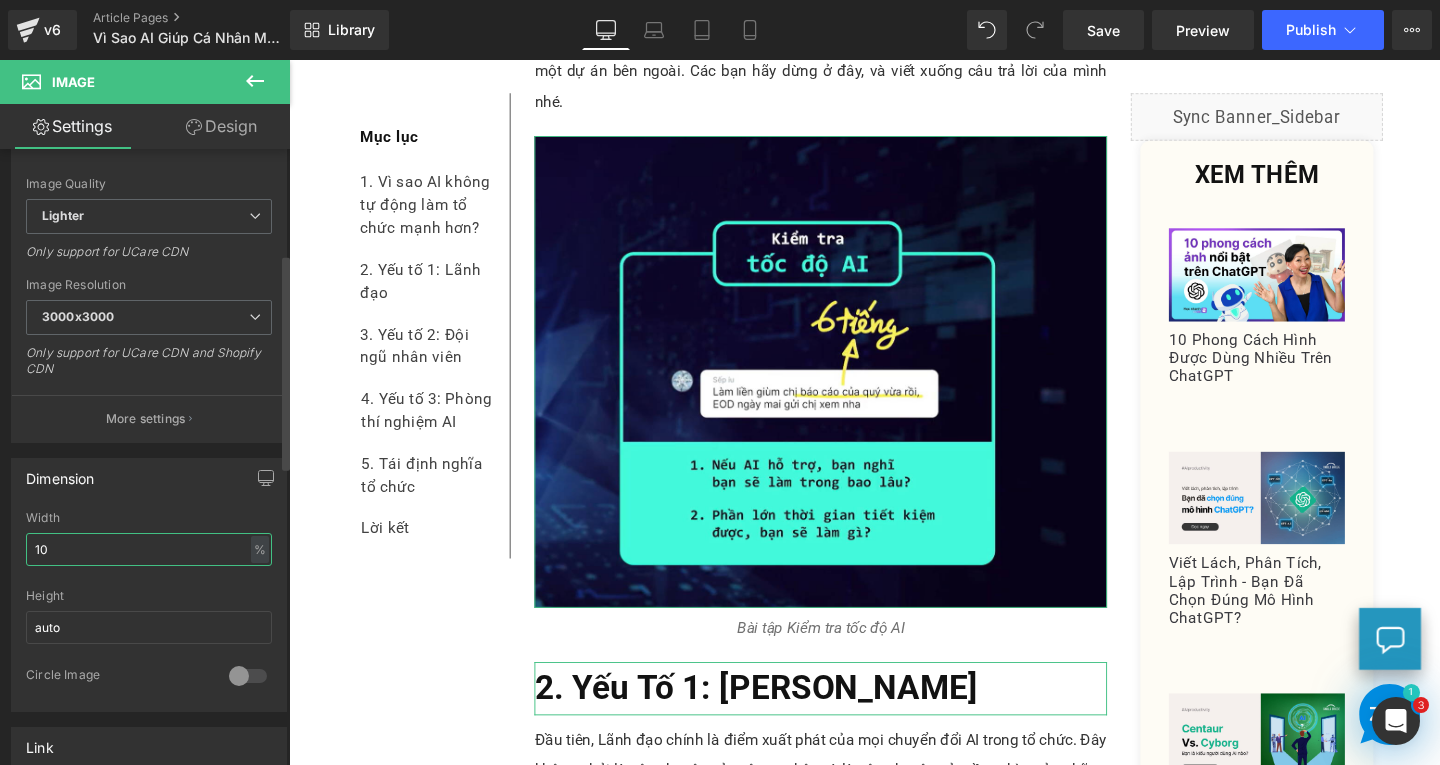type on "1" 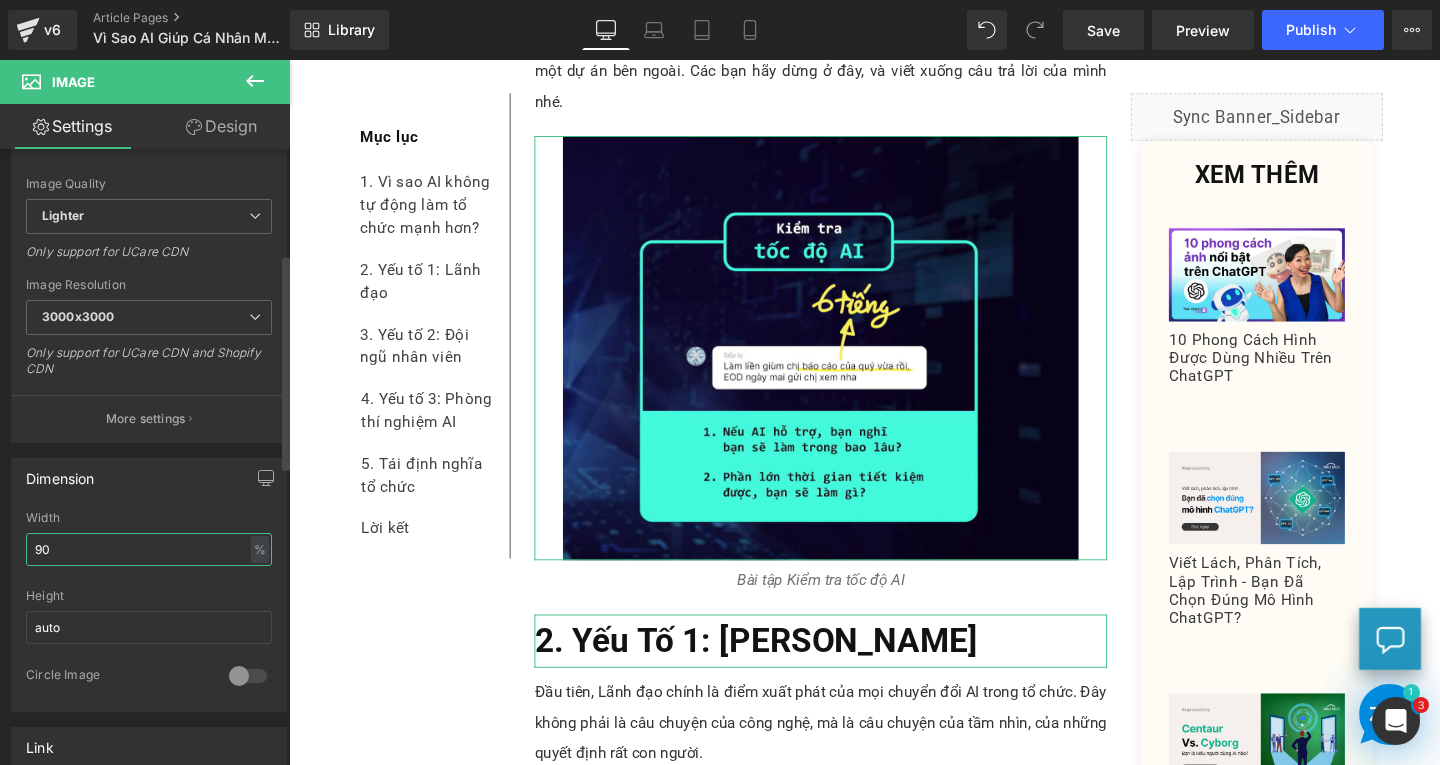 type on "90" 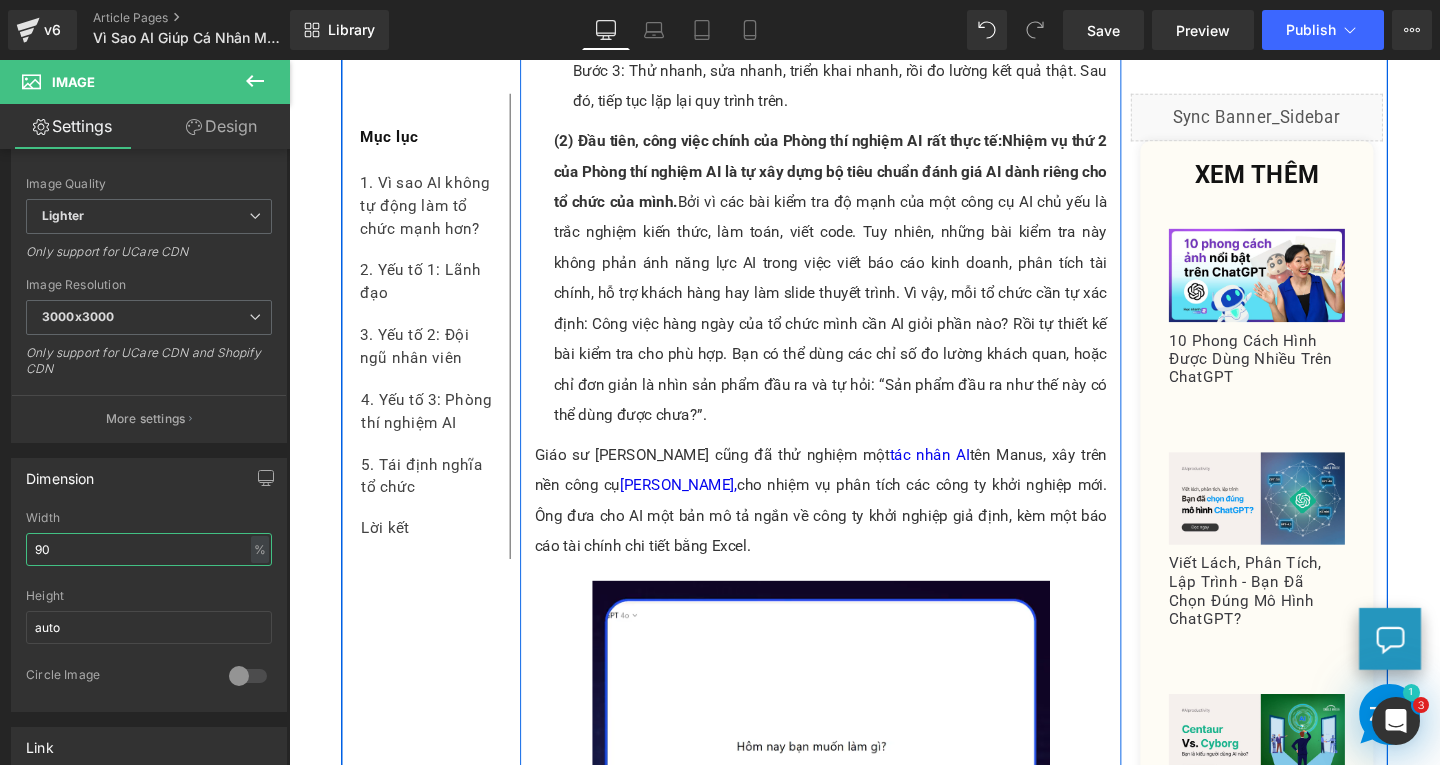 scroll, scrollTop: 10070, scrollLeft: 0, axis: vertical 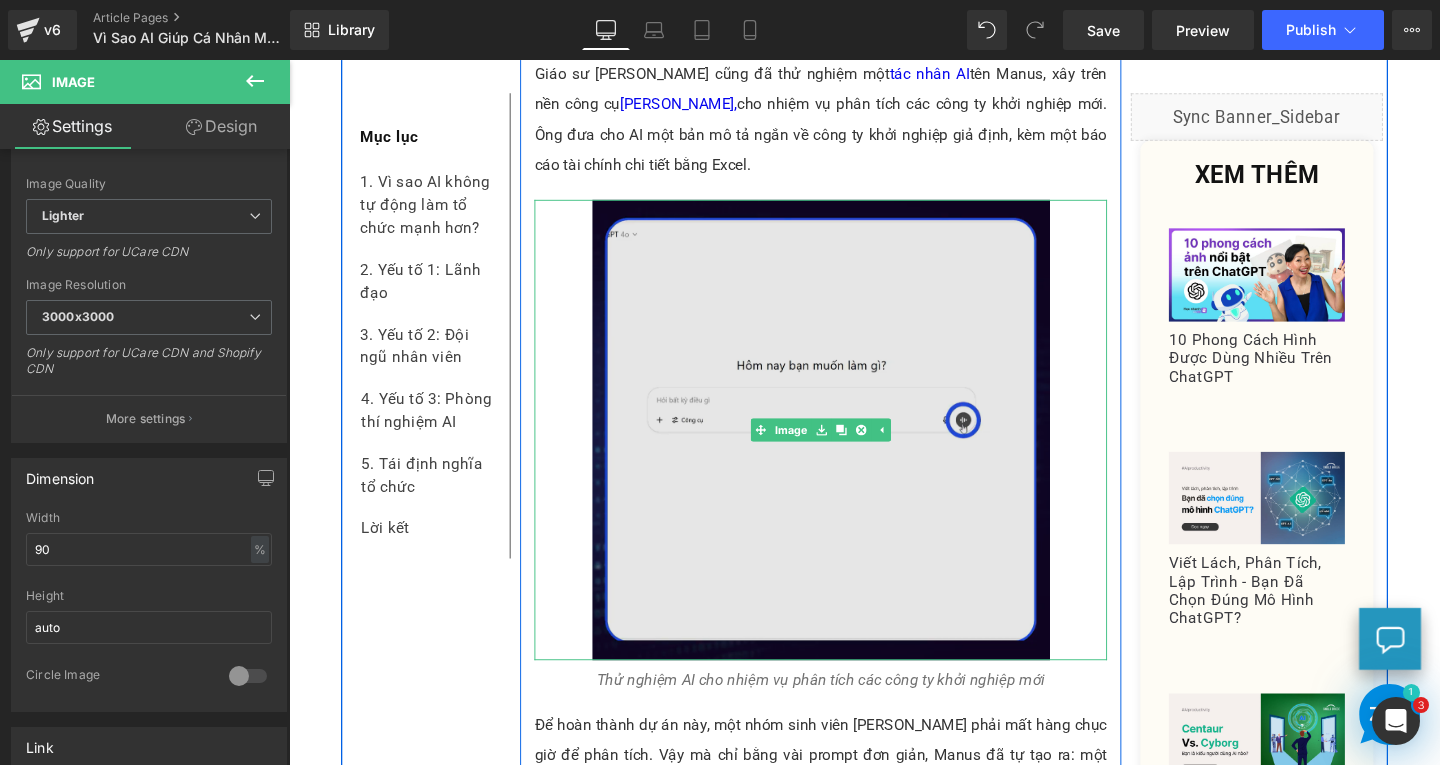 click at bounding box center [848, 448] 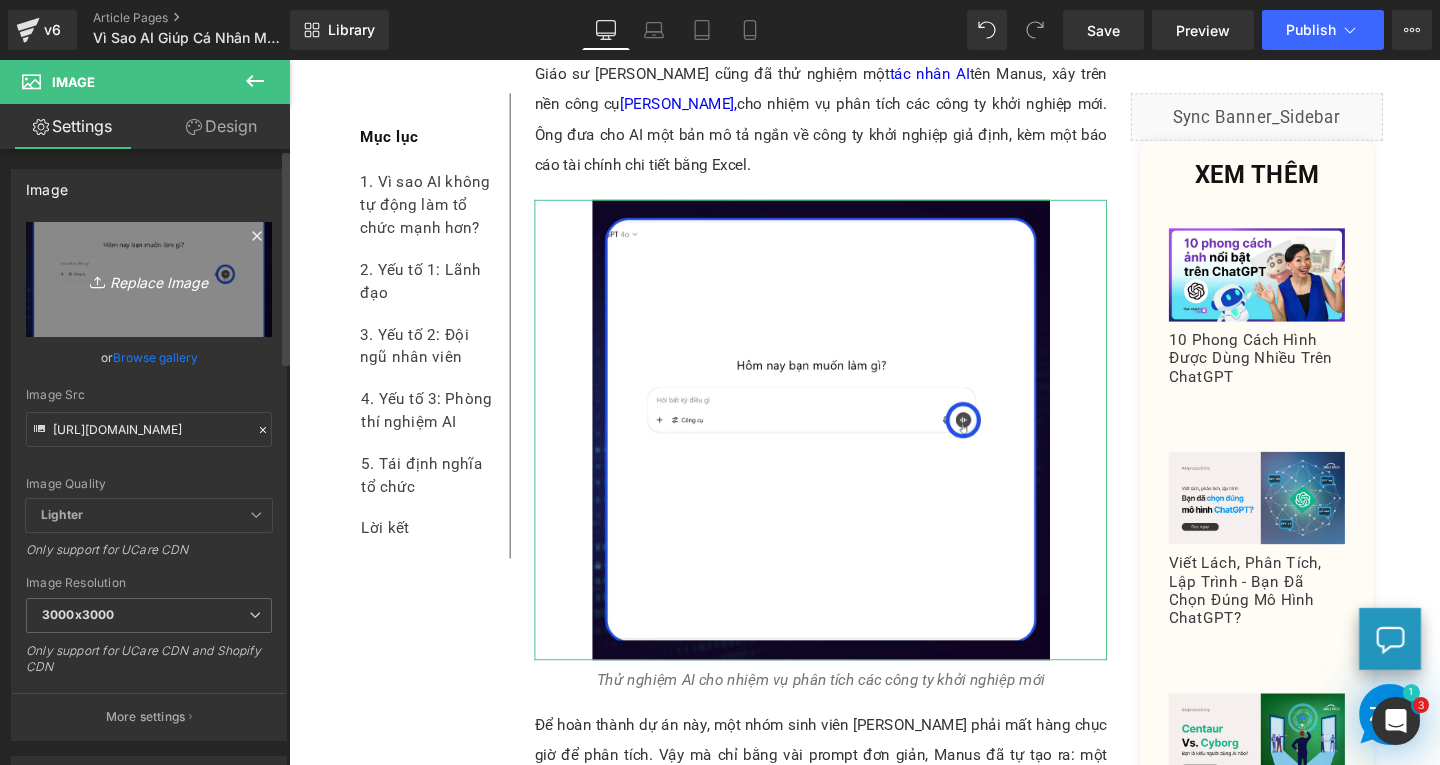 click on "Replace Image" at bounding box center (149, 279) 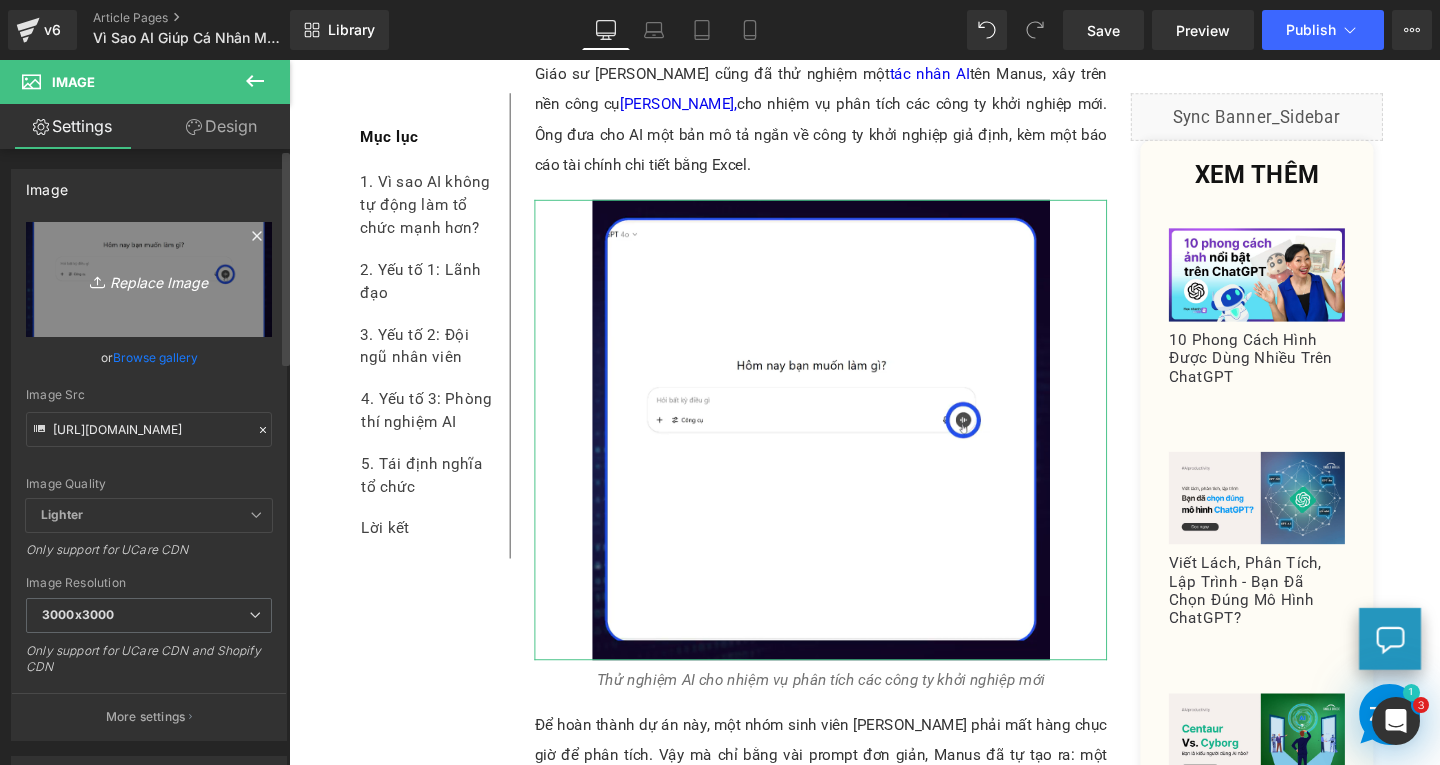 type on "C:\fakepath\Screenshot [DATE] 144133.png" 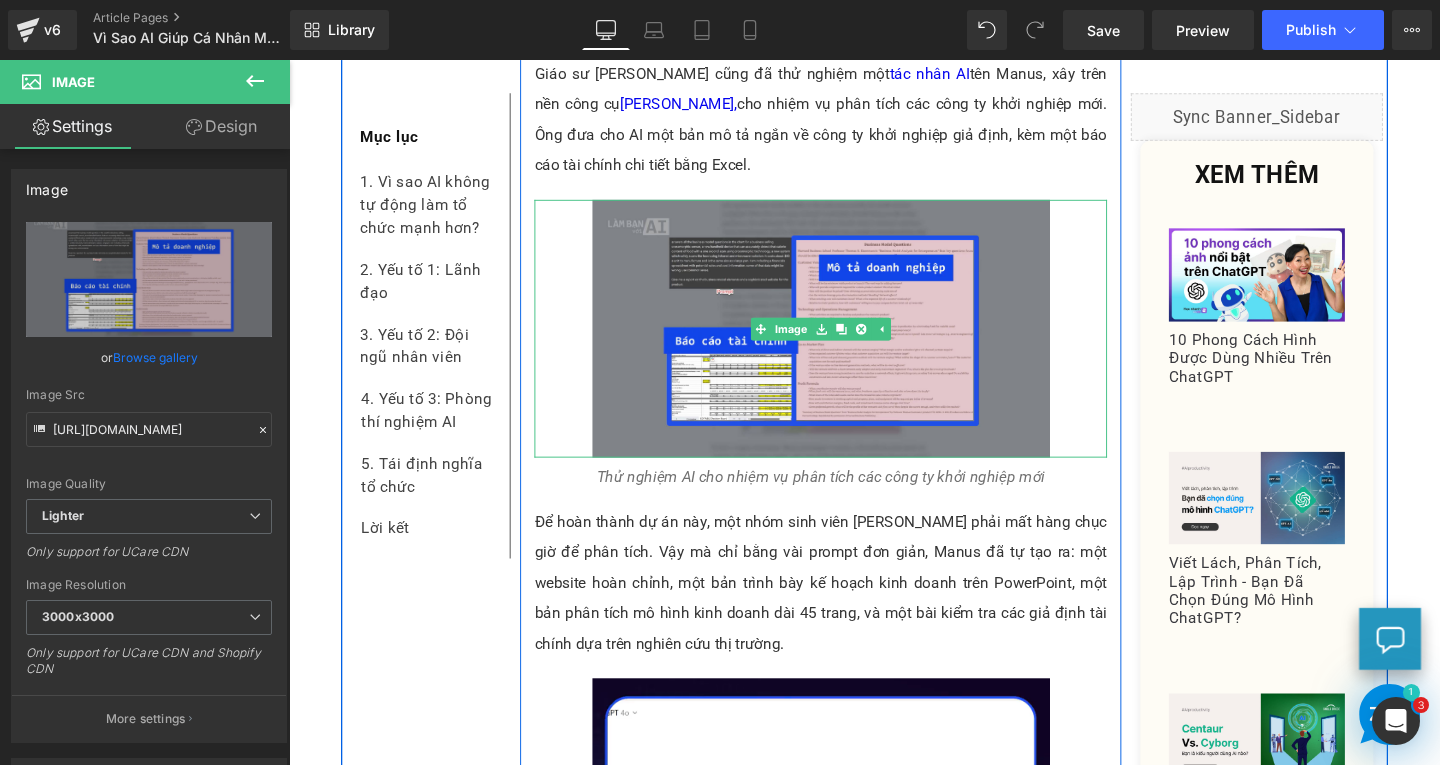 scroll, scrollTop: 9770, scrollLeft: 0, axis: vertical 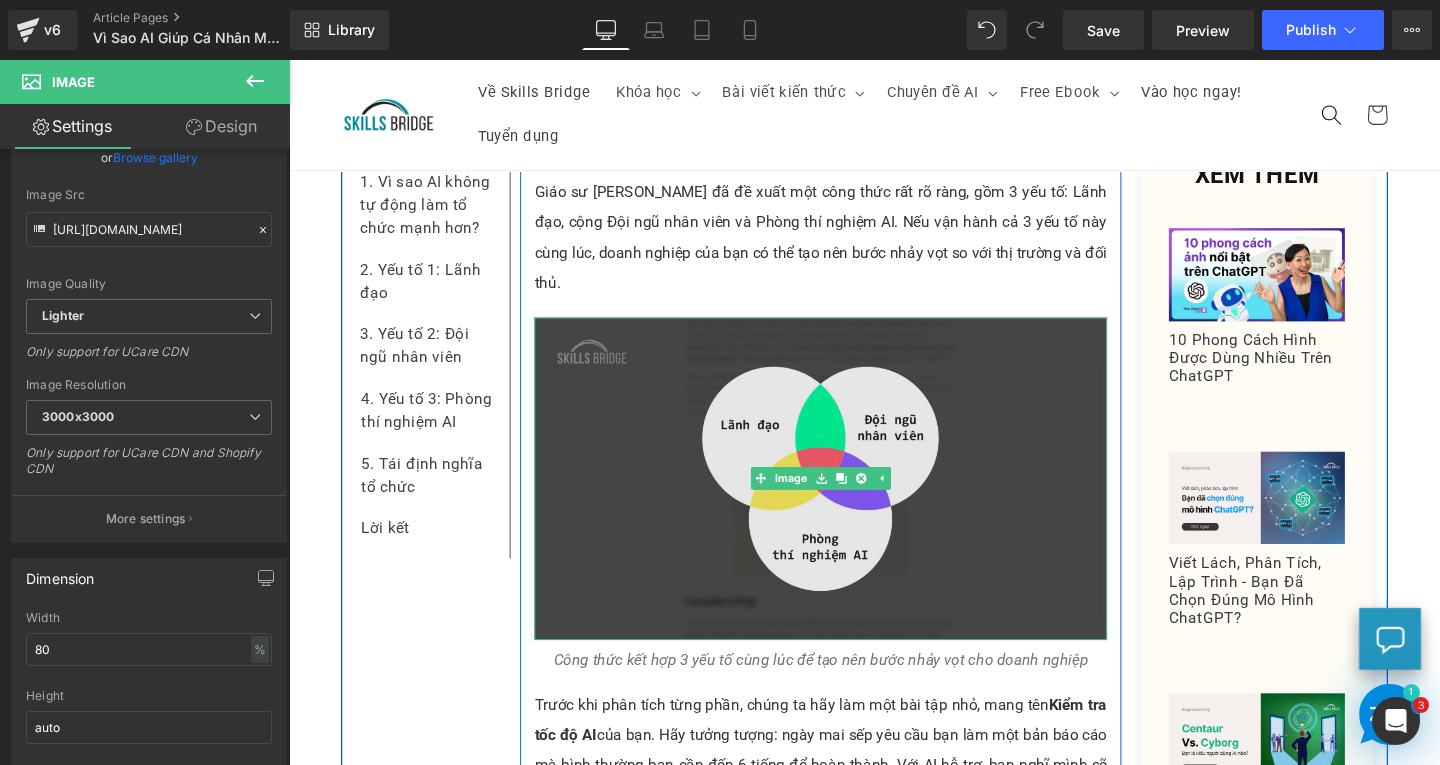 click at bounding box center (848, 500) 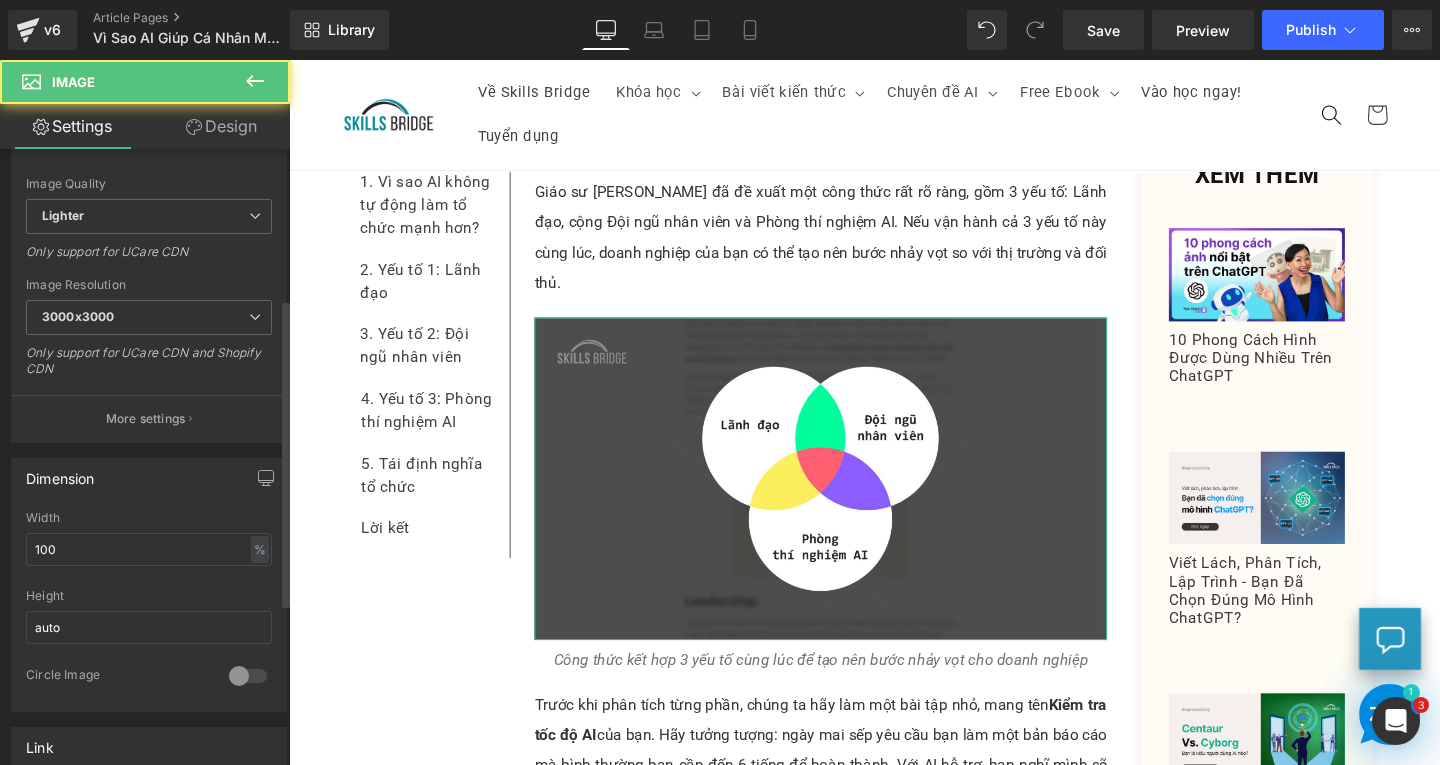 scroll, scrollTop: 600, scrollLeft: 0, axis: vertical 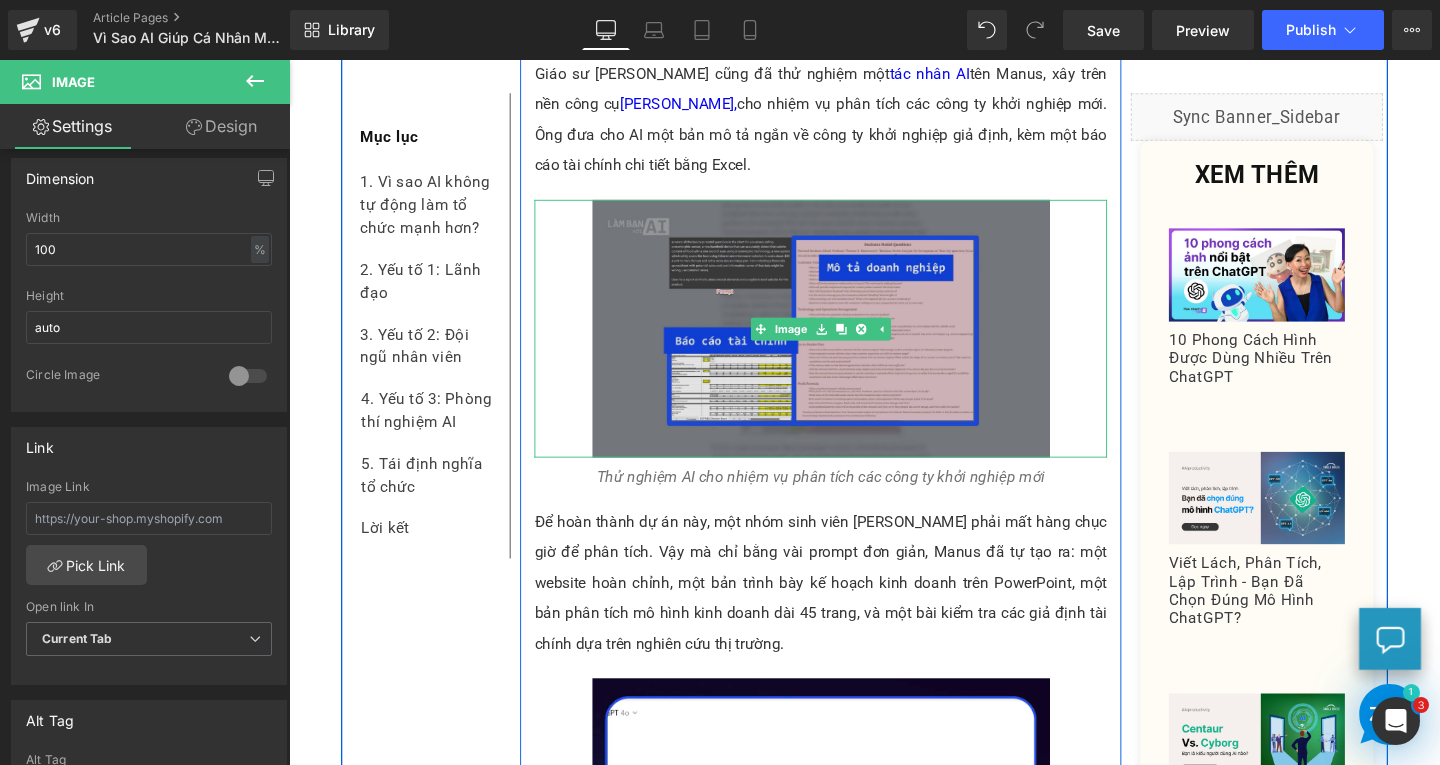 click at bounding box center (848, 342) 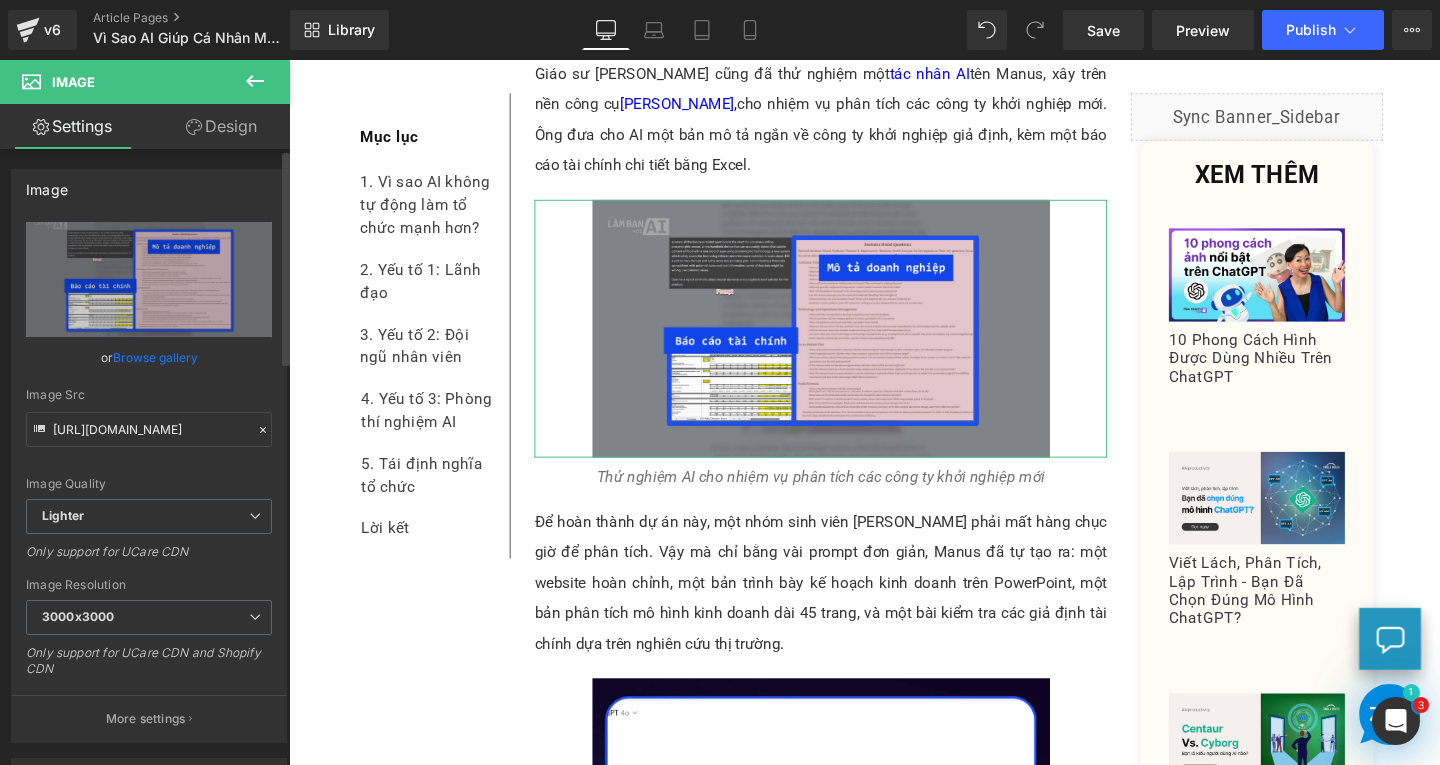 scroll, scrollTop: 400, scrollLeft: 0, axis: vertical 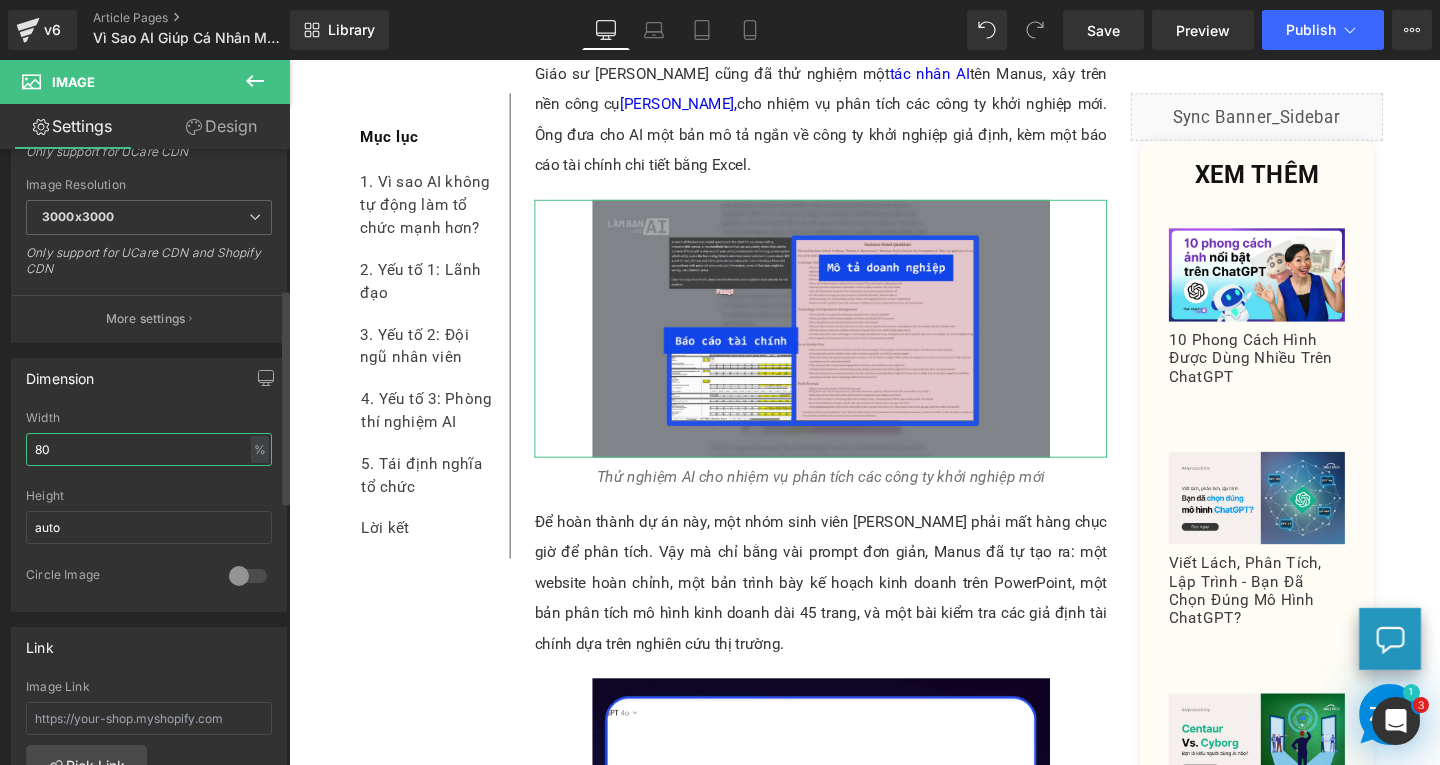 click on "80" at bounding box center (149, 449) 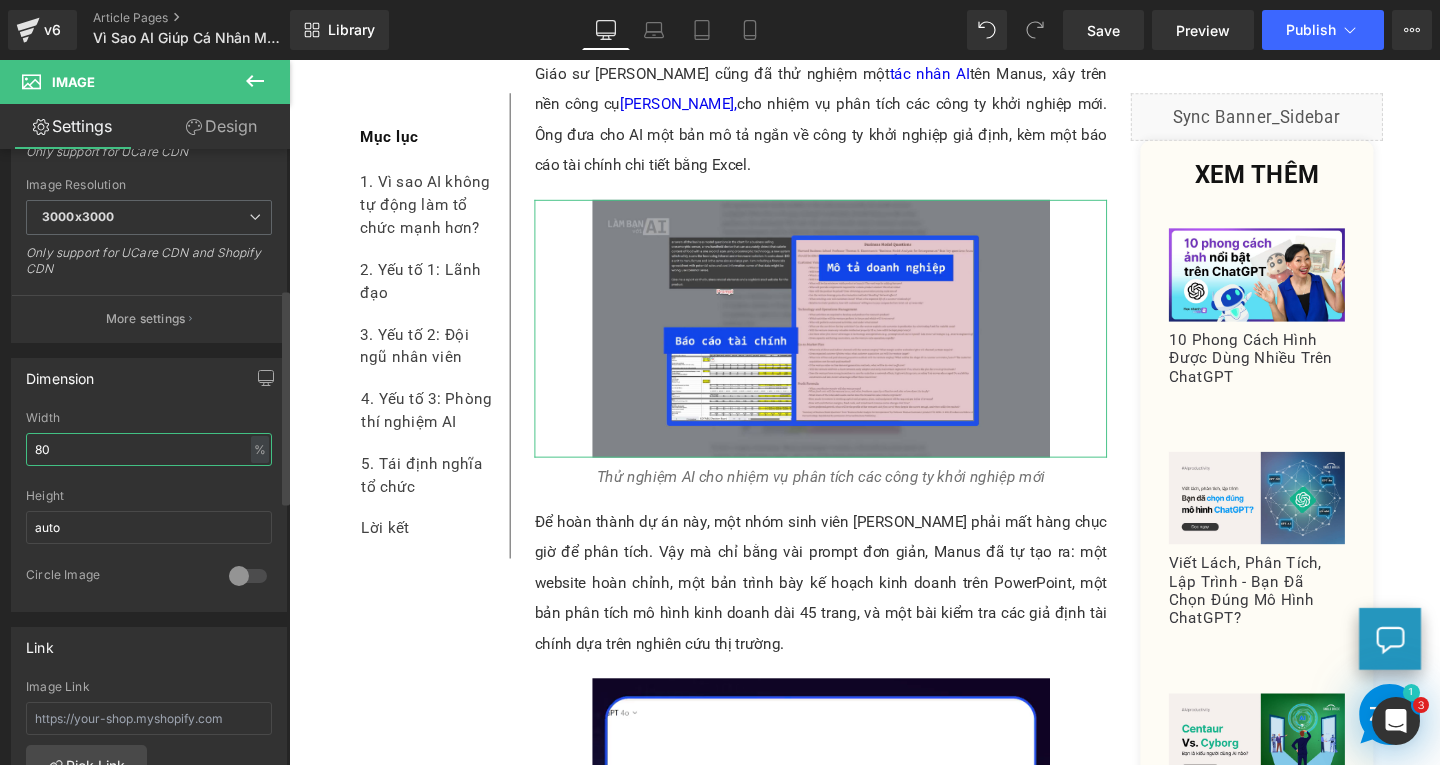type on "8" 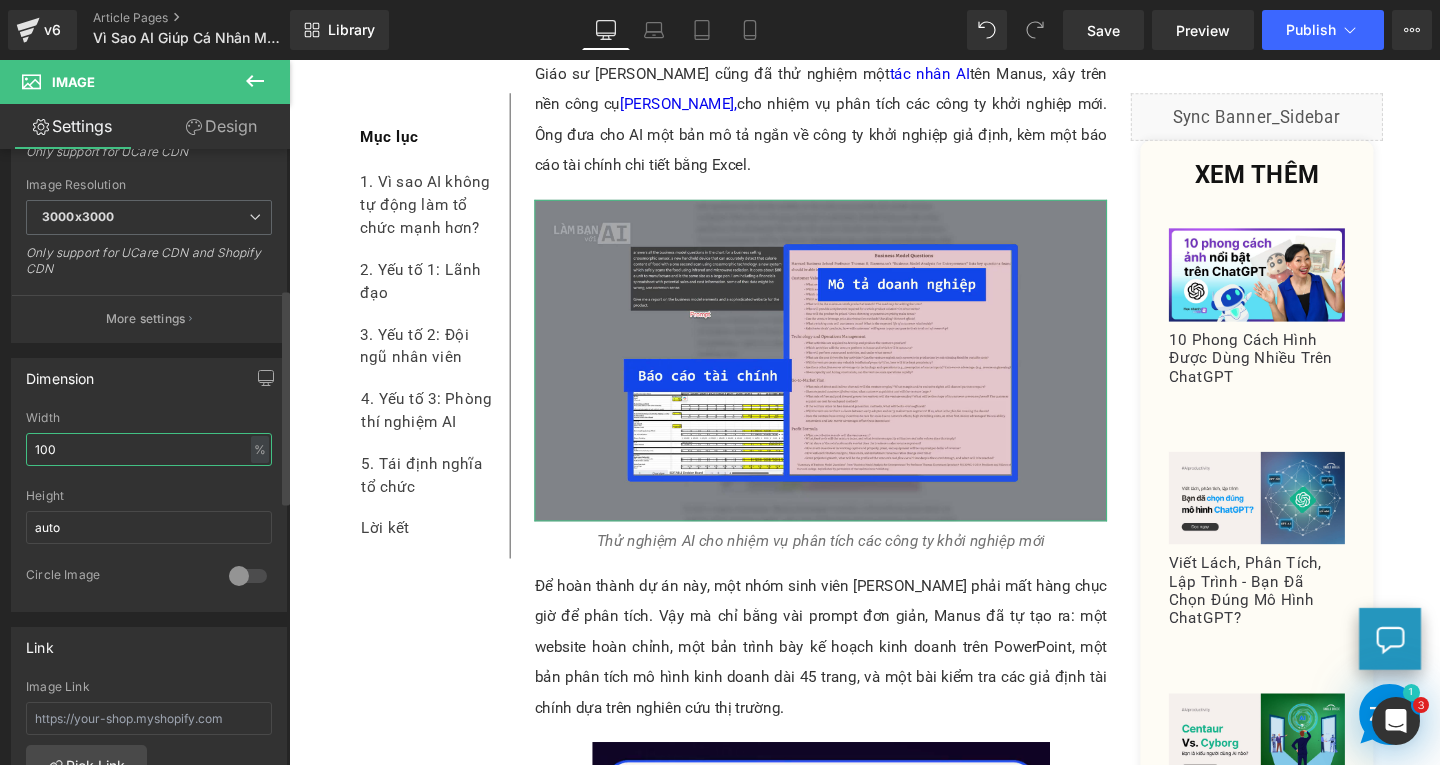 type on "100" 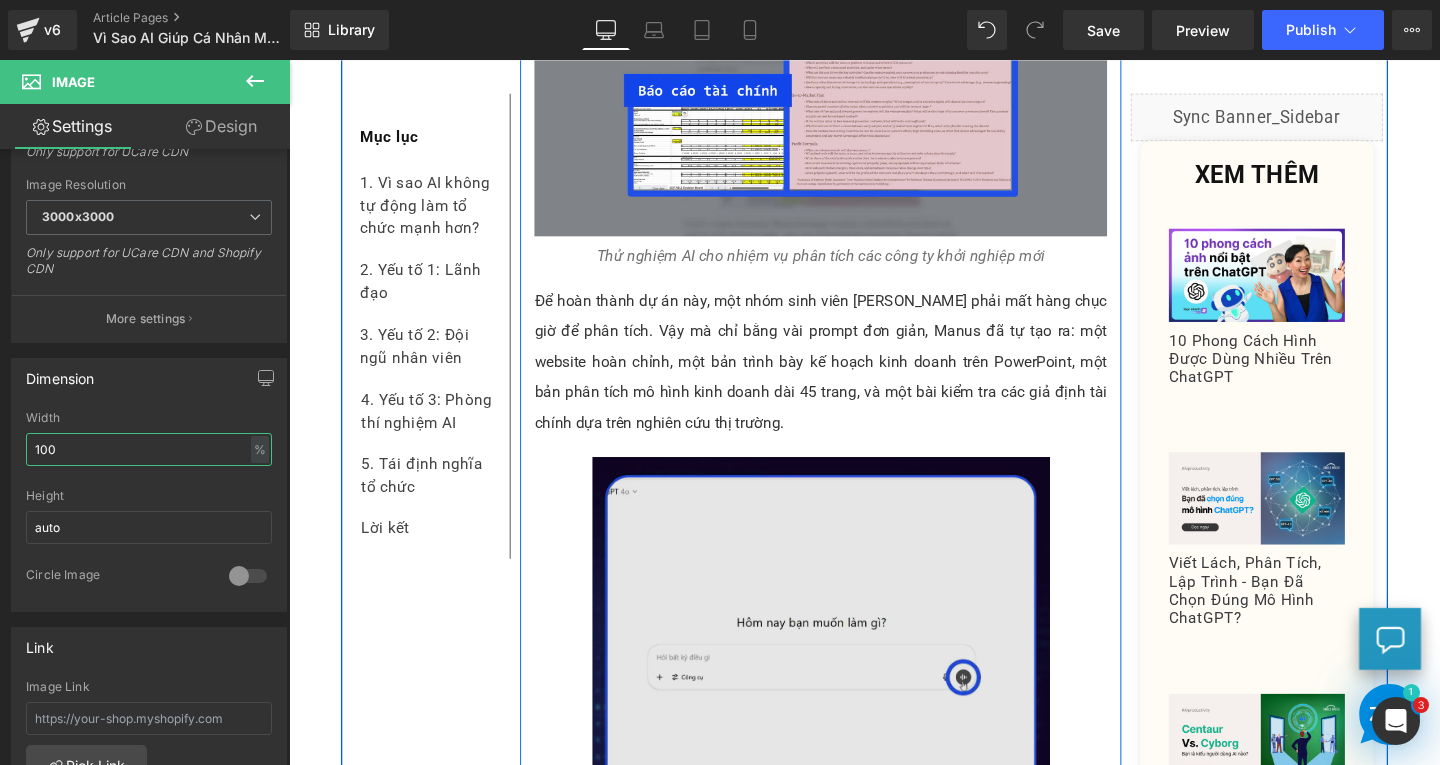 scroll, scrollTop: 10570, scrollLeft: 0, axis: vertical 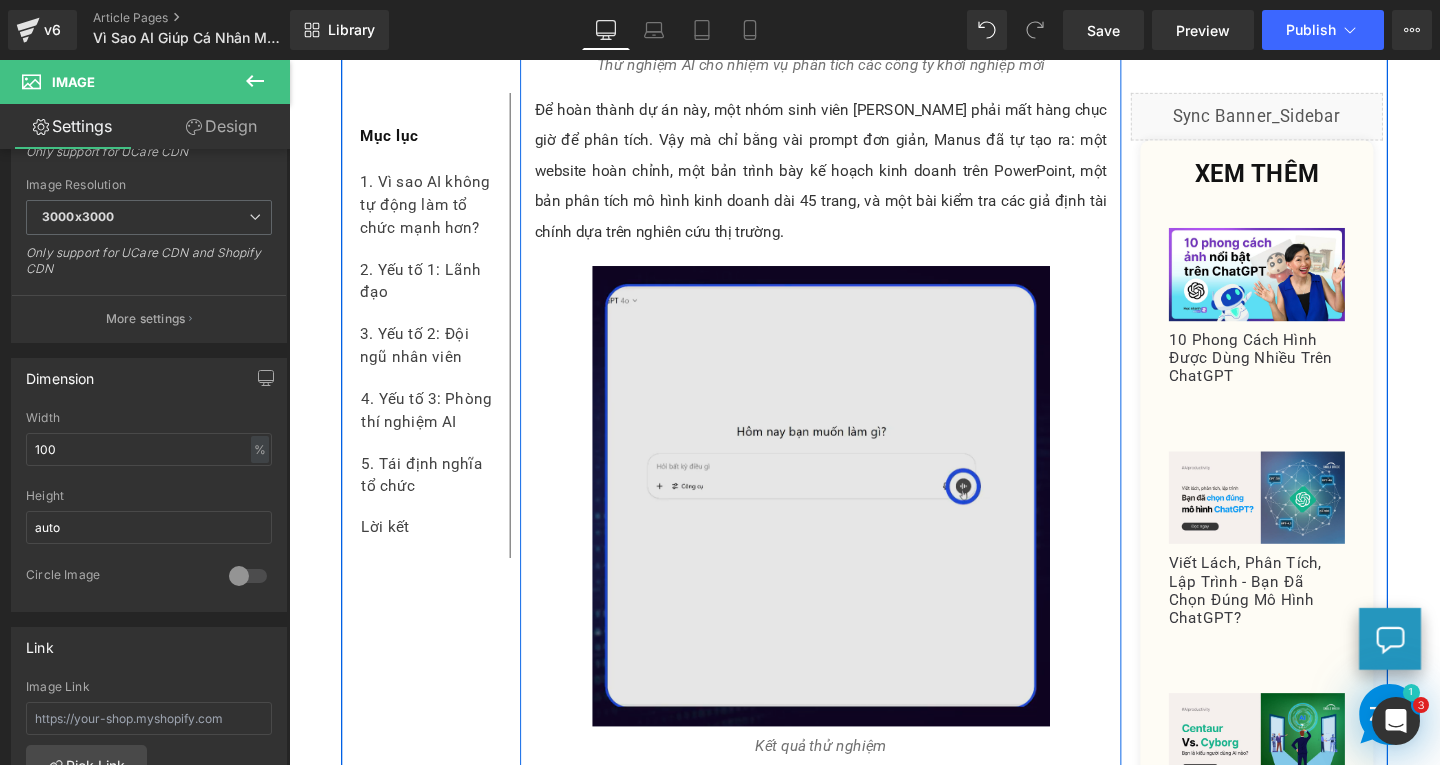 click at bounding box center [848, 518] 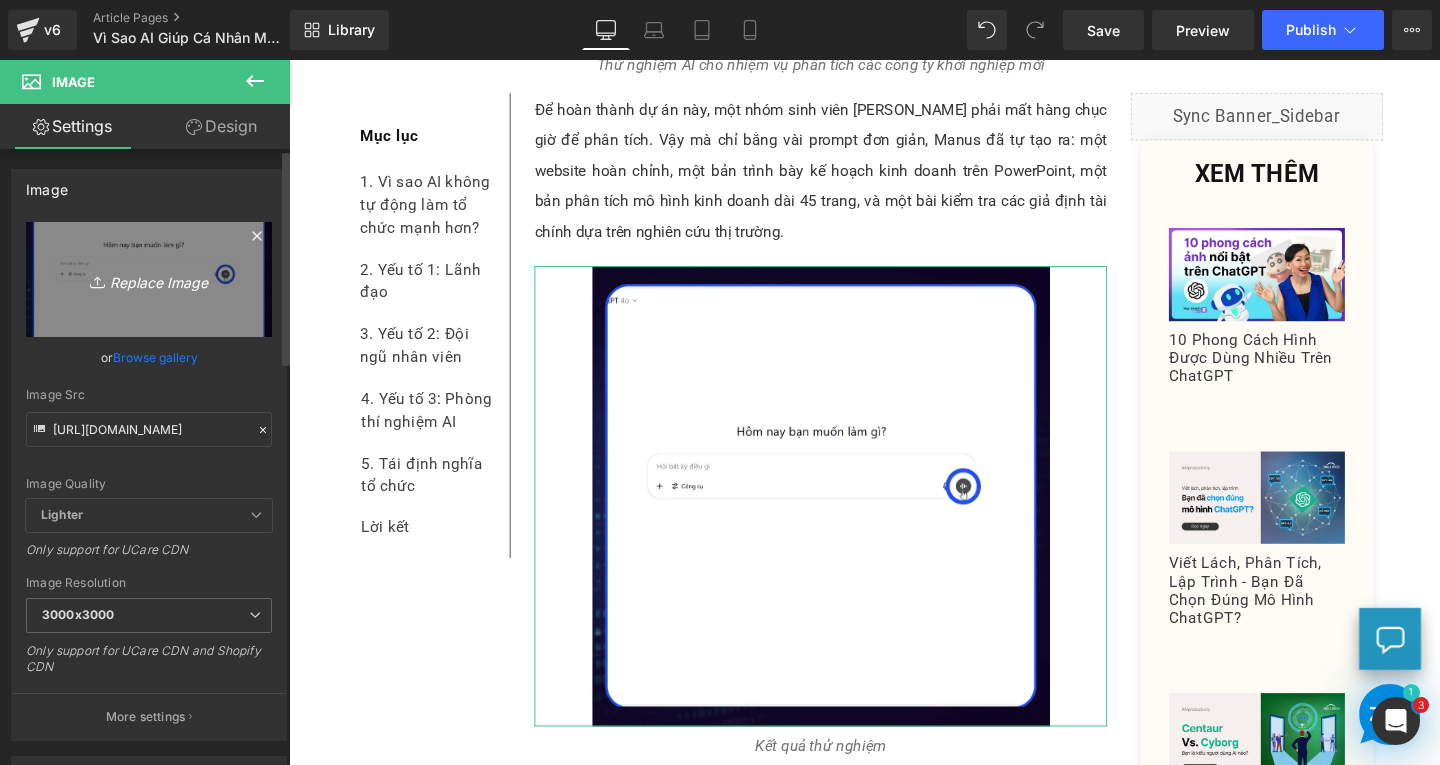 click on "Replace Image" at bounding box center (149, 279) 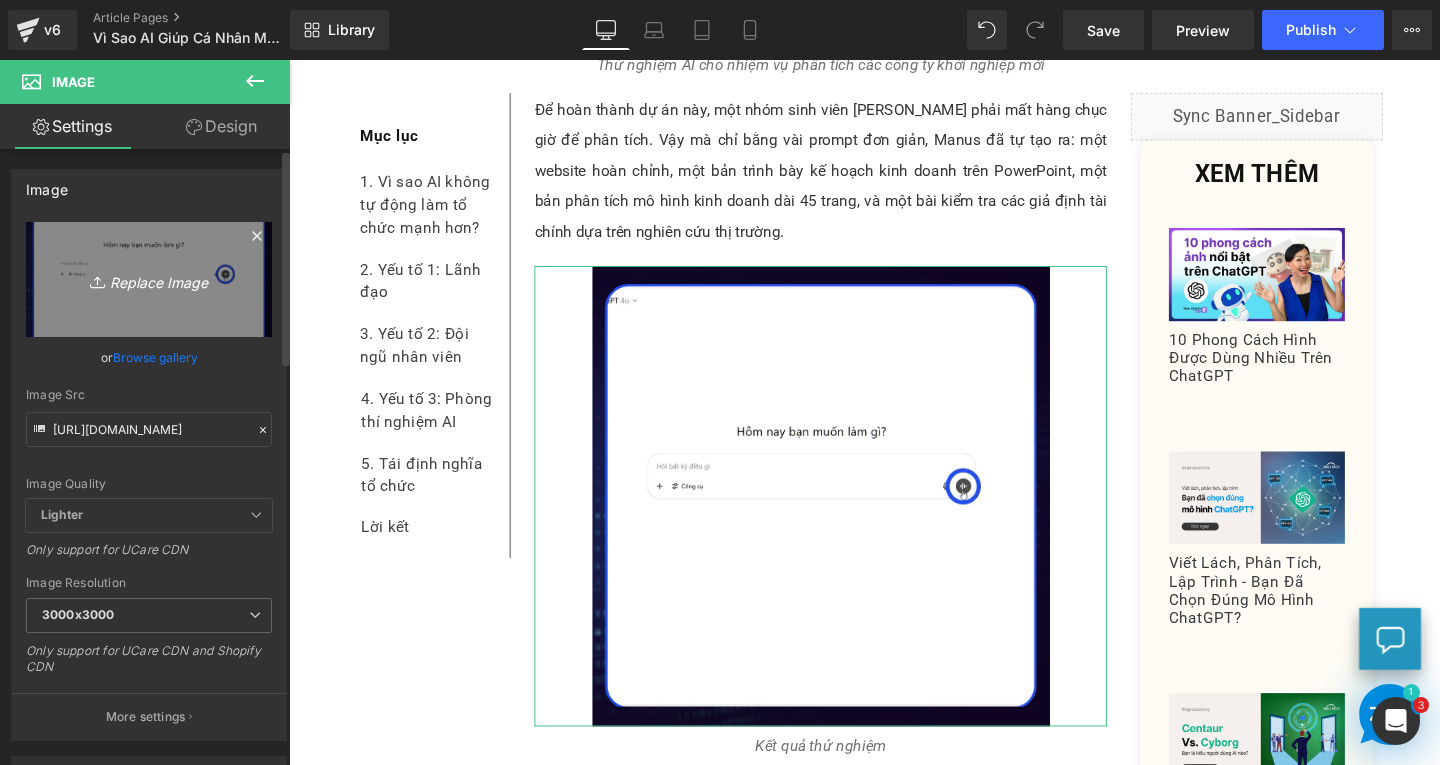 type on "C:\fakepath\Screenshot [DATE] 144314.png" 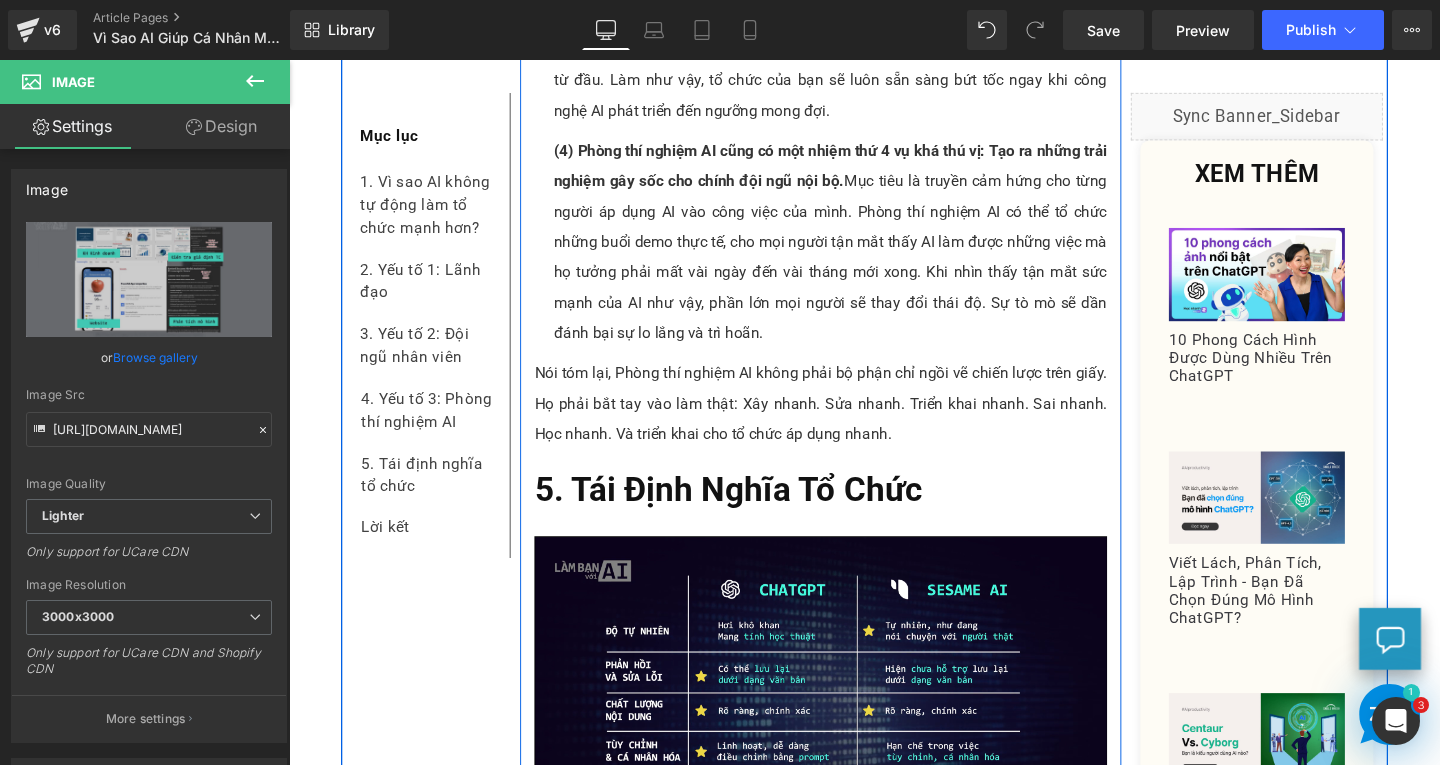 scroll, scrollTop: 11770, scrollLeft: 0, axis: vertical 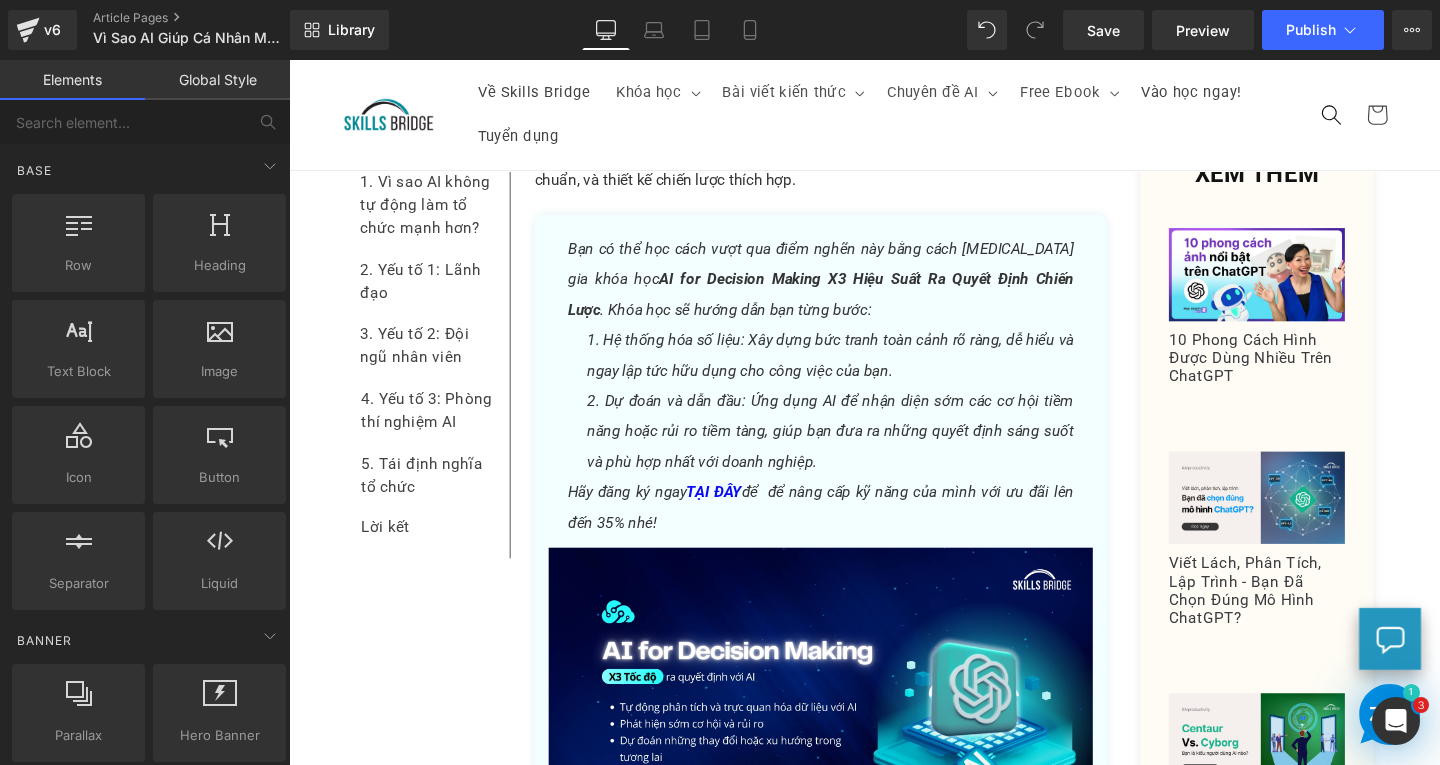 drag, startPoint x: 1728, startPoint y: 697, endPoint x: 1492, endPoint y: 348, distance: 421.30392 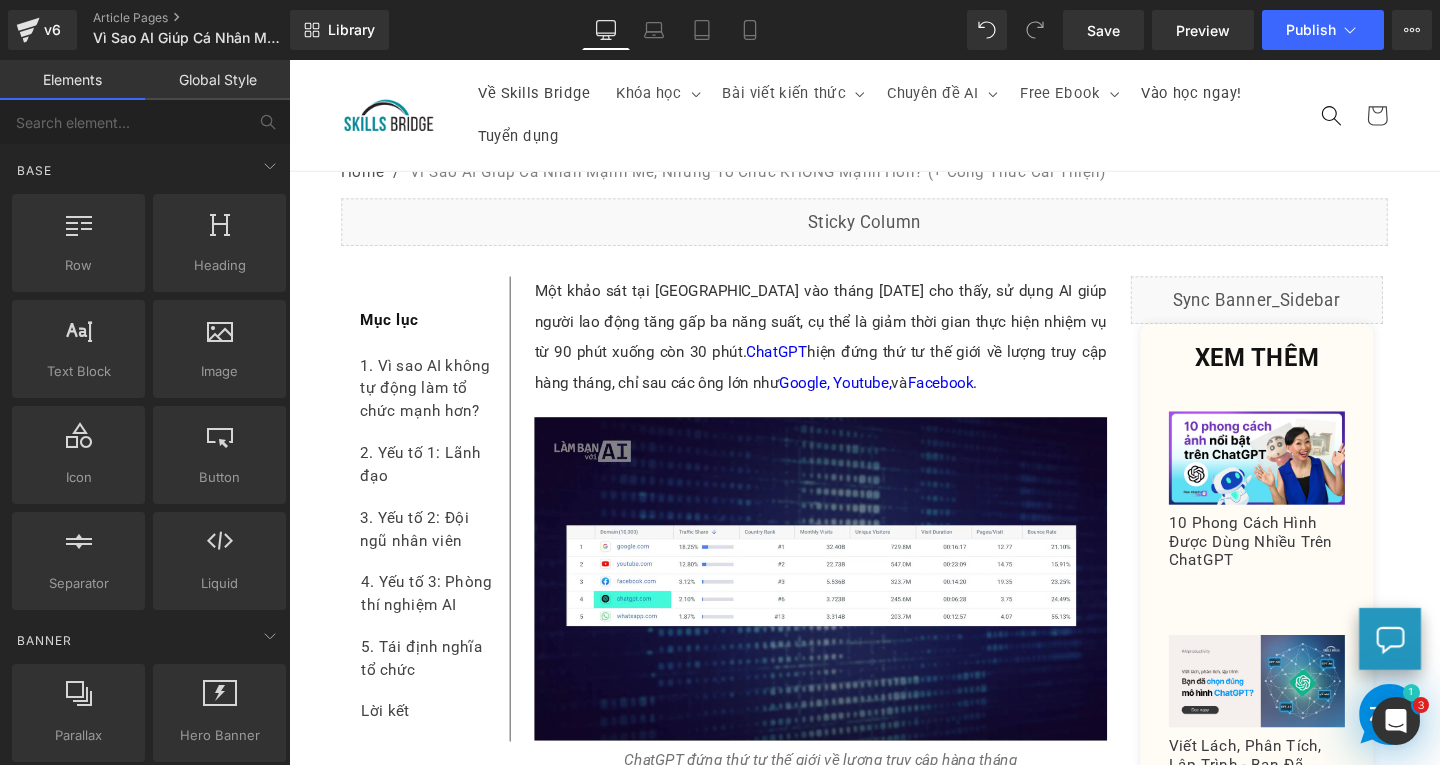 scroll, scrollTop: 0, scrollLeft: 0, axis: both 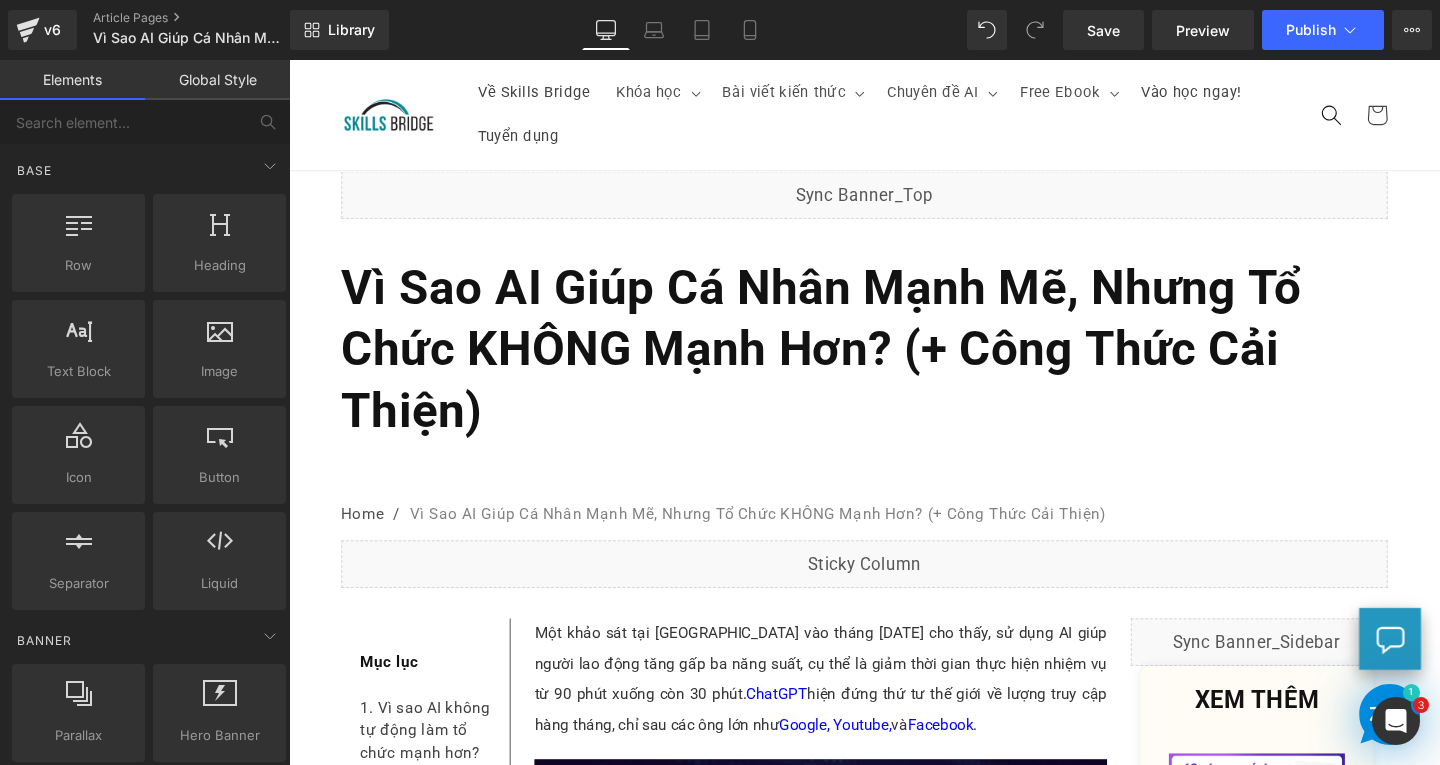 click on "Về Skills Bridge
Khóa học
Khóa học
Đào tạo cá nhân
Đào tạo doanh nghiệp" at bounding box center [894, 118] 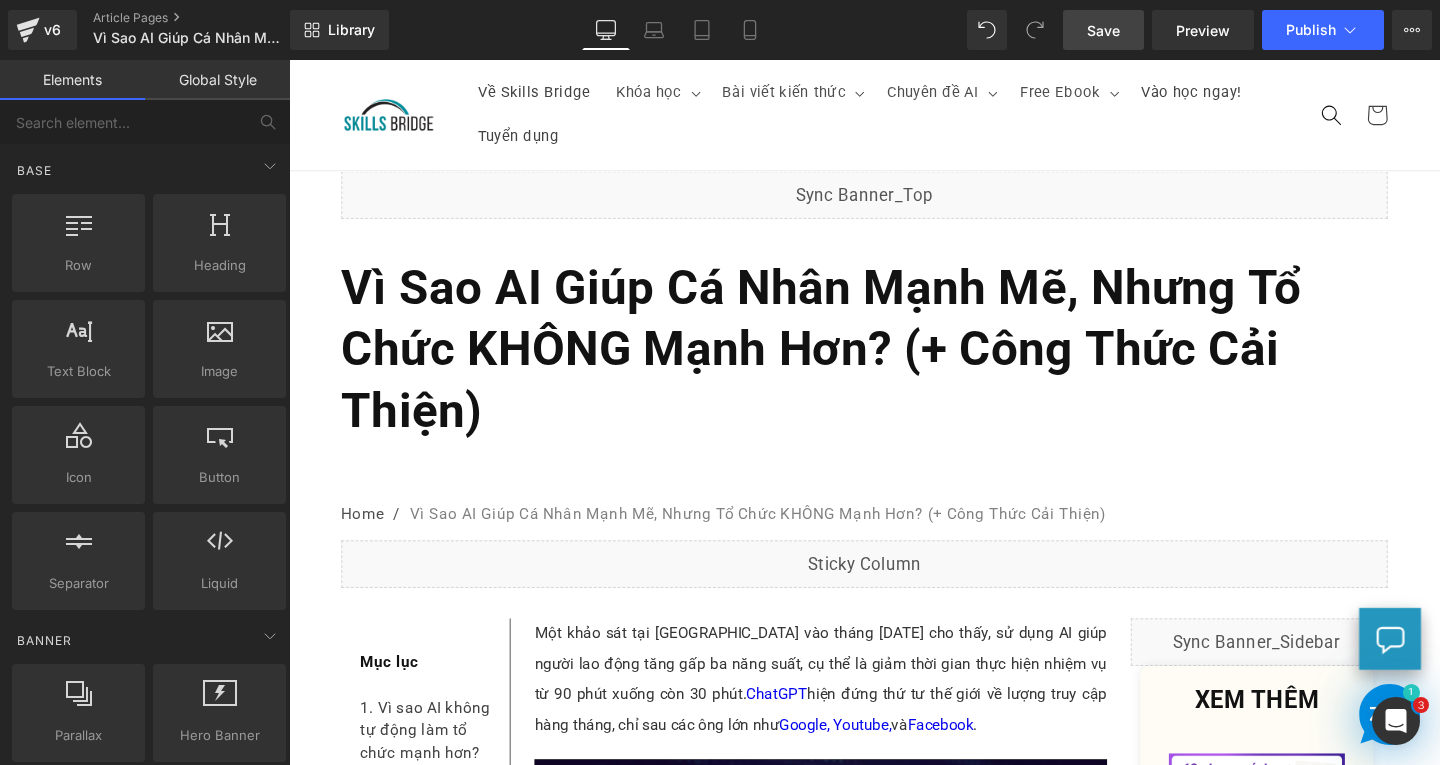 click on "Save" at bounding box center (1103, 30) 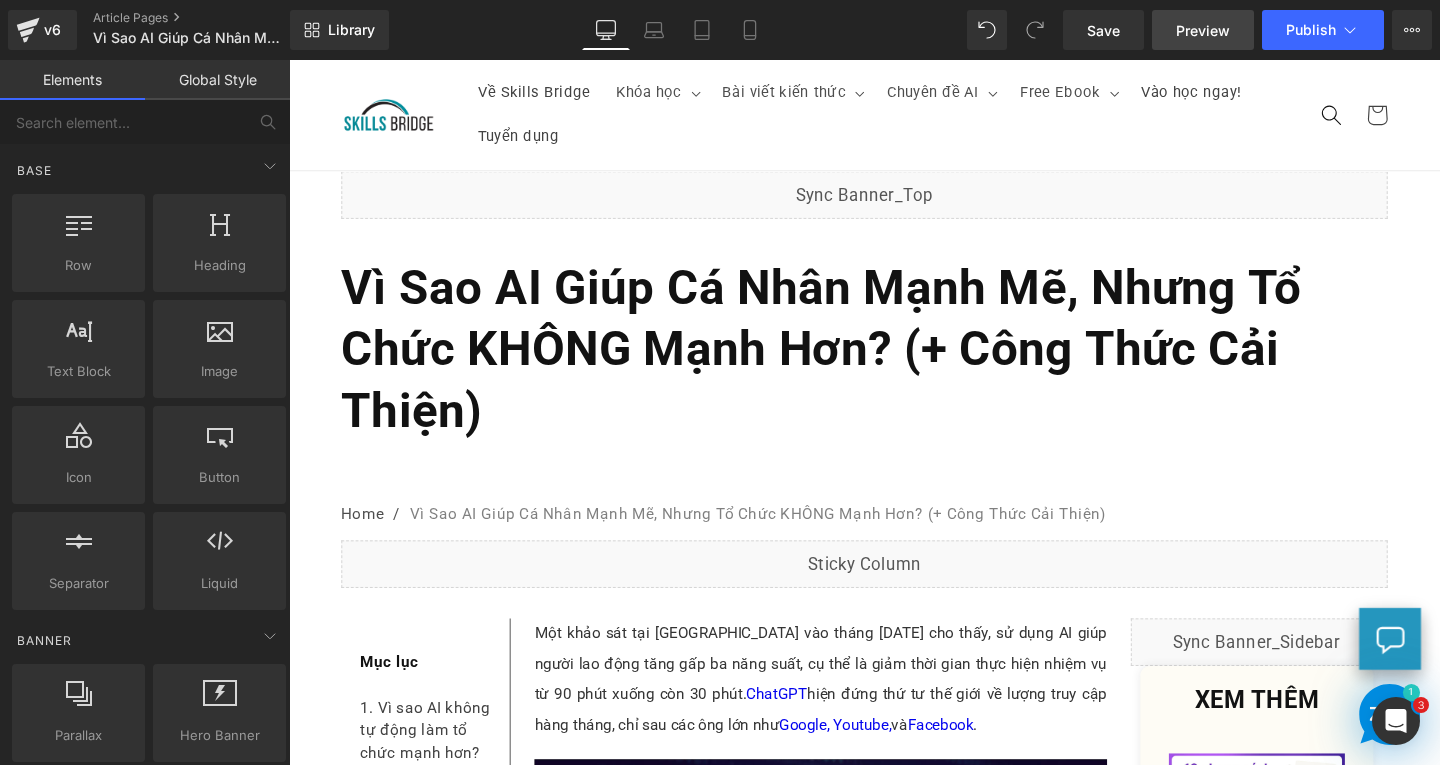 click on "Preview" at bounding box center [1203, 30] 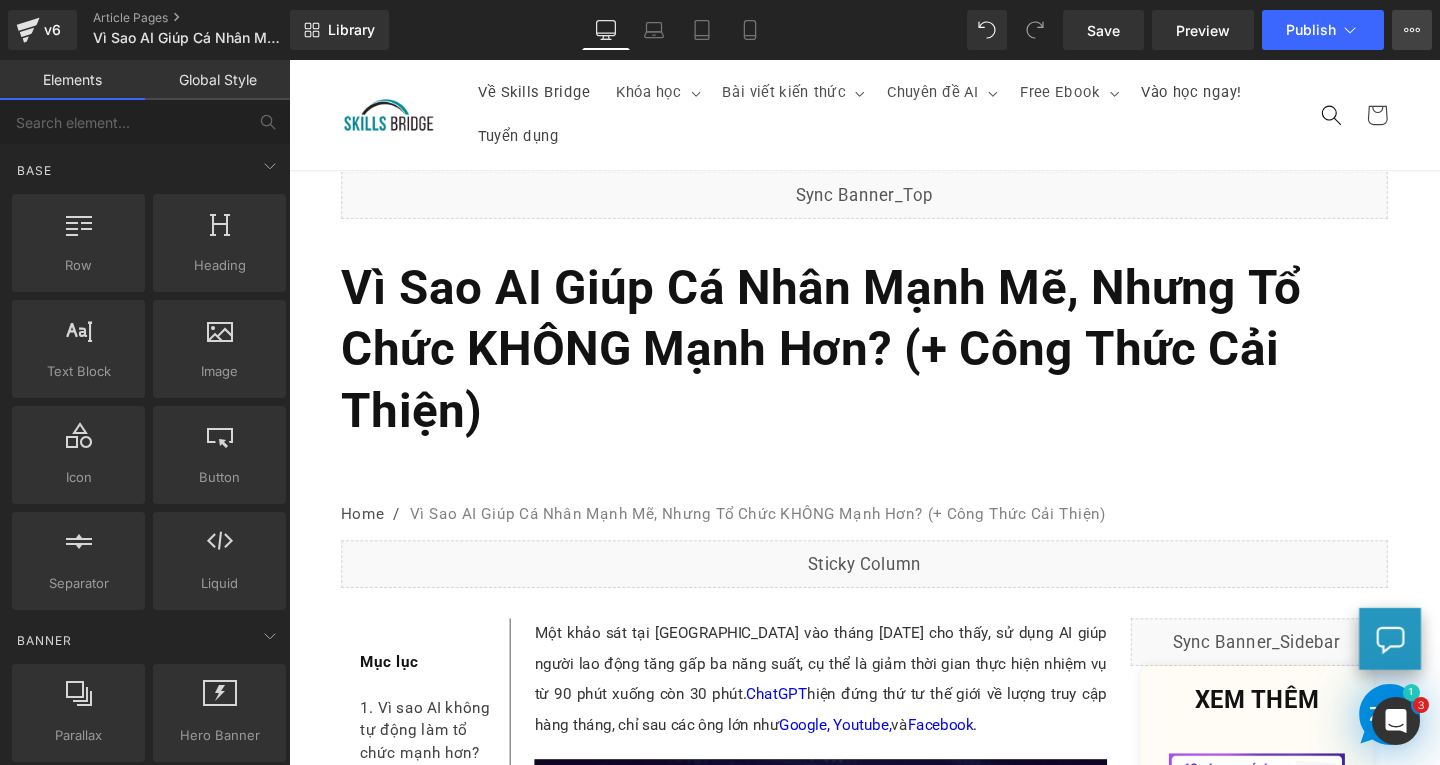 click 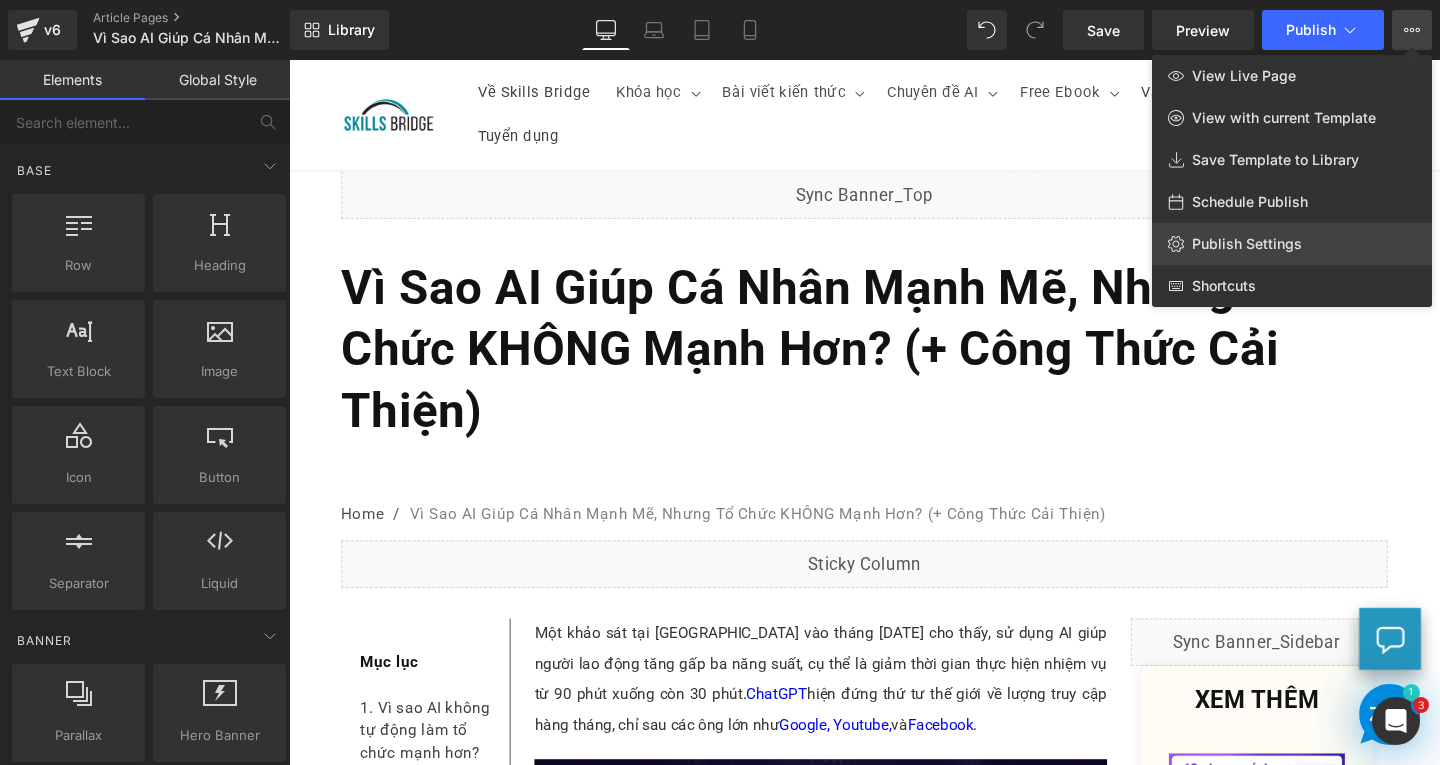 click on "Publish Settings" at bounding box center [1247, 244] 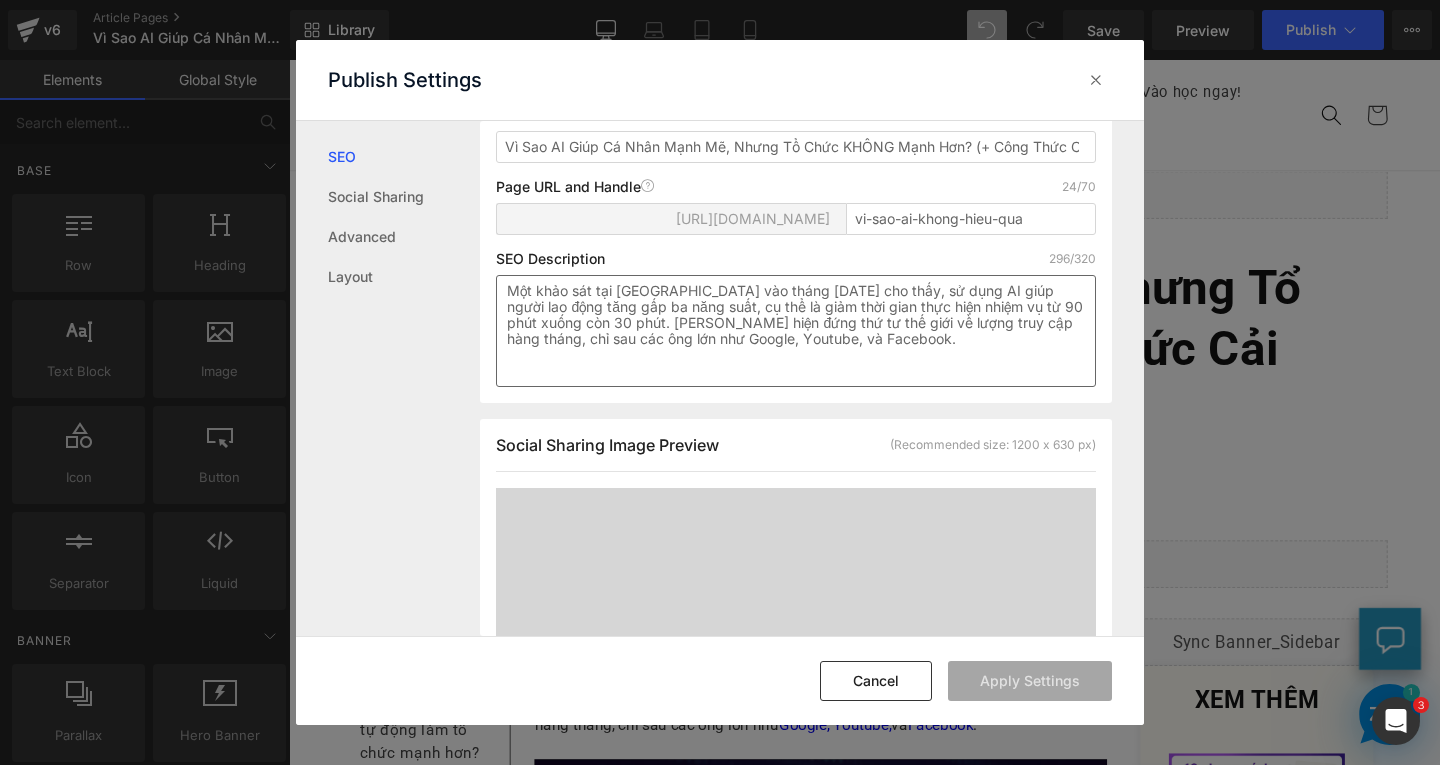scroll, scrollTop: 701, scrollLeft: 0, axis: vertical 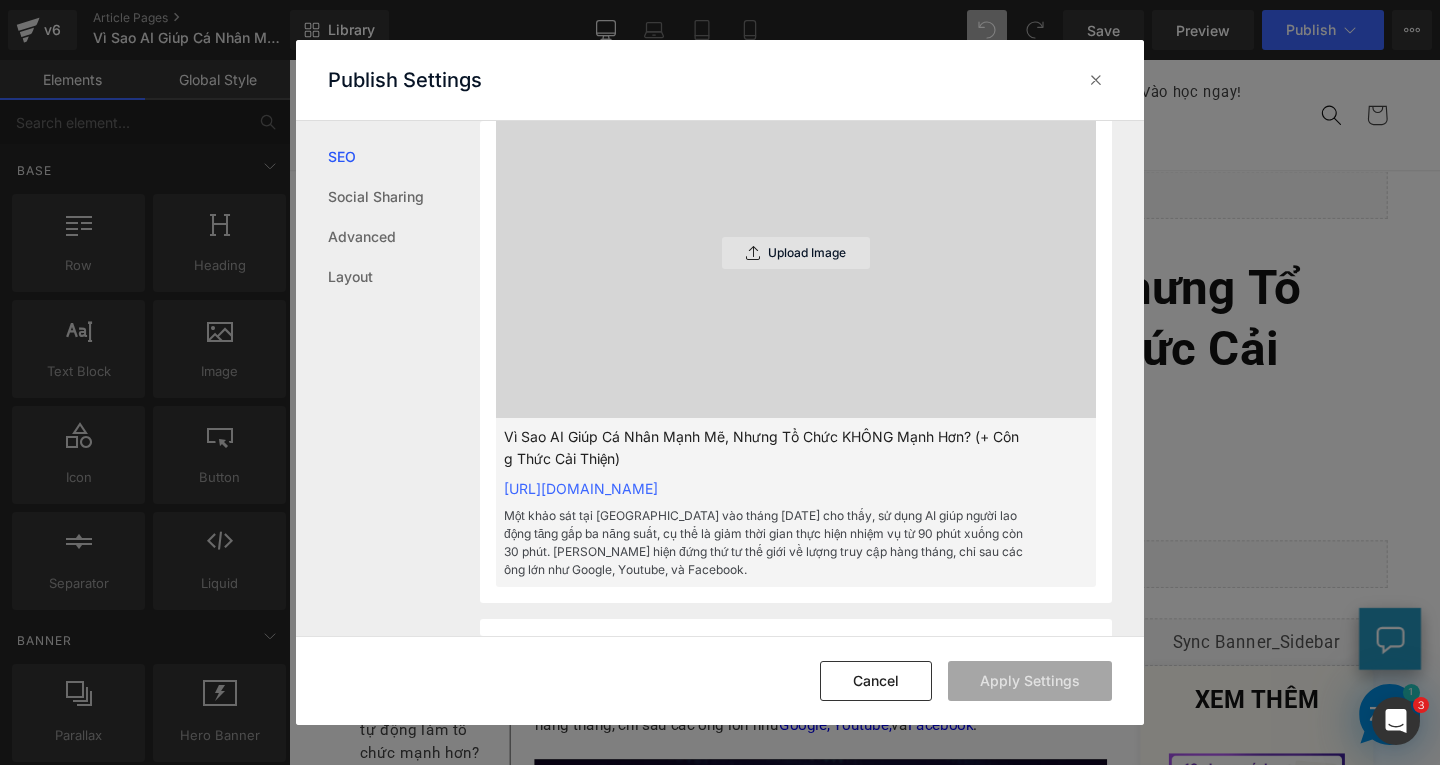 click on "Upload Image" at bounding box center [807, 253] 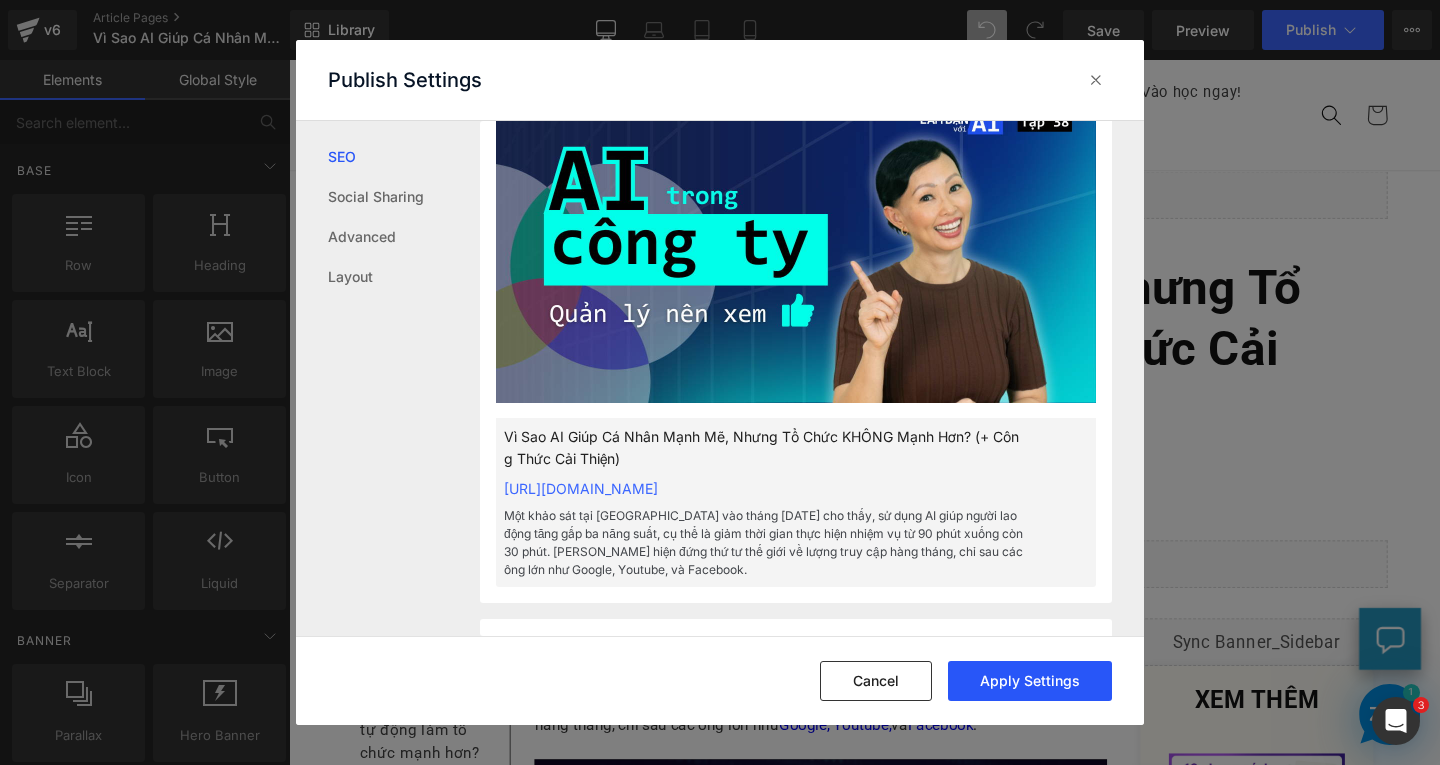 click on "Apply Settings" at bounding box center (1030, 681) 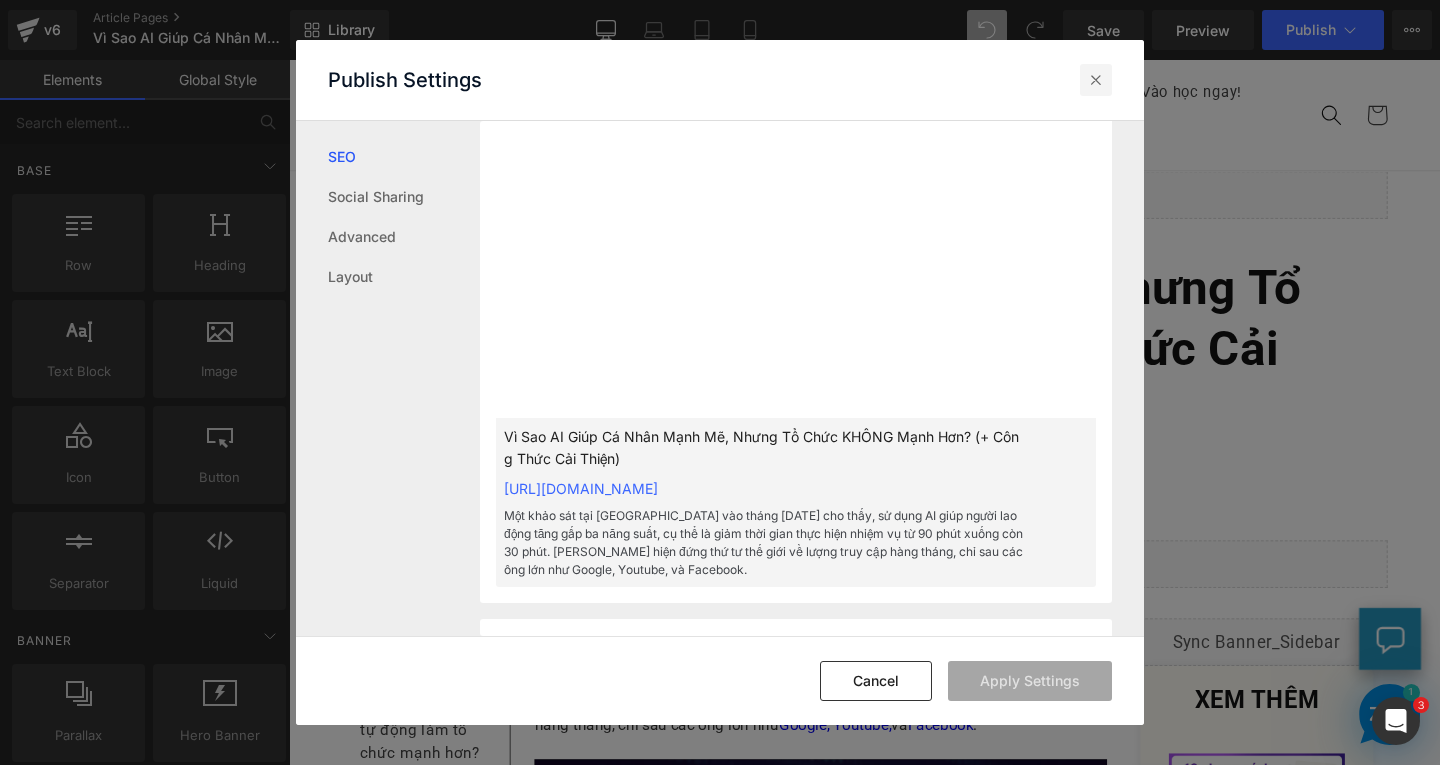 click at bounding box center [1096, 80] 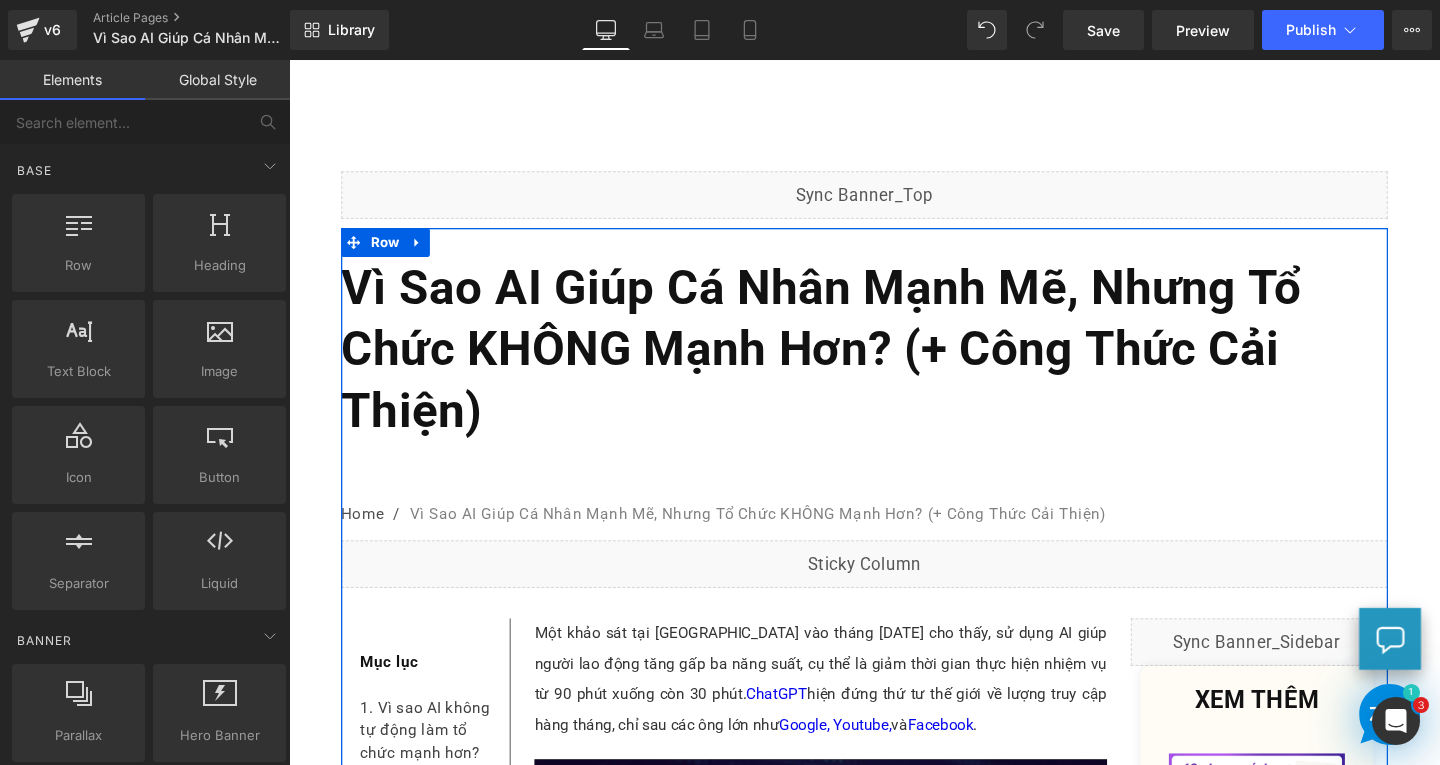scroll, scrollTop: 300, scrollLeft: 0, axis: vertical 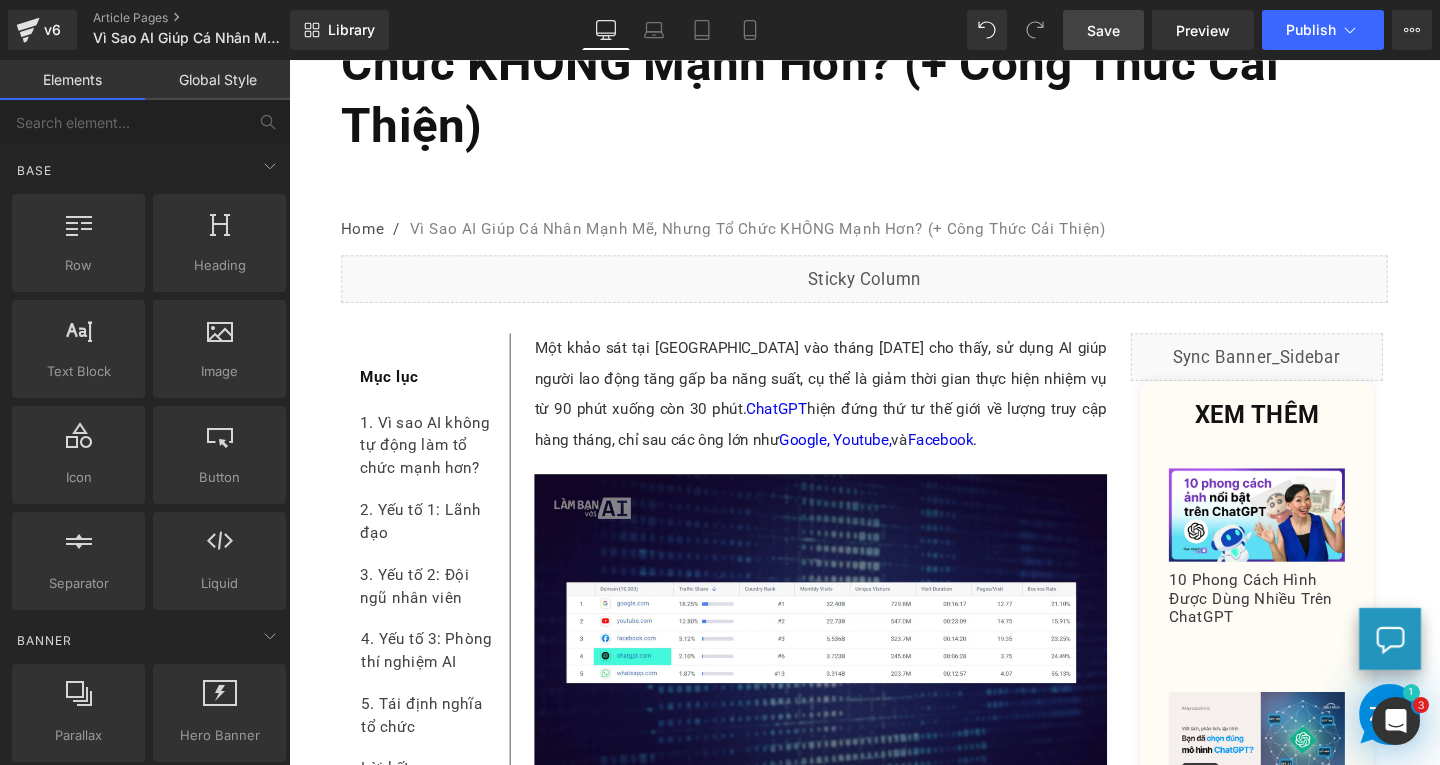 click on "Save" at bounding box center (1103, 30) 